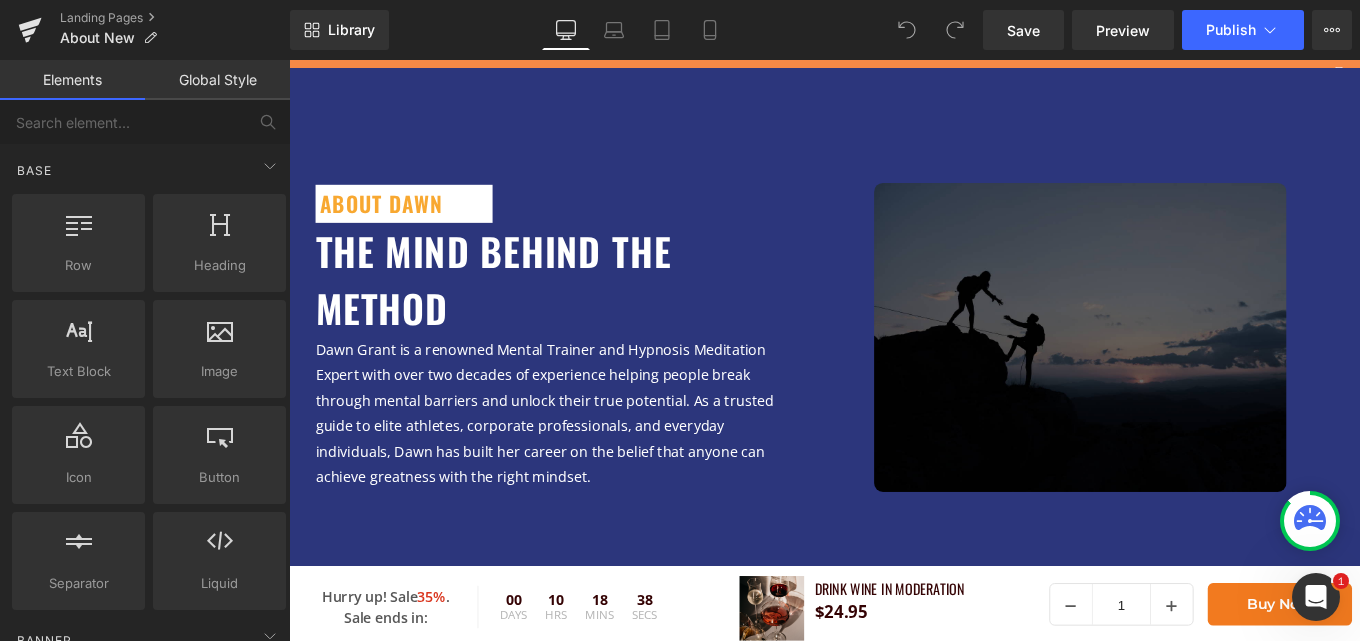 scroll, scrollTop: 0, scrollLeft: 0, axis: both 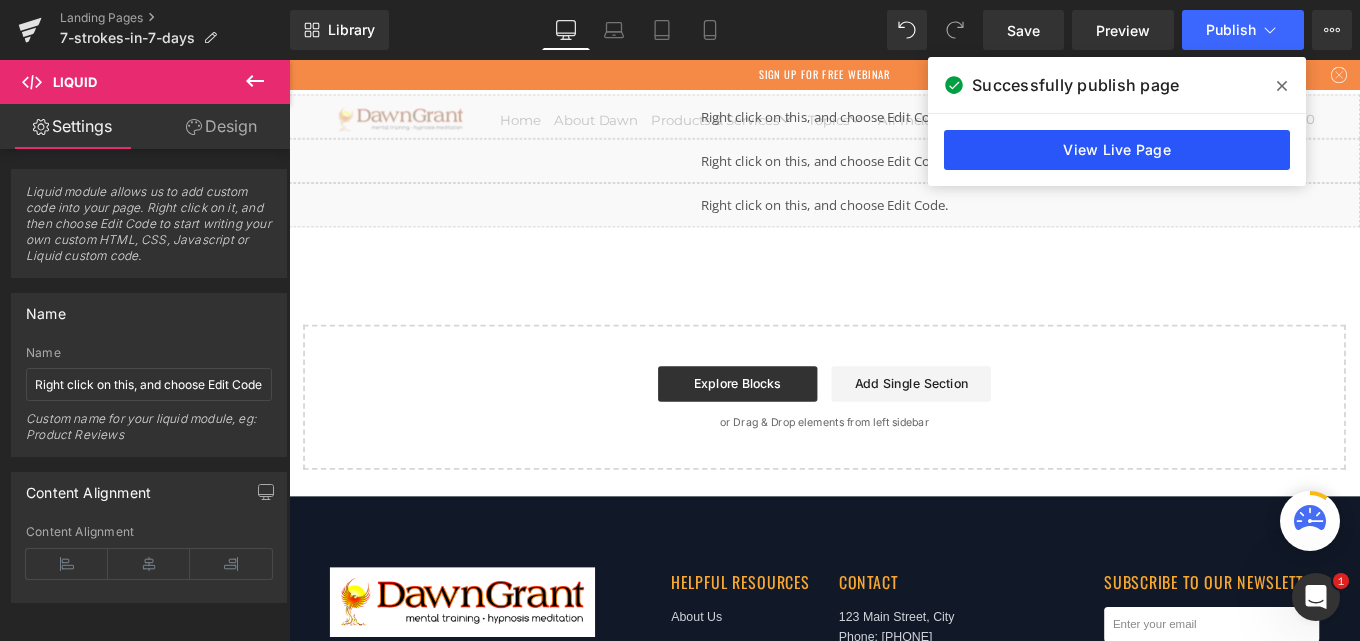 click on "View Live Page" at bounding box center (1117, 150) 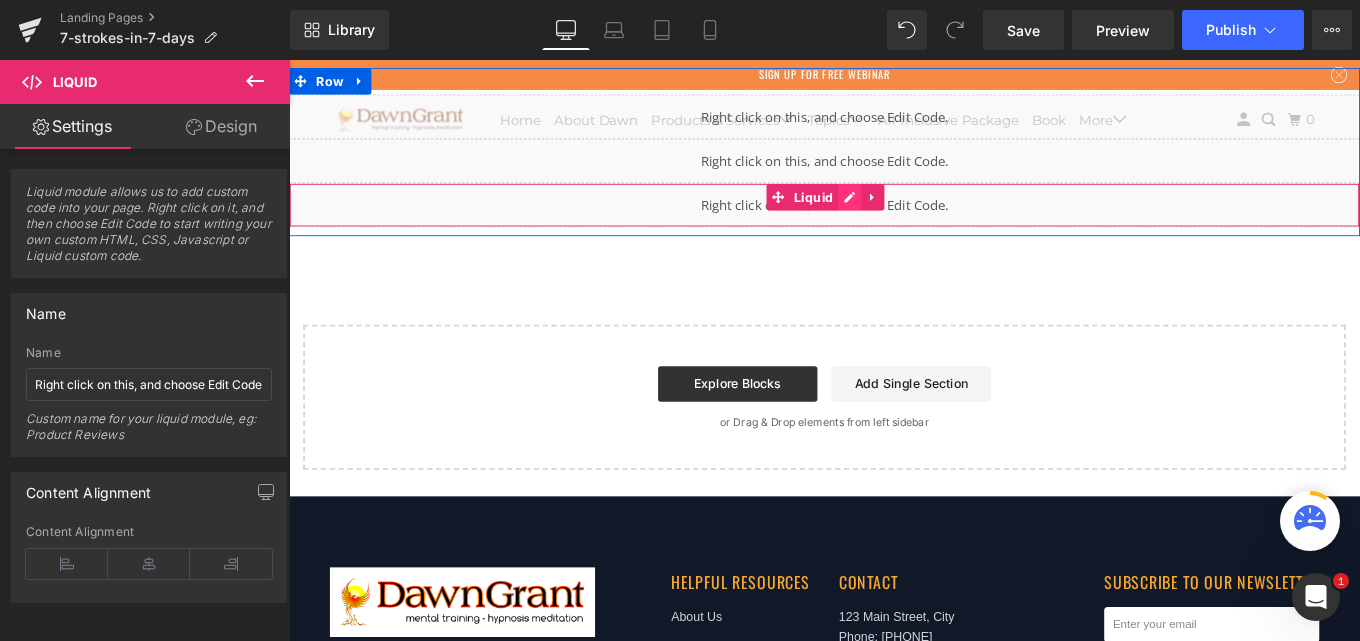 click on "Liquid" at bounding box center (894, 224) 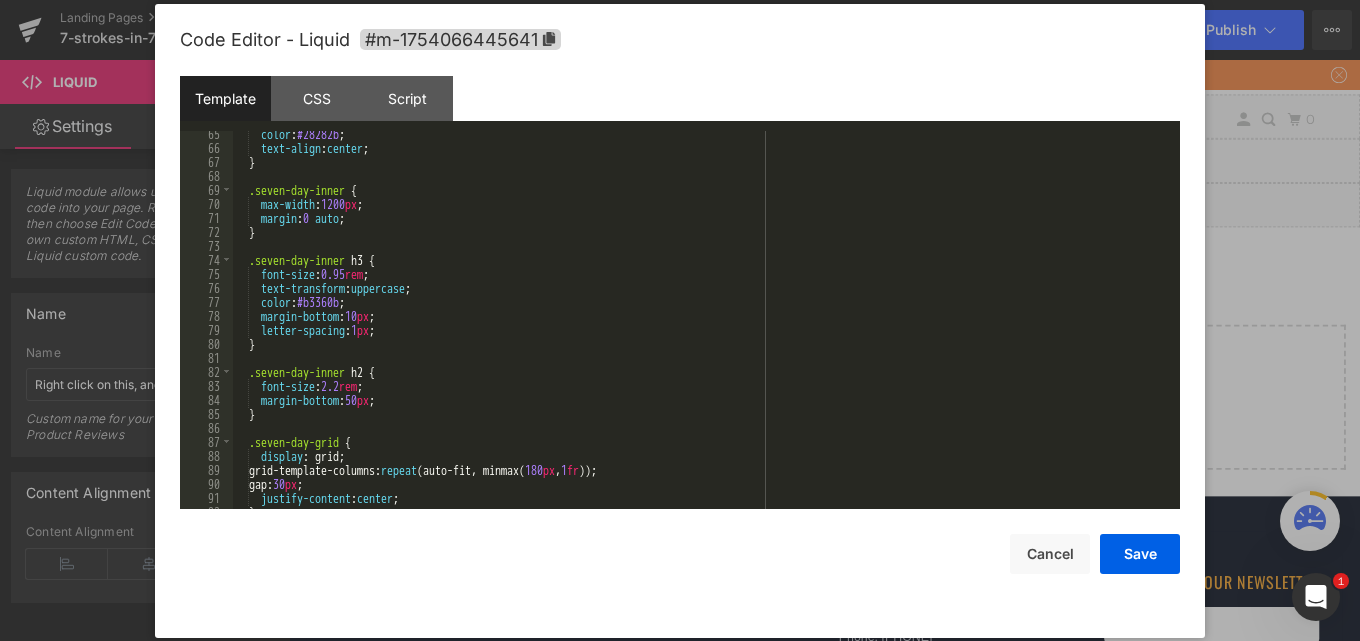 scroll, scrollTop: 1020, scrollLeft: 0, axis: vertical 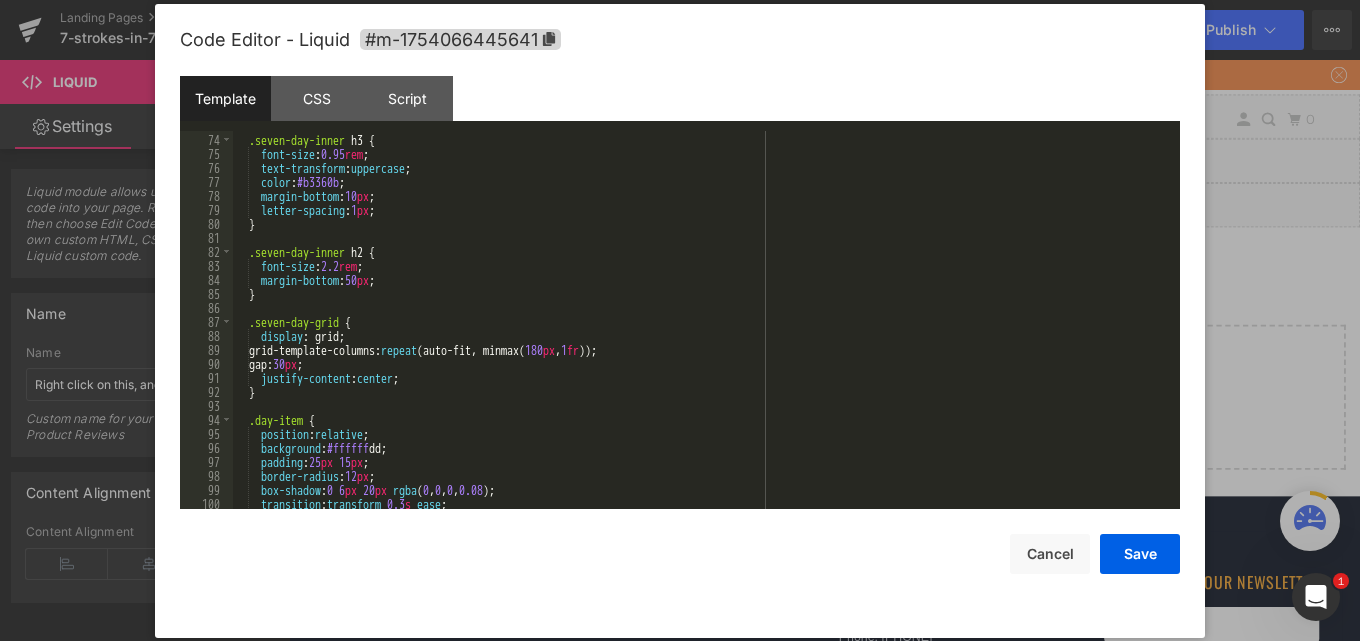 click on ".seven-day-inner   h3   {       font-size :  0.95 rem ;       text-transform :  uppercase ;       color :  #b3360b ;       margin-bottom :  10 px ;       letter-spacing :  1 px ;    }    .seven-day-inner   h2   {       font-size :  2.2 rem ;       margin-bottom :  50 px ;    }    .seven-day-grid   {       display : grid;      grid-template-columns:  repeat (auto-fit, minmax( 180 px ,  1 fr ));      gap:  30 px ;       justify-content :  center ;    }    .day-item   {       position :  relative ;       background :  #ffffff dd;       padding :  25 px   15 px ;       border-radius :  12 px ;       box-shadow :  0   6 px   20 px   rgba ( 0 , 0 , 0 , 0.08 );       transition :  transform   0.3 s   ease ;" at bounding box center (702, 322) 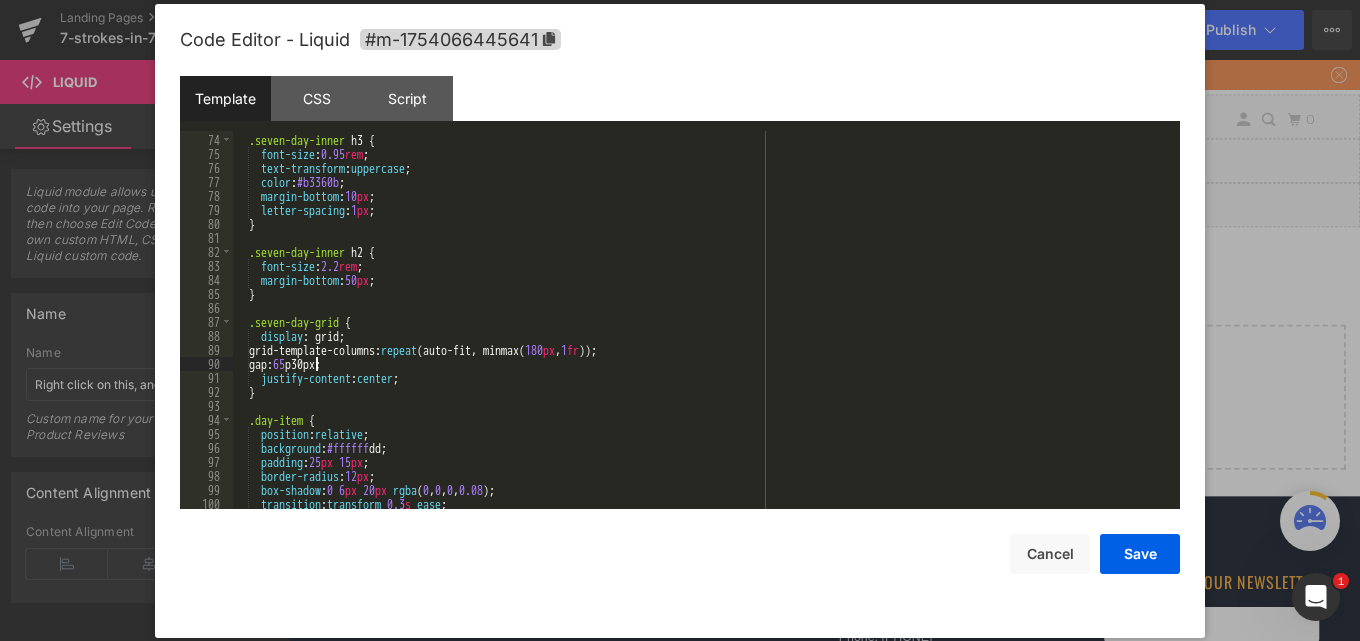 type 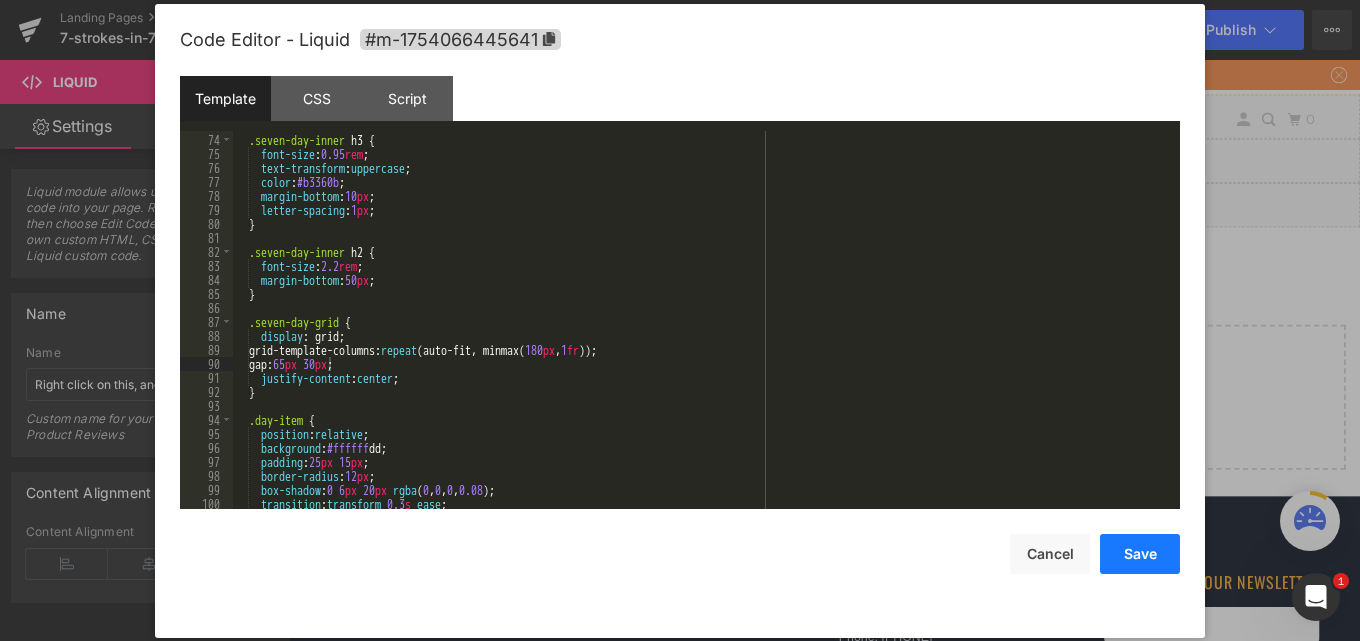 click on "Save" at bounding box center [1140, 554] 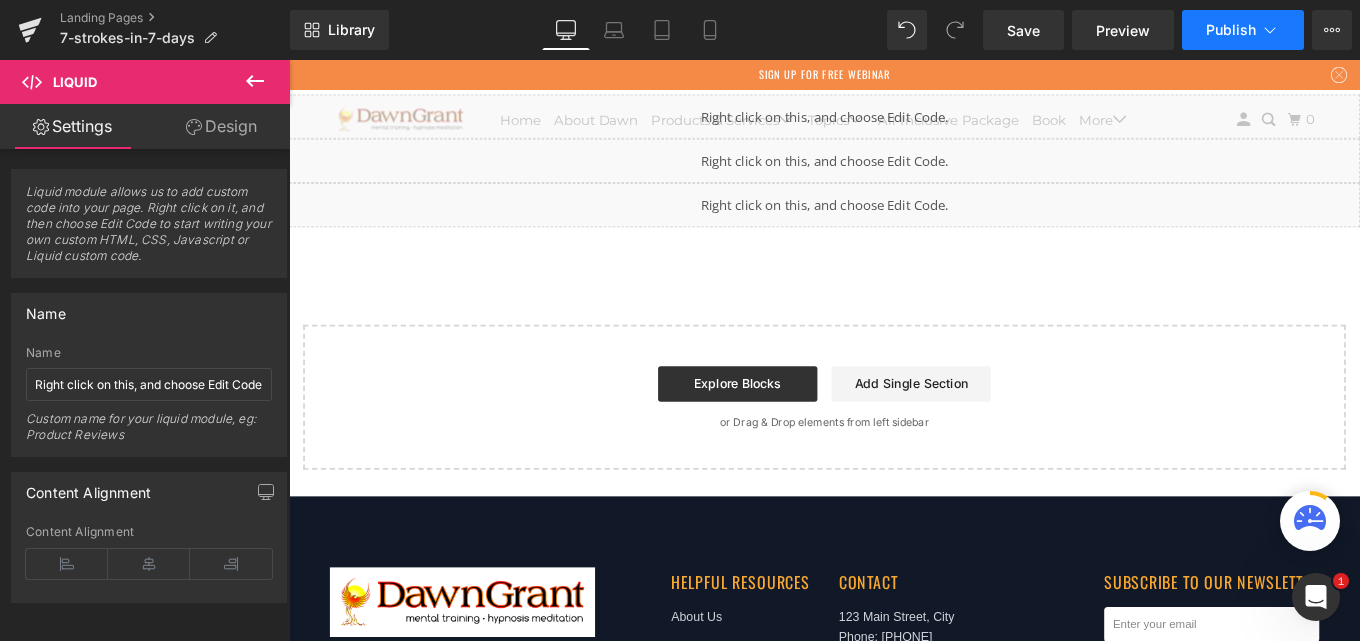 click on "Publish" at bounding box center (1243, 30) 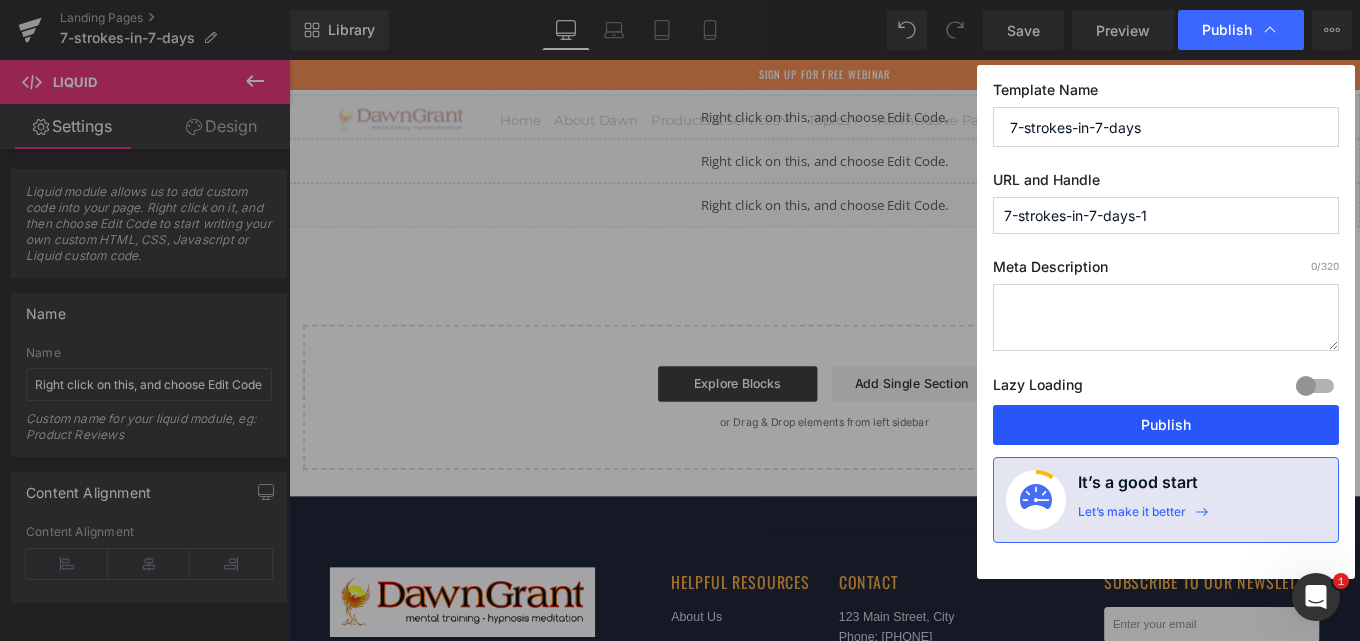 click on "Publish" at bounding box center (1166, 425) 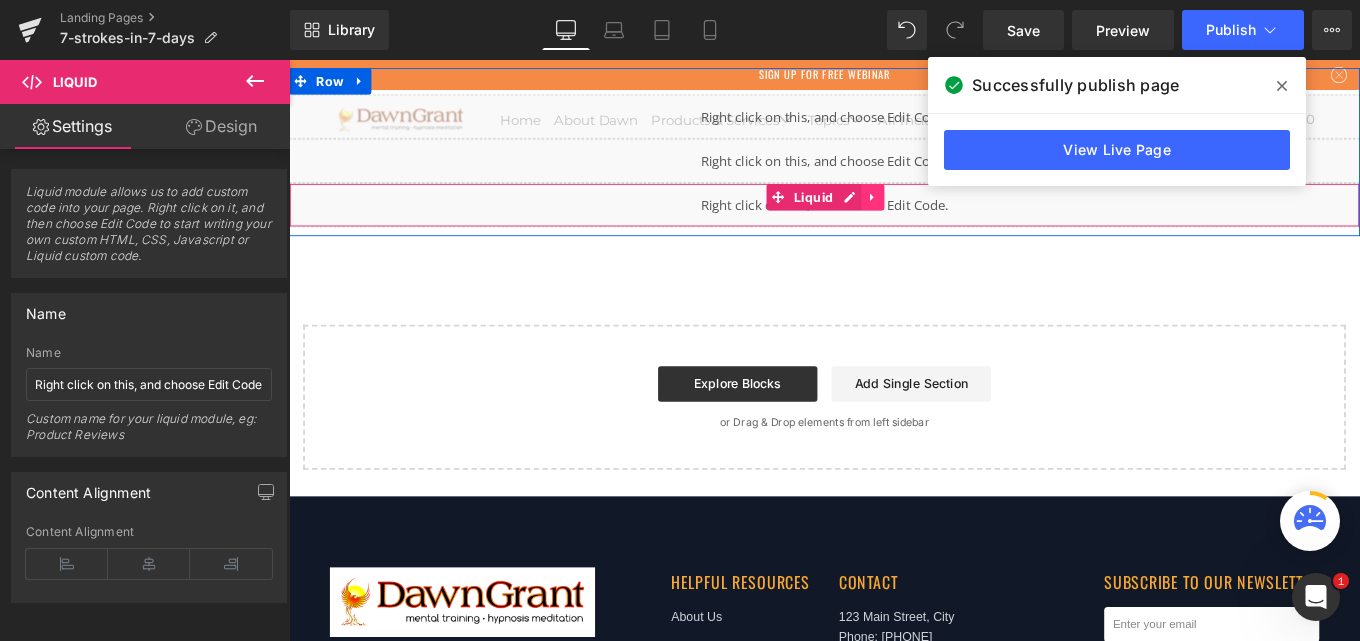 click 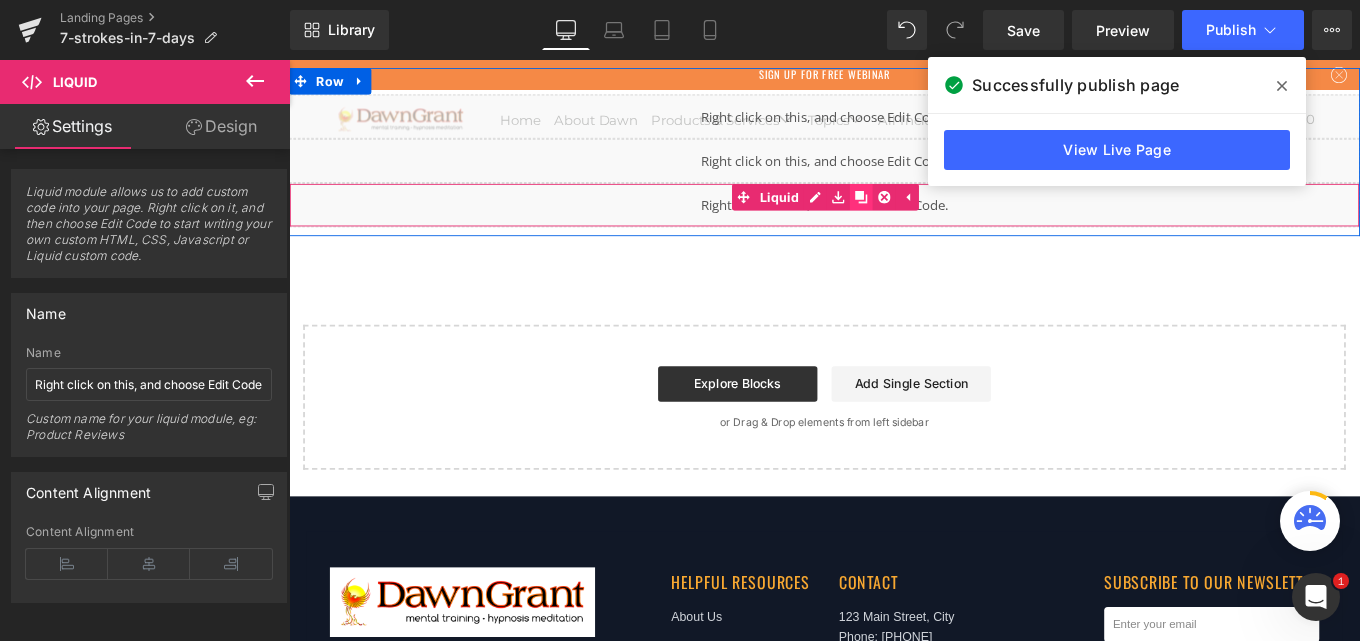 click 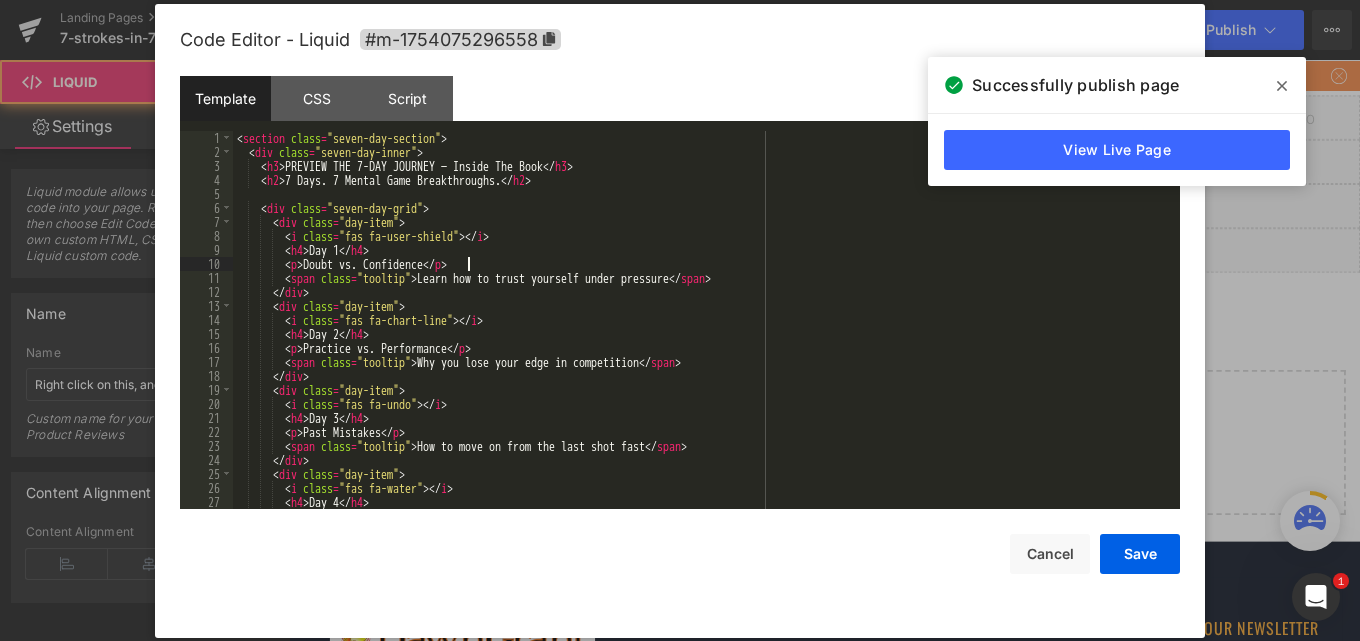 click on "< section   class = "seven-day-section" >    < div   class = "seven-day-inner" >       < h3 > PREVIEW THE 7-DAY JOURNEY — Inside The Book </ h3 >       < h2 > 7 Days. 7 Mental Game Breakthroughs. </ h2 >       < div   class = "seven-day-grid" >          < div   class = "day-item" >             < i   class = "fas fa-user-shield" > </ i >             < h4 > Day 1 </ h4 >             < p > Doubt vs. Confidence </ p >             < span   class = "tooltip" > Learn how to trust yourself under pressure </ span >          </ div >          < div   class = "day-item" >             < i   class = "fas fa-chart-line" > </ i >             < h4 > Day 2 </ h4 >             < p > Practice vs. Performance </ p >             < span   class = "tooltip" > Why you lose your edge in competition </ span >          </ div >          < div   class = "day-item" >             < i   class = "fas fa-undo" > </ i >             < h4 > Day 3 </ h4 >             < p > Past Mistakes </ p >             < span   class = "tooltip" > </ span >" at bounding box center [702, 334] 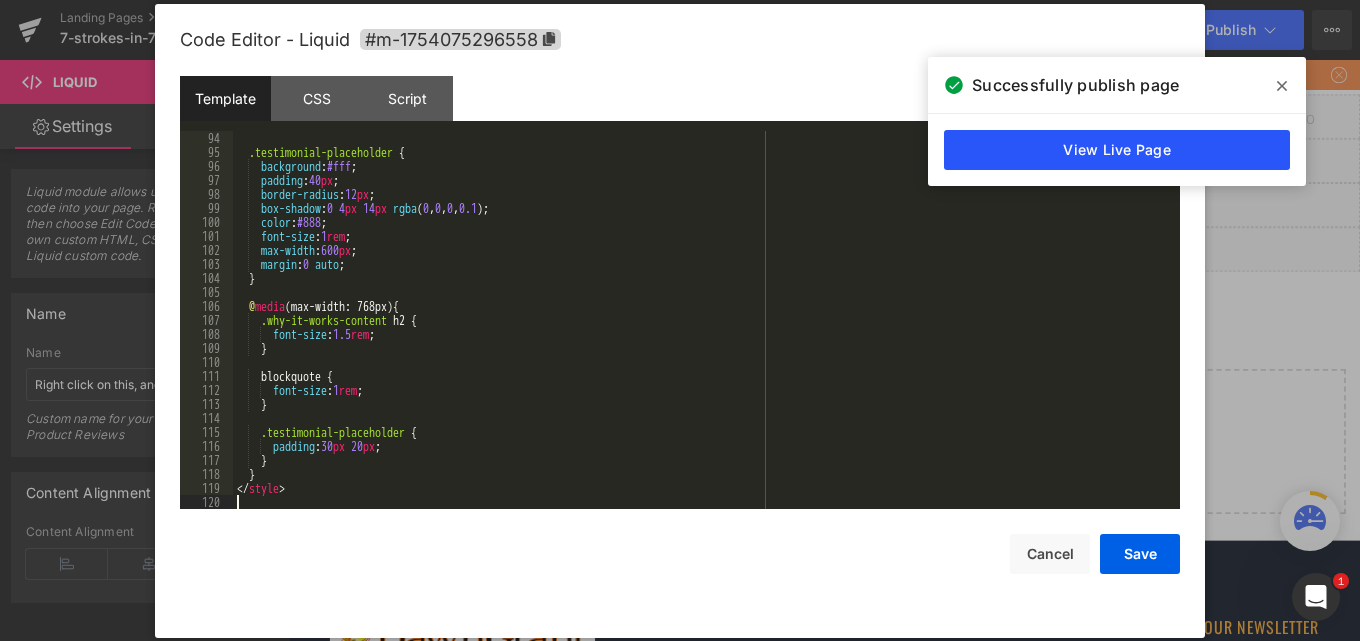click on "Save" at bounding box center [1140, 554] 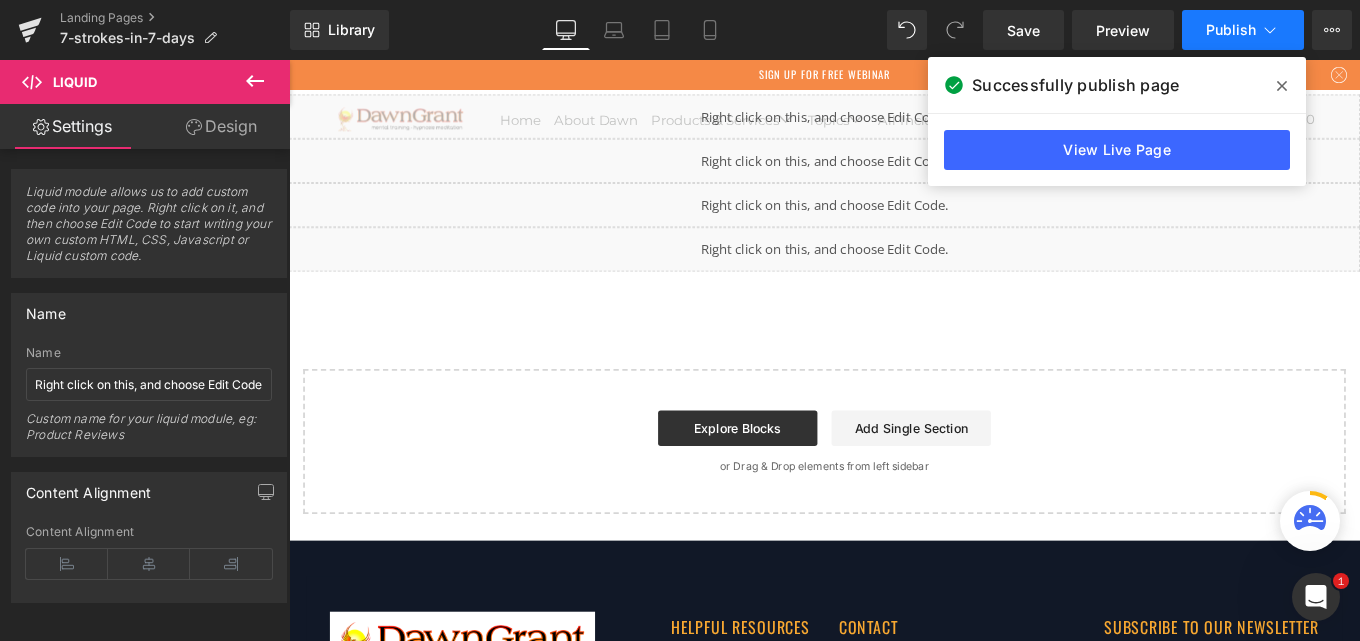 click on "Publish" at bounding box center (1231, 30) 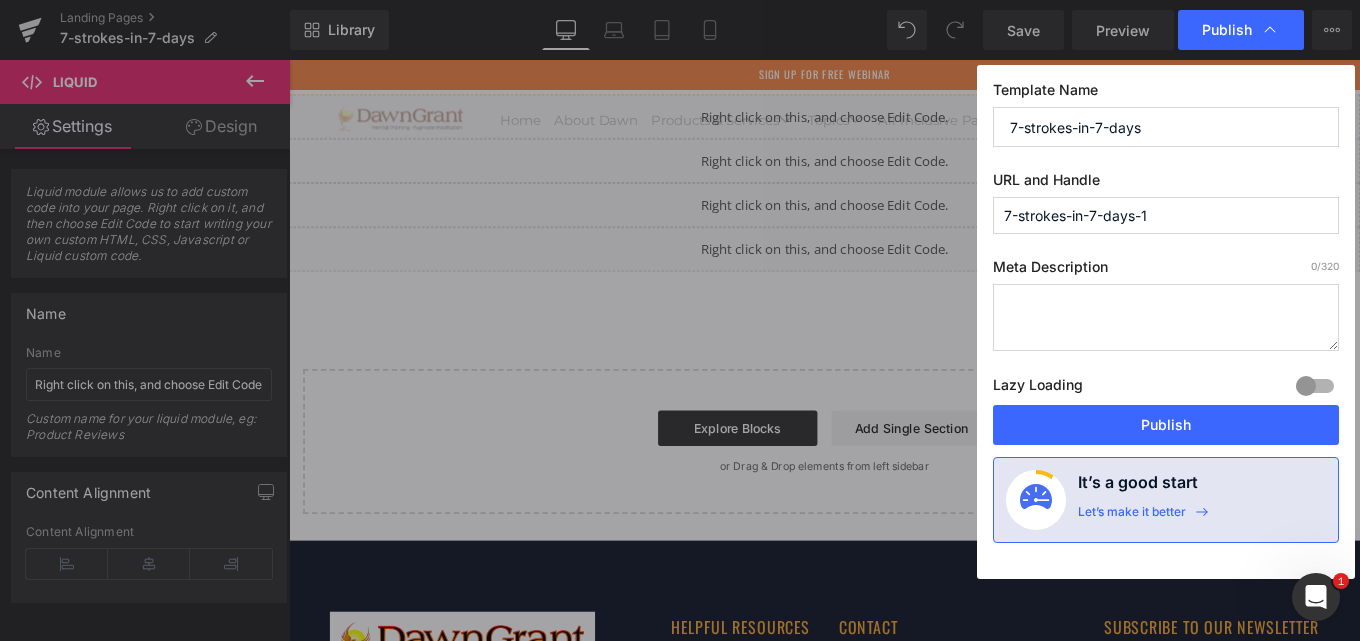 click on "Publish" at bounding box center [1166, 425] 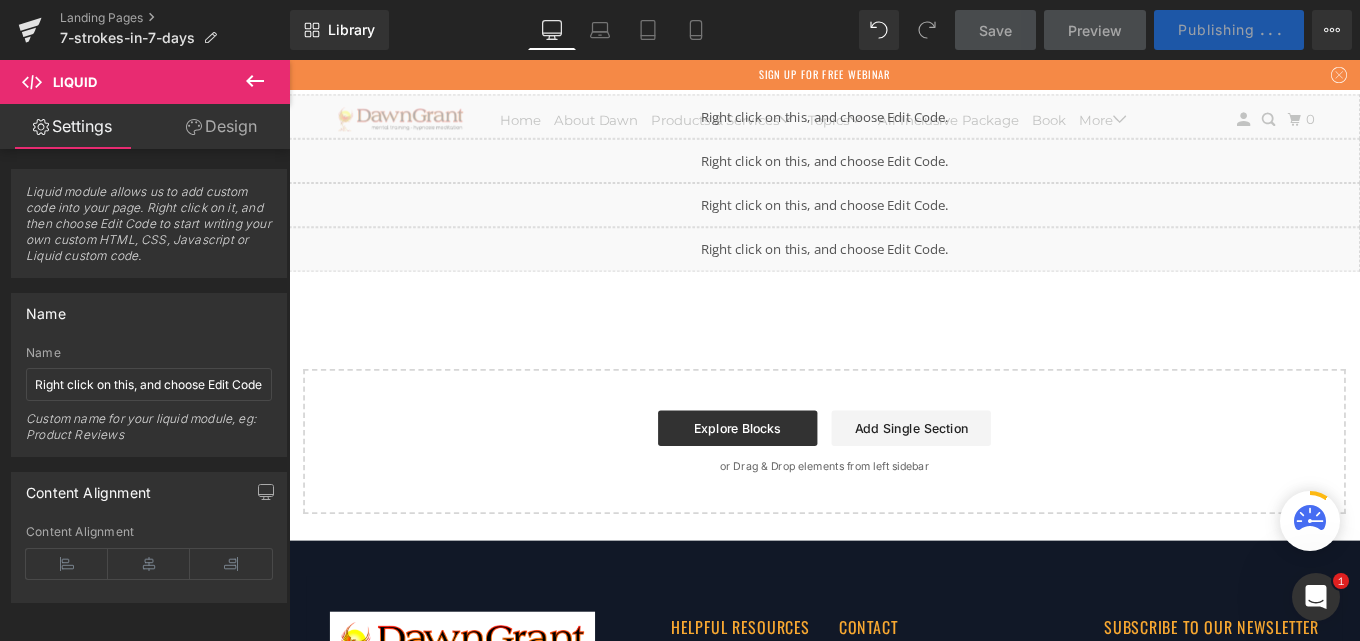 scroll, scrollTop: 1302, scrollLeft: 0, axis: vertical 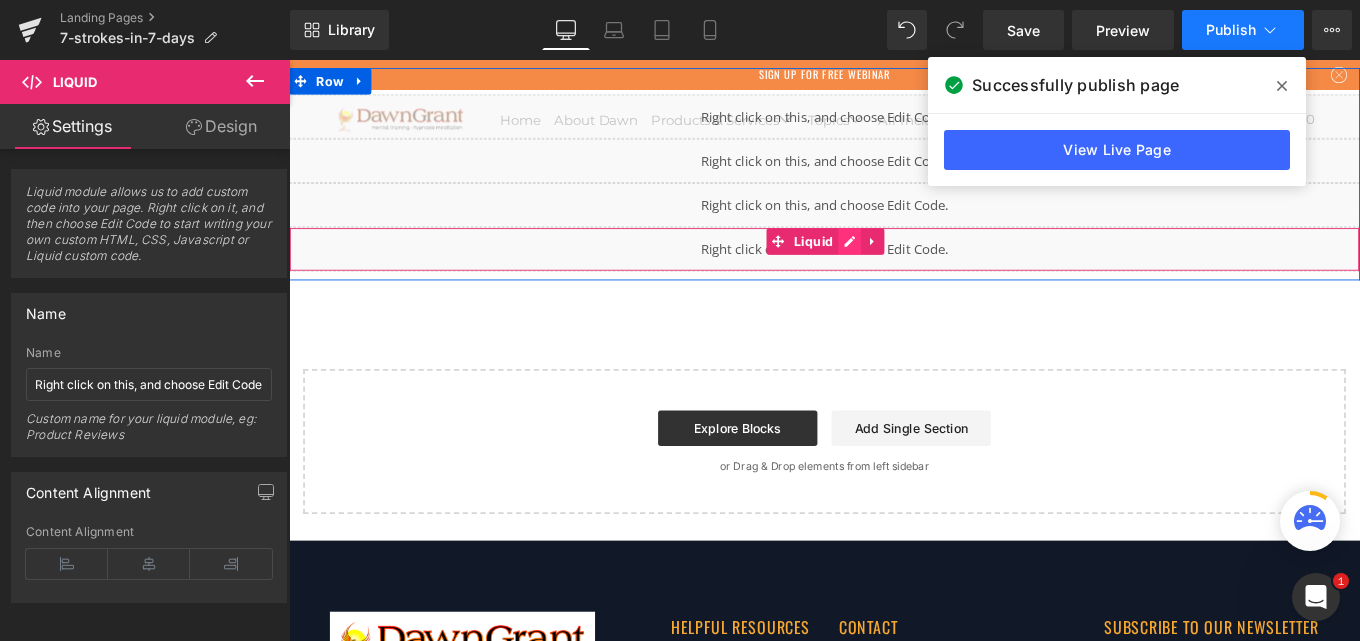 click on "Liquid" at bounding box center (894, 274) 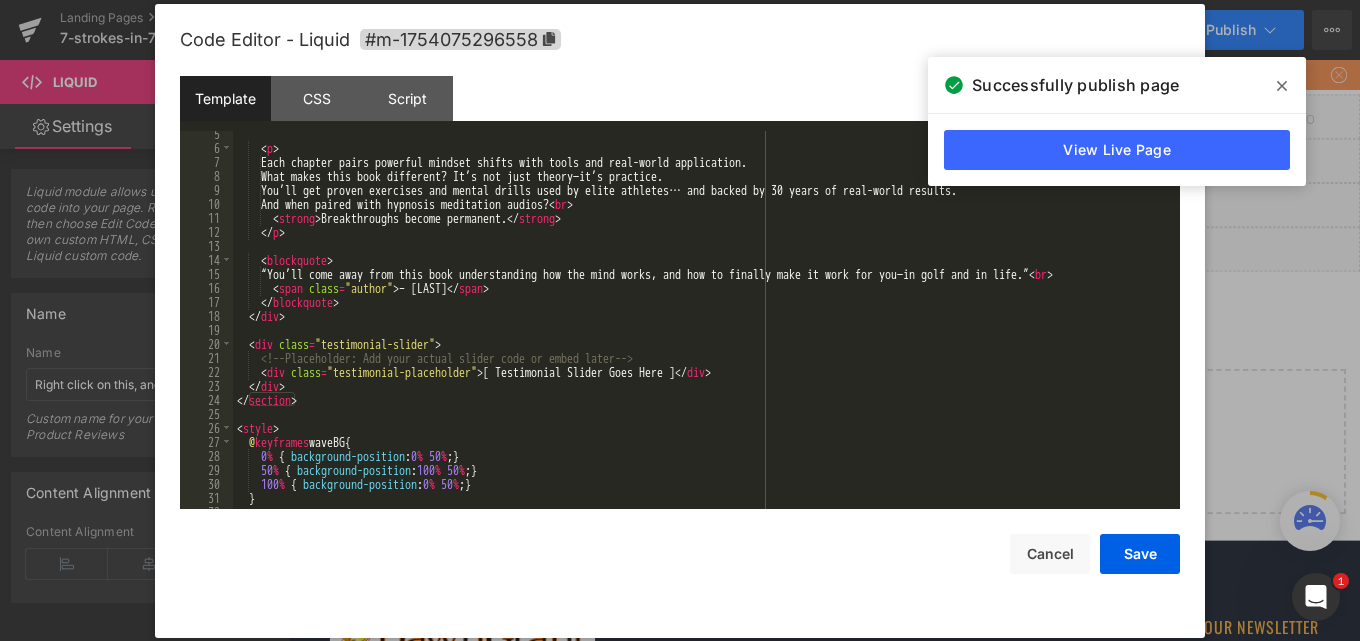 scroll, scrollTop: 60, scrollLeft: 0, axis: vertical 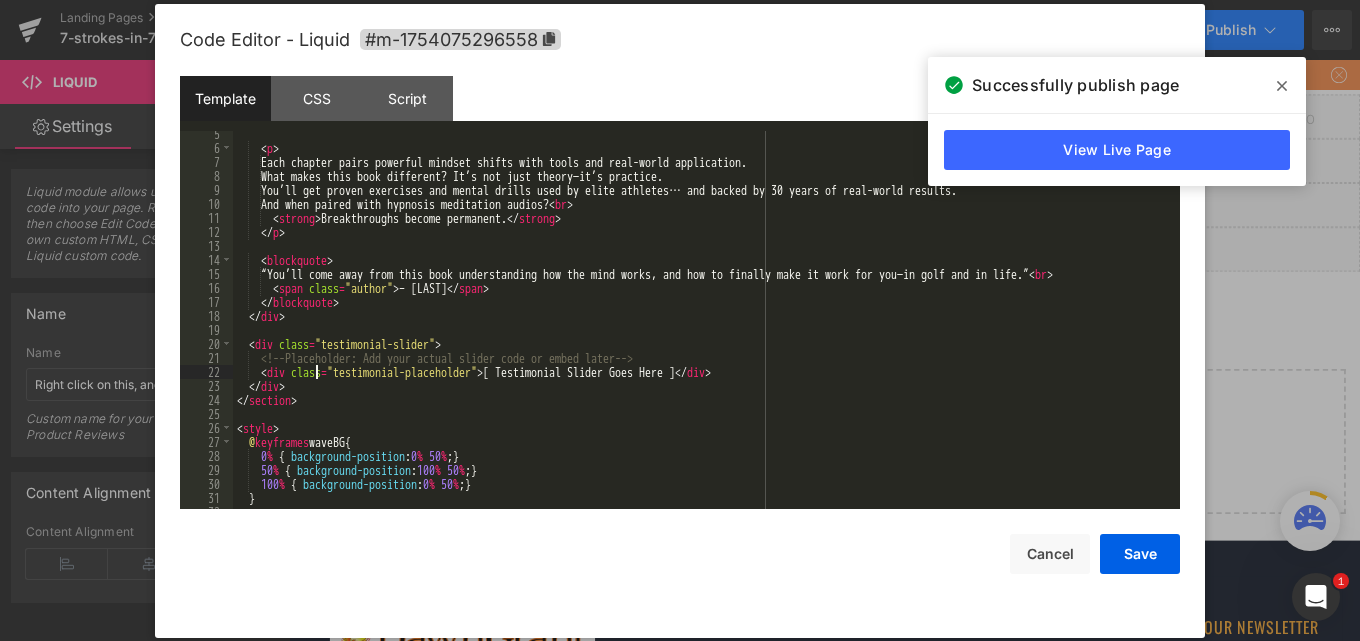 click on "< p >         Each chapter pairs powerful mindset shifts with tools and real-world application.         What makes this book different? It’s not just theory—it’s practice.         You’ll get proven exercises and mental drills used by elite athletes… and backed by 30 years of real-world results.         And when paired with hypnosis meditation audios?  < br >          < strong > Breakthroughs become permanent. </ strong >       </ p >       < blockquote >         “You’ll come away from this book understanding how the mind works, and how to finally make it work for you—in golf and in life.”  < br >          < span   class = "author" > – Dawn Grant </ span >       </ blockquote >    </ div >    < div   class = "testimonial-slider" >       <!--  Placeholder: Add your actual slider code or embed later  -->       < div   class = "testimonial-placeholder" > [ Testimonial Slider Goes Here ] </ div >    </ div > </ section > < style >    @ keyframes  waveBG  {       0 %   {   :  0 %   50 % ;" at bounding box center [702, 330] 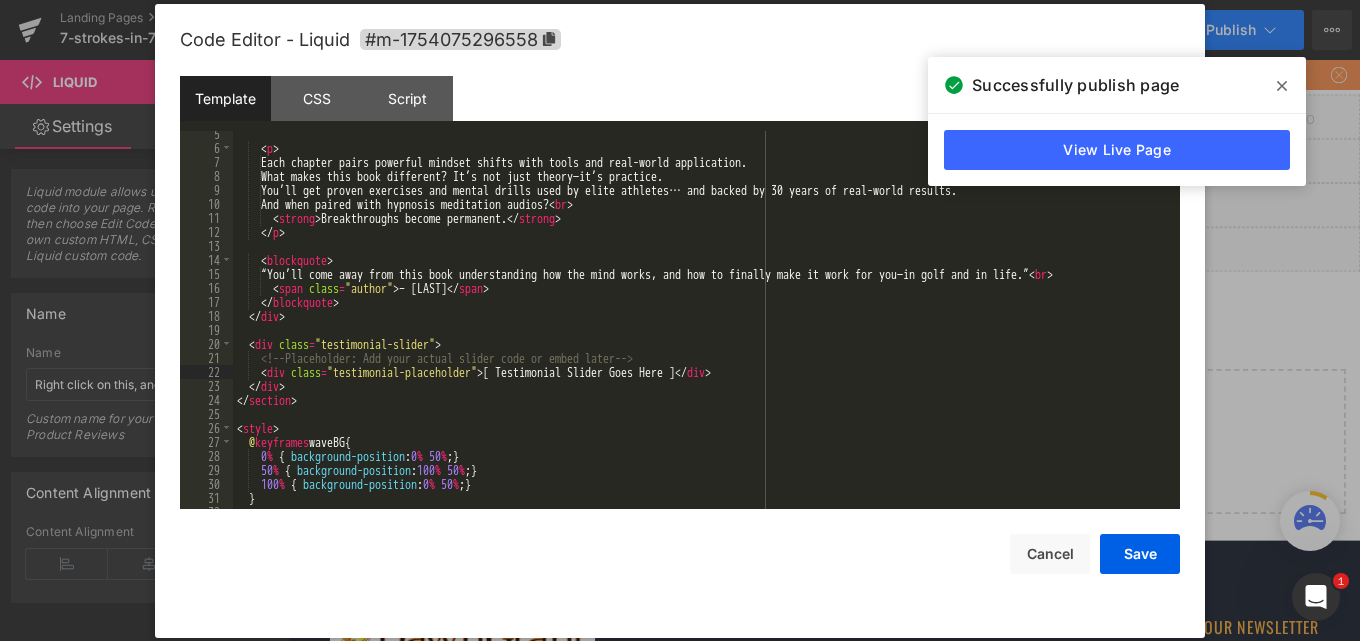 click on "< p >         Each chapter pairs powerful mindset shifts with tools and real-world application.         What makes this book different? It’s not just theory—it’s practice.         You’ll get proven exercises and mental drills used by elite athletes… and backed by 30 years of real-world results.         And when paired with hypnosis meditation audios?  < br >          < strong > Breakthroughs become permanent. </ strong >       </ p >       < blockquote >         “You’ll come away from this book understanding how the mind works, and how to finally make it work for you—in golf and in life.”  < br >          < span   class = "author" > – Dawn Grant </ span >       </ blockquote >    </ div >    < div   class = "testimonial-slider" >       <!--  Placeholder: Add your actual slider code or embed later  -->       < div   class = "testimonial-placeholder" > [ Testimonial Slider Goes Here ] </ div >    </ div > </ section > < style >    @ keyframes  waveBG  {       0 %   {   :  0 %   50 % ;" at bounding box center [702, 330] 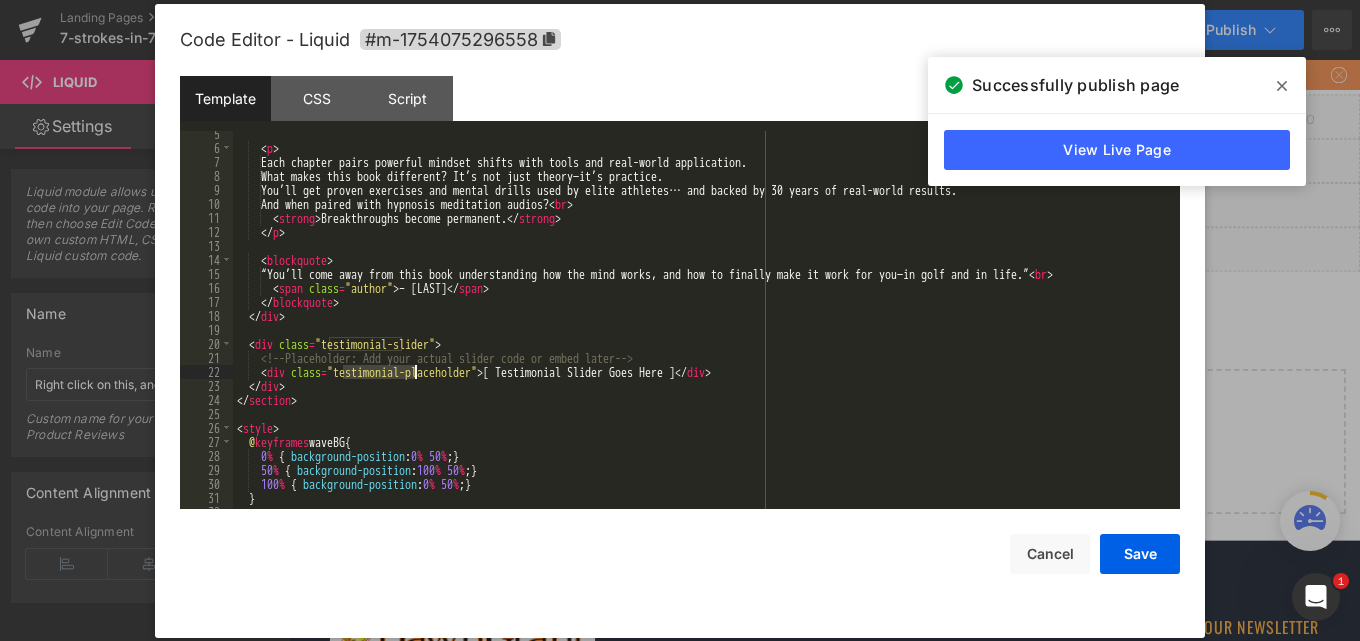 click on "< p >         Each chapter pairs powerful mindset shifts with tools and real-world application.         What makes this book different? It’s not just theory—it’s practice.         You’ll get proven exercises and mental drills used by elite athletes… and backed by 30 years of real-world results.         And when paired with hypnosis meditation audios?  < br >          < strong > Breakthroughs become permanent. </ strong >       </ p >       < blockquote >         “You’ll come away from this book understanding how the mind works, and how to finally make it work for you—in golf and in life.”  < br >          < span   class = "author" > – Dawn Grant </ span >       </ blockquote >    </ div >    < div   class = "testimonial-slider" >       <!--  Placeholder: Add your actual slider code or embed later  -->       < div   class = "testimonial-placeholder" > [ Testimonial Slider Goes Here ] </ div >    </ div > </ section > < style >    @ keyframes  waveBG  {       0 %   {   :  0 %   50 % ;" at bounding box center (702, 330) 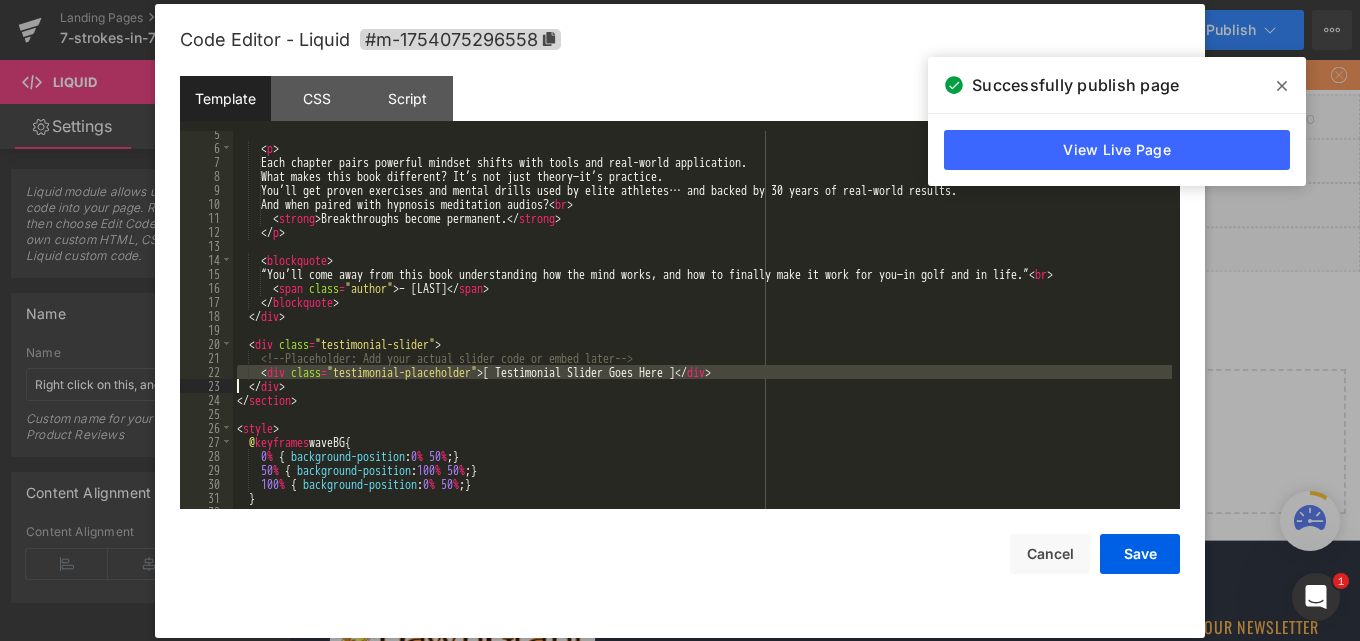 click on "< p >         Each chapter pairs powerful mindset shifts with tools and real-world application.         What makes this book different? It’s not just theory—it’s practice.         You’ll get proven exercises and mental drills used by elite athletes… and backed by 30 years of real-world results.         And when paired with hypnosis meditation audios?  < br >          < strong > Breakthroughs become permanent. </ strong >       </ p >       < blockquote >         “You’ll come away from this book understanding how the mind works, and how to finally make it work for you—in golf and in life.”  < br >          < span   class = "author" > – Dawn Grant </ span >       </ blockquote >    </ div >    < div   class = "testimonial-slider" >       <!--  Placeholder: Add your actual slider code or embed later  -->       < div   class = "testimonial-placeholder" > [ Testimonial Slider Goes Here ] </ div >    </ div > </ section > < style >    @ keyframes  waveBG  {       0 %   {   :  0 %   50 % ;" at bounding box center (702, 320) 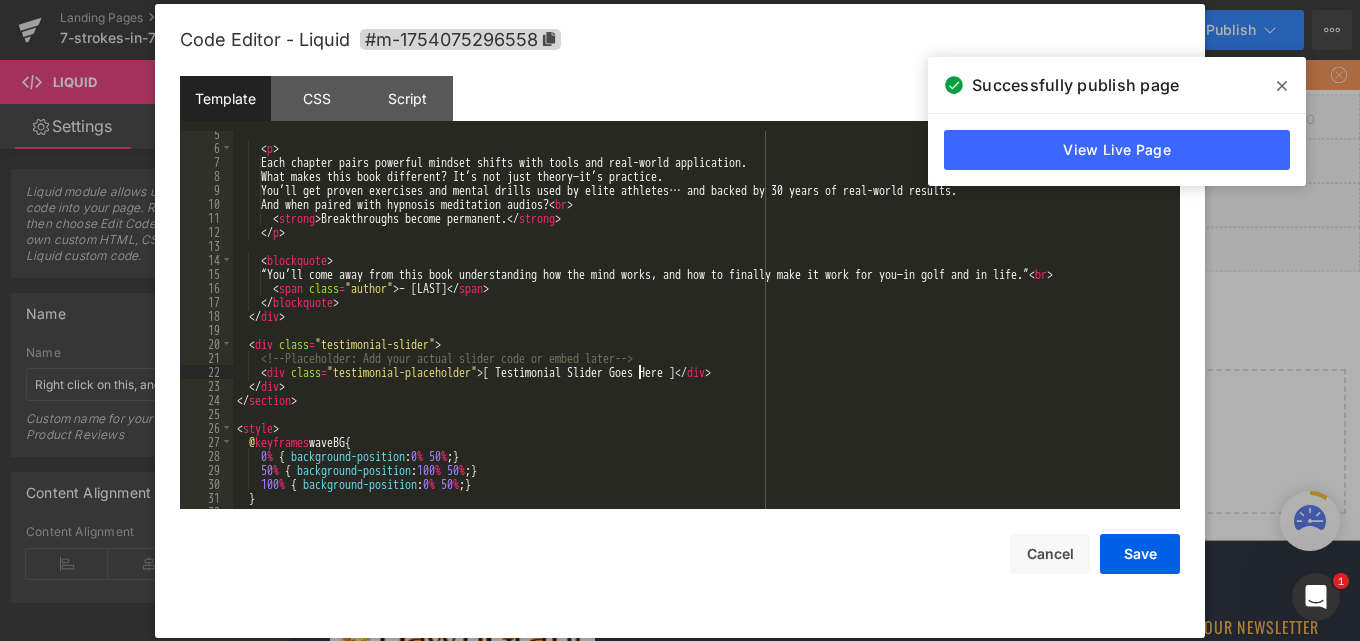 click on "< p >         Each chapter pairs powerful mindset shifts with tools and real-world application.         What makes this book different? It’s not just theory—it’s practice.         You’ll get proven exercises and mental drills used by elite athletes… and backed by 30 years of real-world results.         And when paired with hypnosis meditation audios?  < br >          < strong > Breakthroughs become permanent. </ strong >       </ p >       < blockquote >         “You’ll come away from this book understanding how the mind works, and how to finally make it work for you—in golf and in life.”  < br >          < span   class = "author" > – Dawn Grant </ span >       </ blockquote >    </ div >    < div   class = "testimonial-slider" >       <!--  Placeholder: Add your actual slider code or embed later  -->       < div   class = "testimonial-placeholder" > [ Testimonial Slider Goes Here ] </ div >    </ div > </ section > < style >    @ keyframes  waveBG  {       0 %   {   :  0 %   50 % ;" at bounding box center (702, 330) 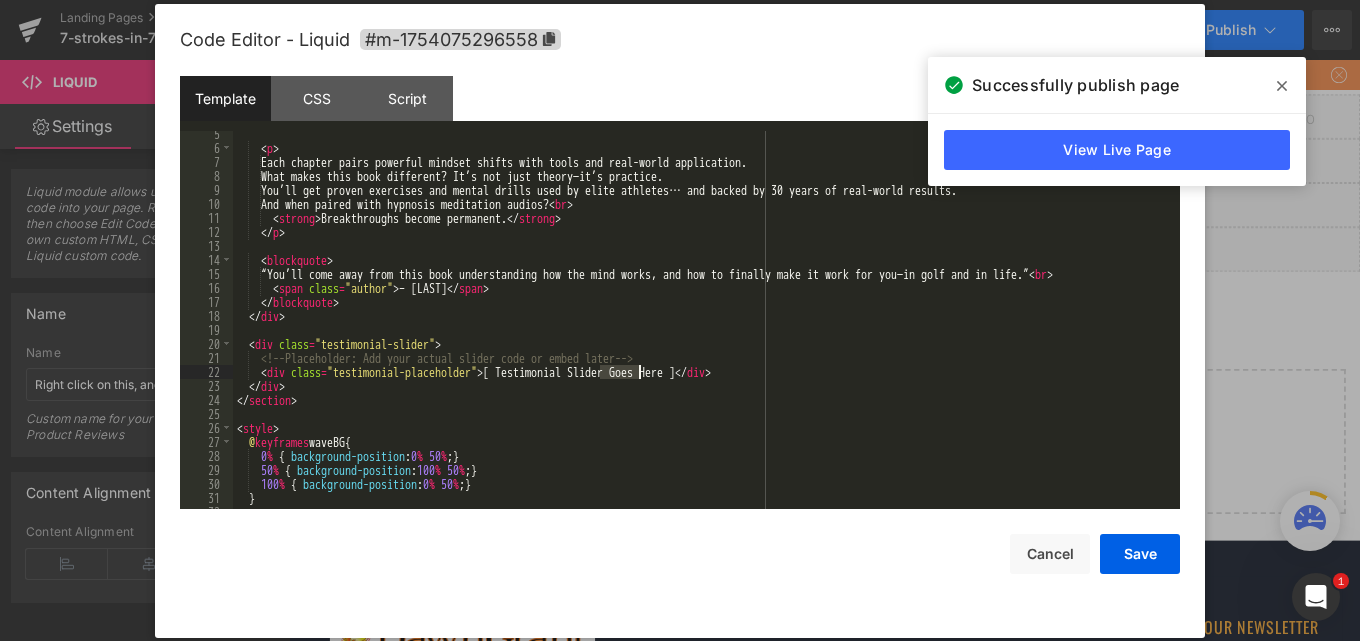click on "< p >         Each chapter pairs powerful mindset shifts with tools and real-world application.         What makes this book different? It’s not just theory—it’s practice.         You’ll get proven exercises and mental drills used by elite athletes… and backed by 30 years of real-world results.         And when paired with hypnosis meditation audios?  < br >          < strong > Breakthroughs become permanent. </ strong >       </ p >       < blockquote >         “You’ll come away from this book understanding how the mind works, and how to finally make it work for you—in golf and in life.”  < br >          < span   class = "author" > – Dawn Grant </ span >       </ blockquote >    </ div >    < div   class = "testimonial-slider" >       <!--  Placeholder: Add your actual slider code or embed later  -->       < div   class = "testimonial-placeholder" > [ Testimonial Slider Goes Here ] </ div >    </ div > </ section > < style >    @ keyframes  waveBG  {       0 %   {   :  0 %   50 % ;" at bounding box center [702, 330] 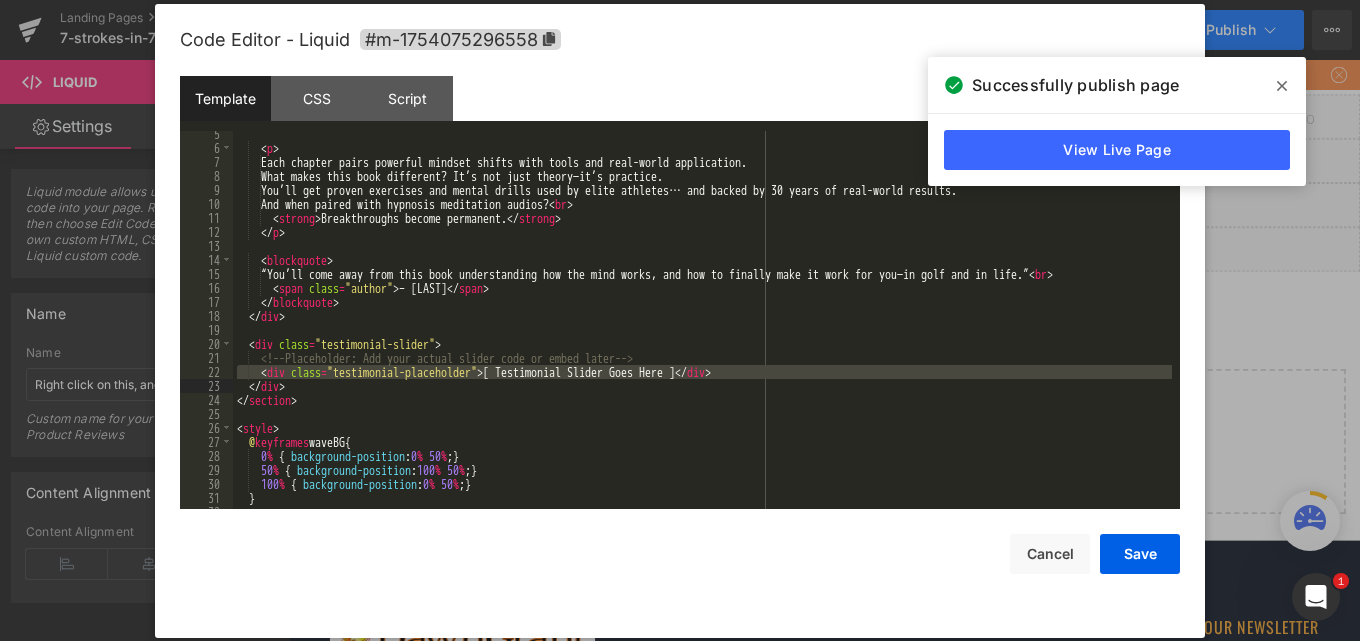 click on "< p >         Each chapter pairs powerful mindset shifts with tools and real-world application.         What makes this book different? It’s not just theory—it’s practice.         You’ll get proven exercises and mental drills used by elite athletes… and backed by 30 years of real-world results.         And when paired with hypnosis meditation audios?  < br >          < strong > Breakthroughs become permanent. </ strong >       </ p >       < blockquote >         “You’ll come away from this book understanding how the mind works, and how to finally make it work for you—in golf and in life.”  < br >          < span   class = "author" > – Dawn Grant </ span >       </ blockquote >    </ div >    < div   class = "testimonial-slider" >       <!--  Placeholder: Add your actual slider code or embed later  -->       < div   class = "testimonial-placeholder" > [ Testimonial Slider Goes Here ] </ div >    </ div > </ section > < style >    @ keyframes  waveBG  {       0 %   {   :  0 %   50 % ;" at bounding box center (702, 320) 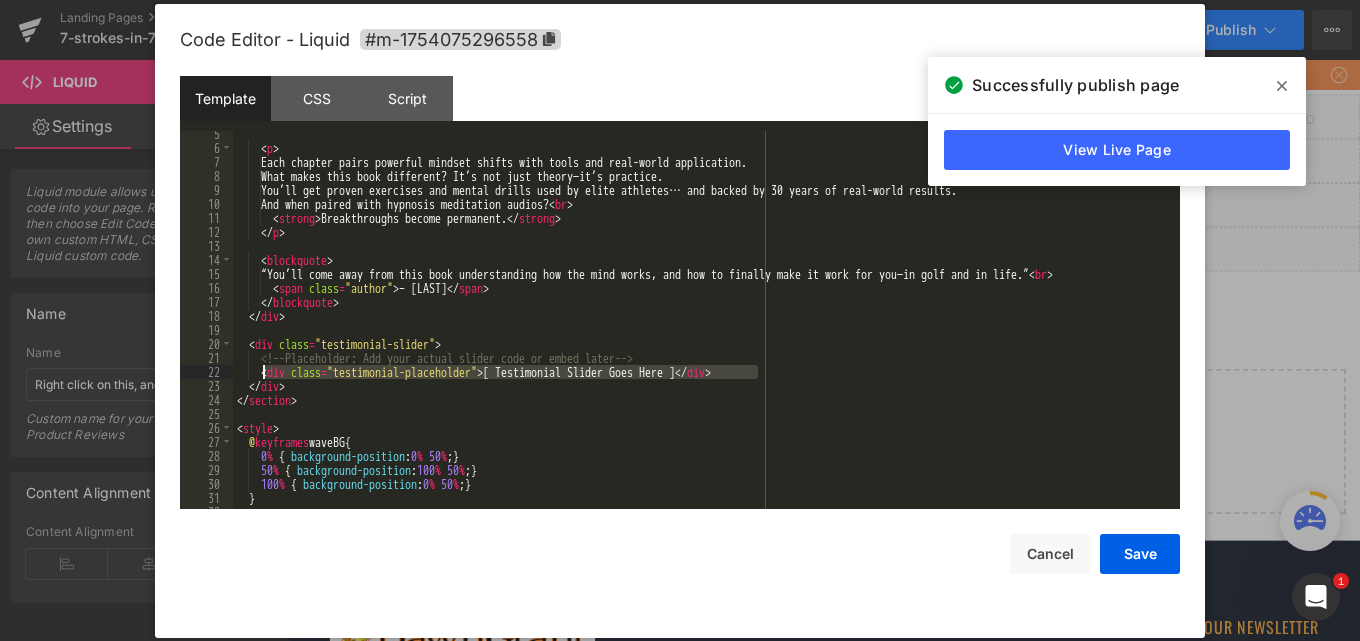 drag, startPoint x: 773, startPoint y: 373, endPoint x: 265, endPoint y: 375, distance: 508.00394 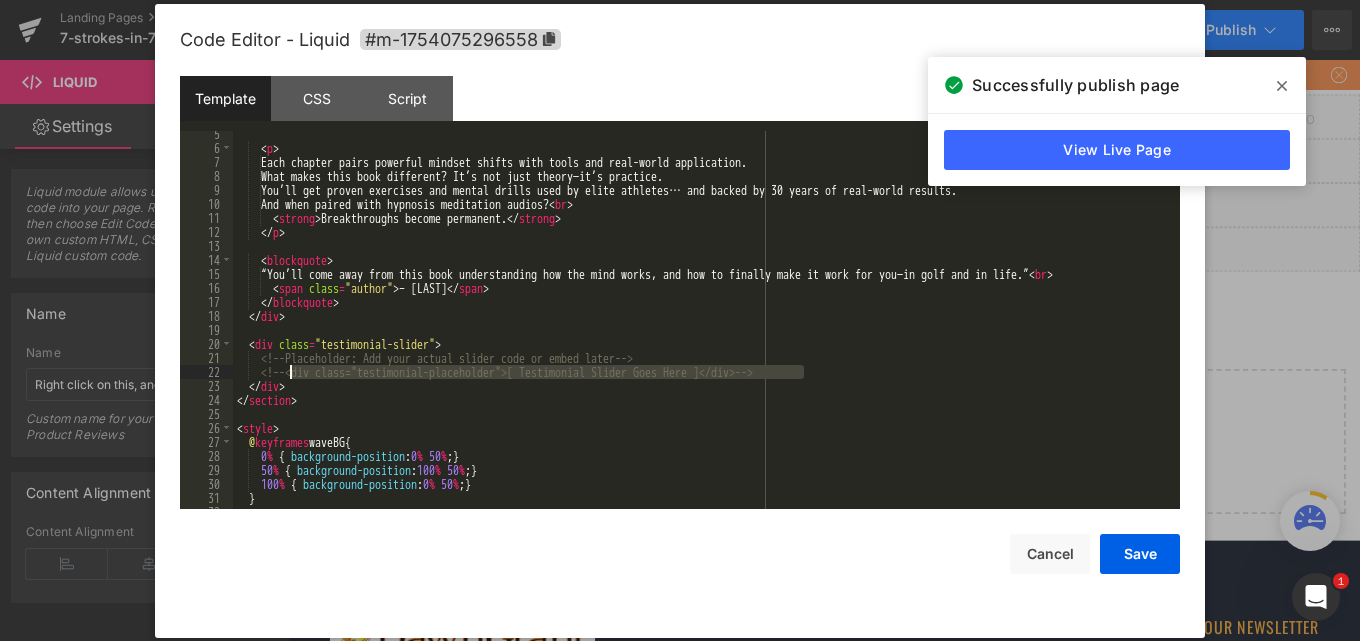 click on "< p >         Each chapter pairs powerful mindset shifts with tools and real-world application.         What makes this book different? It’s not just theory—it’s practice.         You’ll get proven exercises and mental drills used by elite athletes… and backed by 30 years of real-world results.         And when paired with hypnosis meditation audios?  < br >          < strong > Breakthroughs become permanent. </ strong >       </ p >       < blockquote >         “You’ll come away from this book understanding how the mind works, and how to finally make it work for you—in golf and in life.”  < br >          < span   class = "author" > – Dawn Grant </ span >       </ blockquote >    </ div >    < div   class = "testimonial-slider" >       <!--  Placeholder: Add your actual slider code or embed later  -->       <!-- <div class="testimonial-placeholder">[ Testimonial Slider Goes Here ]</div> -->    </ div > </ section > < style >    @ keyframes  waveBG  {       0 %   {   :  0 %   50 % ;" at bounding box center [702, 330] 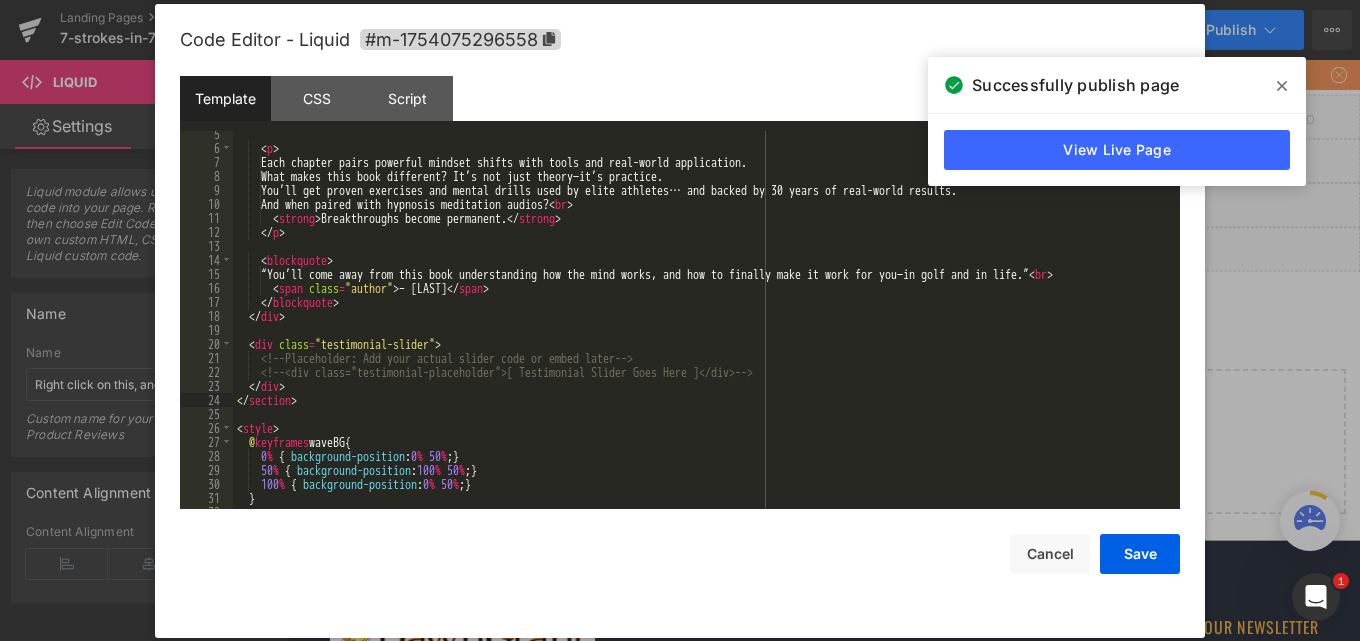 click on "< p >         Each chapter pairs powerful mindset shifts with tools and real-world application.         What makes this book different? It’s not just theory—it’s practice.         You’ll get proven exercises and mental drills used by elite athletes… and backed by 30 years of real-world results.         And when paired with hypnosis meditation audios?  < br >          < strong > Breakthroughs become permanent. </ strong >       </ p >       < blockquote >         “You’ll come away from this book understanding how the mind works, and how to finally make it work for you—in golf and in life.”  < br >          < span   class = "author" > – Dawn Grant </ span >       </ blockquote >    </ div >    < div   class = "testimonial-slider" >       <!--  Placeholder: Add your actual slider code or embed later  -->       <!-- <div class="testimonial-placeholder">[ Testimonial Slider Goes Here ]</div> -->    </ div > </ section > < style >    @ keyframes  waveBG  {       0 %   {   :  0 %   50 % ;" at bounding box center [702, 330] 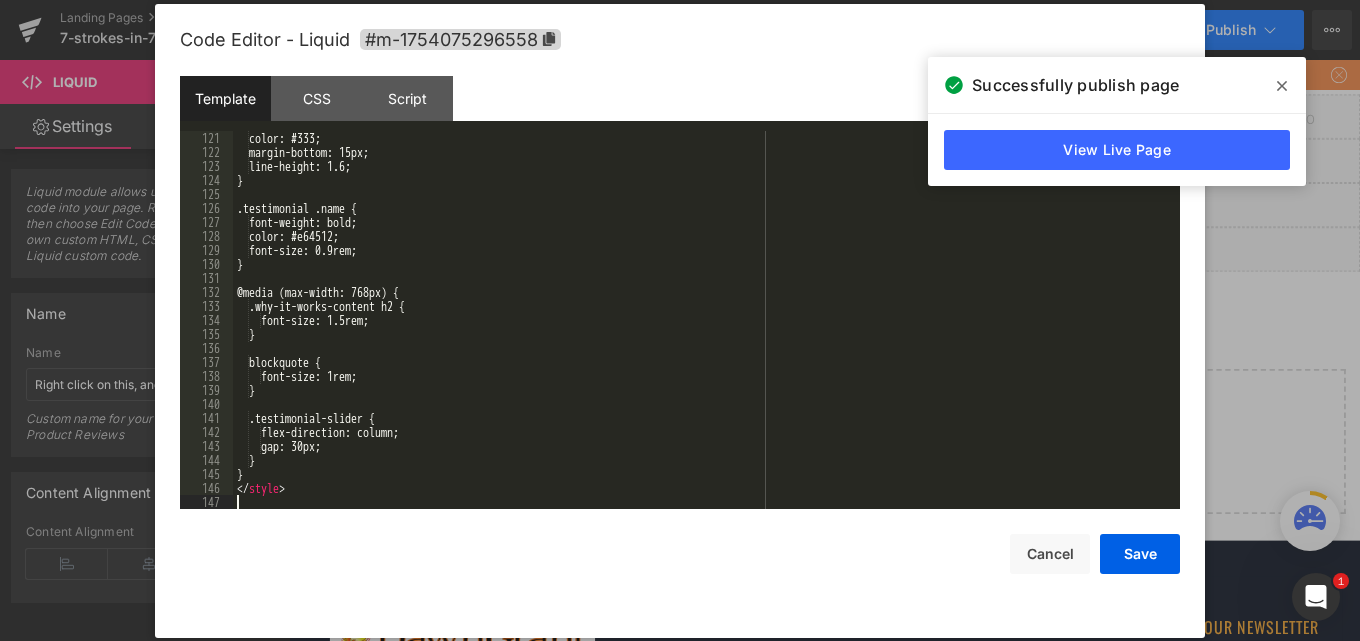 scroll, scrollTop: 1708, scrollLeft: 0, axis: vertical 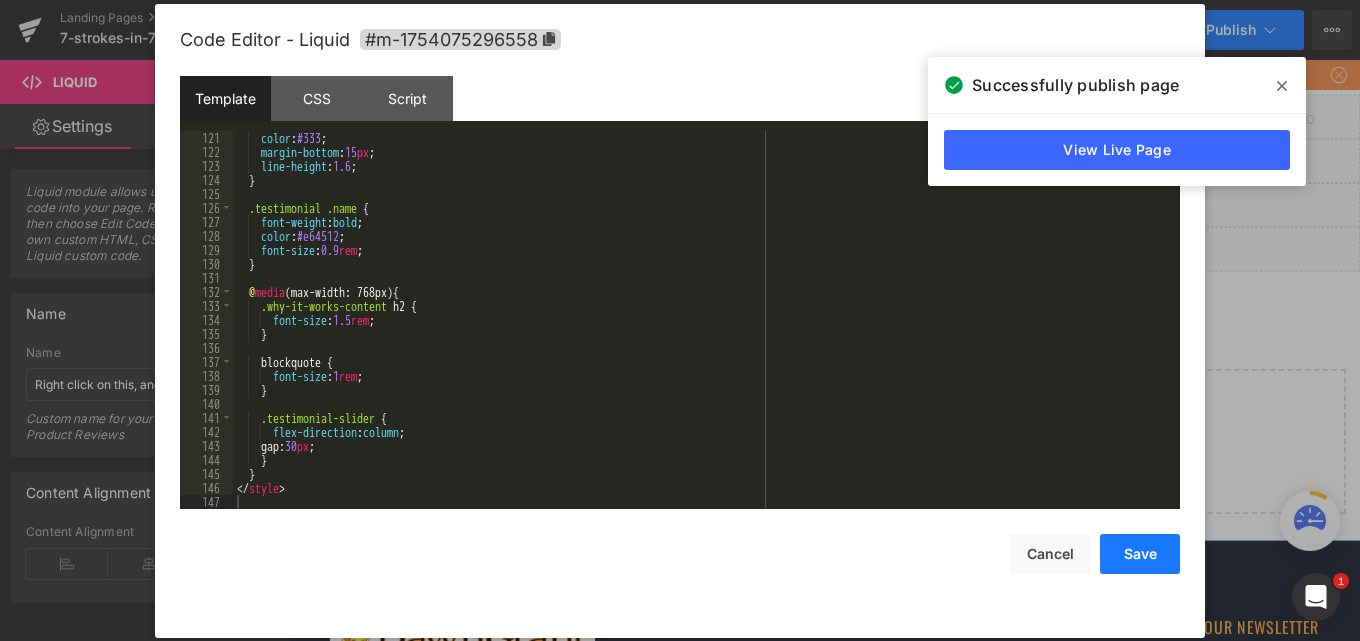 click on "Save" at bounding box center [1140, 554] 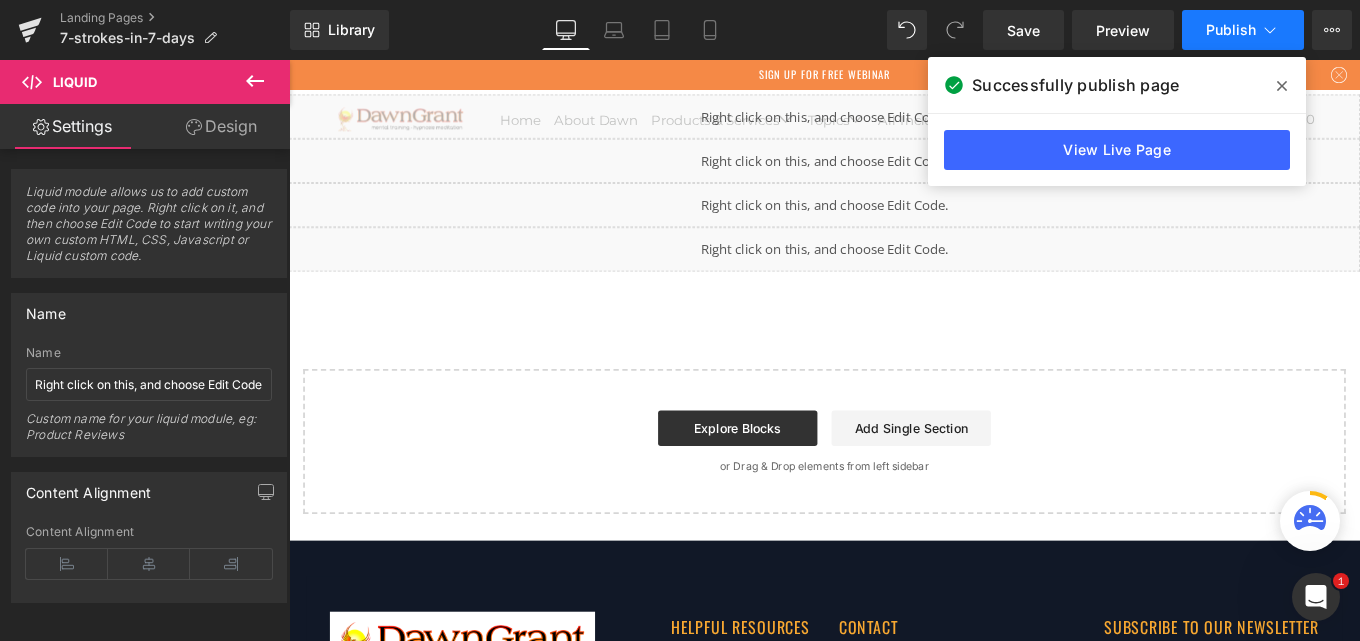 click on "Publish" at bounding box center [1231, 30] 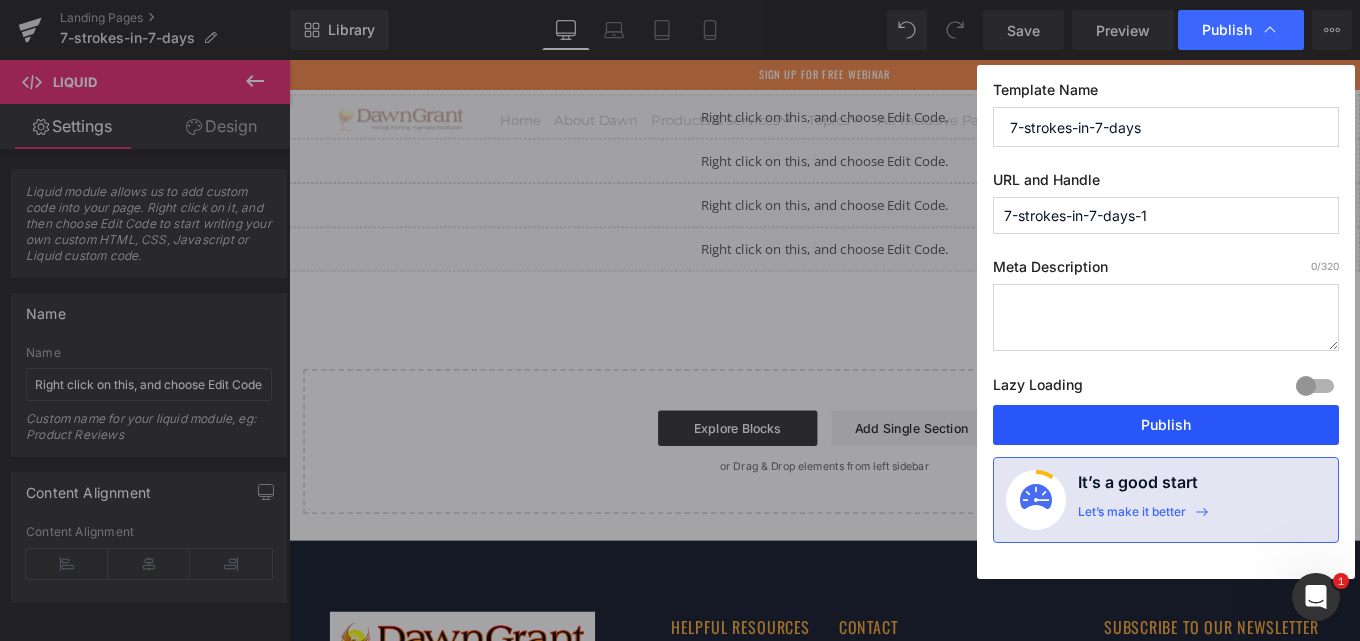 drag, startPoint x: 1176, startPoint y: 412, endPoint x: 305, endPoint y: 32, distance: 950.28467 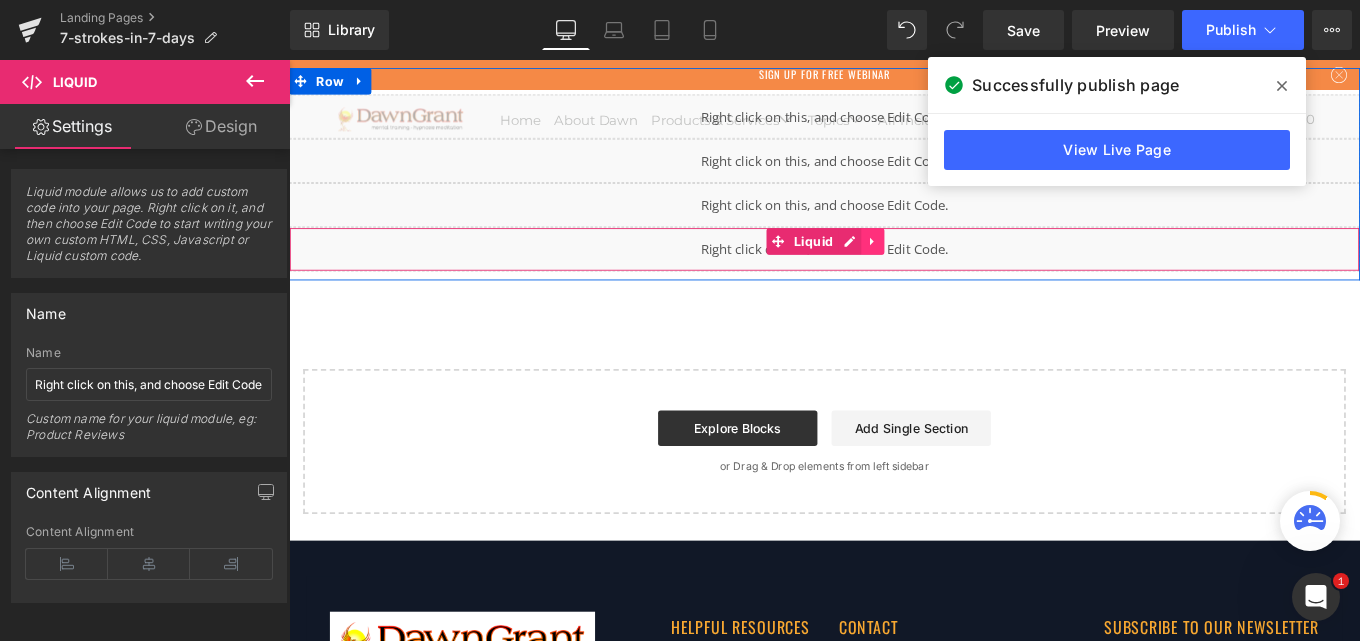 click at bounding box center (948, 265) 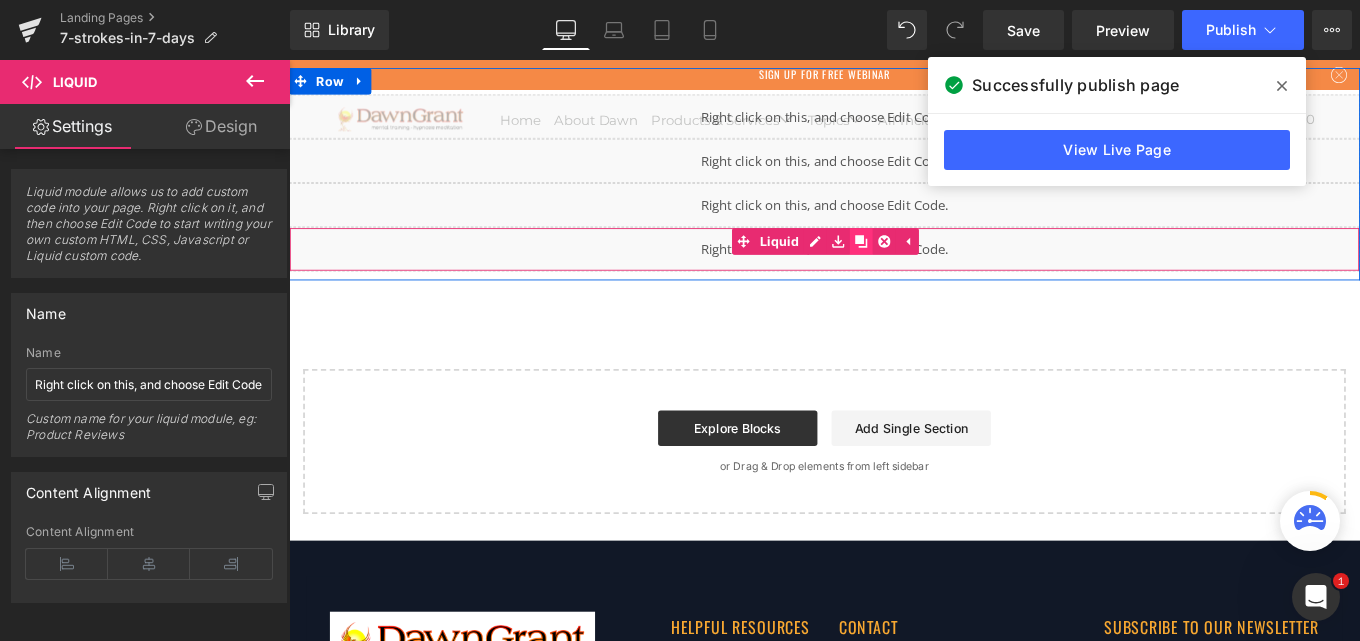 click 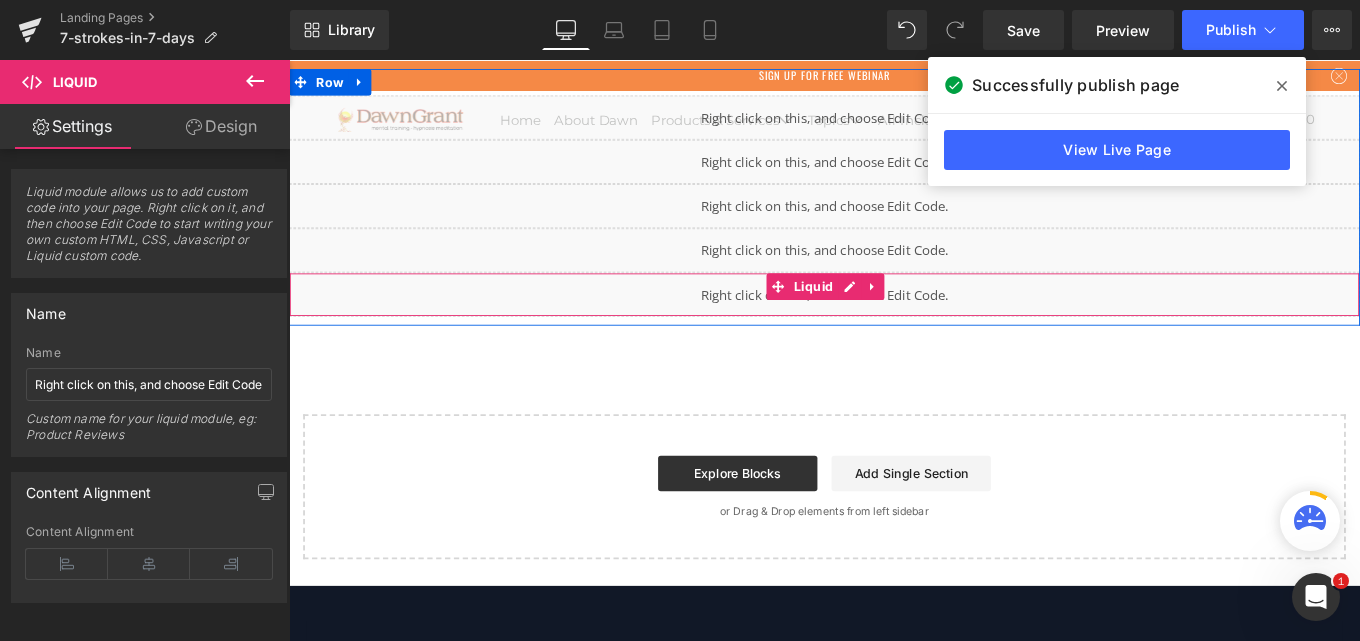 click on "Liquid" at bounding box center (894, 324) 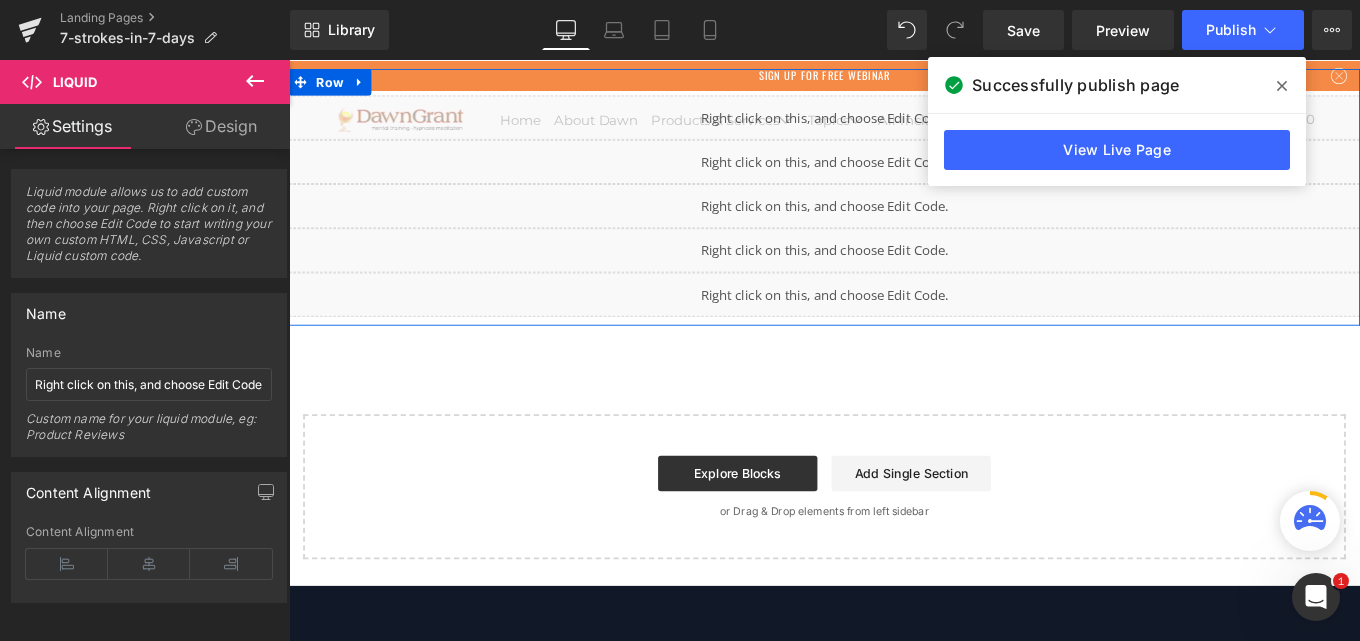click on "Liquid" at bounding box center [894, 324] 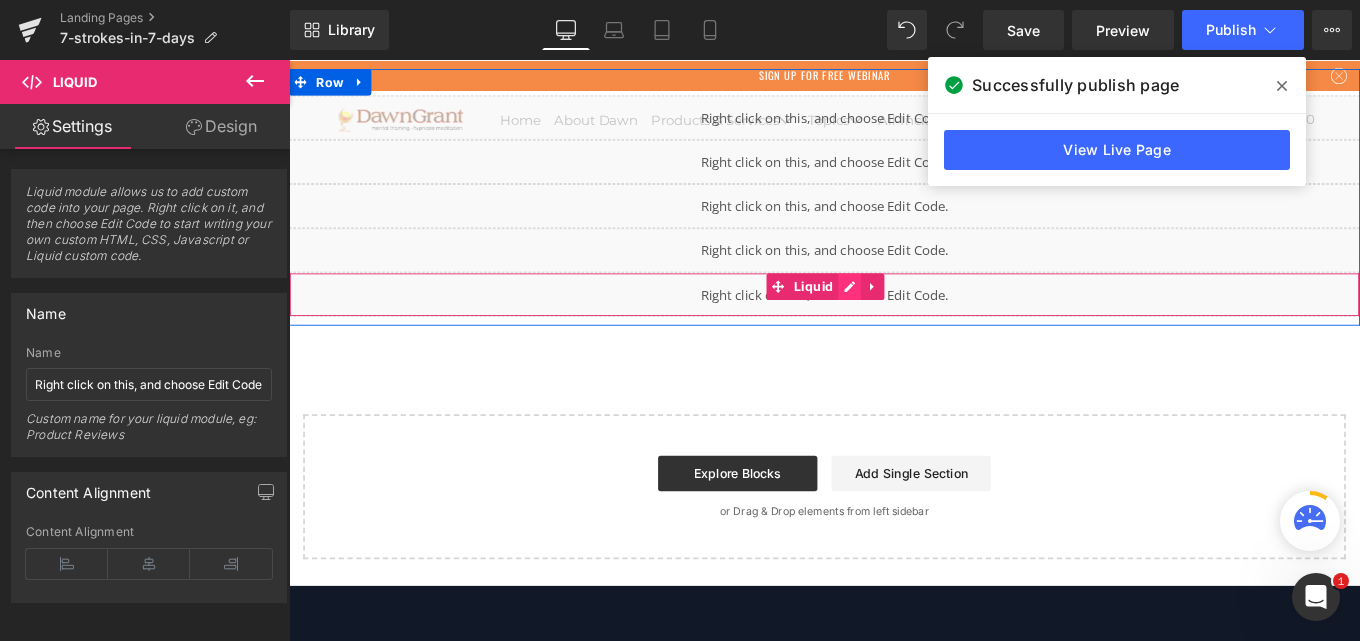 click on "Liquid" at bounding box center (894, 324) 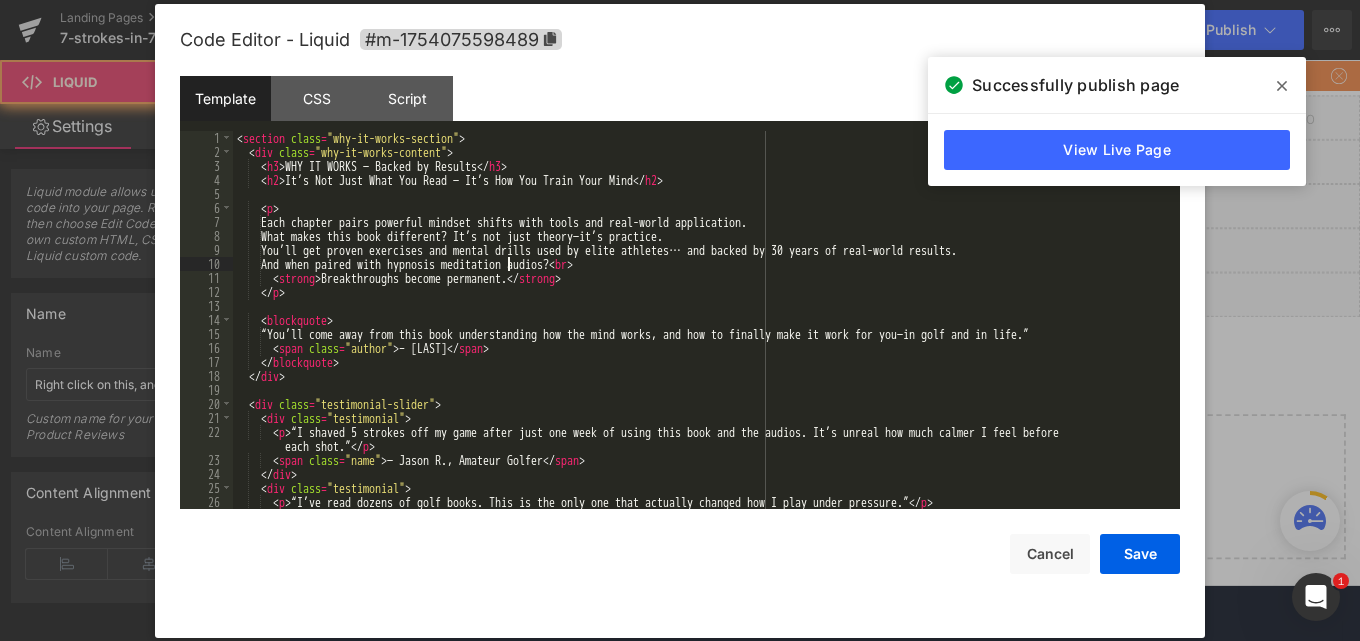 click on "< section   class = "why-it-works-section" >    < div   class = "why-it-works-content" >       < h3 > WHY IT WORKS — Backed by Results </ h3 >       < h2 > It’s Not Just What You Read — It’s How You Train Your Mind </ h2 >       < p >         Each chapter pairs powerful mindset shifts with tools and real-world application.         What makes this book different? It’s not just theory—it’s practice.         You’ll get proven exercises and mental drills used by elite athletes… and backed by 30 years of real-world results.         And when paired with hypnosis meditation audios?  < br >          < strong > Breakthroughs become permanent. </ strong >       </ p >       < blockquote >         “You’ll come away from this book understanding how the mind works, and how to finally make it work for you—in golf and in life.”          < span   class = "author" > – Dawn Grant </ span >       </ blockquote >    </ div >    < div   class = "testimonial-slider" >       < div   class = "testimonial"" at bounding box center [702, 334] 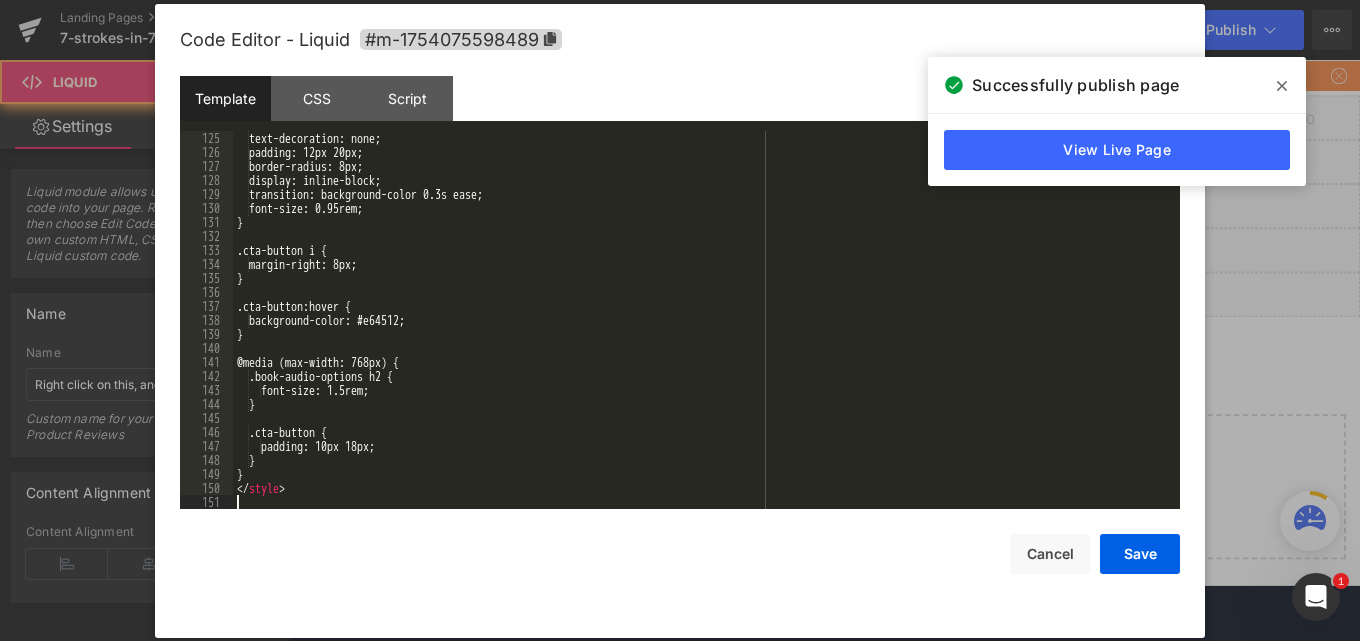 scroll, scrollTop: 356, scrollLeft: 0, axis: vertical 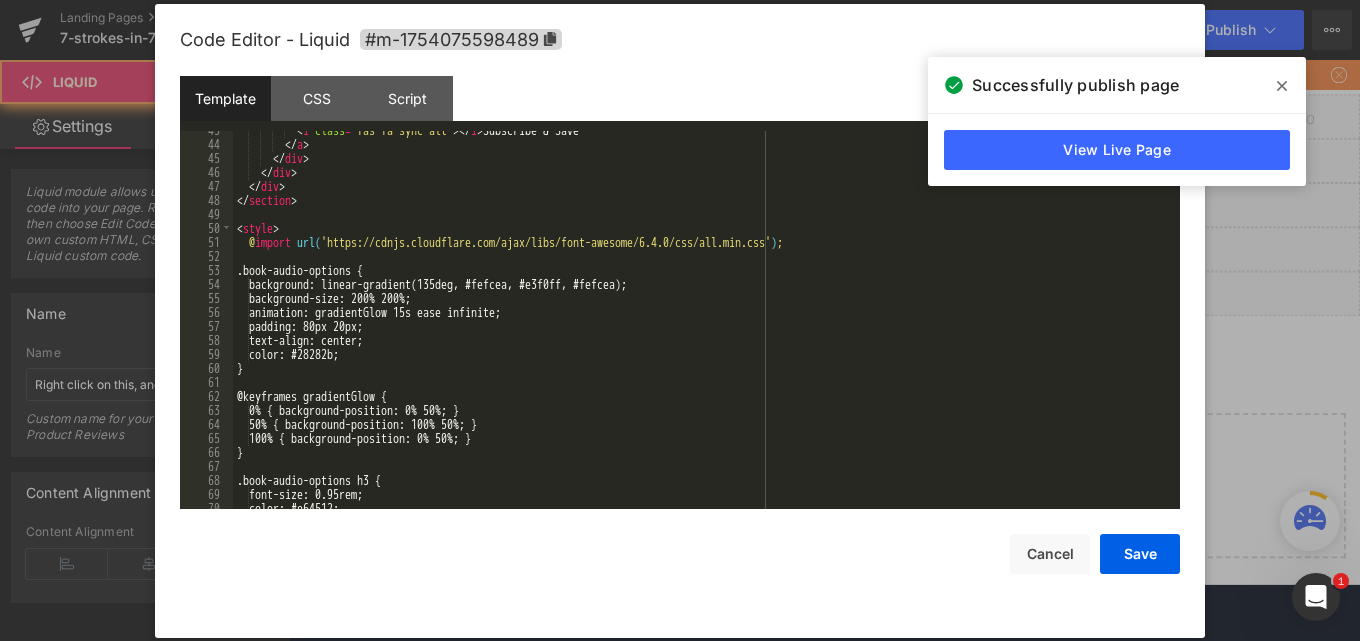 click on "< i   class = "fas fa-sync-alt" > </ i >  Subscribe & Save             </ a >          </ div >       </ div >    </ div > </ section > < style >    @ import   url( 'https://cdnjs.cloudflare.com/ajax/libs/font-awesome/6.4.0/css/all.min.css' ) ;   .book-audio-options {      background: linear-gradient(135deg, #fefcea, #e3f0ff, #fefcea);      background-size: 200% 200%;      animation: gradientGlow 15s ease infinite;      padding: 80px 20px;      text-align: center;      color: #28282b;   }   @keyframes gradientGlow {      0% { background-position: 0% 50%; }      50% { background-position: 100% 50%; }      100% { background-position: 0% 50%; }   }   .book-audio-options h3 {      font-size: 0.95rem;      color: #e64512;" at bounding box center [702, 326] 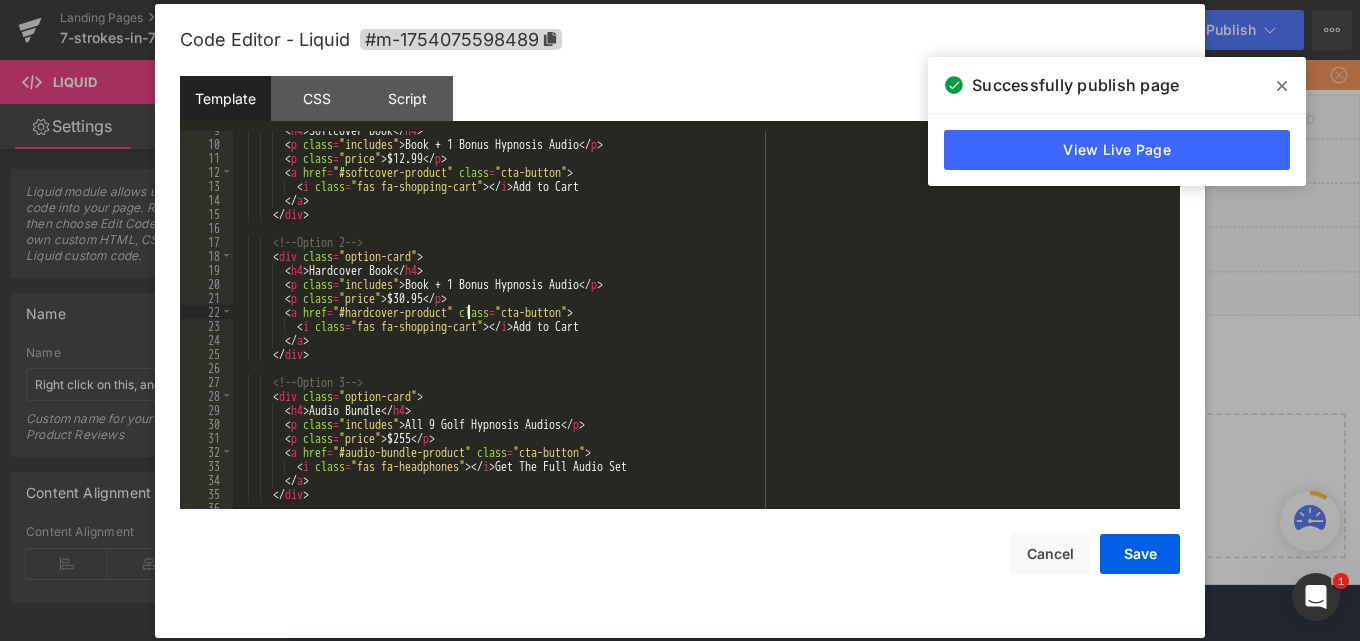 drag, startPoint x: 470, startPoint y: 310, endPoint x: 446, endPoint y: 310, distance: 24 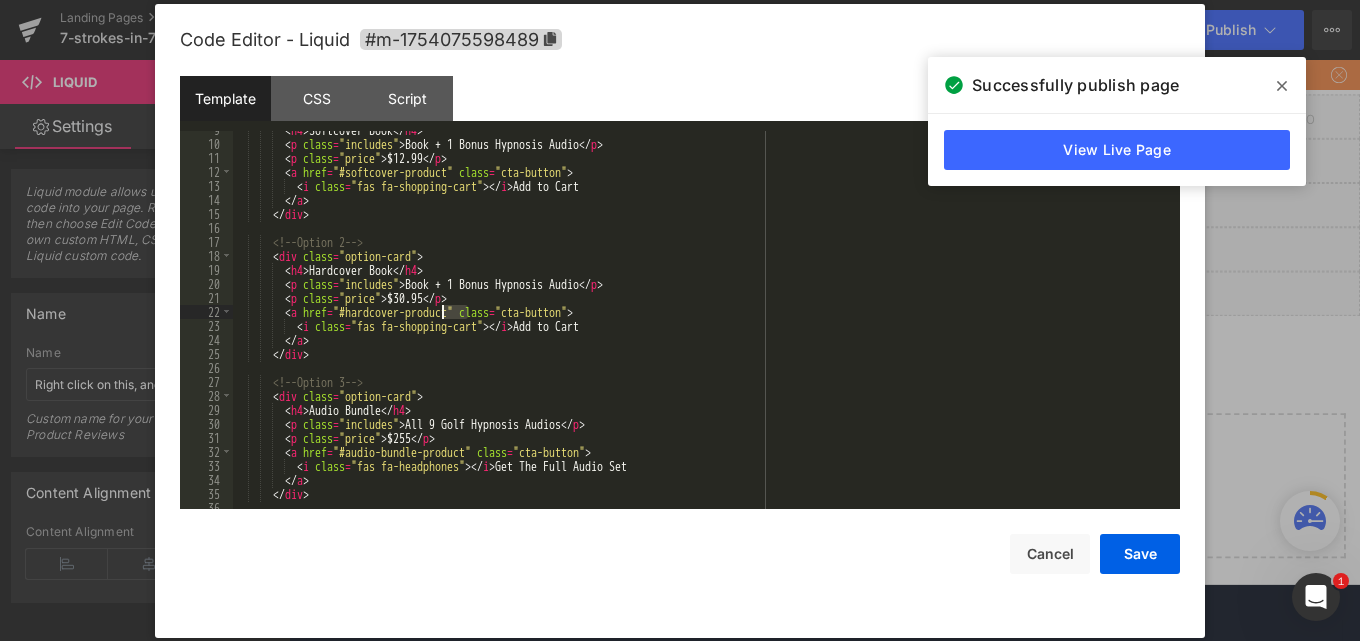 click on "< h4 > Softcover Book </ h4 >             < p   class = "includes" > Book + 1 Bonus Hypnosis Audio </ p >             < p   class = "price" > $12.99 </ p >             < a   href = "#softcover-product"   class = "cta-button" >                < i   class = "fas fa-shopping-cart" > </ i >  Add to Cart             </ a >          </ div >          <!--  Option 2  -->          < div   class = "option-card" >             < h4 > Hardcover Book </ h4 >             < p   class = "includes" > Book + 1 Bonus Hypnosis Audio </ p >             < p   class = "price" > $30.95 </ p >             < a   href = "#hardcover-product"   class = "cta-button" >                < i   class = "fas fa-shopping-cart" > </ i >  Add to Cart             </ a >          </ div >          <!--  Option 3  -->          < div   class = "option-card" >             < h4 > Audio Bundle </ h4 >             < p   class = "includes" > All 9 Golf Hypnosis Audios </ p >             < p   class = "price" > $255 </ p >             < a   href" at bounding box center (702, 320) 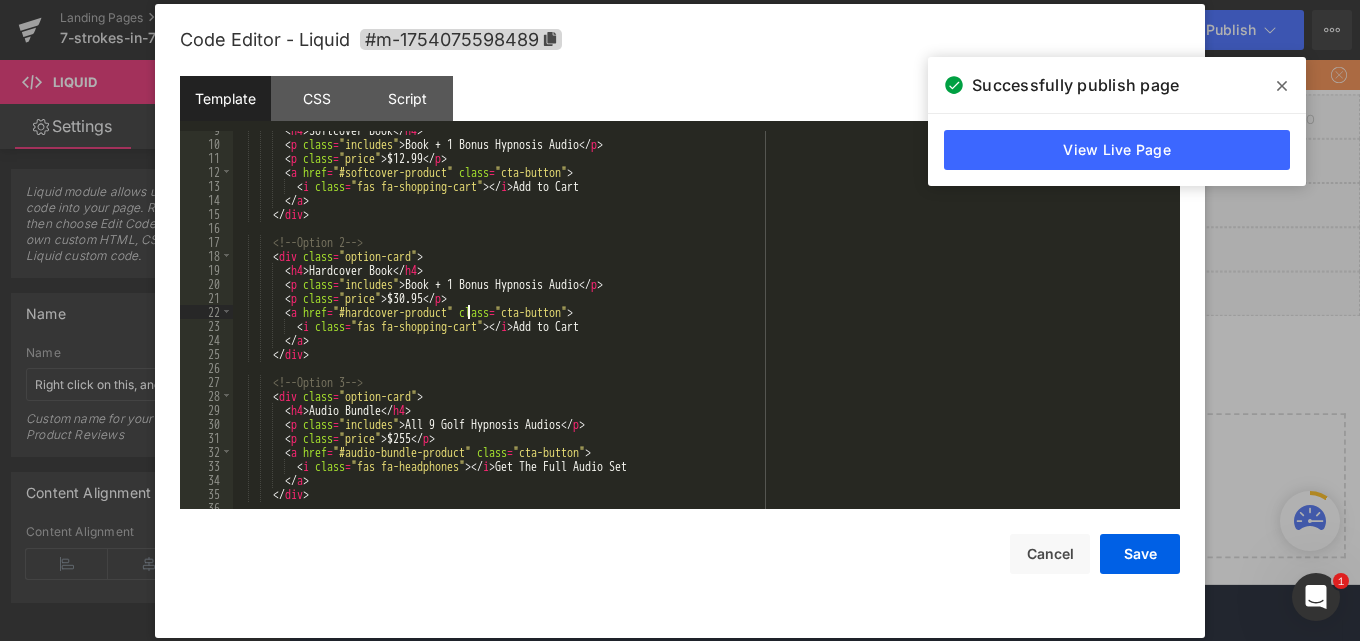drag, startPoint x: 467, startPoint y: 308, endPoint x: 357, endPoint y: 312, distance: 110.0727 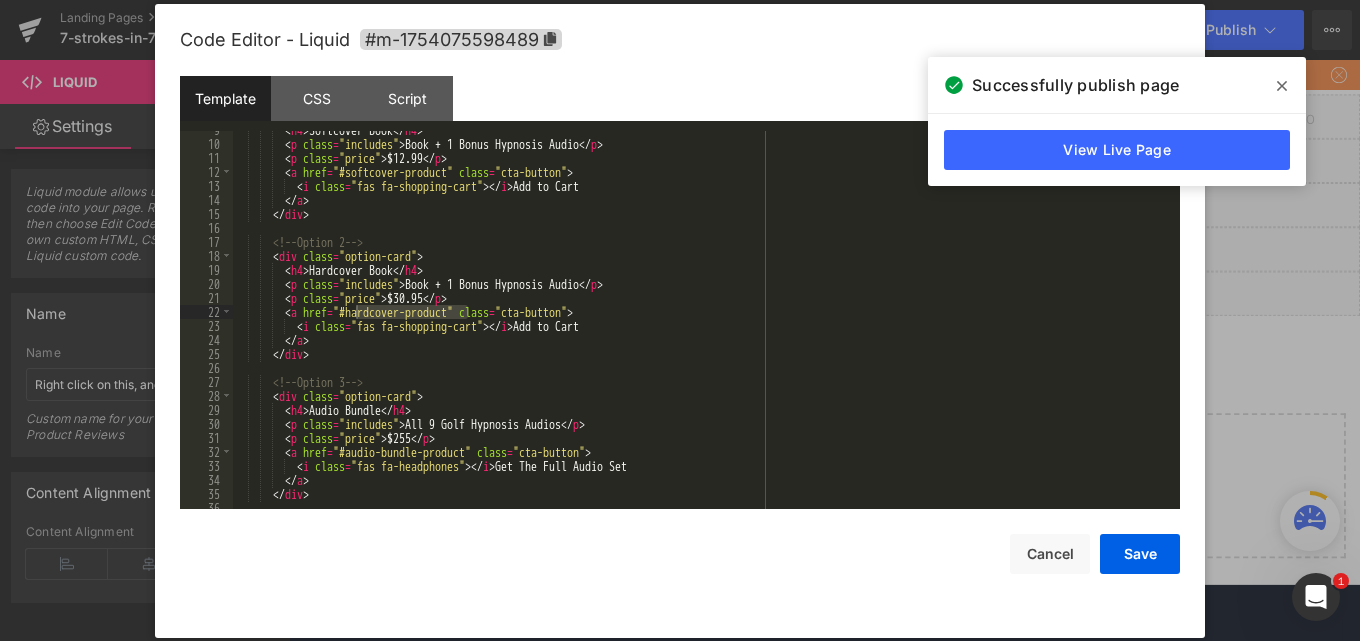 scroll, scrollTop: 120, scrollLeft: 0, axis: vertical 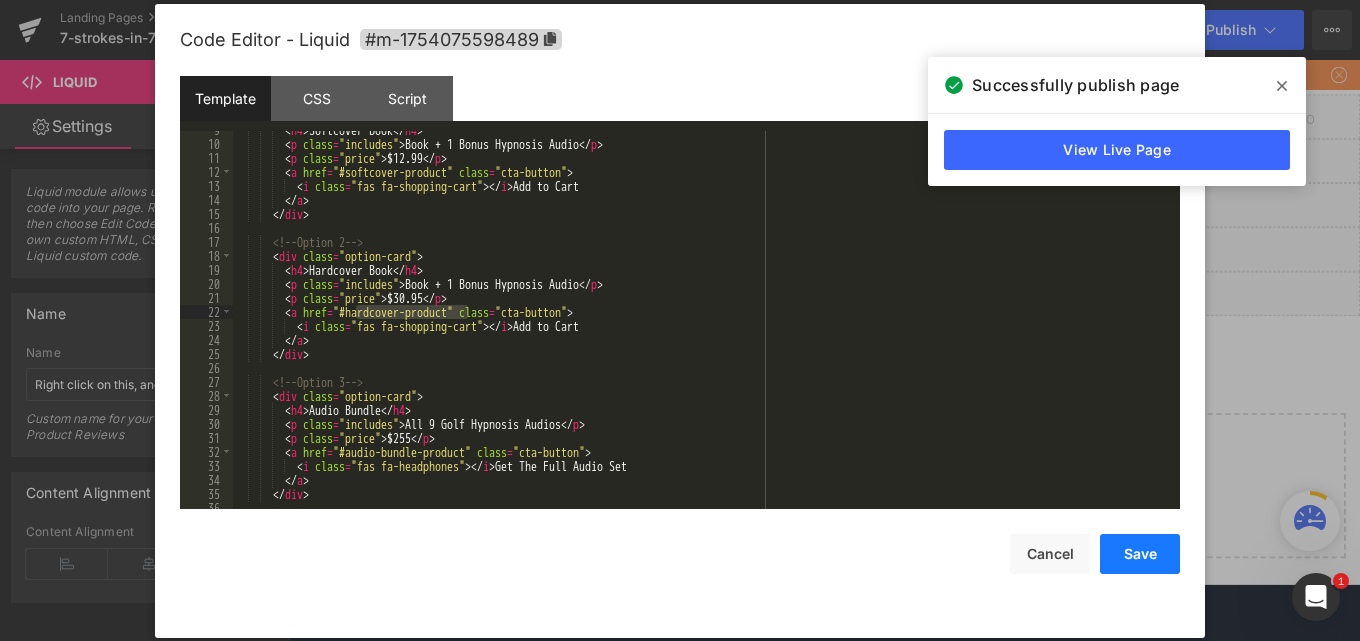 click on "Save" at bounding box center (1140, 554) 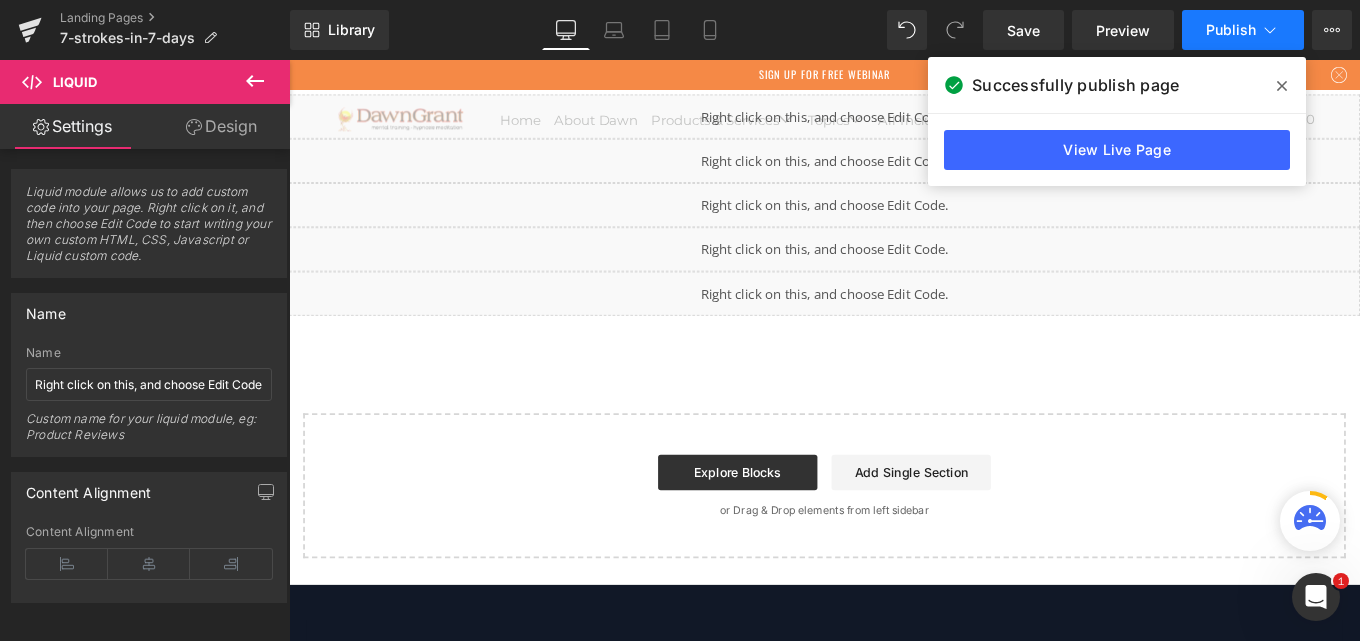 click on "Publish" at bounding box center [1231, 30] 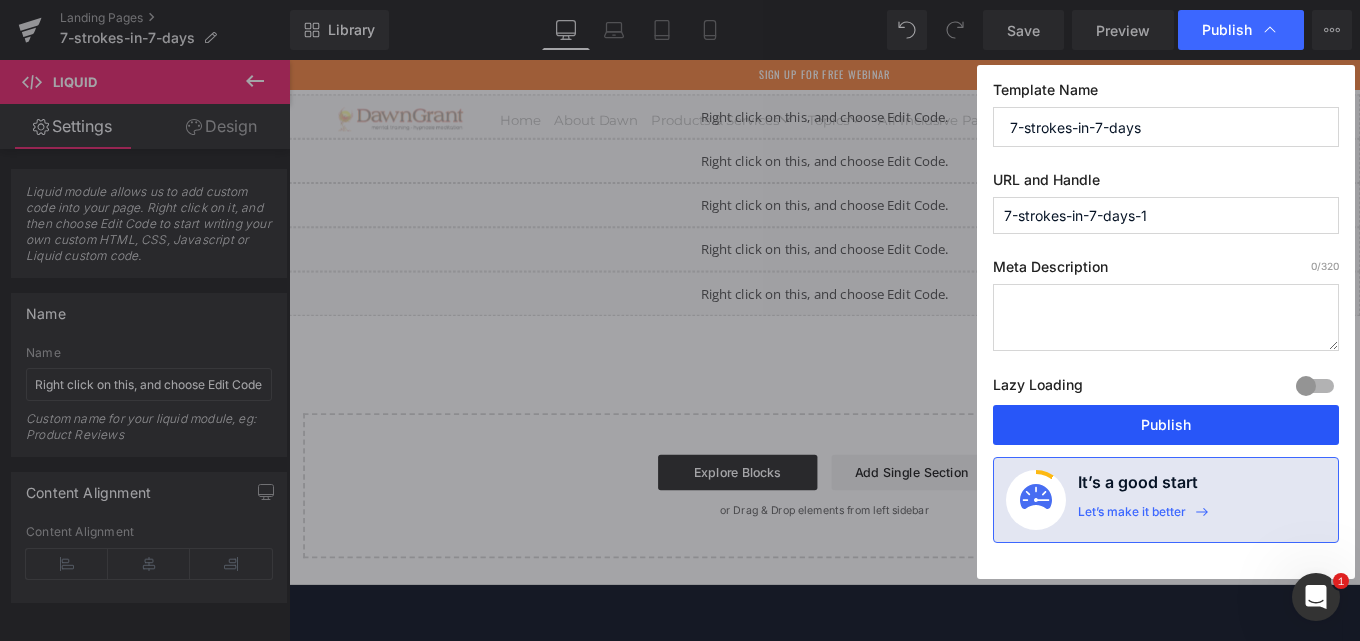 click on "Publish" at bounding box center [1166, 425] 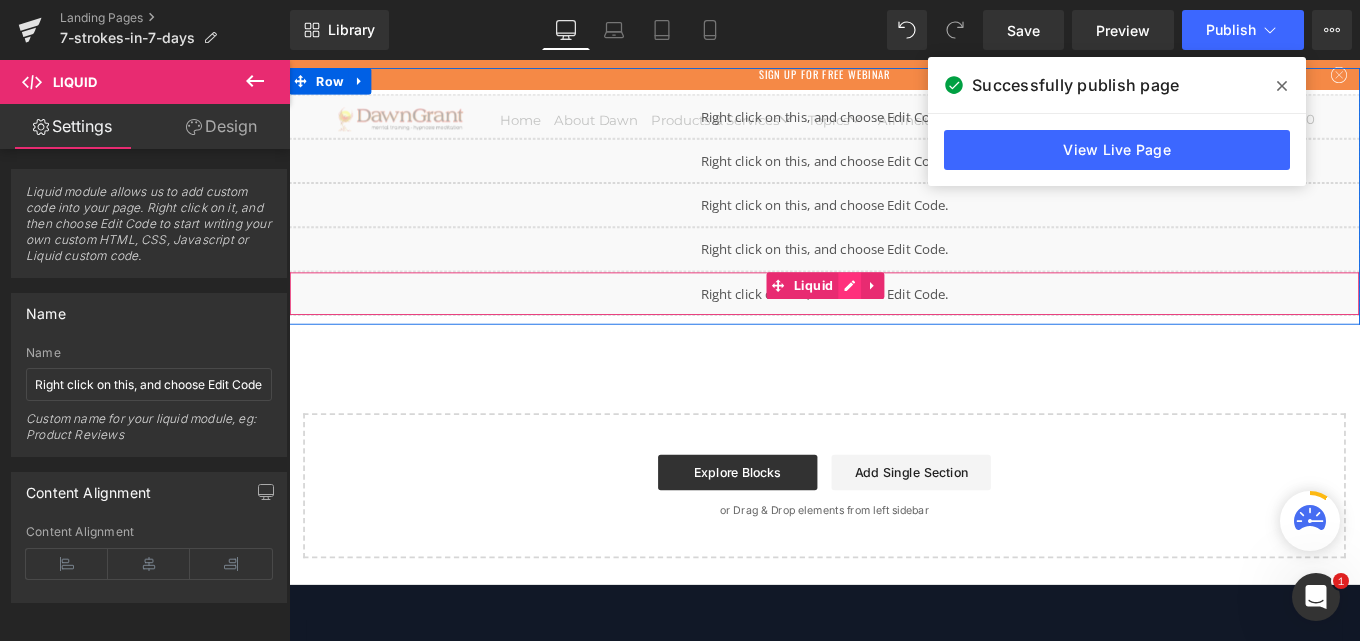 click on "Liquid" at bounding box center [894, 324] 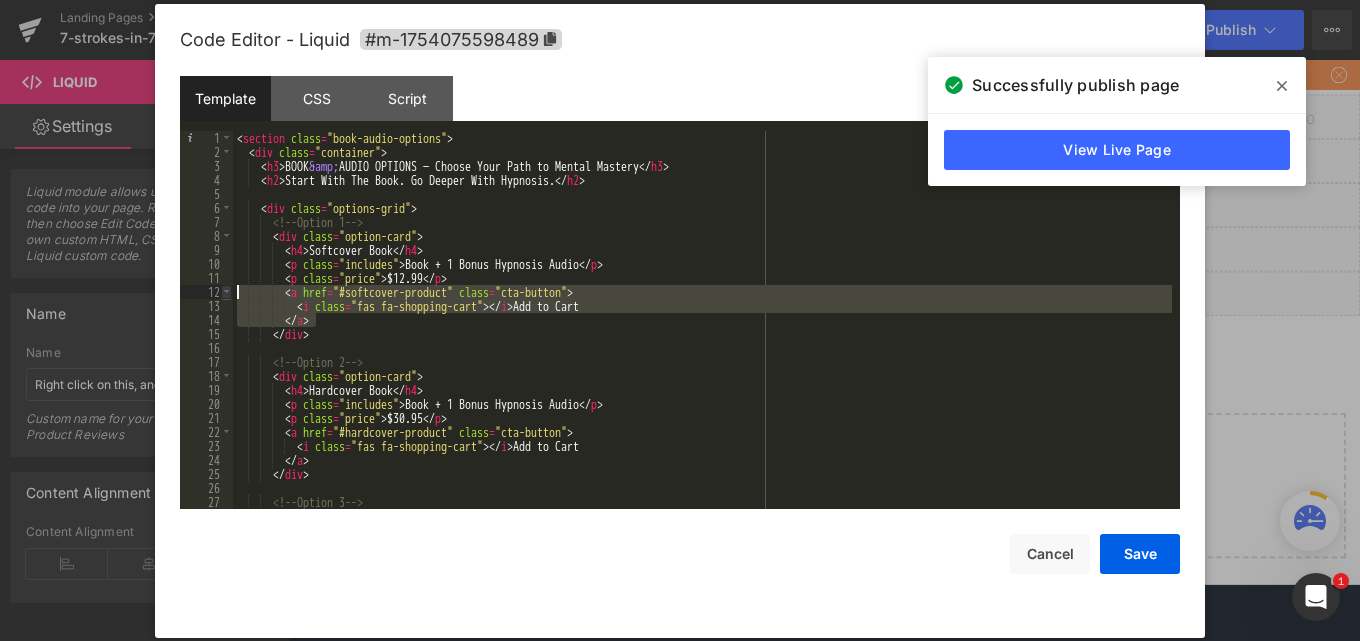 drag, startPoint x: 320, startPoint y: 320, endPoint x: 223, endPoint y: 292, distance: 100.96039 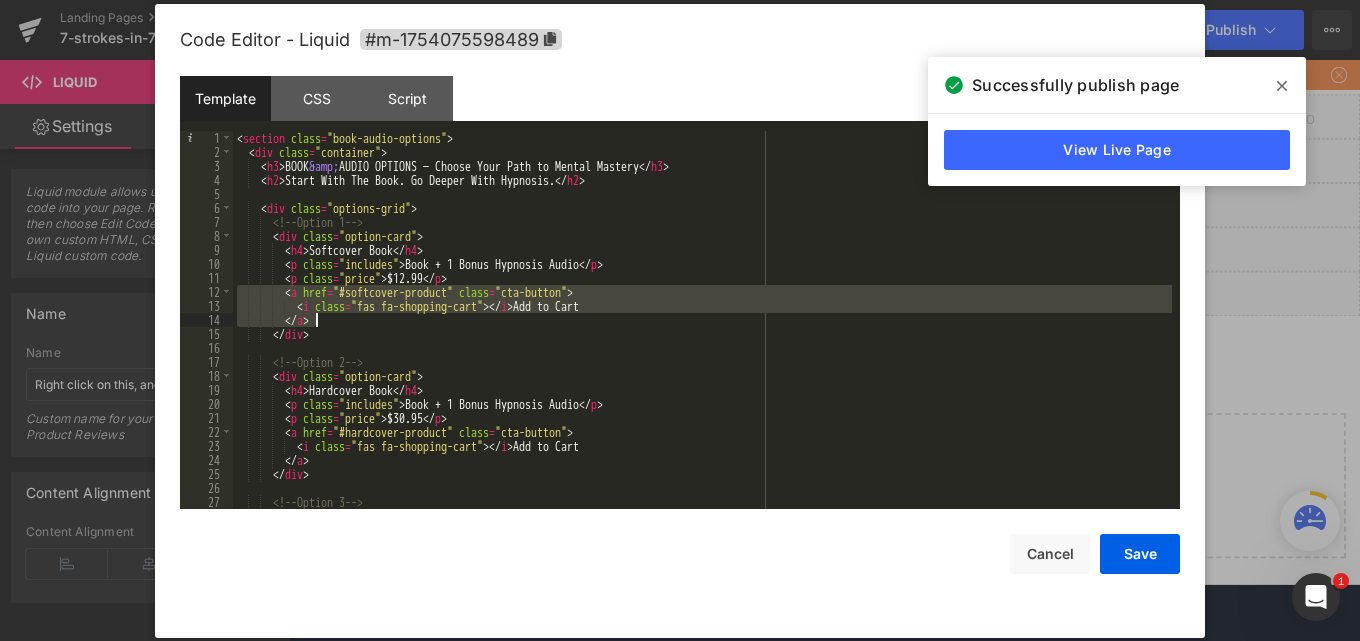 click on "< section   class = "book-audio-options" >    < div   class = "container" >       < h3 > BOOK  &amp;  AUDIO OPTIONS — Choose Your Path to Mental Mastery </ h3 >       < h2 > Start With The Book. Go Deeper With Hypnosis. </ h2 >       < div   class = "options-grid" >          <!--  Option 1  -->          < div   class = "option-card" >             < h4 > Softcover Book </ h4 >             < p   class = "includes" > Book + 1 Bonus Hypnosis Audio </ p >             < p   class = "price" > $12.99 </ p >             < a   href = "#softcover-product"   class = "cta-button" >                < i   class = "fas fa-shopping-cart" > </ i >  Add to Cart             </ a >          </ div >          <!--  Option 2  -->          < div   class = "option-card" >             < h4 > Hardcover Book </ h4 >             < p   class = "includes" > Book + 1 Bonus Hypnosis Audio </ p >             < p   class = "price" > $30.95 </ p >             < a   href = "#hardcover-product"   class = "cta-button" >                < i   class" at bounding box center (702, 320) 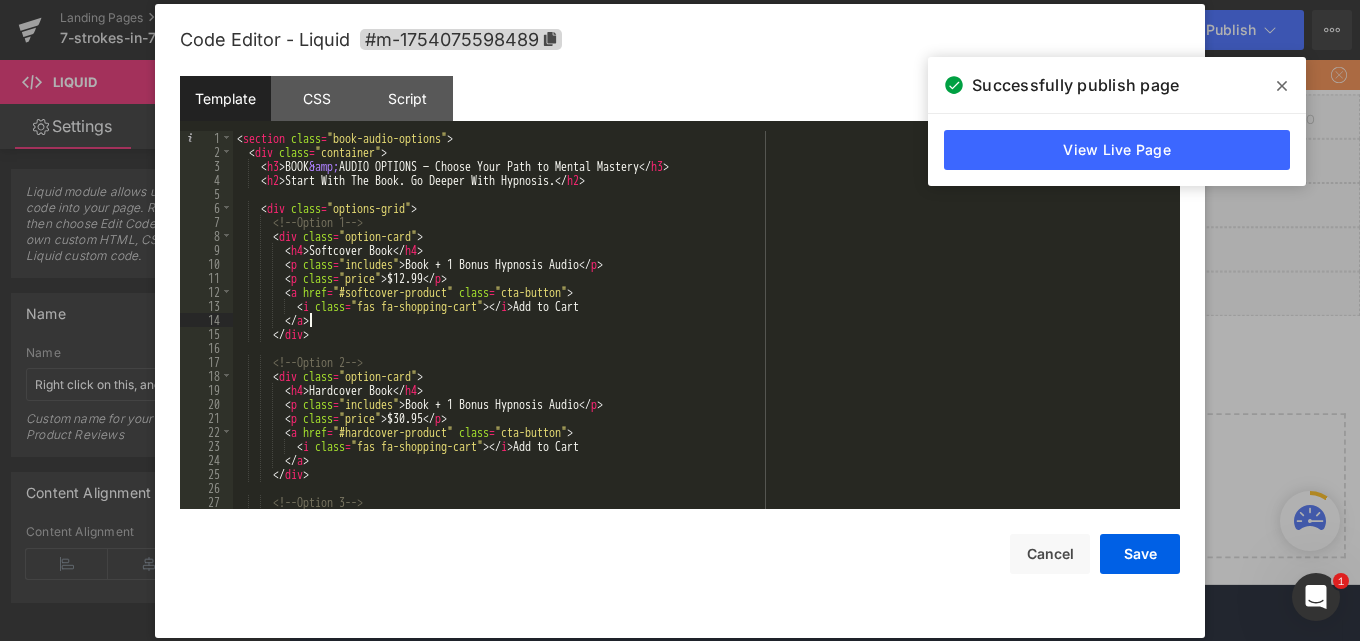 click on "< section   class = "book-audio-options" >    < div   class = "container" >       < h3 > BOOK  &amp;  AUDIO OPTIONS — Choose Your Path to Mental Mastery </ h3 >       < h2 > Start With The Book. Go Deeper With Hypnosis. </ h2 >       < div   class = "options-grid" >          <!--  Option 1  -->          < div   class = "option-card" >             < h4 > Softcover Book </ h4 >             < p   class = "includes" > Book + 1 Bonus Hypnosis Audio </ p >             < p   class = "price" > $12.99 </ p >             < a   href = "#softcover-product"   class = "cta-button" >                < i   class = "fas fa-shopping-cart" > </ i >  Add to Cart             </ a >          </ div >          <!--  Option 2  -->          < div   class = "option-card" >             < h4 > Hardcover Book </ h4 >             < p   class = "includes" > Book + 1 Bonus Hypnosis Audio </ p >             < p   class = "price" > $30.95 </ p >             < a   href = "#hardcover-product"   class = "cta-button" >                < i   class" at bounding box center [702, 334] 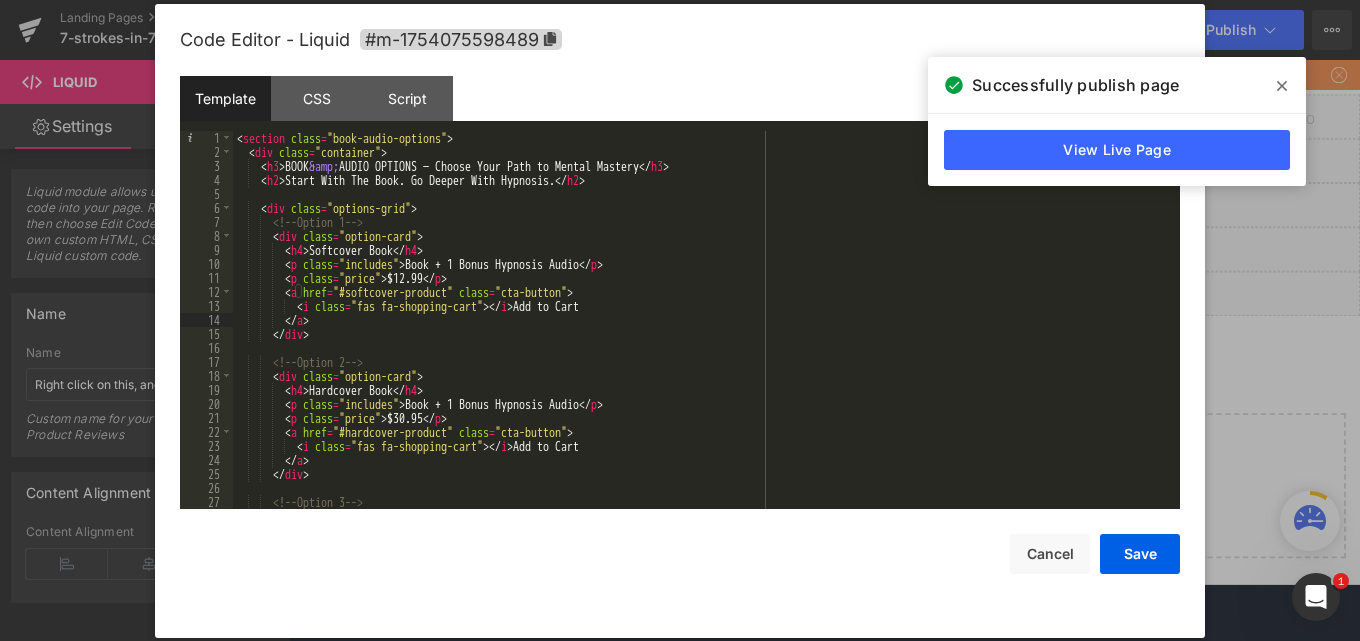 click on "< section   class = "book-audio-options" >    < div   class = "container" >       < h3 > BOOK  &amp;  AUDIO OPTIONS — Choose Your Path to Mental Mastery </ h3 >       < h2 > Start With The Book. Go Deeper With Hypnosis. </ h2 >       < div   class = "options-grid" >          <!--  Option 1  -->          < div   class = "option-card" >             < h4 > Softcover Book </ h4 >             < p   class = "includes" > Book + 1 Bonus Hypnosis Audio </ p >             < p   class = "price" > $12.99 </ p >             < a   href = "#softcover-product"   class = "cta-button" >                < i   class = "fas fa-shopping-cart" > </ i >  Add to Cart             </ a >          </ div >          <!--  Option 2  -->          < div   class = "option-card" >             < h4 > Hardcover Book </ h4 >             < p   class = "includes" > Book + 1 Bonus Hypnosis Audio </ p >             < p   class = "price" > $30.95 </ p >             < a   href = "#hardcover-product"   class = "cta-button" >                < i   class" at bounding box center [702, 334] 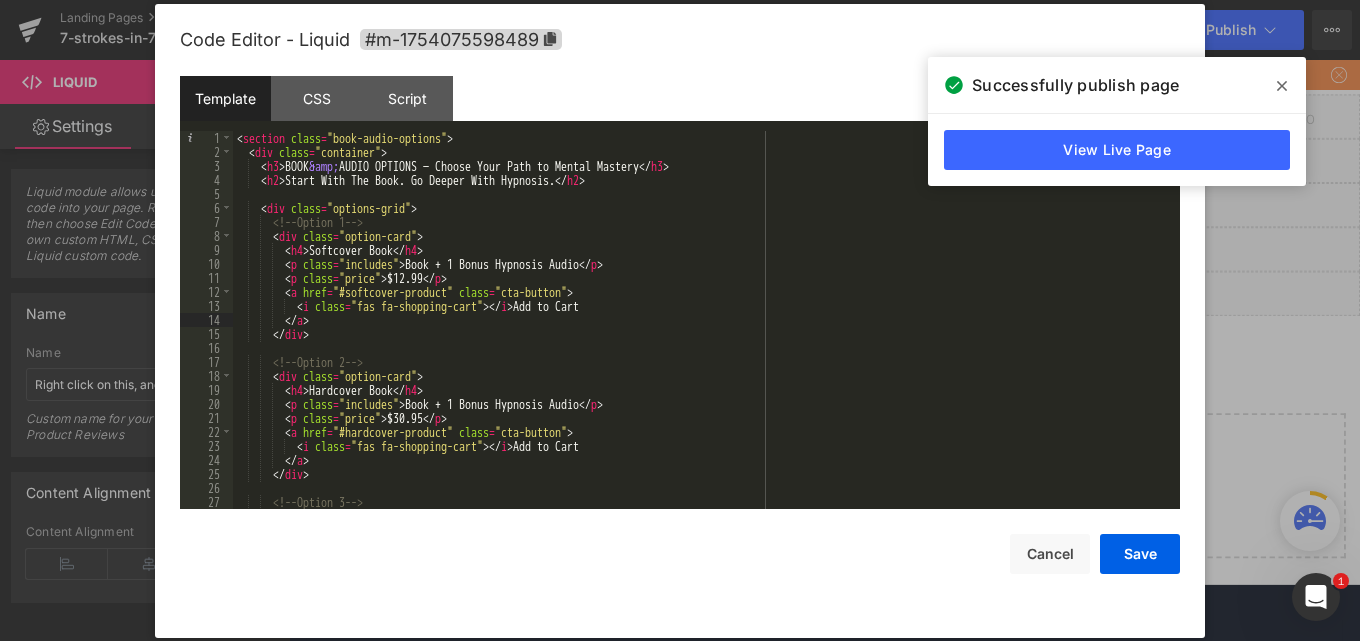 click on "< section   class = "book-audio-options" >    < div   class = "container" >       < h3 > BOOK  &amp;  AUDIO OPTIONS — Choose Your Path to Mental Mastery </ h3 >       < h2 > Start With The Book. Go Deeper With Hypnosis. </ h2 >       < div   class = "options-grid" >          <!--  Option 1  -->          < div   class = "option-card" >             < h4 > Softcover Book </ h4 >             < p   class = "includes" > Book + 1 Bonus Hypnosis Audio </ p >             < p   class = "price" > $12.99 </ p >             < a   href = "#softcover-product"   class = "cta-button" >                < i   class = "fas fa-shopping-cart" > </ i >  Add to Cart             </ a >          </ div >          <!--  Option 2  -->          < div   class = "option-card" >             < h4 > Hardcover Book </ h4 >             < p   class = "includes" > Book + 1 Bonus Hypnosis Audio </ p >             < p   class = "price" > $30.95 </ p >             < a   href = "#hardcover-product"   class = "cta-button" >                < i   class" at bounding box center (702, 334) 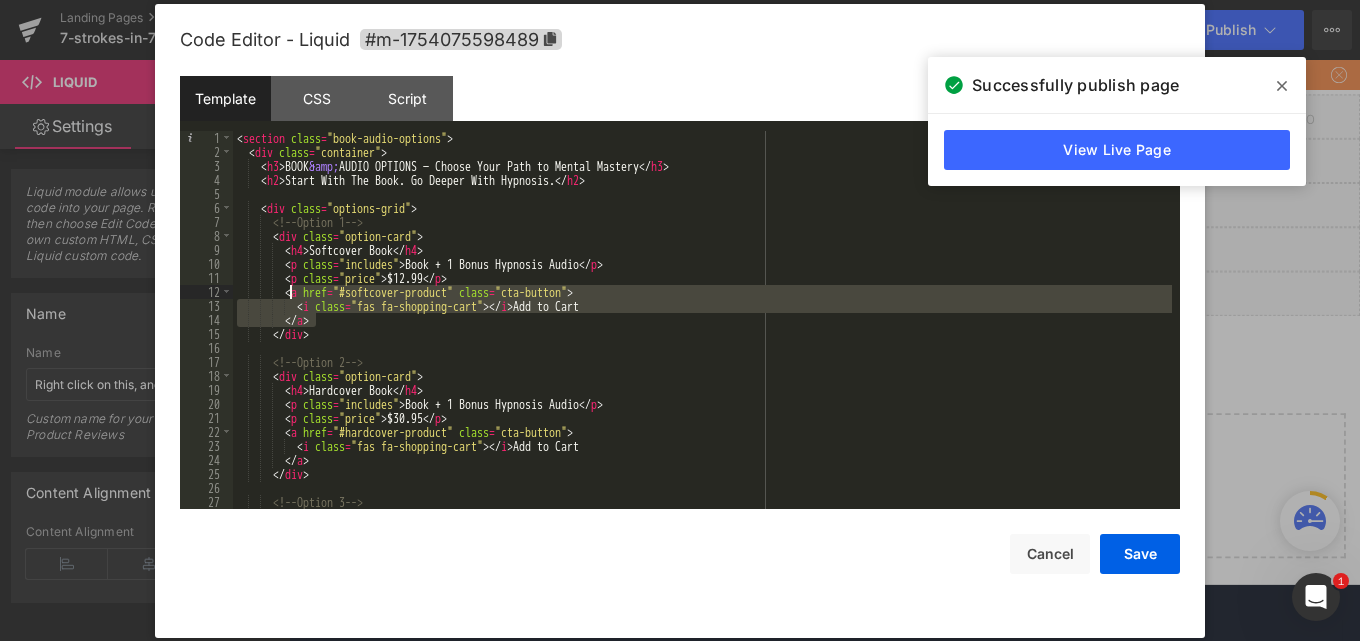 drag, startPoint x: 328, startPoint y: 319, endPoint x: 287, endPoint y: 287, distance: 52.009613 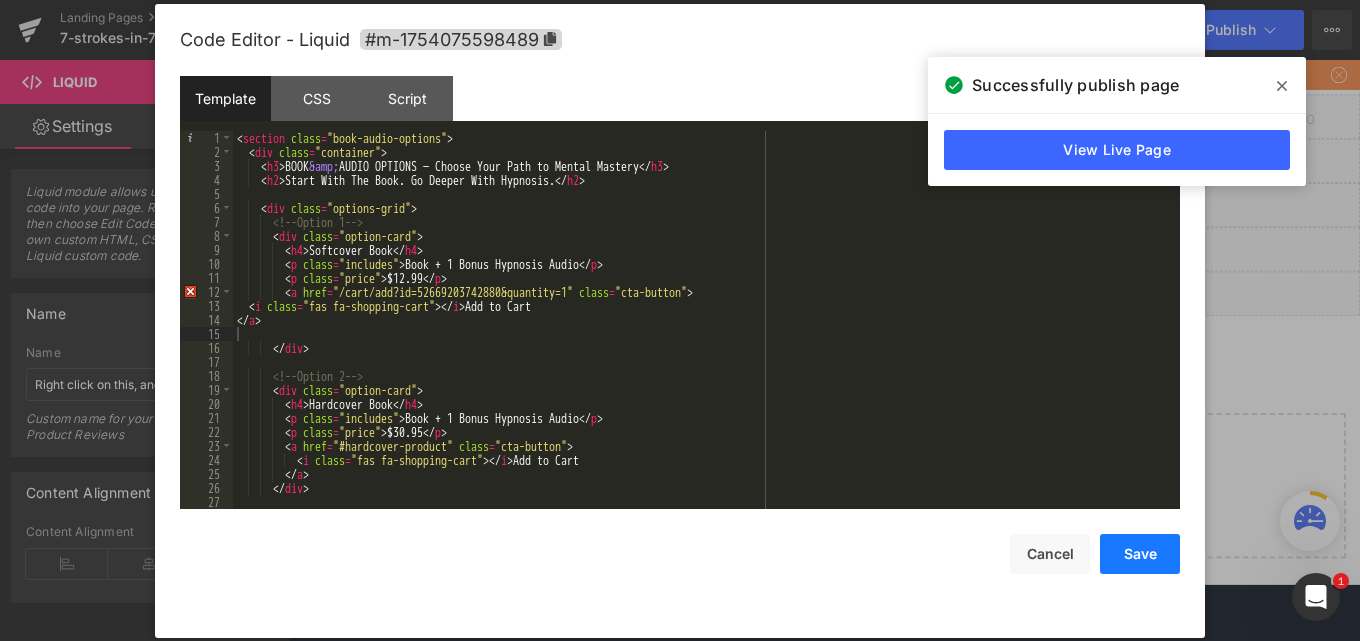 click on "Save" at bounding box center [1140, 554] 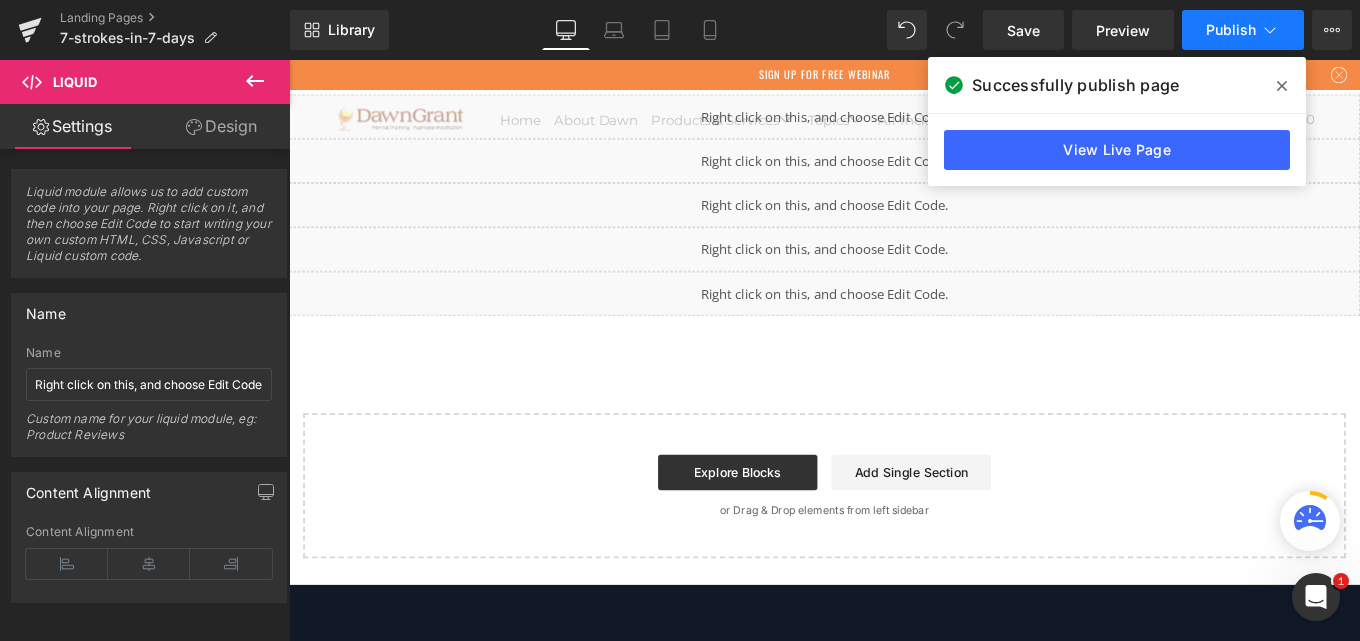 click on "Publish" at bounding box center (1243, 30) 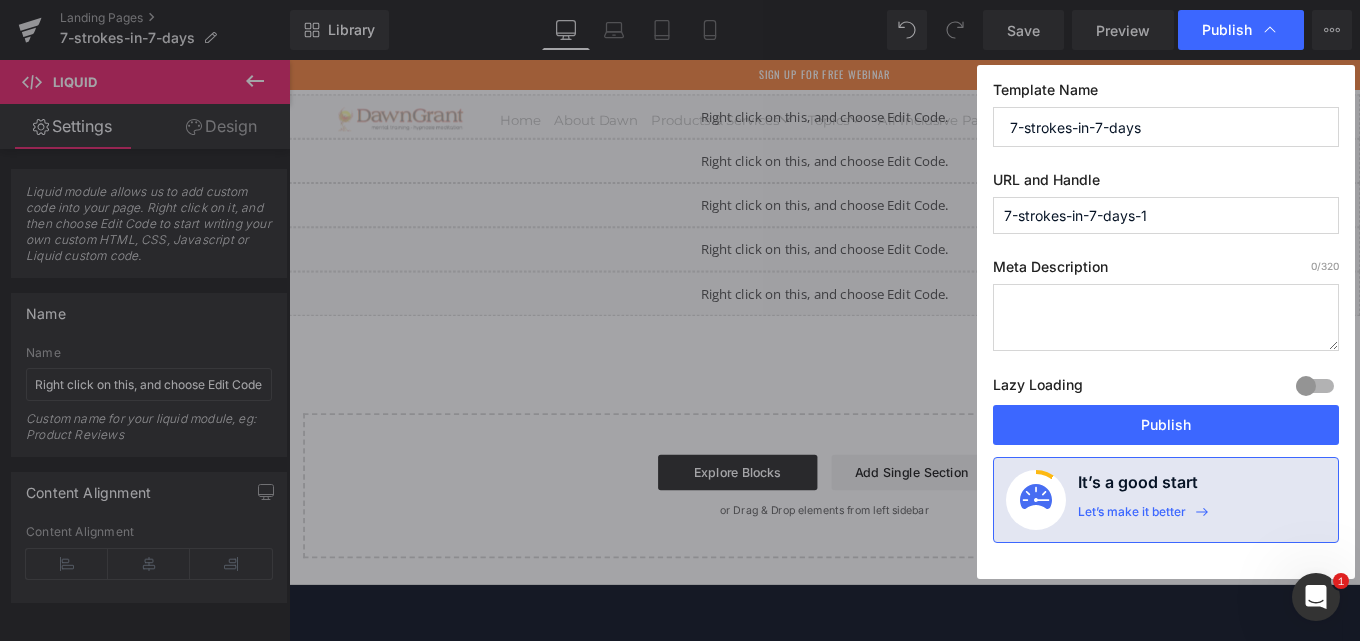 click on "Publish" at bounding box center (1241, 30) 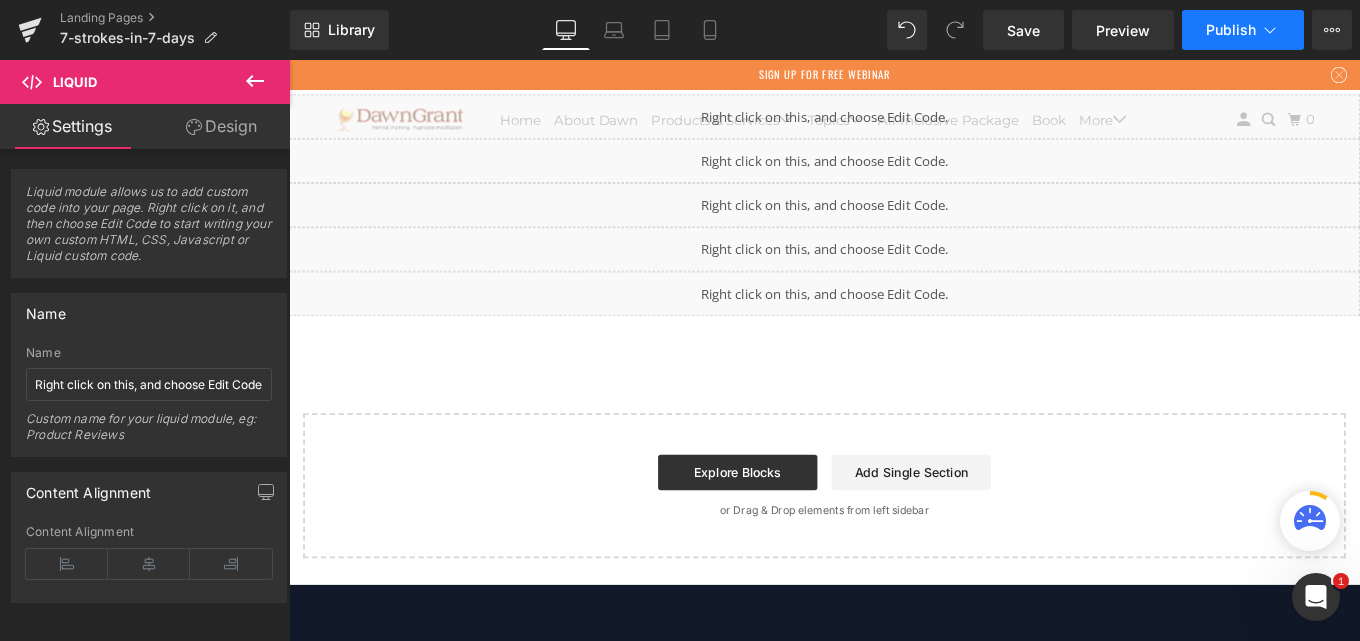 click on "Publish" at bounding box center [1243, 30] 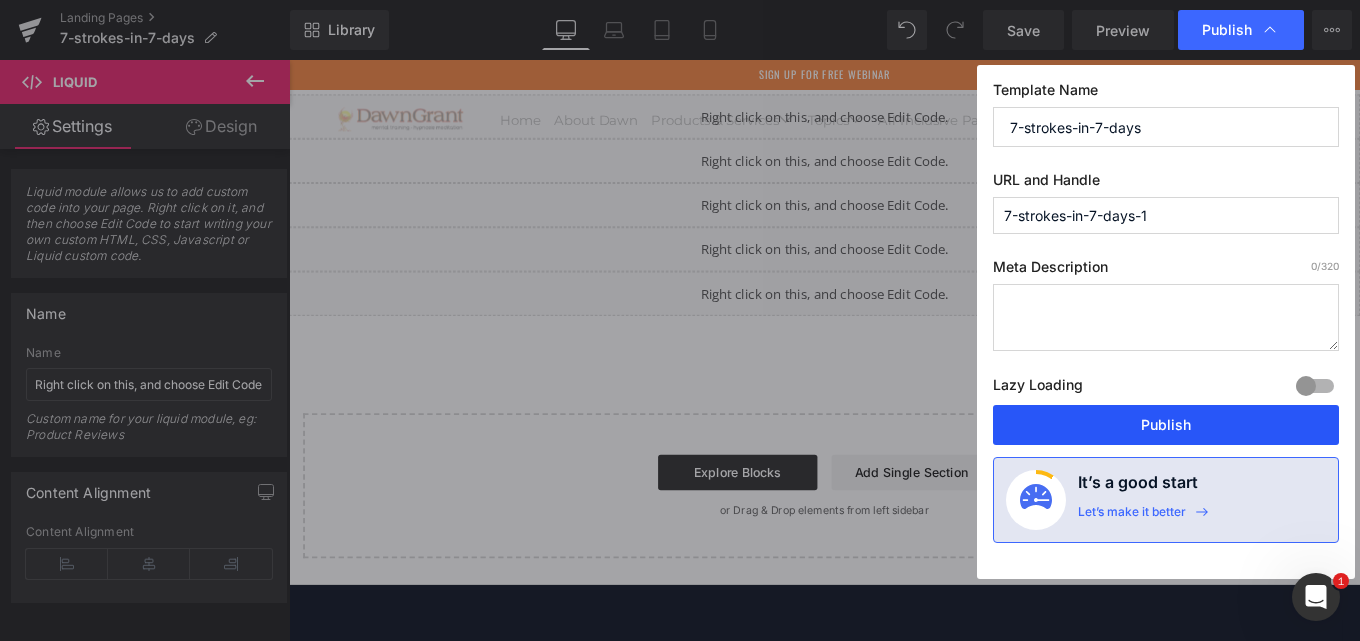 click on "Publish" at bounding box center (1166, 425) 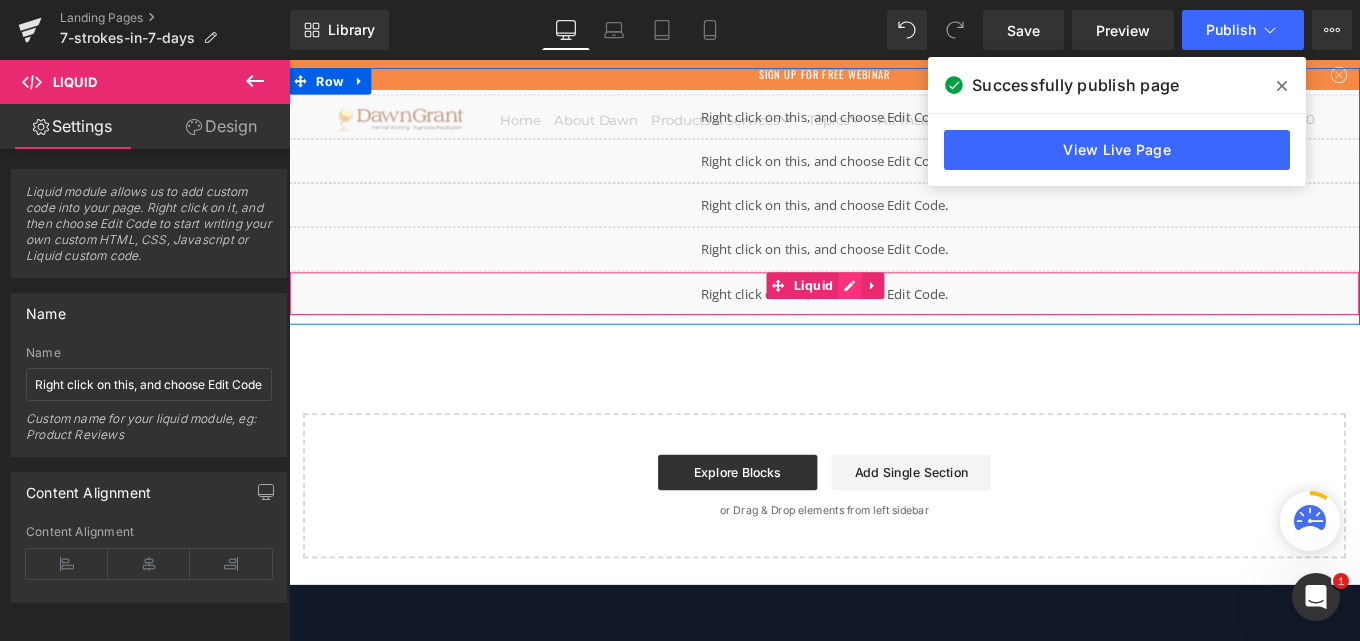 click on "Liquid" at bounding box center [894, 324] 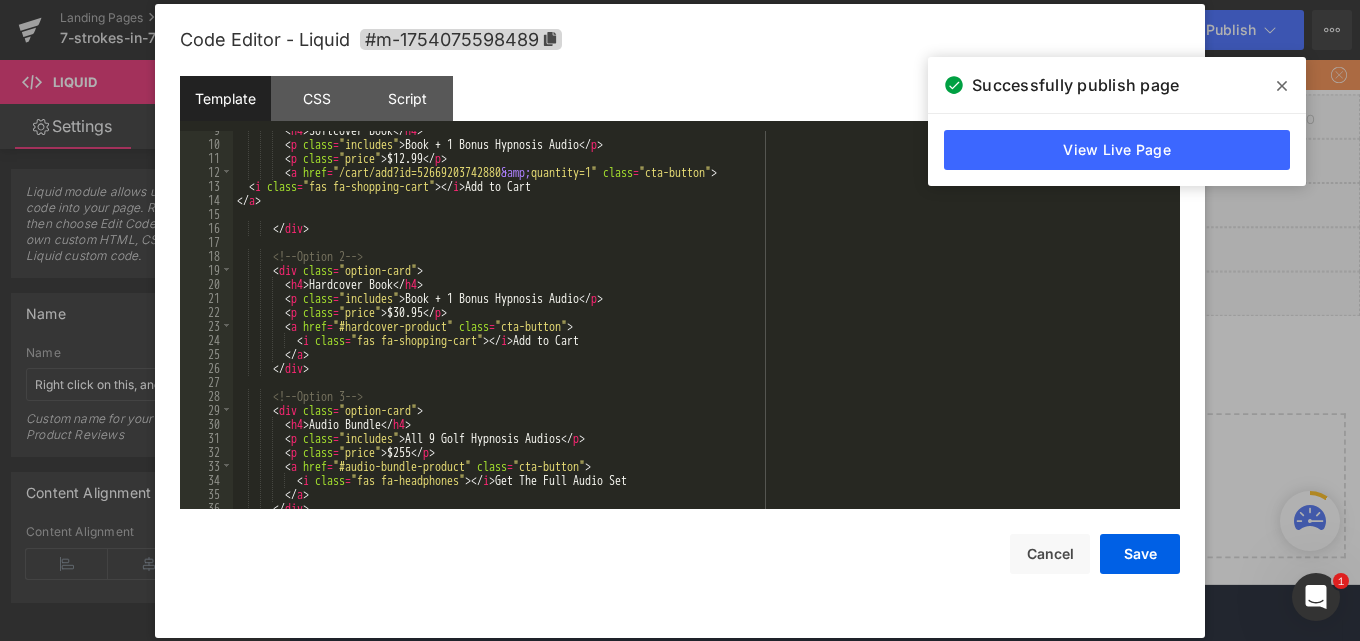 scroll, scrollTop: 120, scrollLeft: 0, axis: vertical 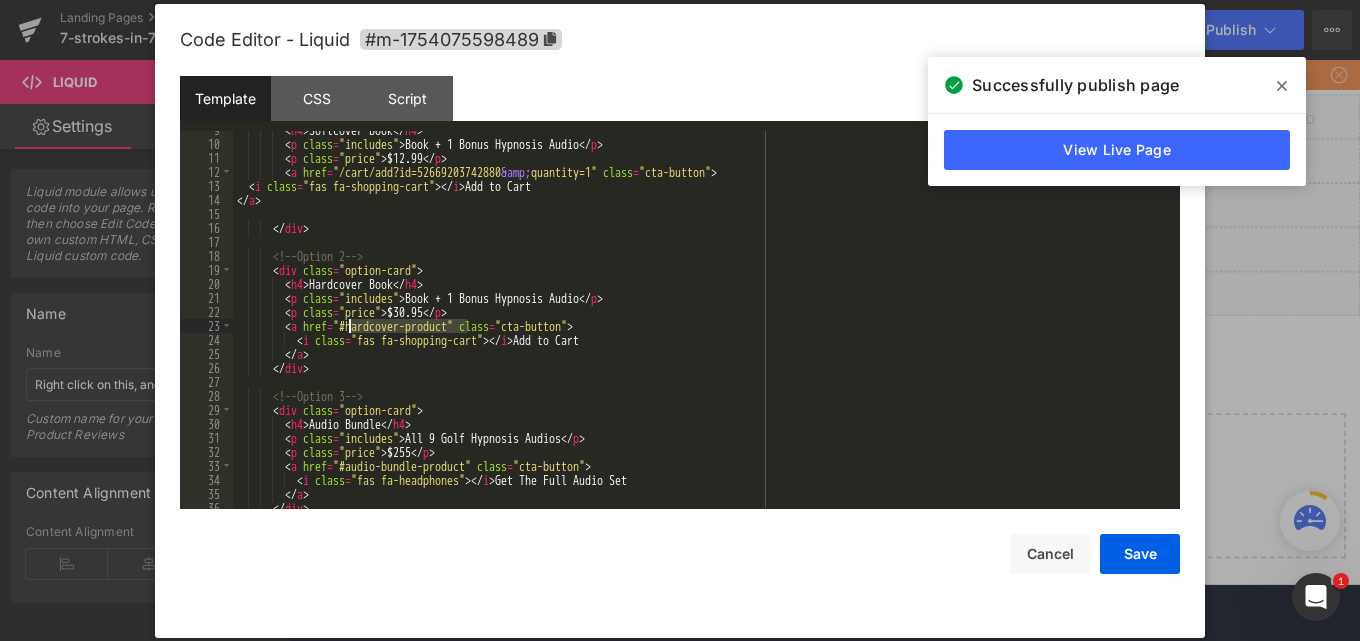 drag, startPoint x: 465, startPoint y: 327, endPoint x: 352, endPoint y: 324, distance: 113.03982 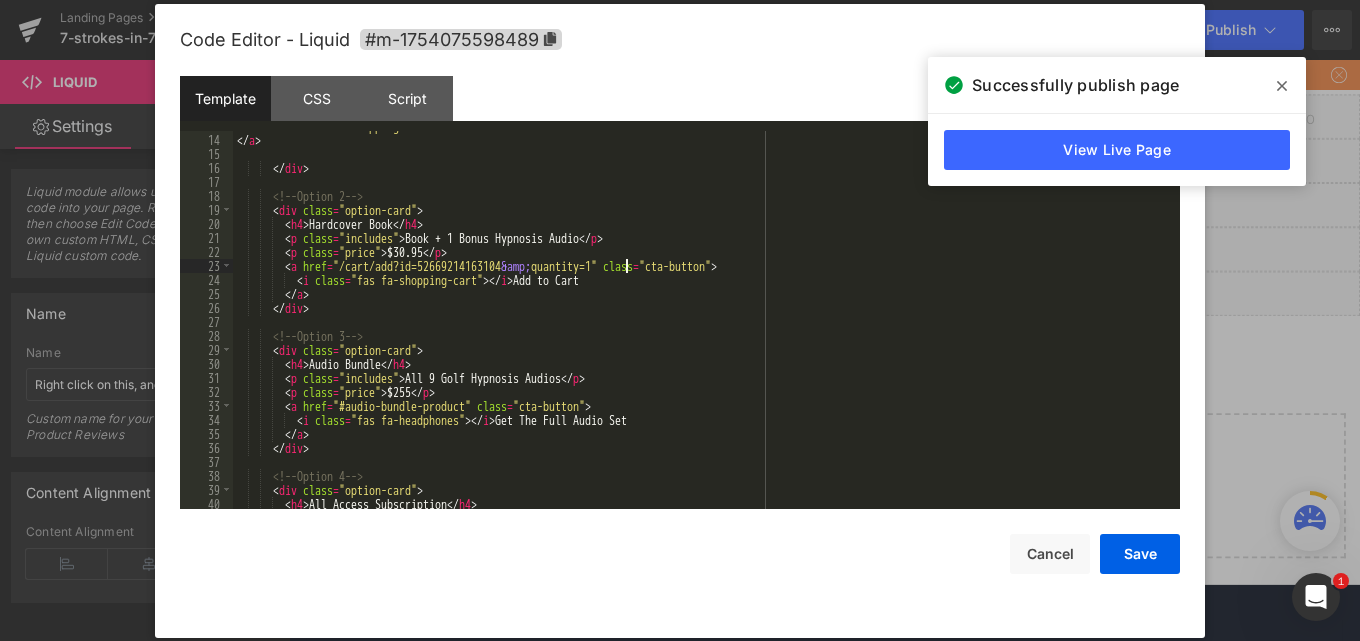 scroll, scrollTop: 240, scrollLeft: 0, axis: vertical 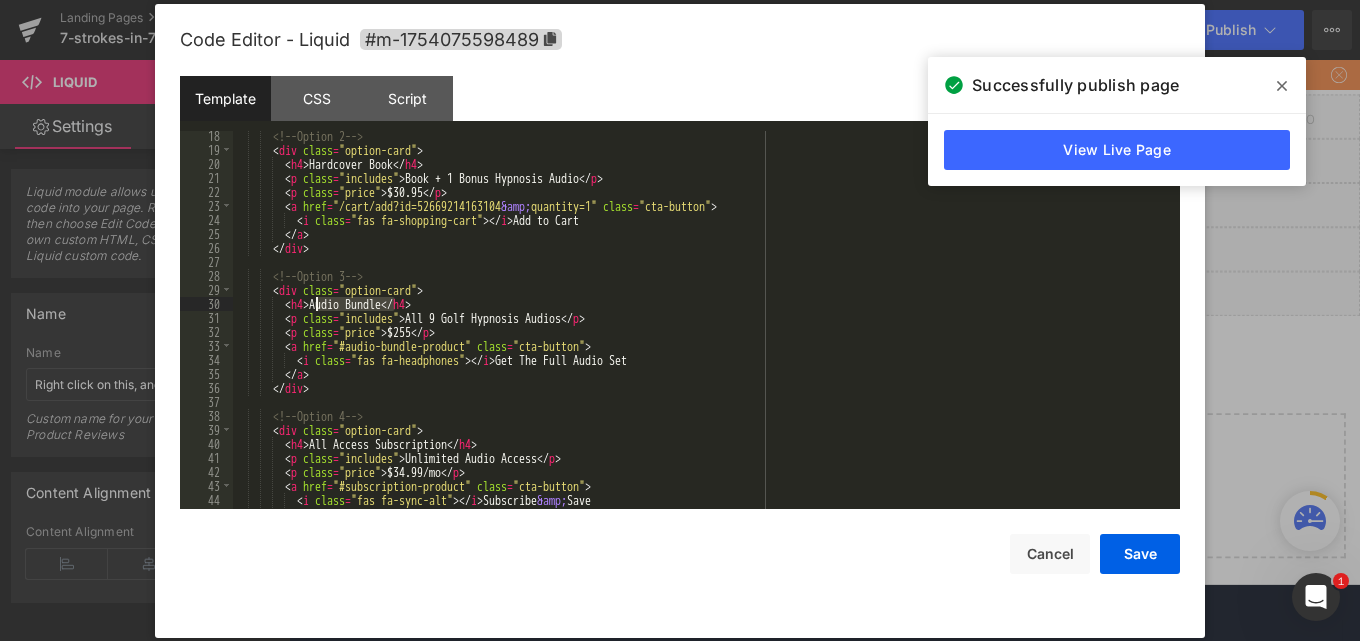 drag, startPoint x: 395, startPoint y: 299, endPoint x: 319, endPoint y: 303, distance: 76.105194 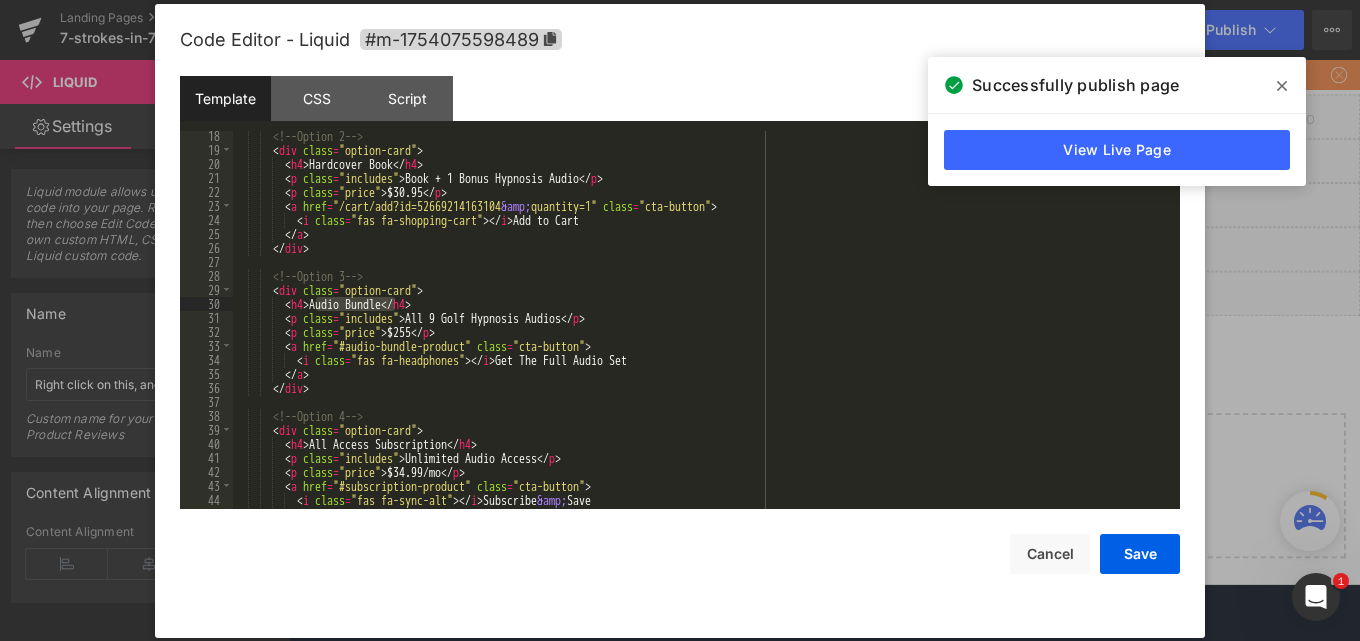 click on "<!--  Option 2  -->          < div   class = "option-card" >             < h4 > Hardcover Book </ h4 >             < p   class = "includes" > Book + 1 Bonus Hypnosis Audio </ p >             < p   class = "price" > $30.95 </ p >             < a   href = "/cart/add?id=52669214163104 &amp; quantity=1"   class = "cta-button" >                < i   class = "fas fa-shopping-cart" > </ i >  Add to Cart             </ a >          </ div >          <!--  Option 3  -->          < div   class = "option-card" >             < h4 > Audio Bundle </ h4 >             < p   class = "includes" > All 9 Golf Hypnosis Audios </ p >             < p   class = "price" > $255 </ p >             < a   href = "#audio-bundle-product"   class = "cta-button" >                < i   class = "fas fa-headphones" > </ i >  Get The Full Audio Set             </ a >          </ div >          <!--  Option 4  -->          < div   class = "option-card" >             < h4 > All Access Subscription </ h4 >             < p   class = > </ p" at bounding box center (702, 332) 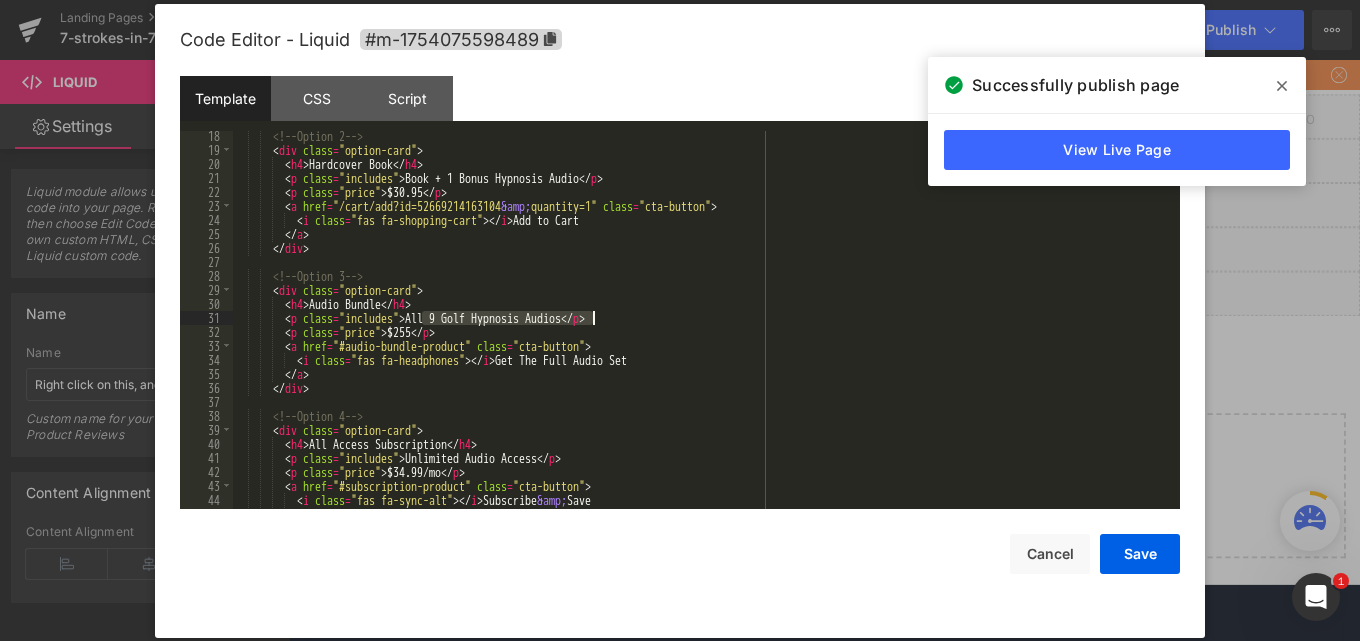 drag, startPoint x: 422, startPoint y: 318, endPoint x: 590, endPoint y: 318, distance: 168 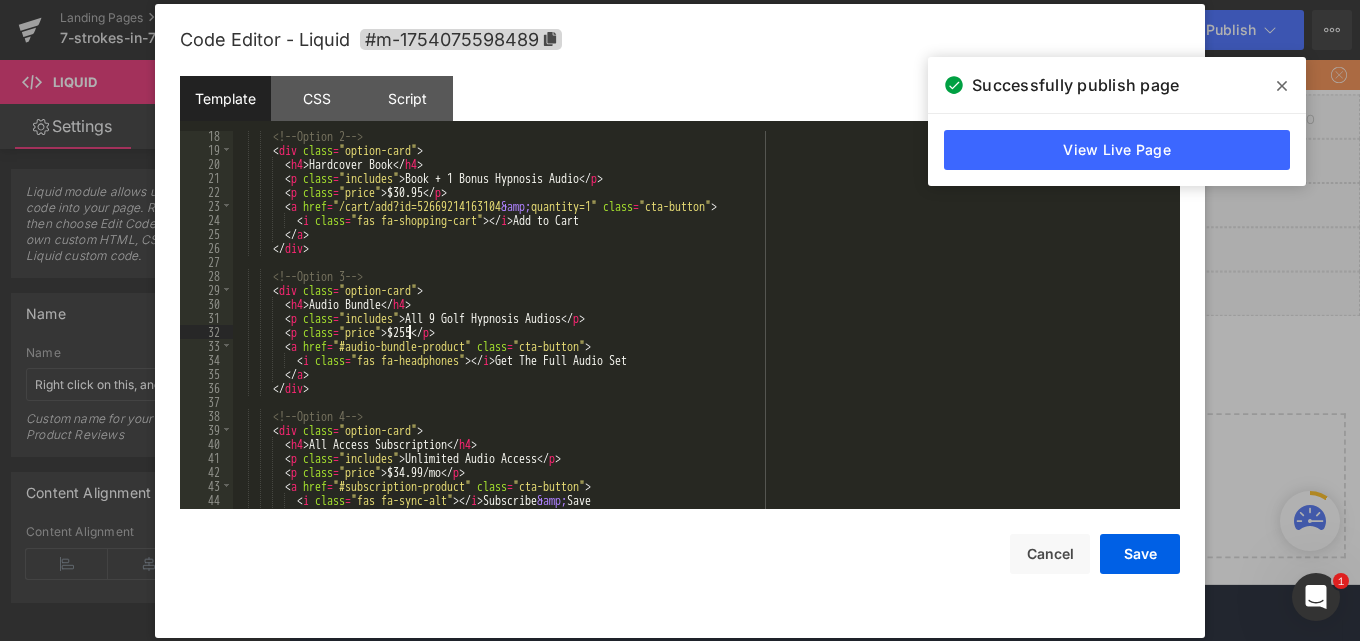 click on "<!--  Option 2  -->          < div   class = "option-card" >             < h4 > Hardcover Book </ h4 >             < p   class = "includes" > Book + 1 Bonus Hypnosis Audio </ p >             < p   class = "price" > $30.95 </ p >             < a   href = "/cart/add?id=52669214163104 &amp; quantity=1"   class = "cta-button" >                < i   class = "fas fa-shopping-cart" > </ i >  Add to Cart             </ a >          </ div >          <!--  Option 3  -->          < div   class = "option-card" >             < h4 > Audio Bundle </ h4 >             < p   class = "includes" > All 9 Golf Hypnosis Audios </ p >             < p   class = "price" > $255 </ p >             < a   href = "#audio-bundle-product"   class = "cta-button" >                < i   class = "fas fa-headphones" > </ i >  Get The Full Audio Set             </ a >          </ div >          <!--  Option 4  -->          < div   class = "option-card" >             < h4 > All Access Subscription </ h4 >             < p   class = > </ p" at bounding box center (702, 332) 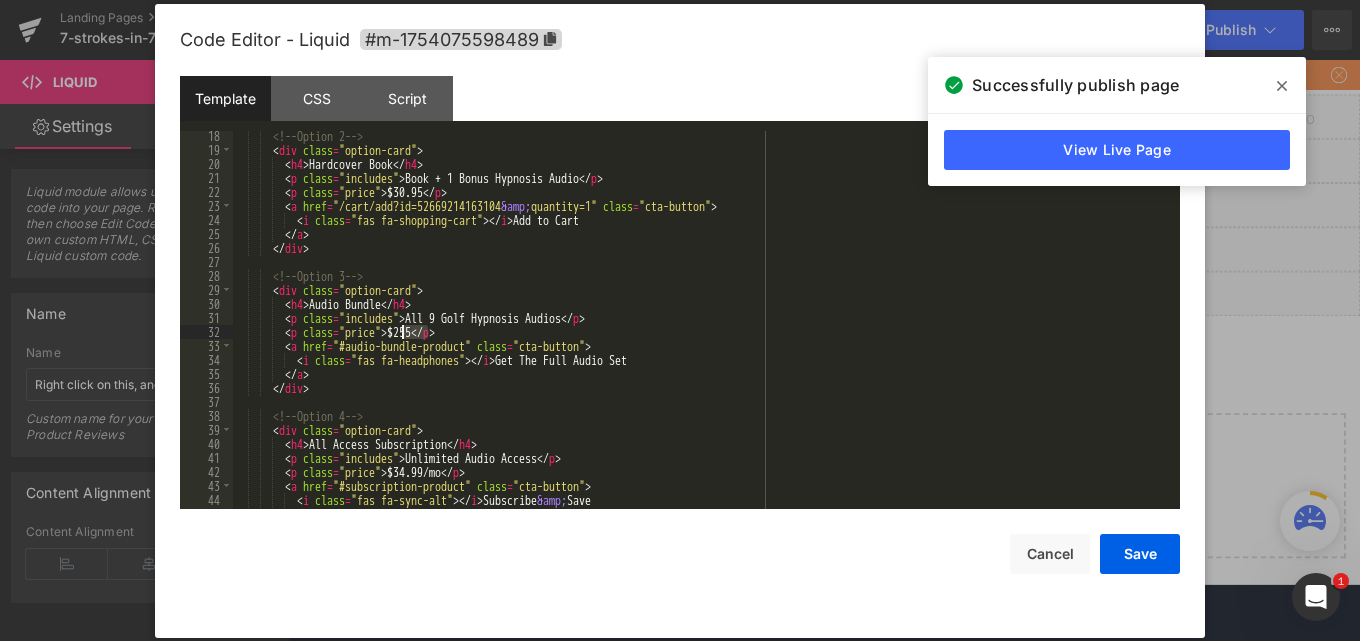 click on "<!--  Option 2  -->          < div   class = "option-card" >             < h4 > Hardcover Book </ h4 >             < p   class = "includes" > Book + 1 Bonus Hypnosis Audio </ p >             < p   class = "price" > $30.95 </ p >             < a   href = "/cart/add?id=52669214163104 &amp; quantity=1"   class = "cta-button" >                < i   class = "fas fa-shopping-cart" > </ i >  Add to Cart             </ a >          </ div >          <!--  Option 3  -->          < div   class = "option-card" >             < h4 > Audio Bundle </ h4 >             < p   class = "includes" > All 9 Golf Hypnosis Audios </ p >             < p   class = "price" > $255 </ p >             < a   href = "#audio-bundle-product"   class = "cta-button" >                < i   class = "fas fa-headphones" > </ i >  Get The Full Audio Set             </ a >          </ div >          <!--  Option 4  -->          < div   class = "option-card" >             < h4 > All Access Subscription </ h4 >             < p   class = > </ p" at bounding box center [702, 332] 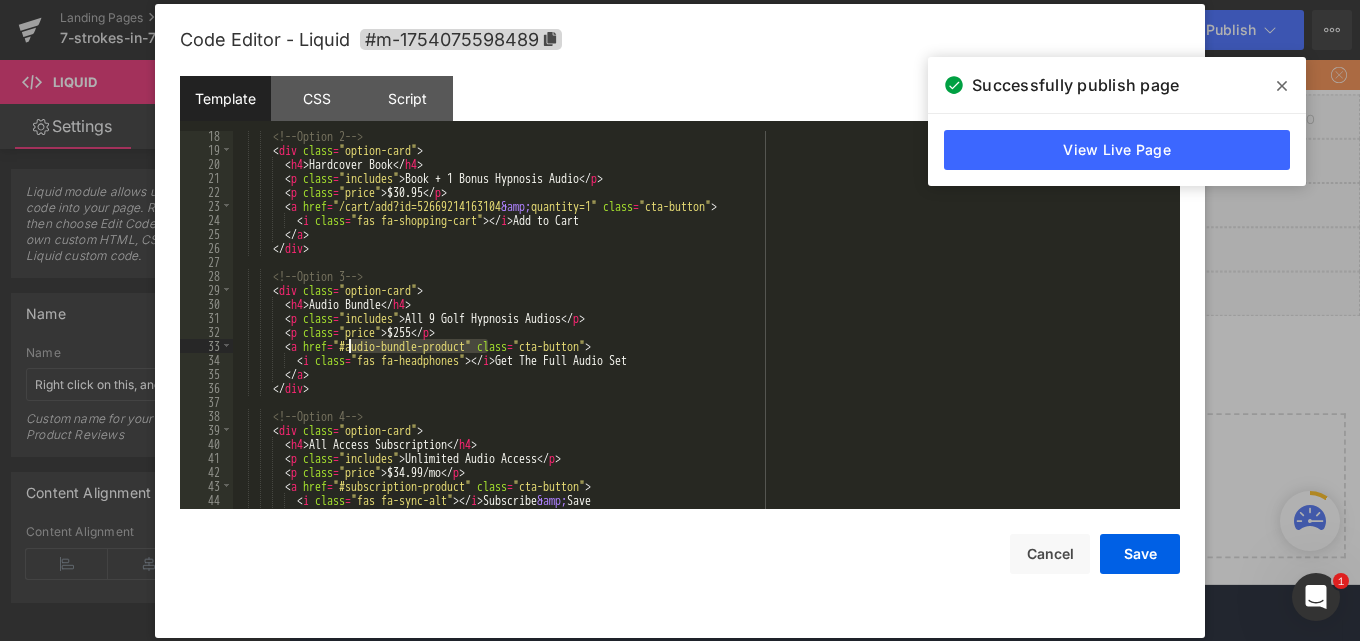 drag, startPoint x: 486, startPoint y: 346, endPoint x: 347, endPoint y: 346, distance: 139 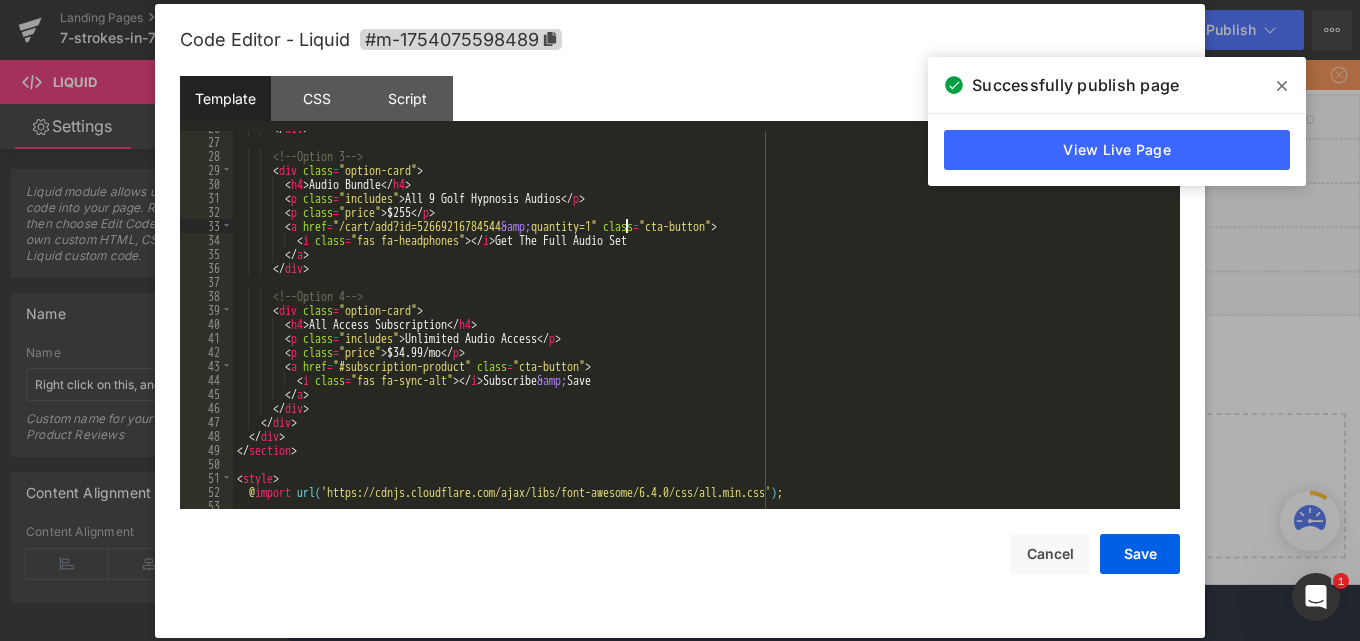 scroll, scrollTop: 360, scrollLeft: 0, axis: vertical 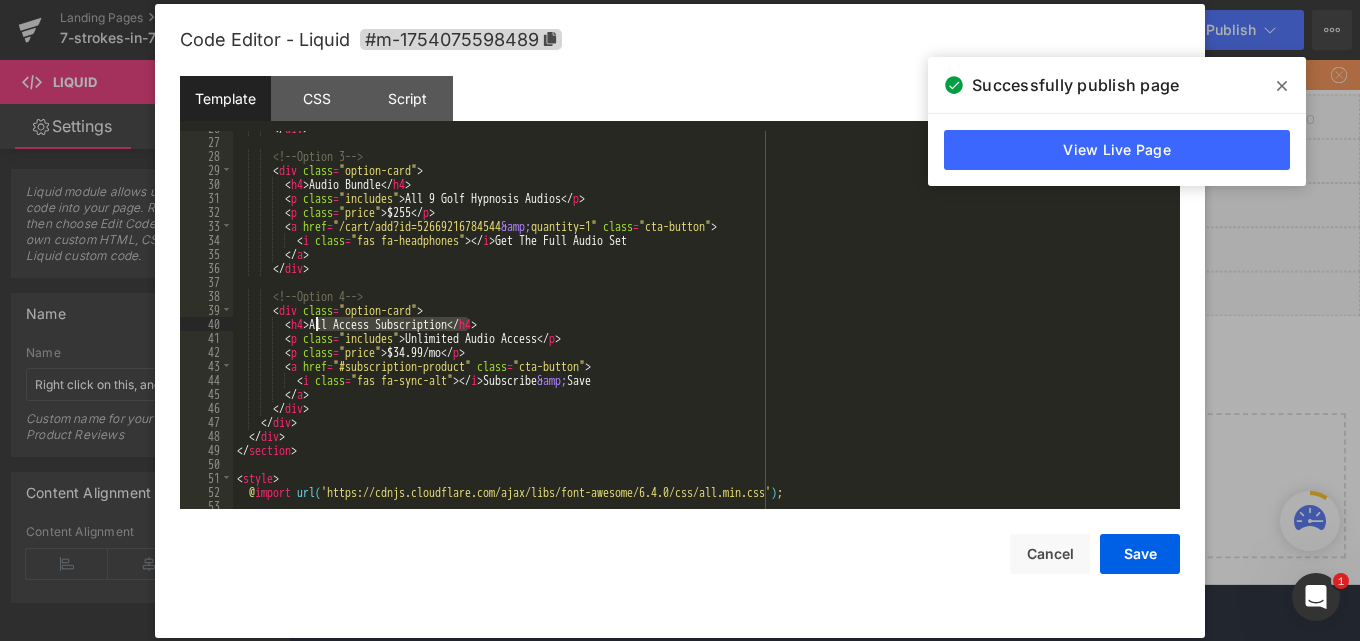 drag, startPoint x: 471, startPoint y: 322, endPoint x: 313, endPoint y: 322, distance: 158 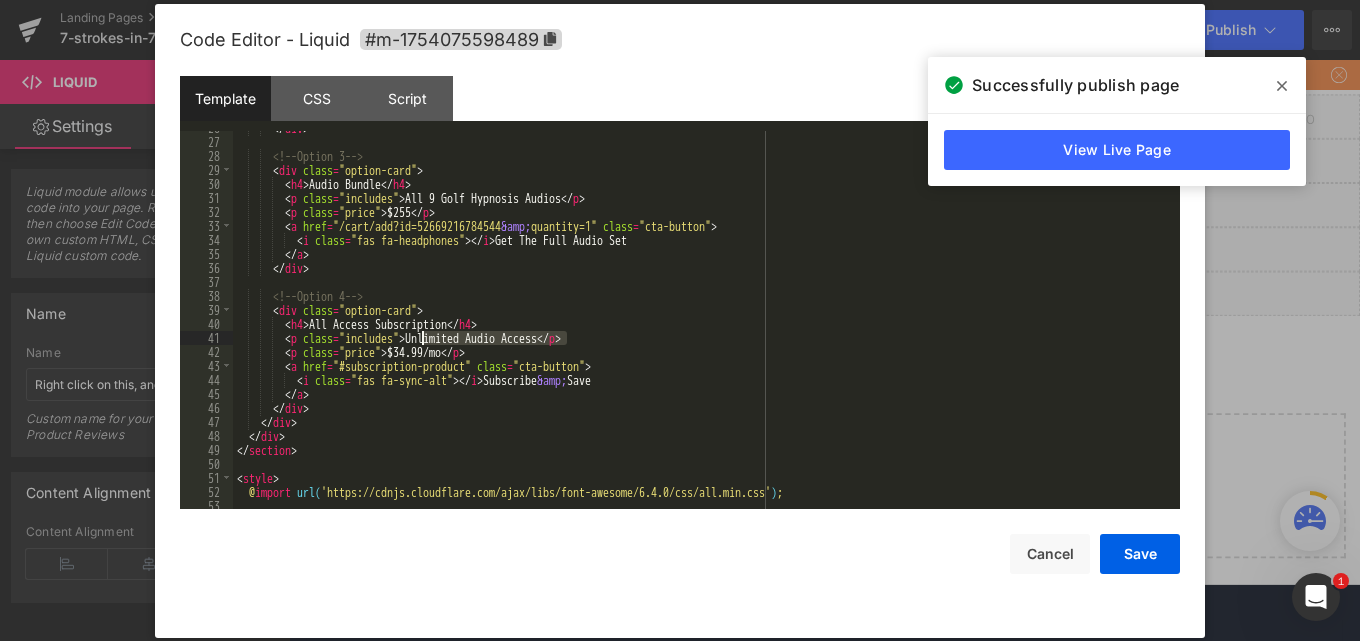 drag, startPoint x: 567, startPoint y: 340, endPoint x: 425, endPoint y: 338, distance: 142.01408 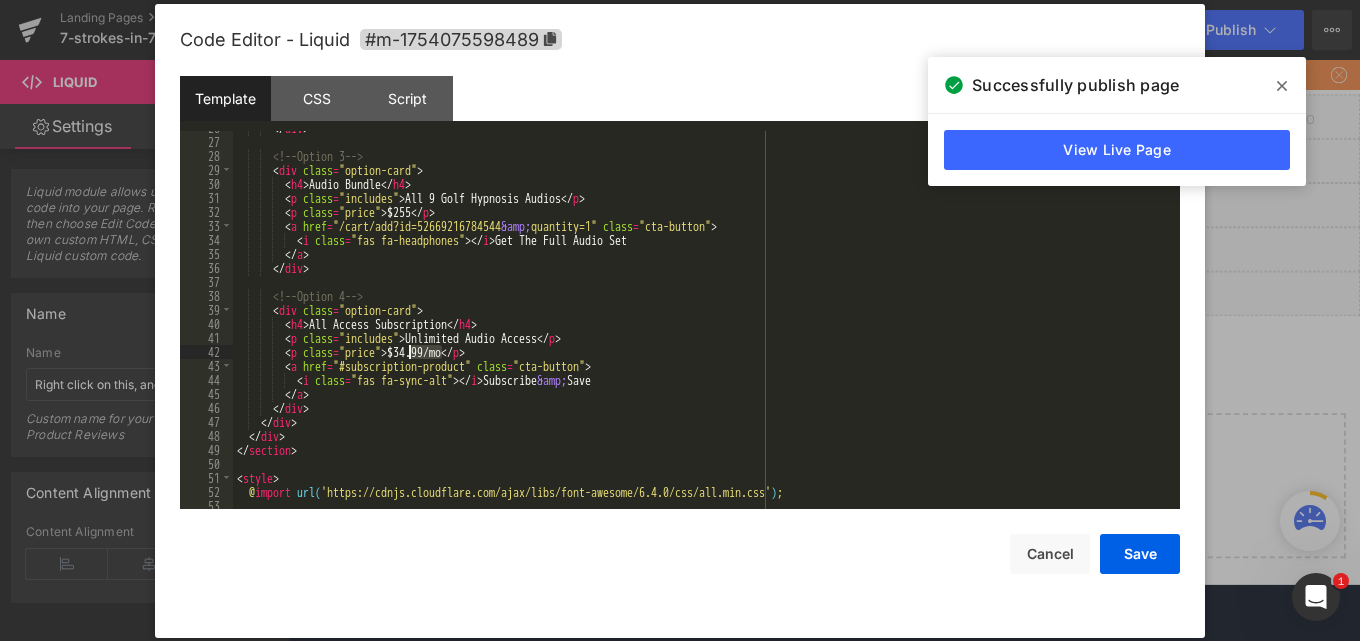 drag, startPoint x: 441, startPoint y: 349, endPoint x: 409, endPoint y: 353, distance: 32.24903 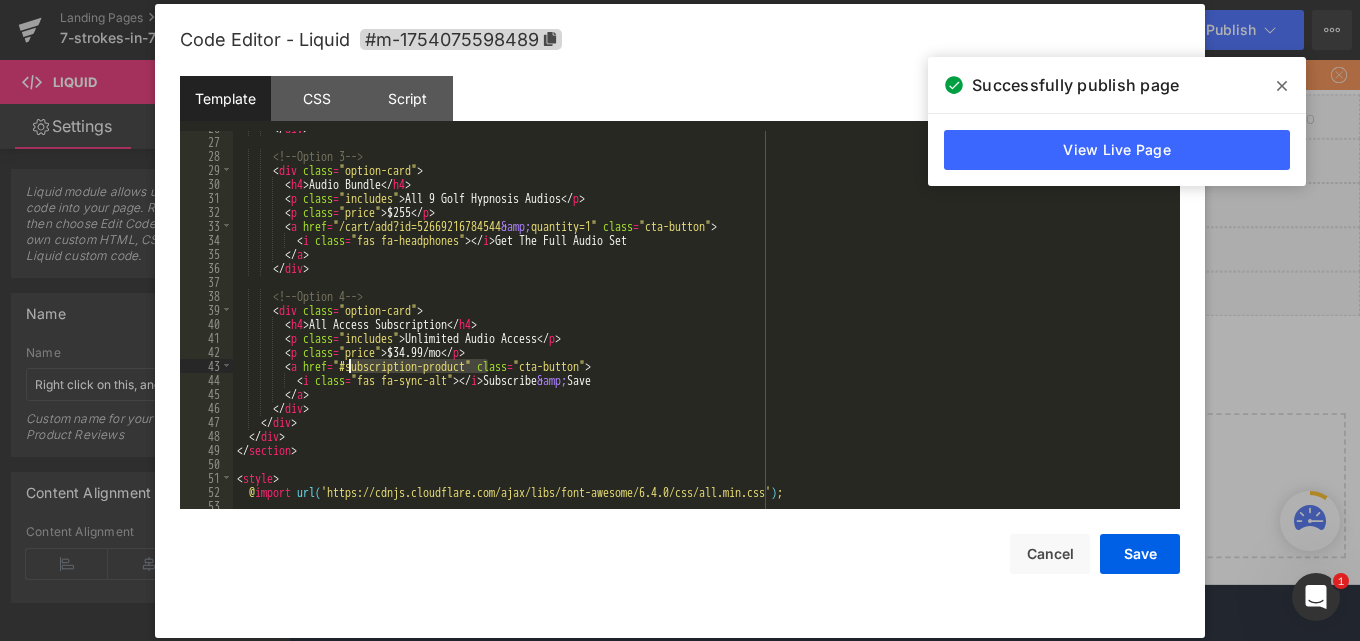 drag, startPoint x: 486, startPoint y: 363, endPoint x: 352, endPoint y: 365, distance: 134.01492 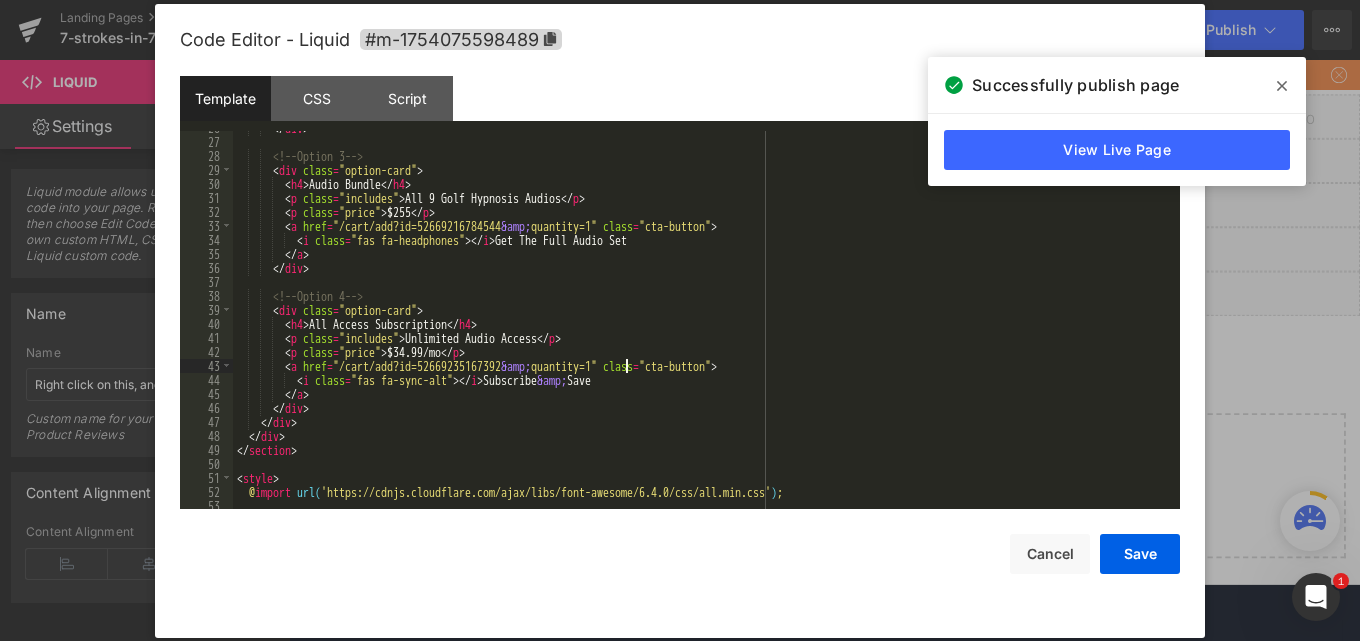type 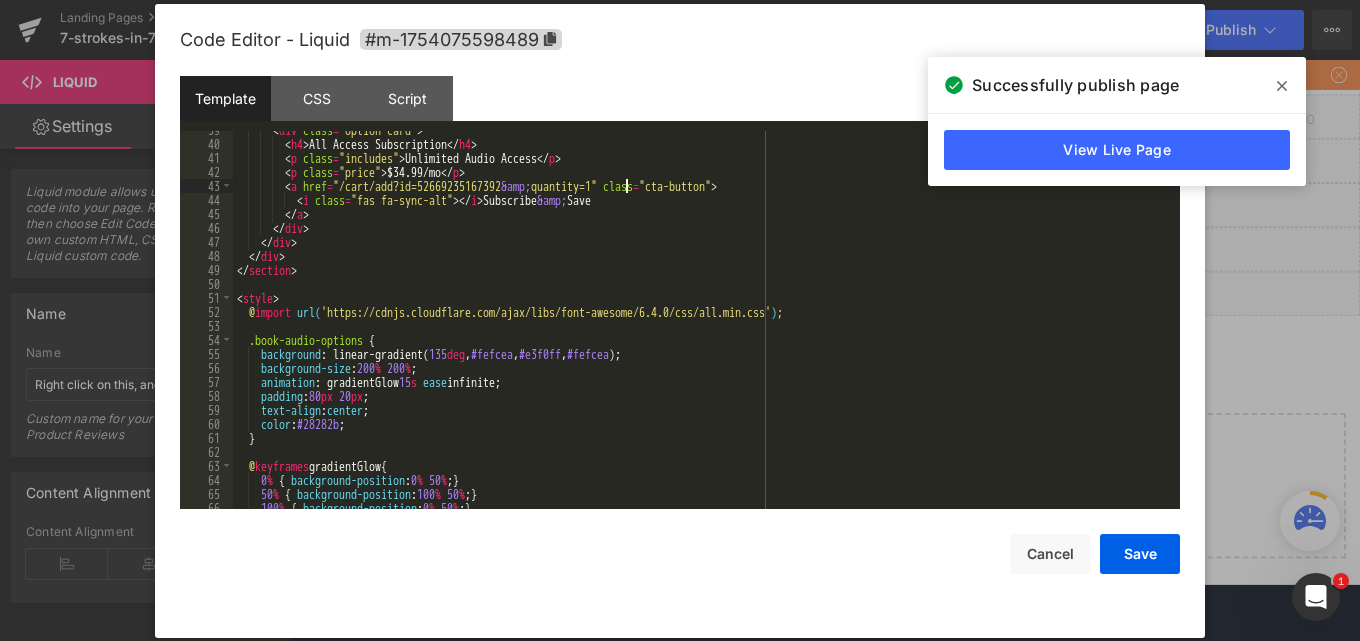 scroll, scrollTop: 540, scrollLeft: 0, axis: vertical 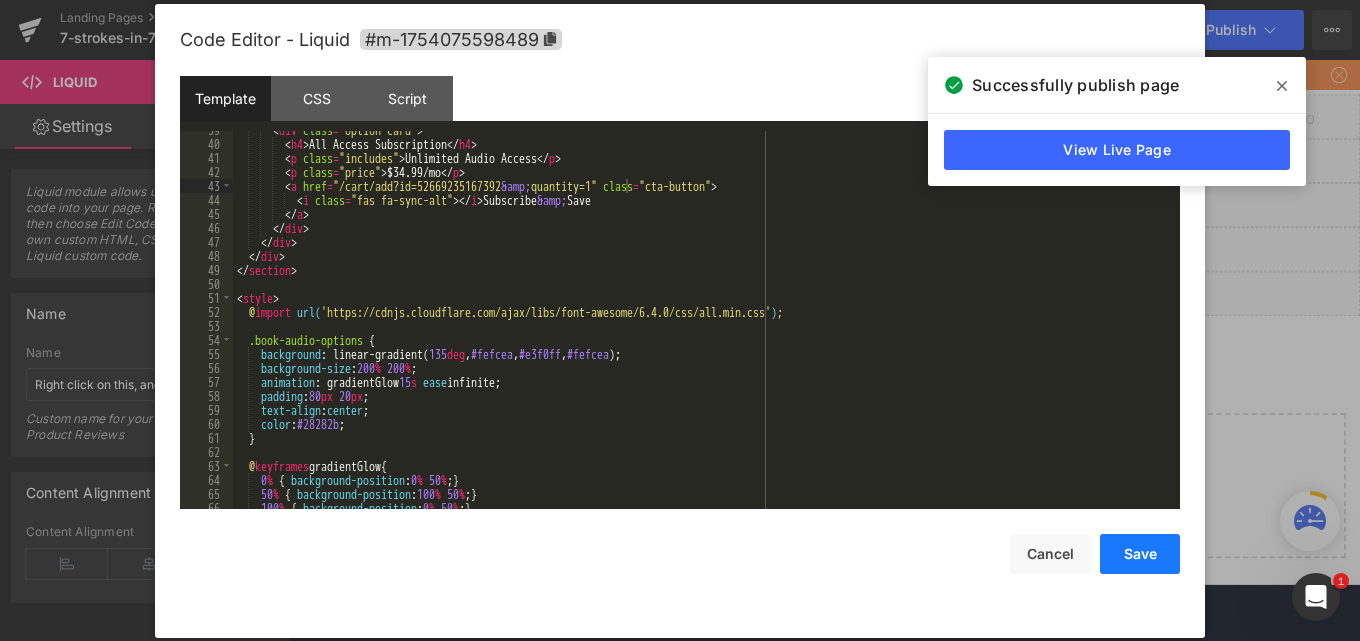 click on "Save" at bounding box center (1140, 554) 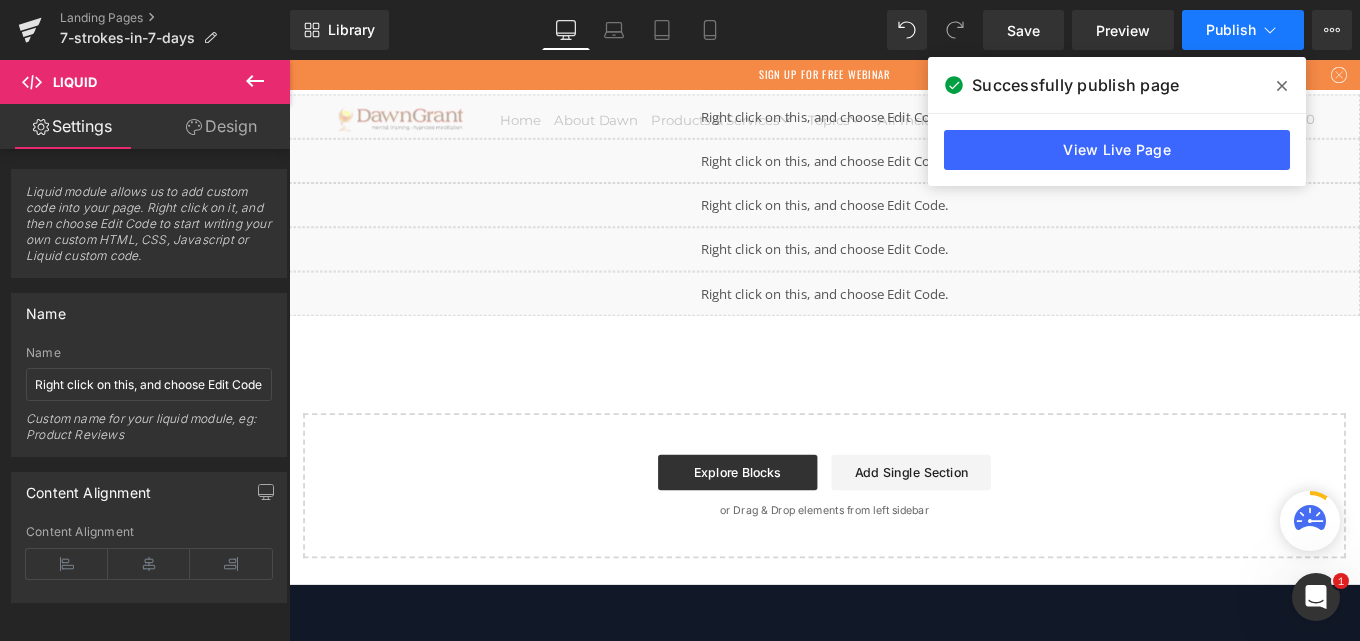 click on "Publish" at bounding box center [1243, 30] 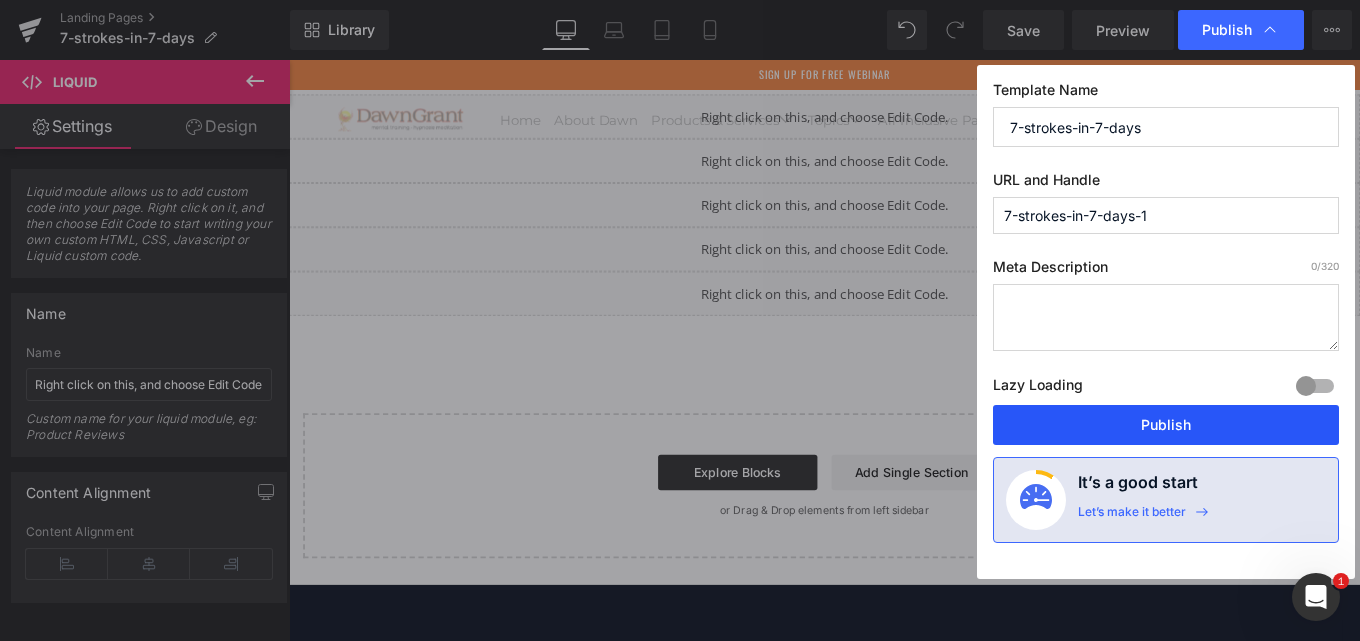 drag, startPoint x: 1166, startPoint y: 420, endPoint x: 912, endPoint y: 341, distance: 266.0019 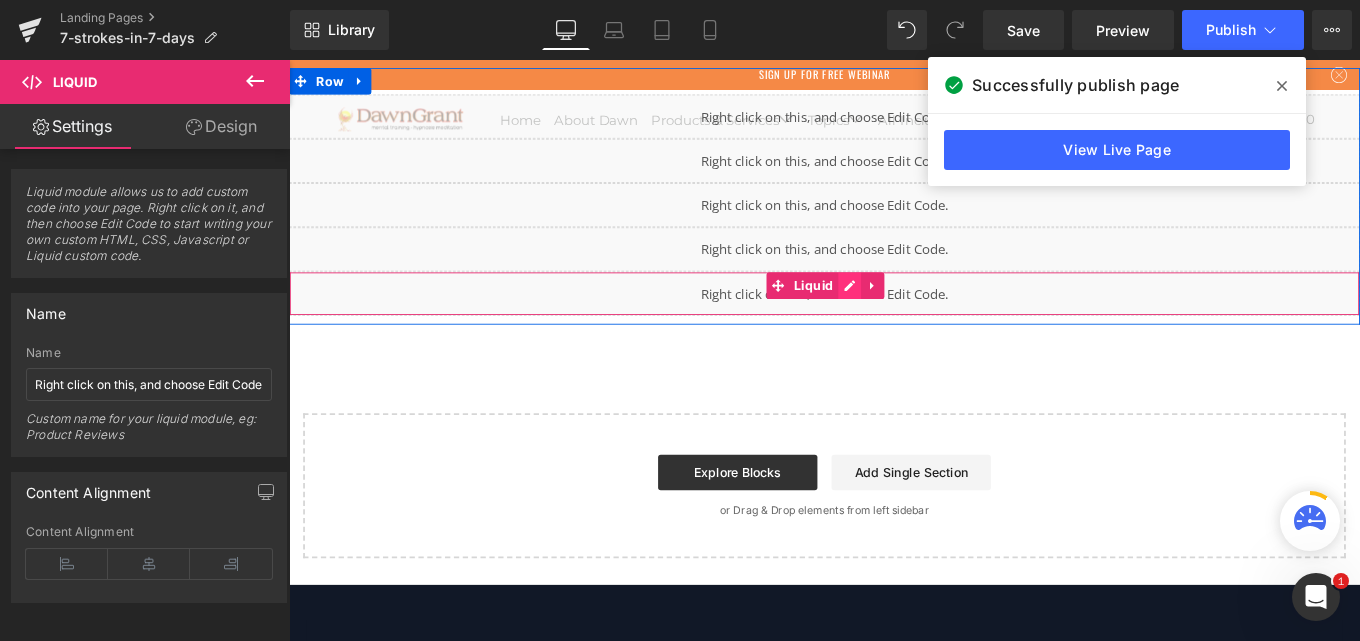 click on "Liquid" at bounding box center (894, 324) 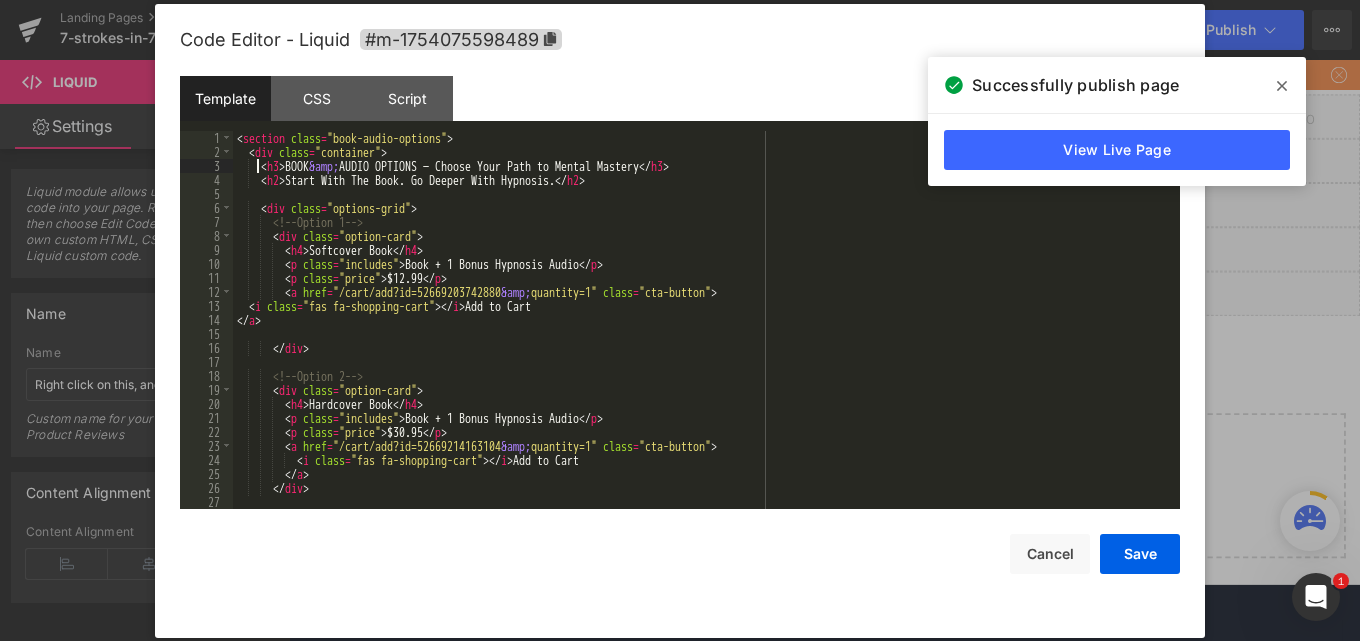 click on "< section   class = "book-audio-options" >    < div   class = "container" >       < h3 > BOOK  &amp;  AUDIO OPTIONS — Choose Your Path to Mental Mastery </ h3 >       < h2 > Start With The Book. Go Deeper With Hypnosis. </ h2 >       < div   class = "options-grid" >          <!--  Option 1  -->          < div   class = "option-card" >             < h4 > Softcover Book </ h4 >             < p   class = "includes" > Book + 1 Bonus Hypnosis Audio </ p >             < p   class = "price" > $12.99 </ p >             < a   href = "/cart/add?id=52669203742880 &amp; quantity=1"   class = "cta-button" >    < i   class = "fas fa-shopping-cart" > </ i >  Add to Cart </ a >          </ div >          <!--  Option 2  -->          < div   class = "option-card" >             < h4 > Hardcover Book </ h4 >             < p   class = "includes" > Book + 1 Bonus Hypnosis Audio </ p >             < p   class = "price" > $30.95 </ p >             < a   href = "/cart/add?id=52669214163104 &amp; quantity=1"   class = "cta-button"" at bounding box center [702, 334] 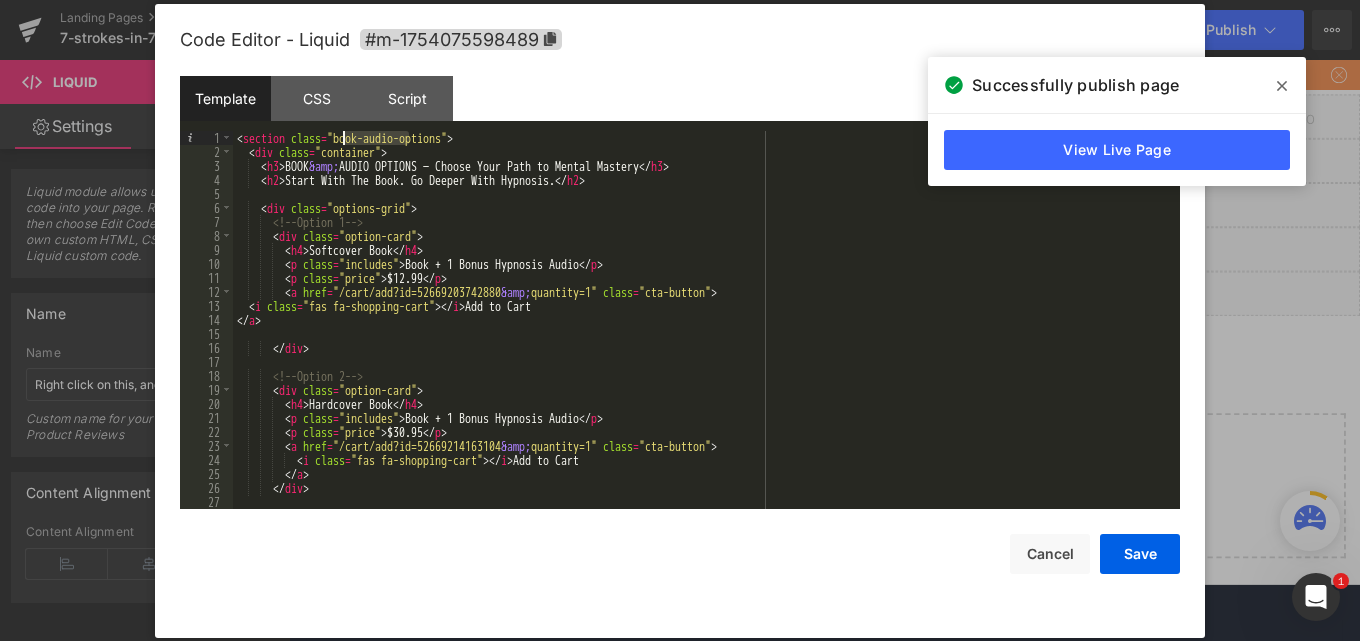 drag, startPoint x: 407, startPoint y: 137, endPoint x: 345, endPoint y: 142, distance: 62.201286 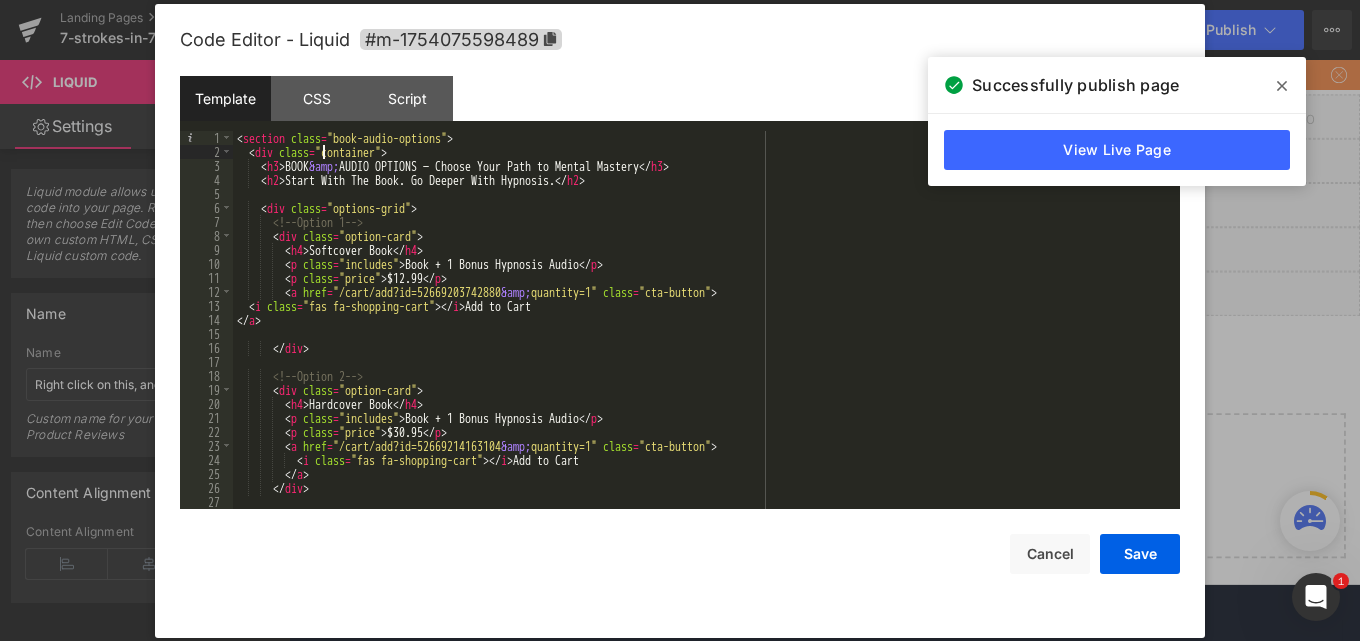 click on "< section   class = "book-audio-options" >    < div   class = "container" >       < h3 > BOOK  &amp;  AUDIO OPTIONS — Choose Your Path to Mental Mastery </ h3 >       < h2 > Start With The Book. Go Deeper With Hypnosis. </ h2 >       < div   class = "options-grid" >          <!--  Option 1  -->          < div   class = "option-card" >             < h4 > Softcover Book </ h4 >             < p   class = "includes" > Book + 1 Bonus Hypnosis Audio </ p >             < p   class = "price" > $12.99 </ p >             < a   href = "/cart/add?id=52669203742880 &amp; quantity=1"   class = "cta-button" >    < i   class = "fas fa-shopping-cart" > </ i >  Add to Cart </ a >          </ div >          <!--  Option 2  -->          < div   class = "option-card" >             < h4 > Hardcover Book </ h4 >             < p   class = "includes" > Book + 1 Bonus Hypnosis Audio </ p >             < p   class = "price" > $30.95 </ p >             < a   href = "/cart/add?id=52669214163104 &amp; quantity=1"   class = "cta-button"" at bounding box center (702, 334) 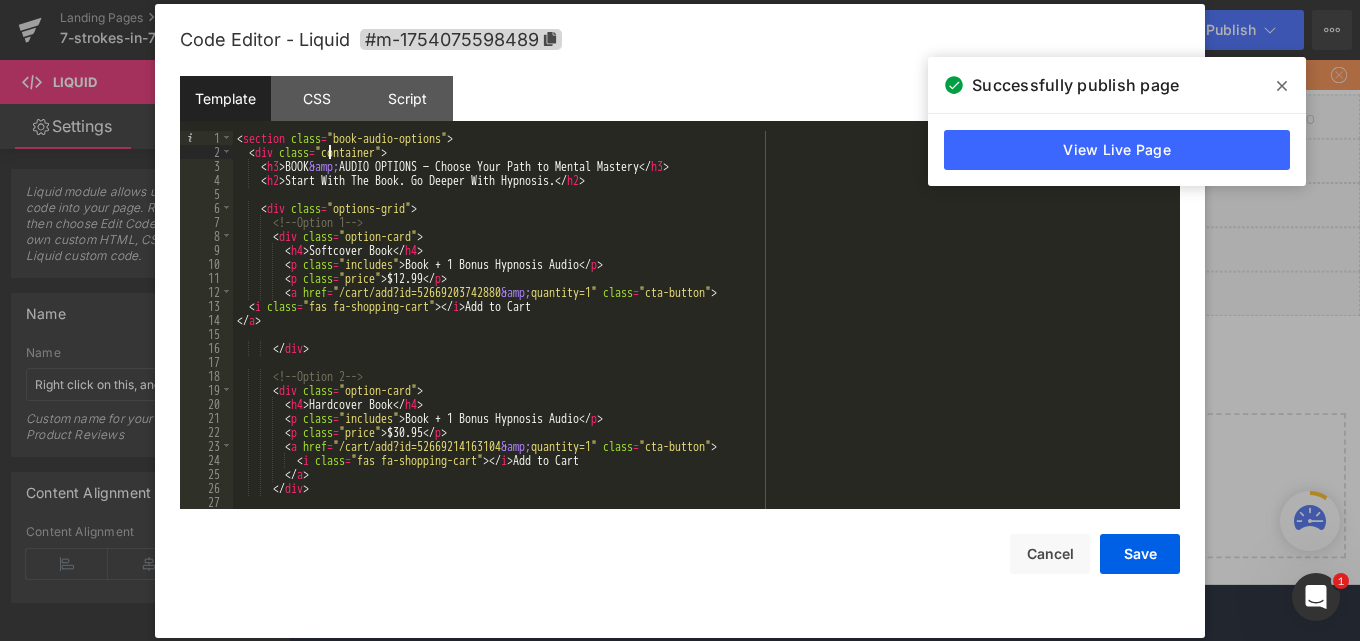 click on "< section   class = "book-audio-options" >    < div   class = "container" >       < h3 > BOOK  &amp;  AUDIO OPTIONS — Choose Your Path to Mental Mastery </ h3 >       < h2 > Start With The Book. Go Deeper With Hypnosis. </ h2 >       < div   class = "options-grid" >          <!--  Option 1  -->          < div   class = "option-card" >             < h4 > Softcover Book </ h4 >             < p   class = "includes" > Book + 1 Bonus Hypnosis Audio </ p >             < p   class = "price" > $12.99 </ p >             < a   href = "/cart/add?id=52669203742880 &amp; quantity=1"   class = "cta-button" >    < i   class = "fas fa-shopping-cart" > </ i >  Add to Cart </ a >          </ div >          <!--  Option 2  -->          < div   class = "option-card" >             < h4 > Hardcover Book </ h4 >             < p   class = "includes" > Book + 1 Bonus Hypnosis Audio </ p >             < p   class = "price" > $30.95 </ p >             < a   href = "/cart/add?id=52669214163104 &amp; quantity=1"   class = "cta-button"" at bounding box center (702, 334) 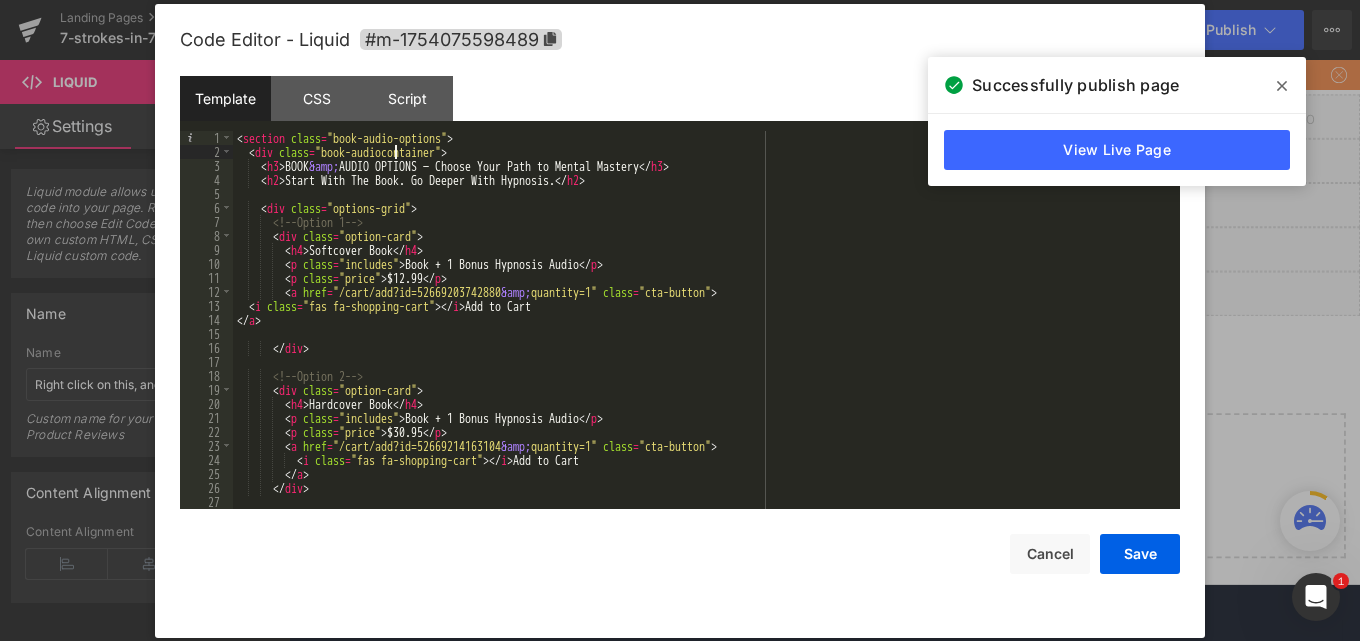 type 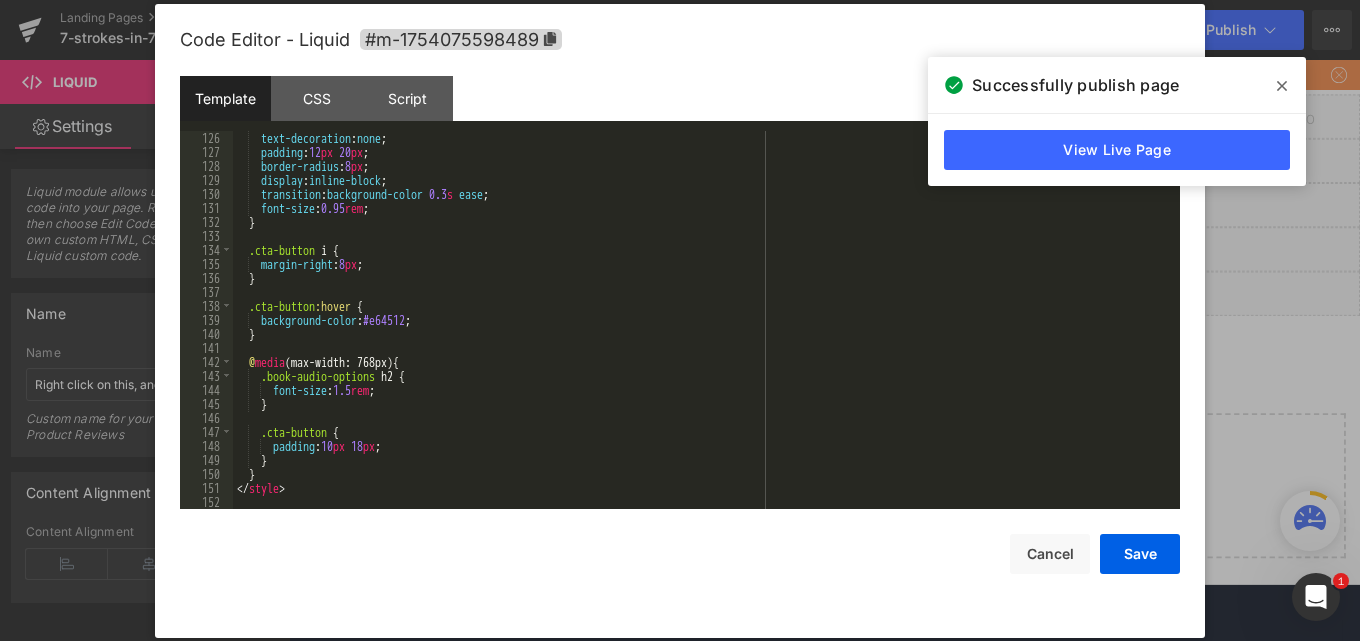 scroll, scrollTop: 1750, scrollLeft: 0, axis: vertical 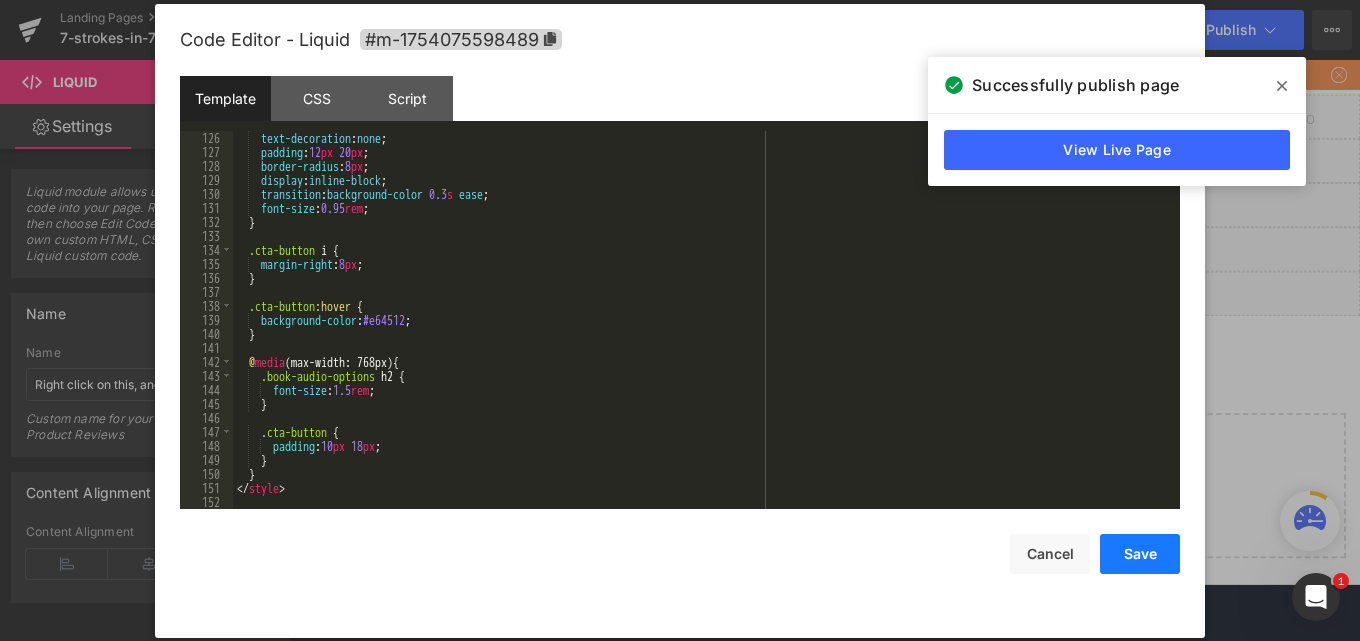 click on "Save" at bounding box center (1140, 554) 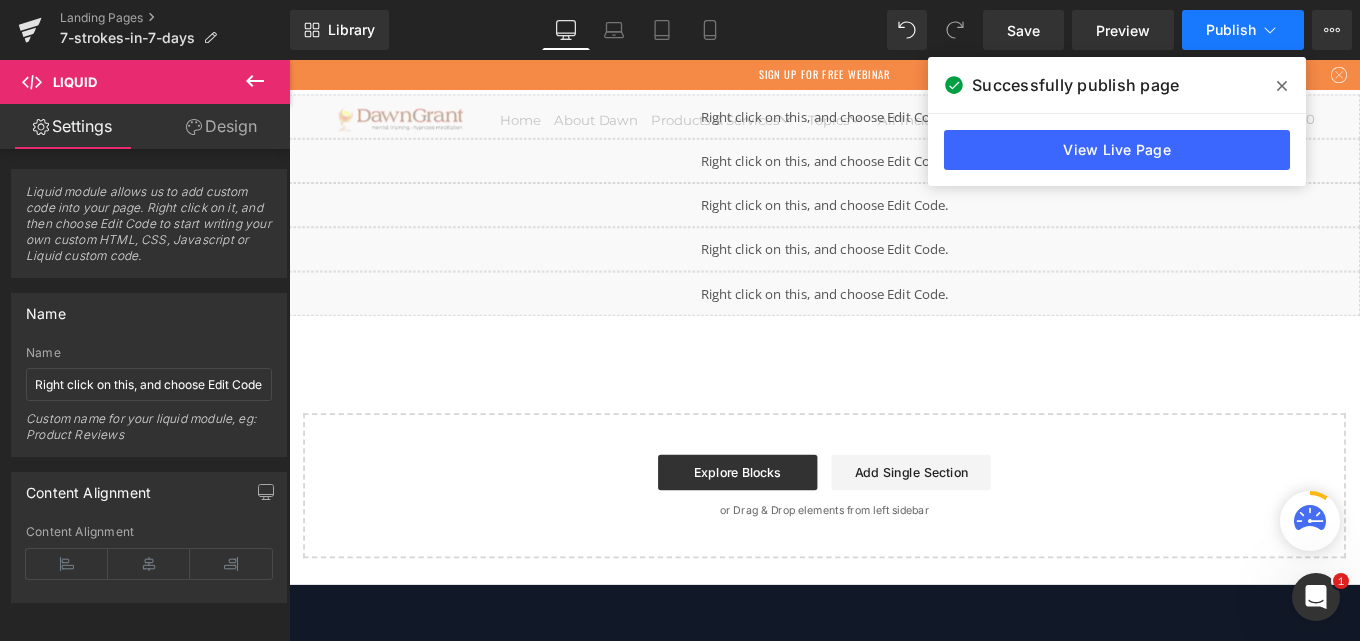 click on "Publish" at bounding box center (1243, 30) 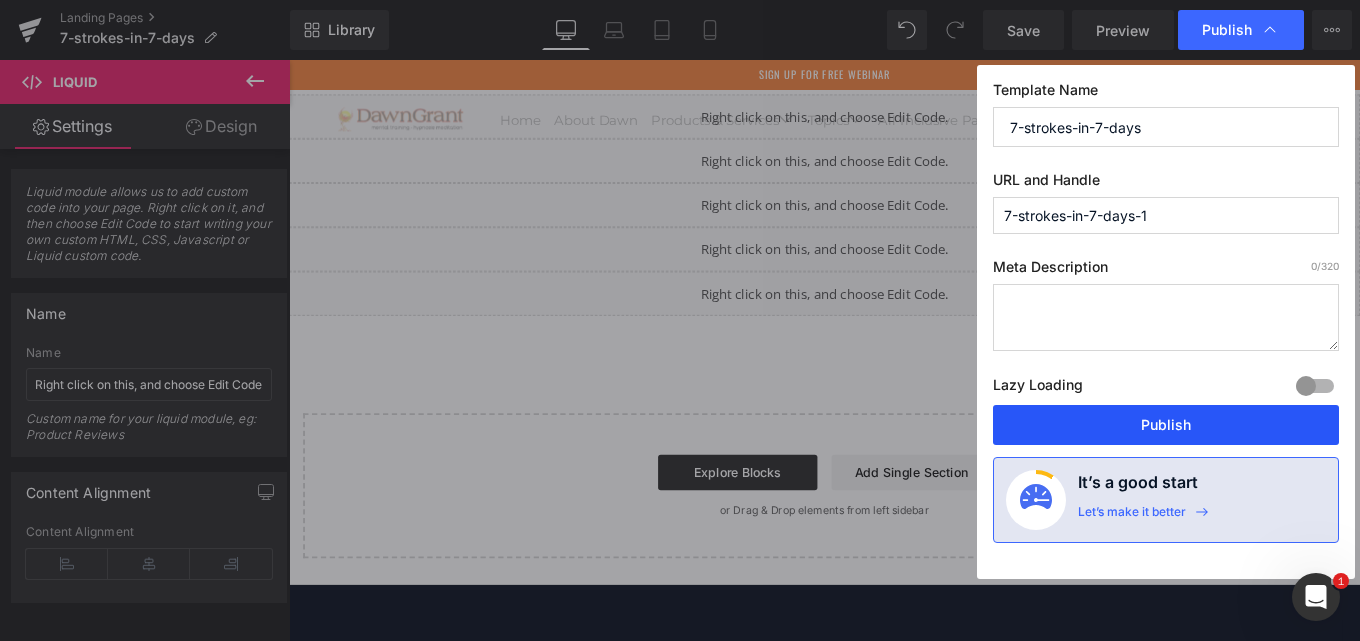 click on "Publish" at bounding box center [1166, 425] 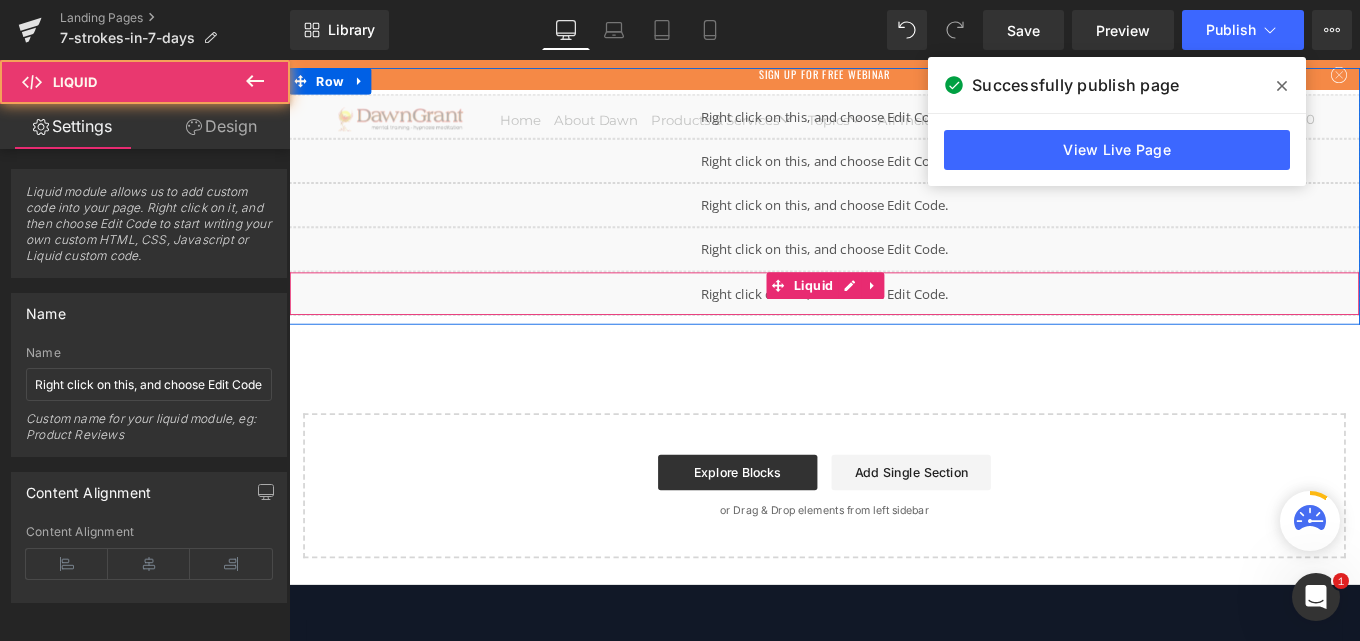 click on "Liquid" at bounding box center [894, 324] 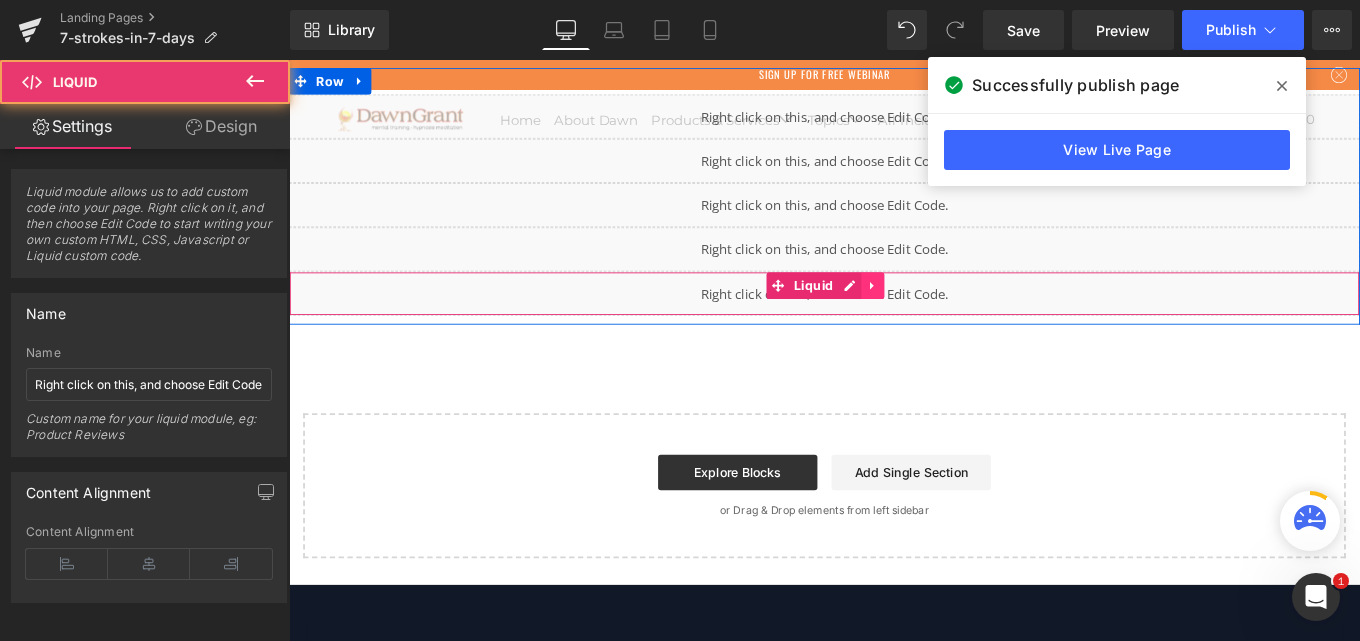 click at bounding box center [948, 315] 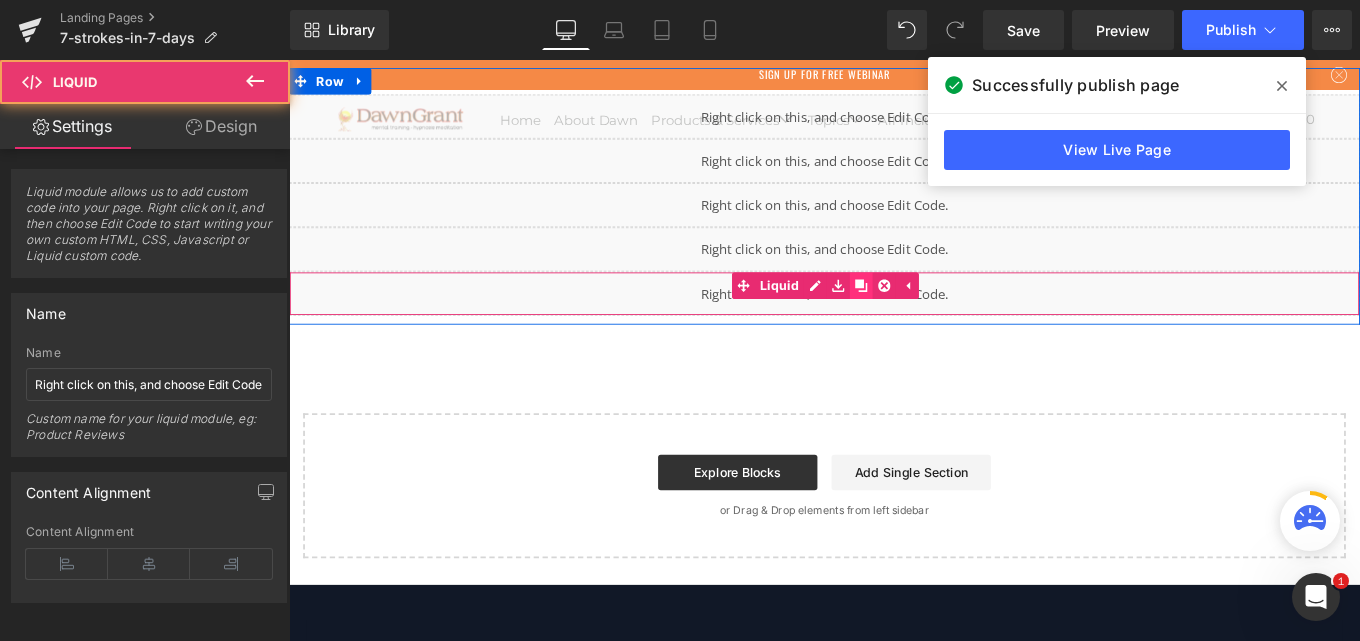 click 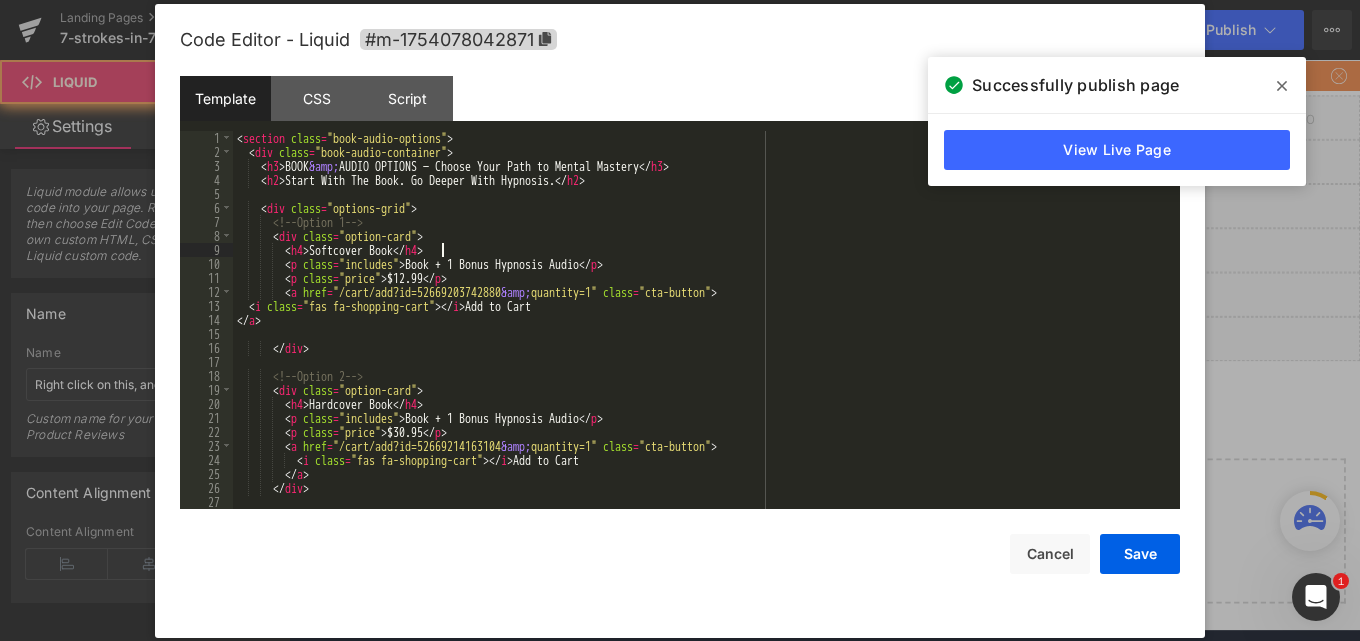 click on "< section   class = "book-audio-options" >    < div   class = "book-audio-container" >       < h3 > BOOK  &amp;  AUDIO OPTIONS — Choose Your Path to Mental Mastery </ h3 >       < h2 > Start With The Book. Go Deeper With Hypnosis. </ h2 >       < div   class = "options-grid" >          <!--  Option 1  -->          < div   class = "option-card" >             < h4 > Softcover Book </ h4 >             < p   class = "includes" > Book + 1 Bonus Hypnosis Audio </ p >             < p   class = "price" > $12.99 </ p >             < a   href = "/cart/add?id=52669203742880 &amp; quantity=1"   class = "cta-button" >    < i   class = "fas fa-shopping-cart" > </ i >  Add to Cart </ a >          </ div >          <!--  Option 2  -->          < div   class = "option-card" >             < h4 > Hardcover Book </ h4 >             < p   class = "includes" > Book + 1 Bonus Hypnosis Audio </ p >             < p   class = "price" > $30.95 </ p >             < a   href = "/cart/add?id=52669214163104 &amp; quantity=1"   class = >" at bounding box center (702, 334) 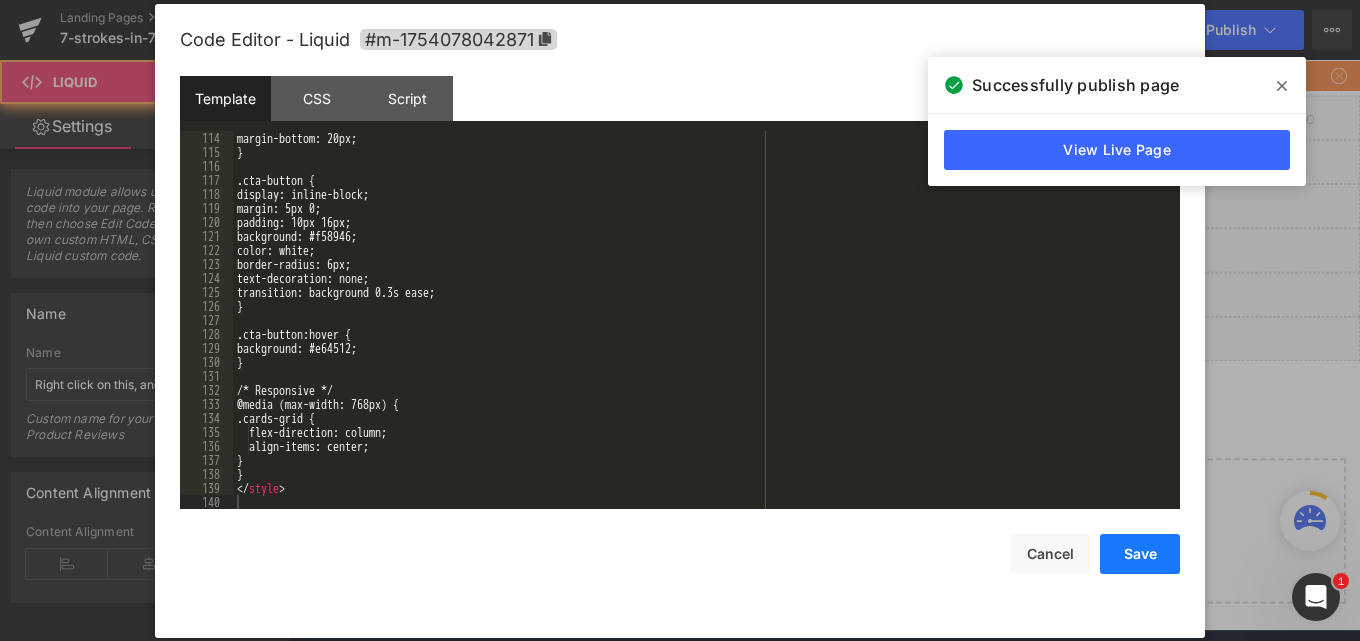click on "Save" at bounding box center [1140, 554] 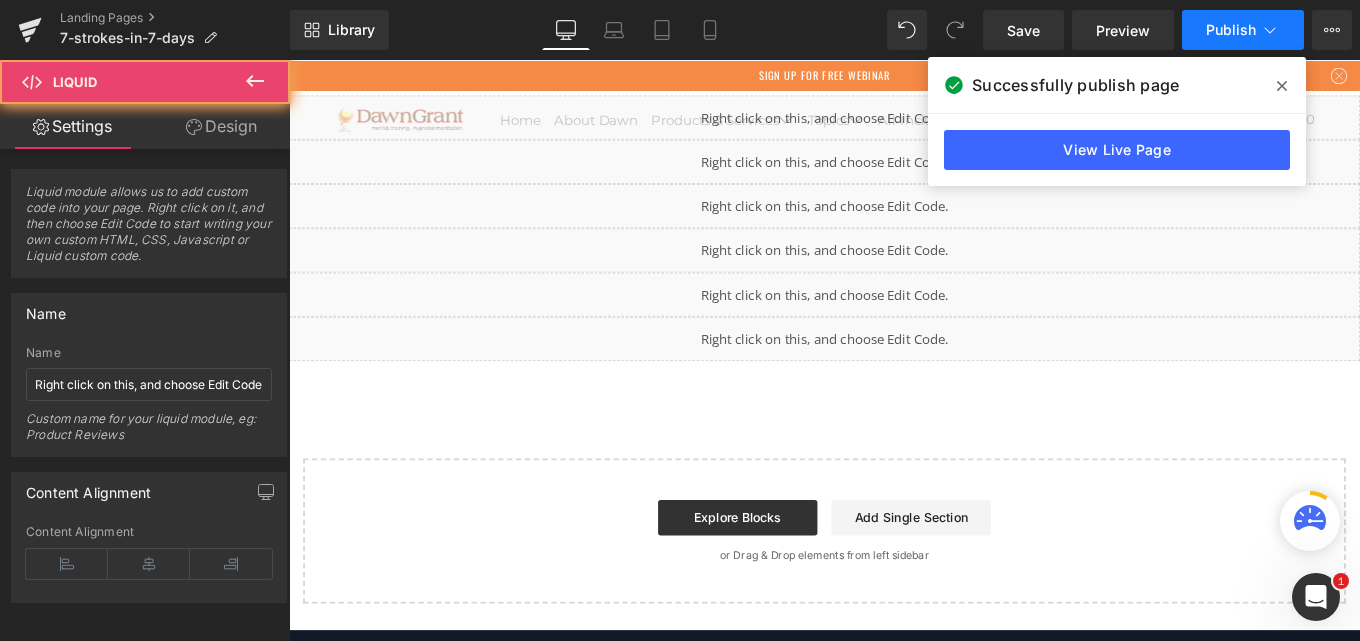 click on "Publish" at bounding box center (1231, 30) 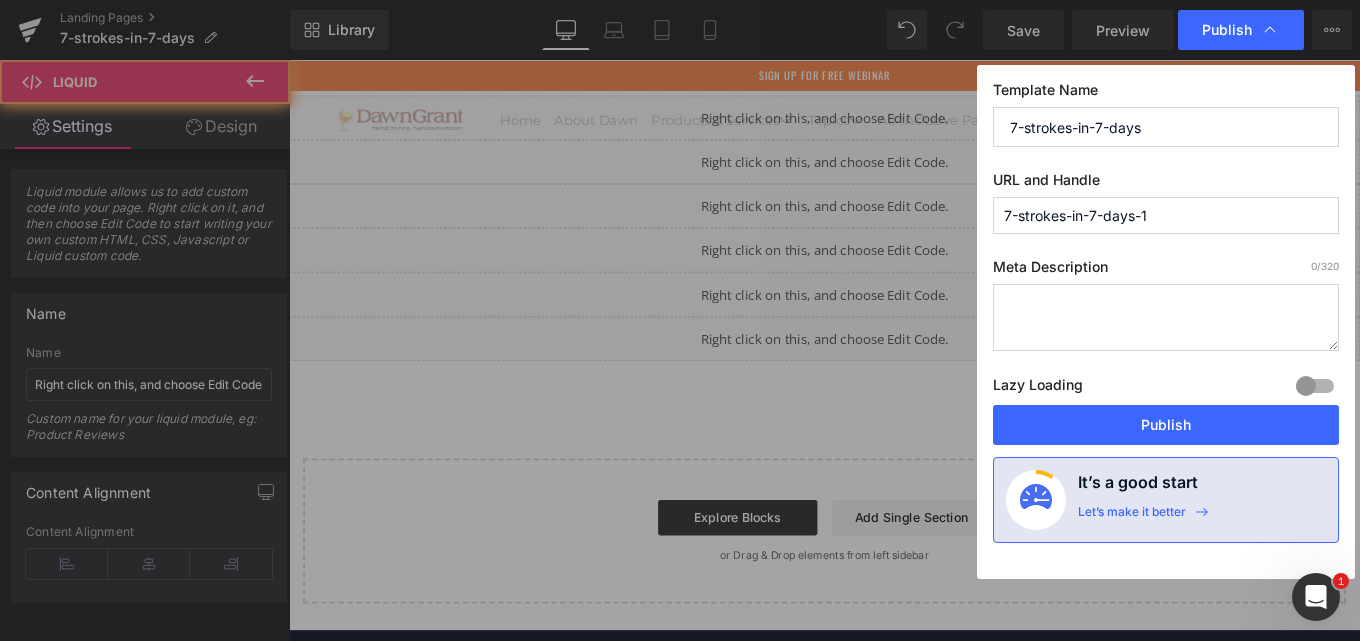 click on "Publish" at bounding box center (1166, 425) 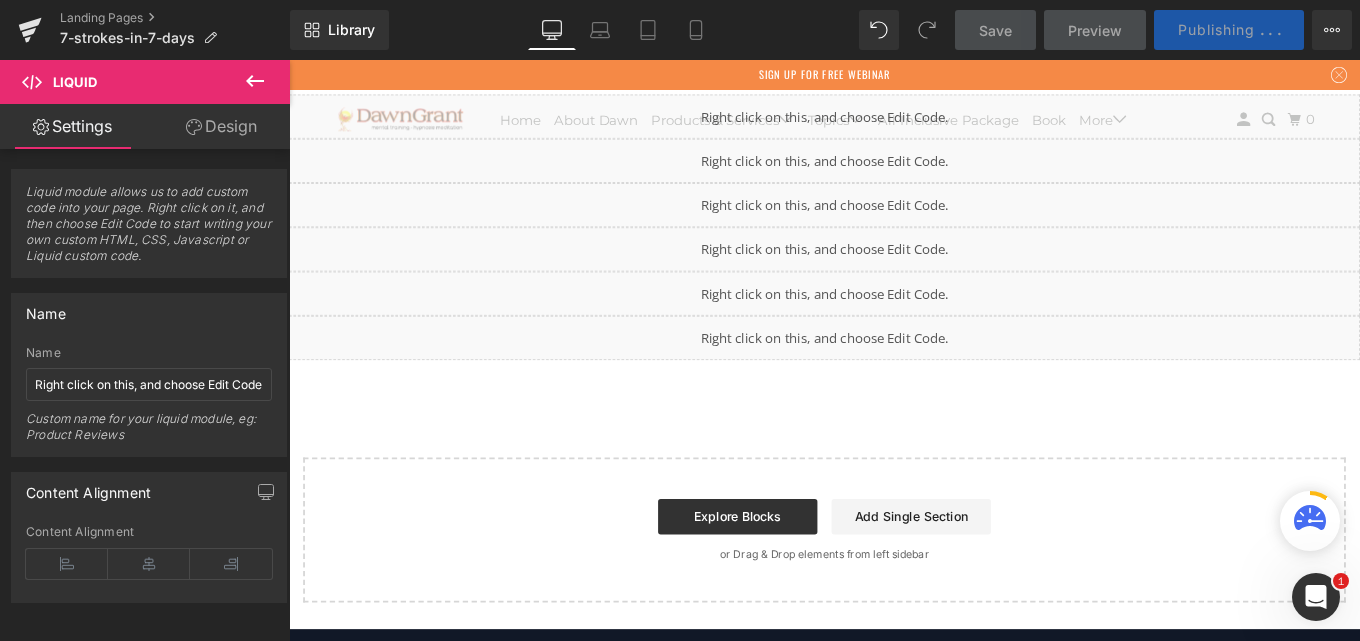scroll, scrollTop: 1582, scrollLeft: 0, axis: vertical 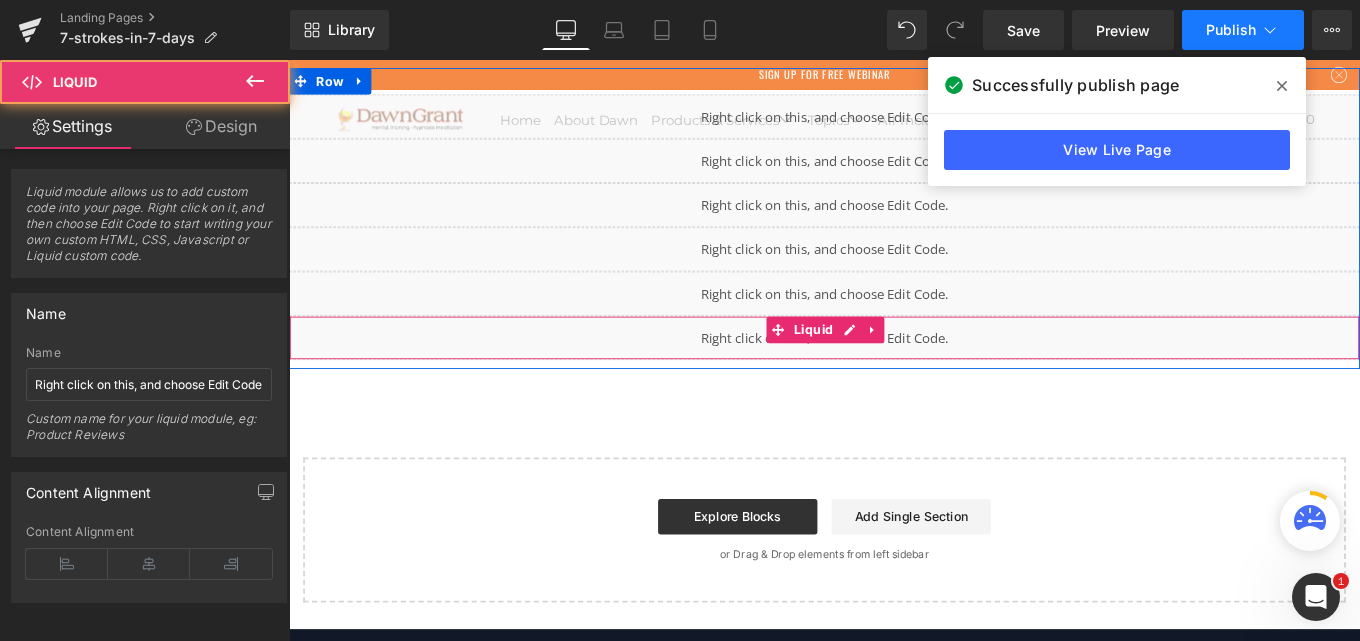click on "Liquid" at bounding box center [894, 374] 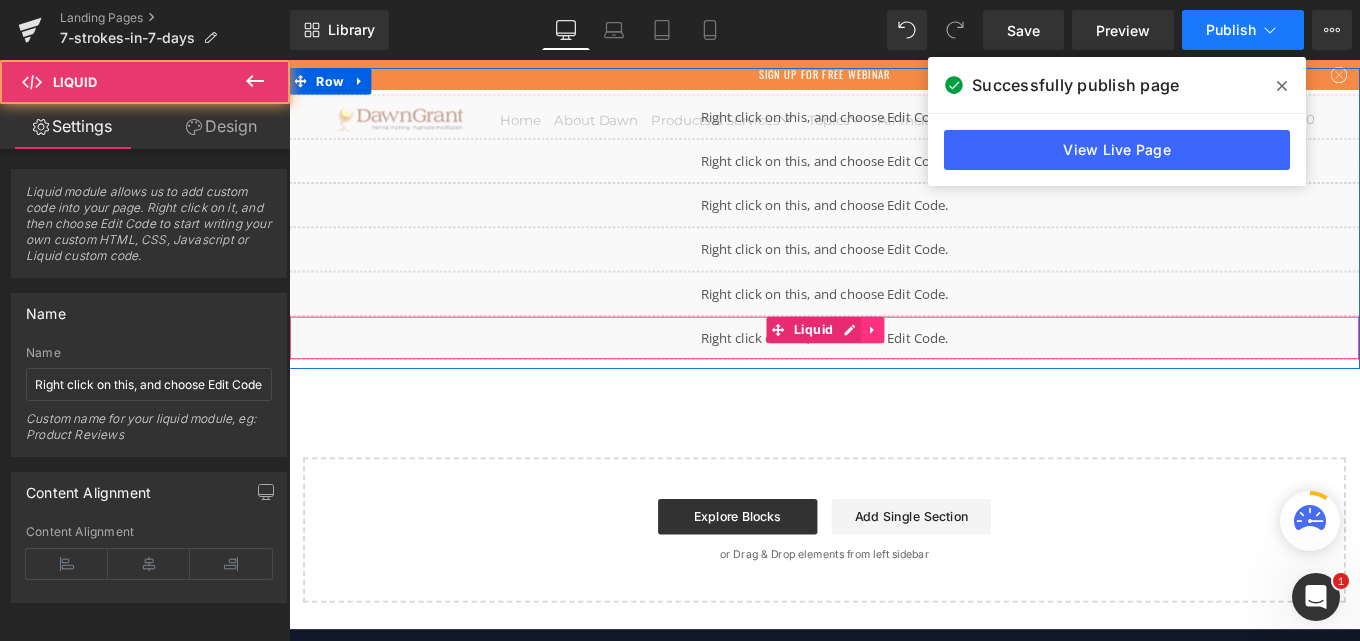 click 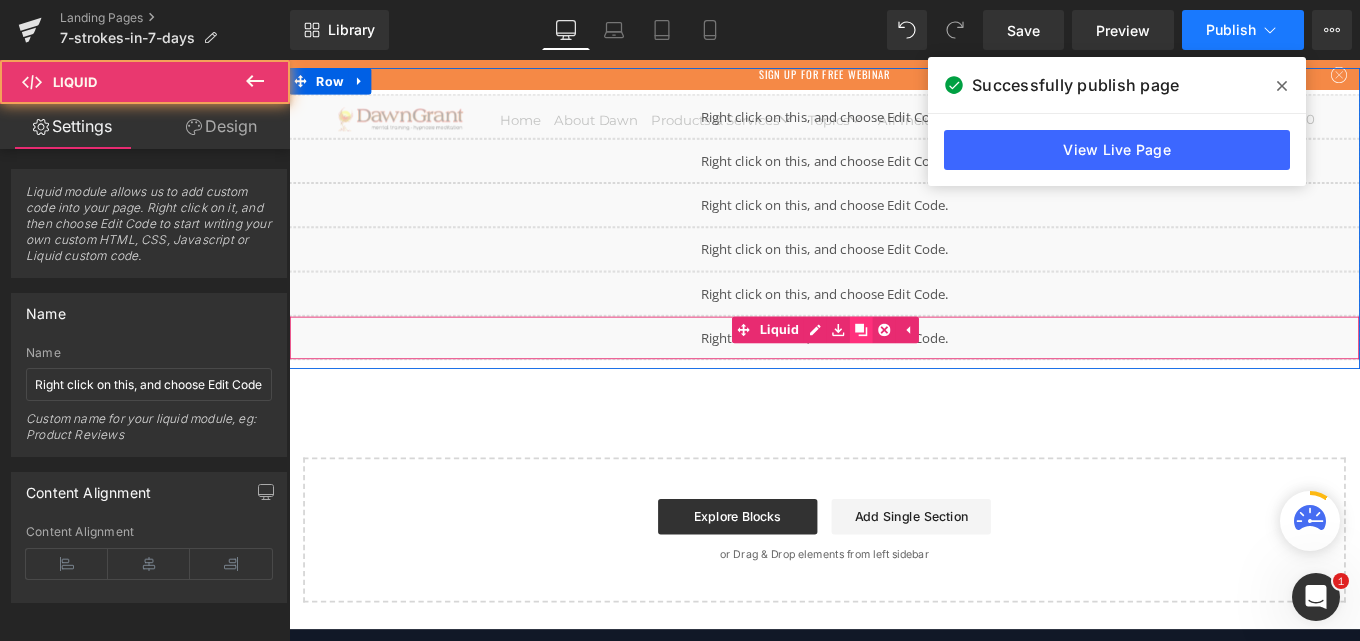 click 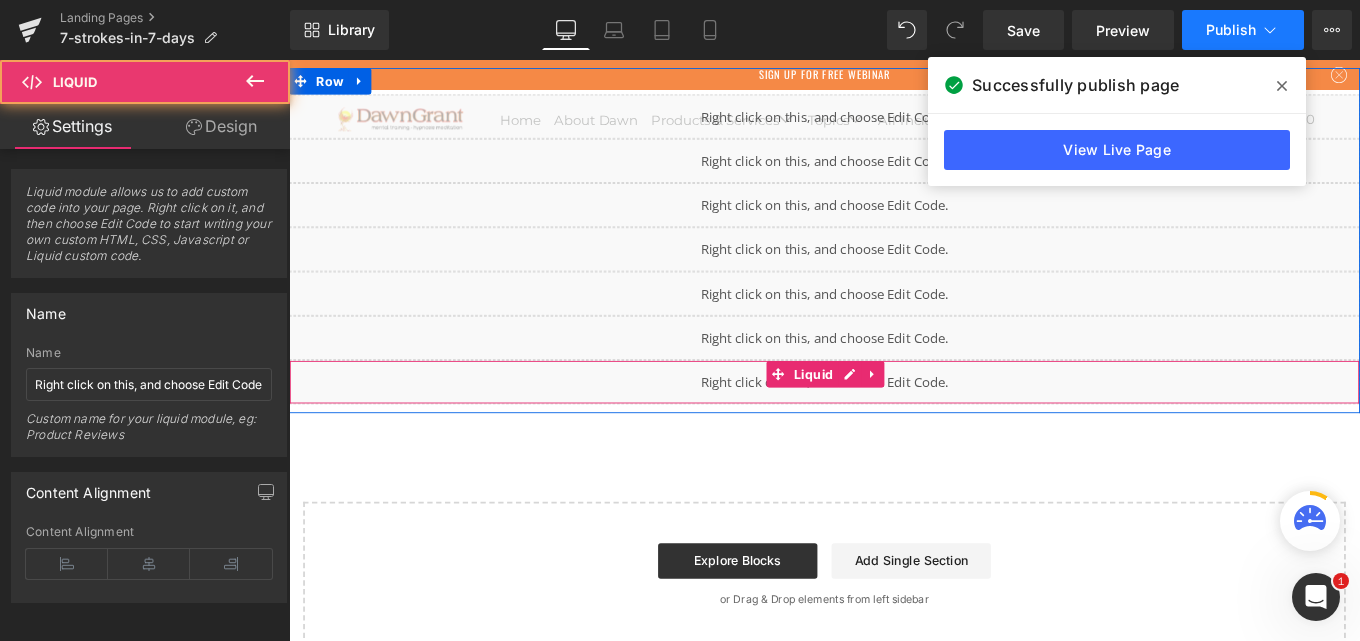 click on "Liquid" at bounding box center (894, 424) 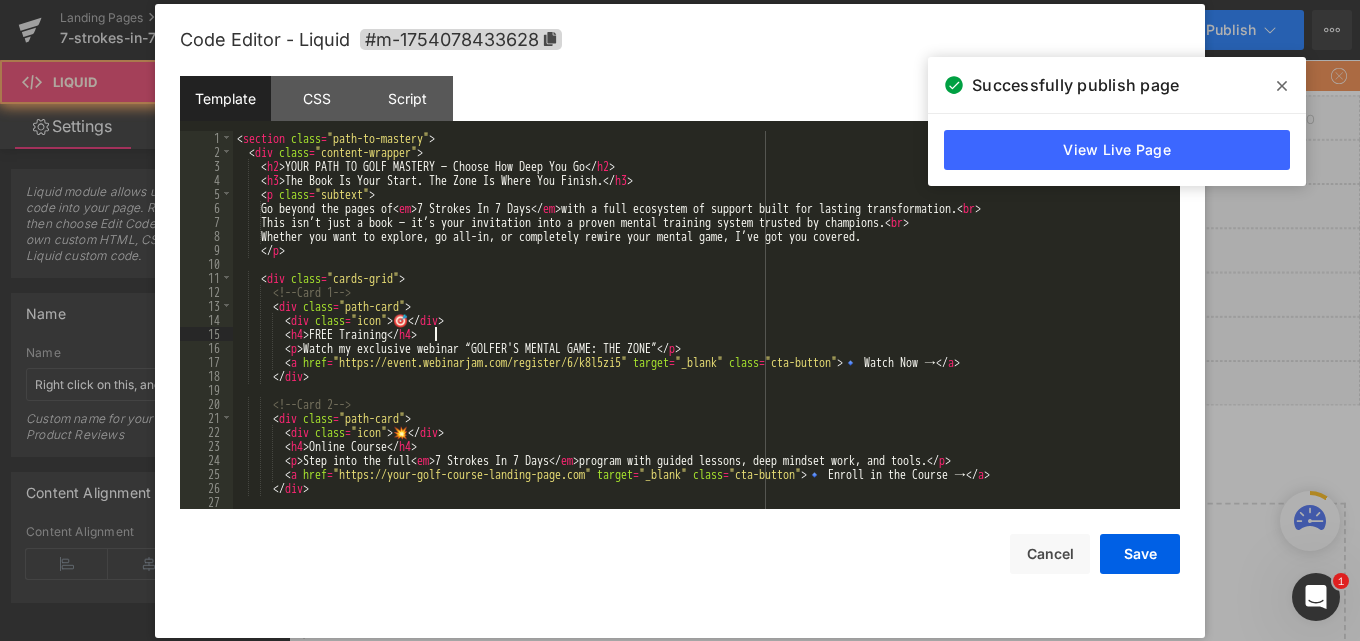 click on "< section   class = "path-to-mastery" >    < div   class = "content-wrapper" >       < h2 > YOUR PATH TO GOLF MASTERY — Choose How Deep You Go </ h2 >       < h3 > The Book Is Your Start. The Zone Is Where You Finish. </ h3 >       < p   class = "subtext" >         Go beyond the pages of  < em > 7 Strokes In 7 Days </ em >  with a full ecosystem of support built for lasting transformation. < br >         This isn’t just a book — it’s your invitation into a proven mental training system trusted by champions. < br >         Whether you want to explore, go all-in, or completely rewire your mental game, I’ve got you covered.       </ p >       < div   class = "cards-grid" >          <!--  Card 1  -->          < div   class = "path-card" >             < div   class = "icon" > 🎯 </ div >             < h4 > FREE Training </ h4 >             < p > Watch my exclusive webinar “GOLFER'S MENTAL GAME: THE ZONE” </ p >             < a   href = "https://event.webinarjam.com/register/6/k8l5zi5"   target =" at bounding box center (702, 334) 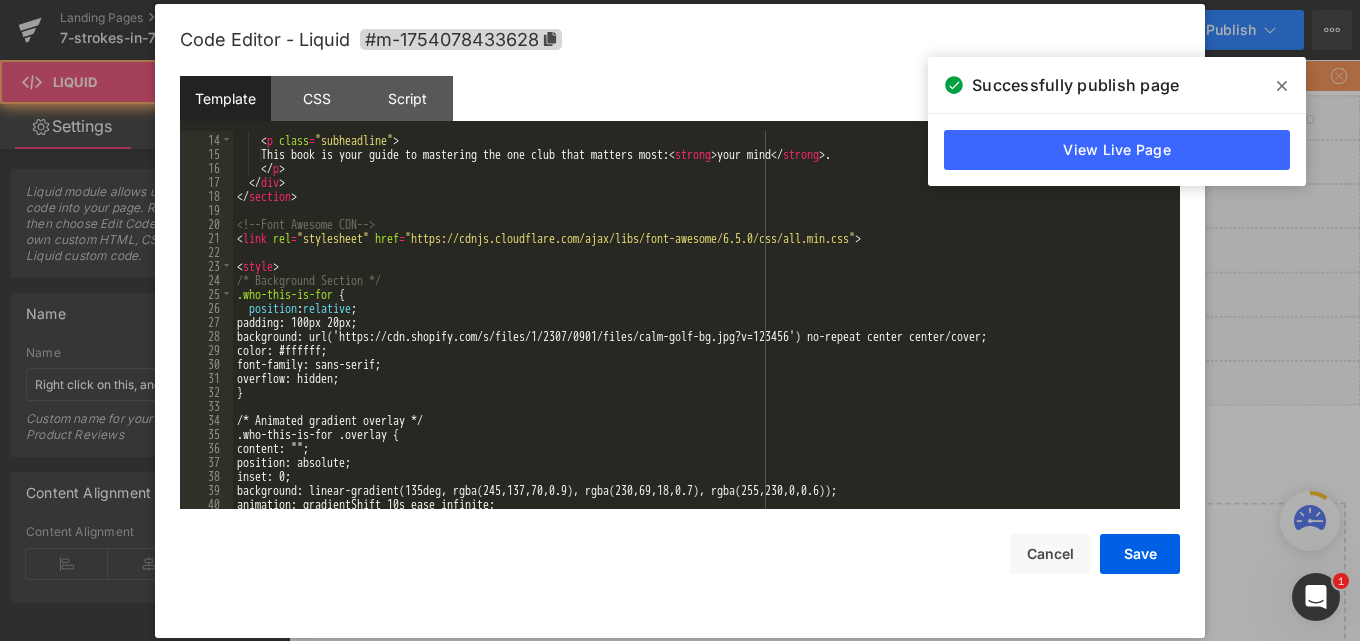 click on "< p   class = "subheadline" >         This book is your guide to mastering the one club that matters most:  < strong > your mind </ strong > .       </ p >    </ div > </ section > <!--  Font Awesome CDN  --> < link   rel = "stylesheet"   href = "https://cdnjs.cloudflare.com/ajax/libs/font-awesome/6.5.0/css/all.min.css" > < style > /* Background Section */ .who-this-is-for   {    position :  relative ;   padding: 100px 20px;   background: url('https://cdn.shopify.com/s/files/1/2307/0901/files/calm-golf-bg.jpg?v=123456') no-repeat center center/cover;   color: #ffffff;   font-family: sans-serif;   overflow: hidden; } /* Animated gradient overlay */ .who-this-is-for .overlay {   content: "";   position: absolute;   inset: 0;   background: linear-gradient(135deg, rgba(245,137,70,0.9), rgba(230,69,18,0.7), rgba(255,230,0,0.6));   animation: gradientShift 10s ease infinite;" at bounding box center [702, 322] 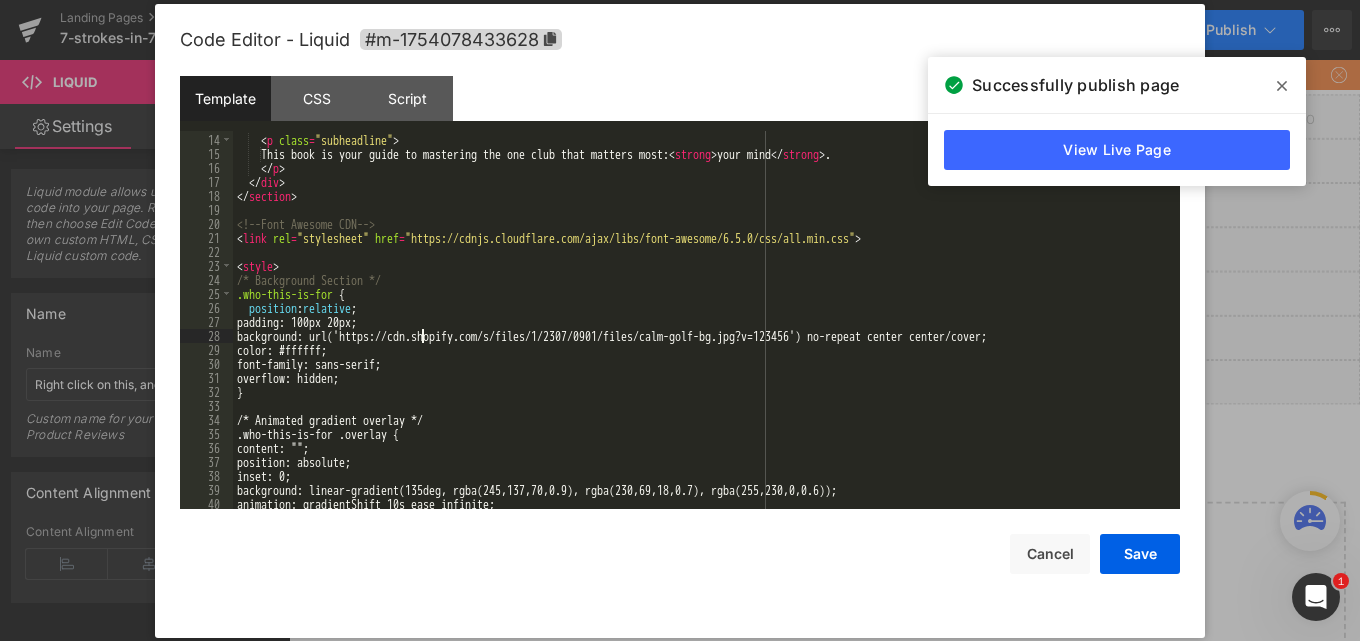 click at bounding box center (1282, 86) 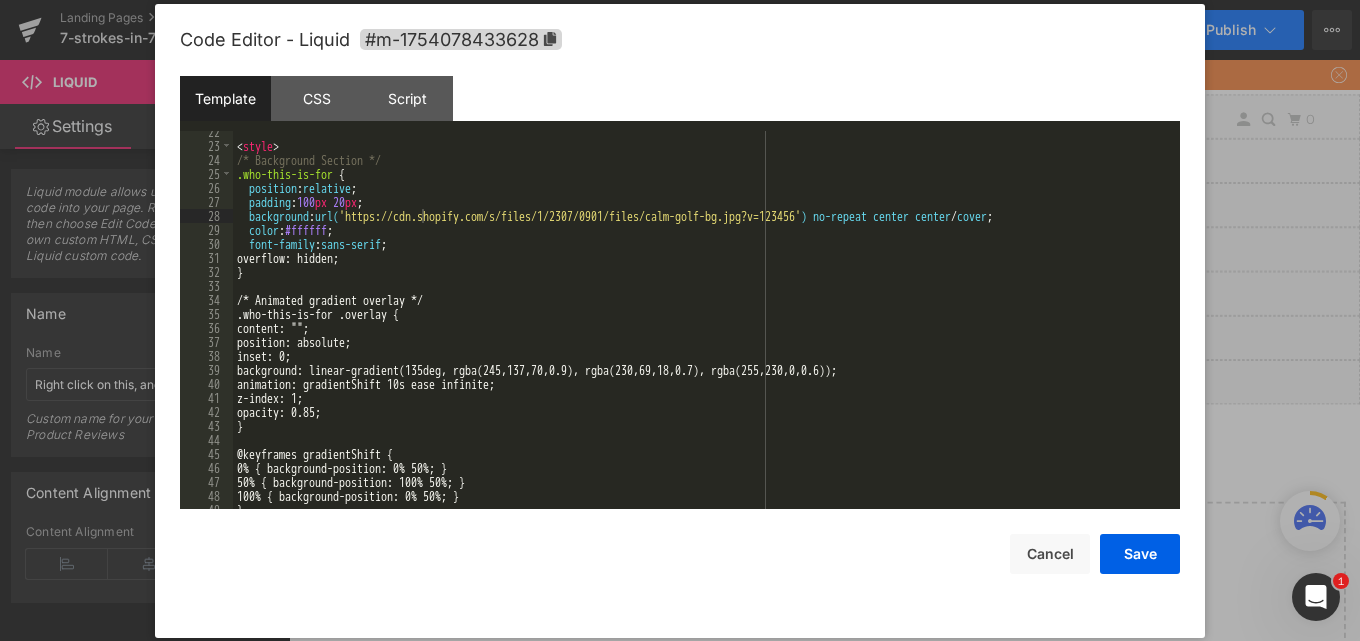 click on "< style > /* Background Section */ .who-this-is-for   {    position :  relative ;    padding :  100 px   20 px ;    background :  url( 'https://cdn.shopify.com/s/files/1/2307/0901/files/calm-golf-bg.jpg?v=123456' )   no-repeat   center   center / cover ;    color :  #ffffff ;    font-family :  sans-serif ;   overflow: hidden; } /* Animated gradient overlay */ .who-this-is-for .overlay {   content: "";   position: absolute;   inset: 0;   background: linear-gradient(135deg, rgba(245,137,70,0.9), rgba(230,69,18,0.7), rgba(255,230,0,0.6));   animation: gradientShift 10s ease infinite;   z-index: 1;   opacity: 0.85; } @keyframes gradientShift {   0% { background-position: 0% 50%; }   50% { background-position: 100% 50%; }   100% { background-position: 0% 50%; } }" at bounding box center [702, 328] 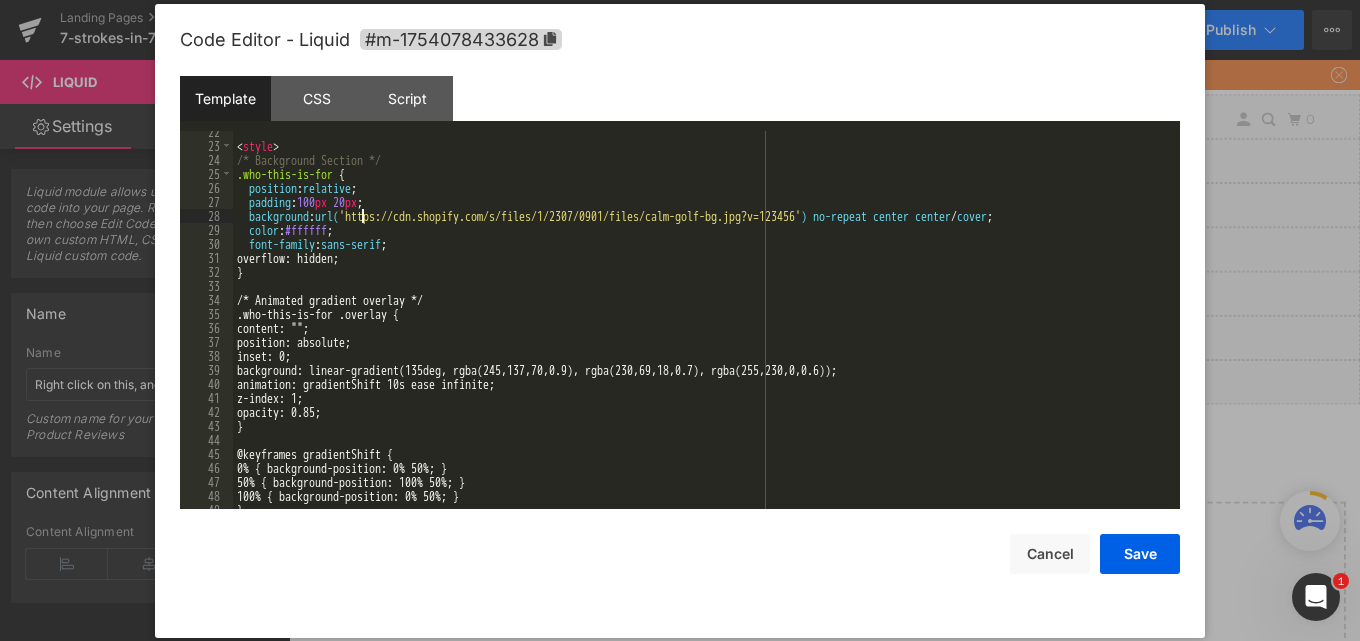 drag, startPoint x: 363, startPoint y: 215, endPoint x: 855, endPoint y: 214, distance: 492.001 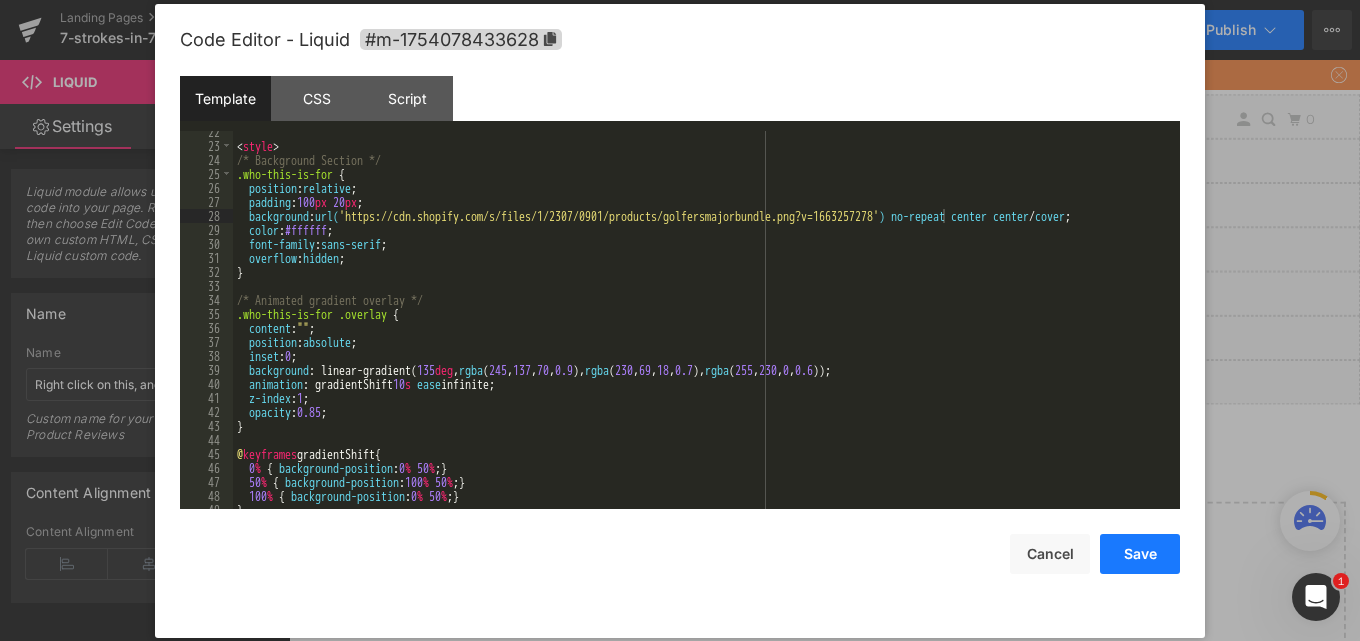 drag, startPoint x: 1129, startPoint y: 550, endPoint x: 975, endPoint y: 73, distance: 501.24344 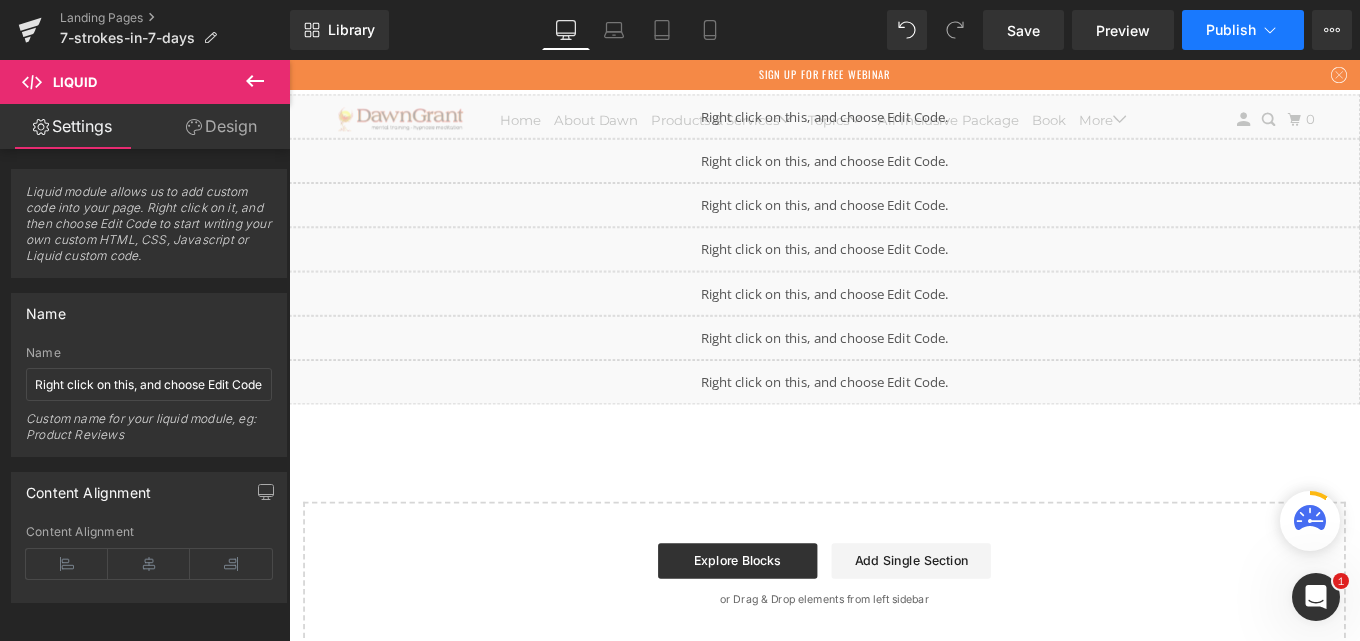 click on "Publish" at bounding box center [1231, 30] 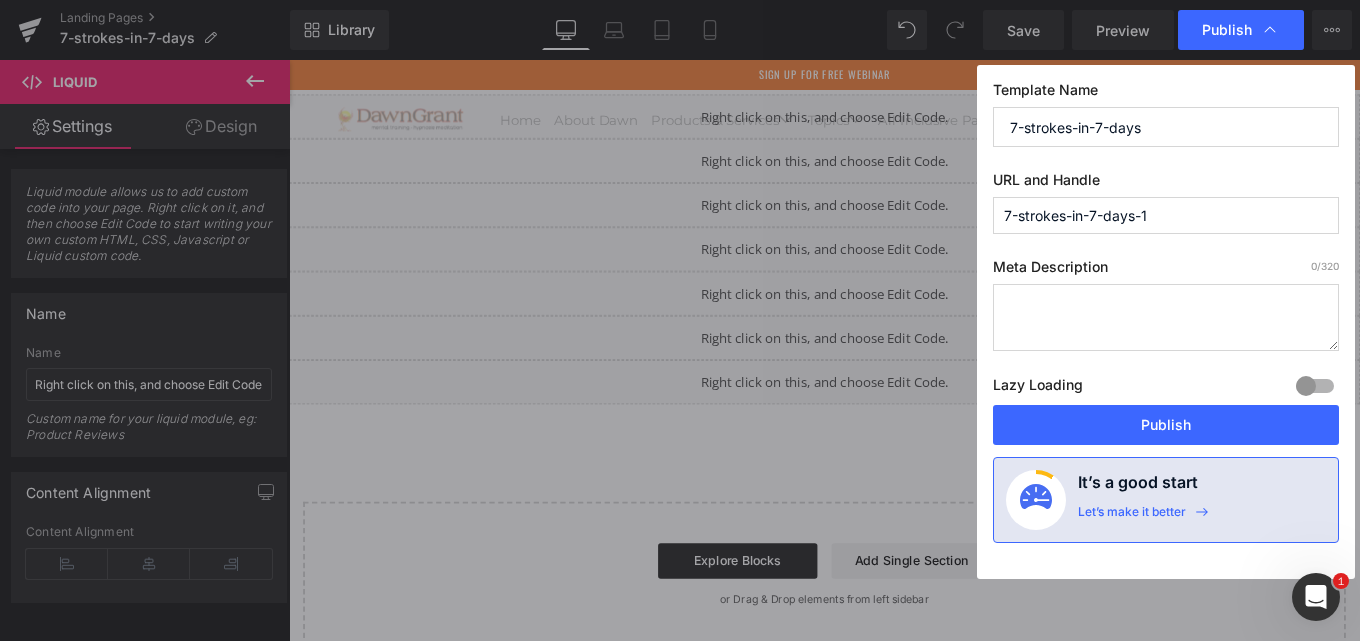 click on "Publish" at bounding box center (1166, 425) 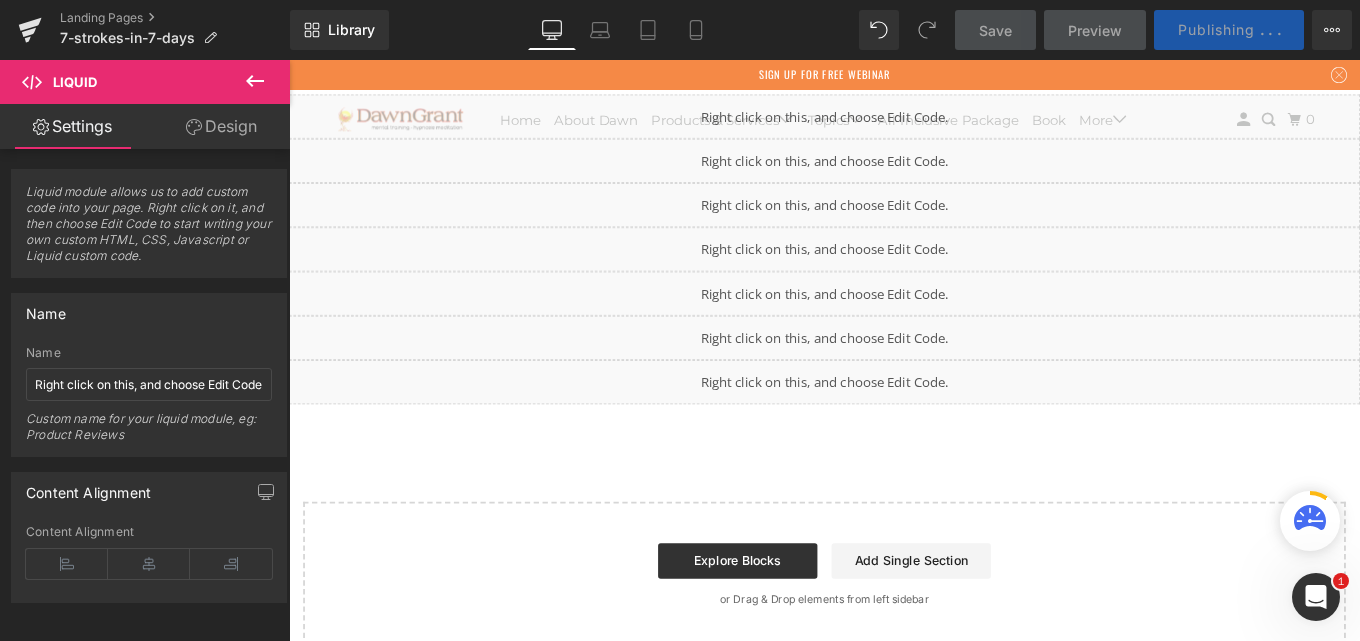 scroll, scrollTop: 300, scrollLeft: 0, axis: vertical 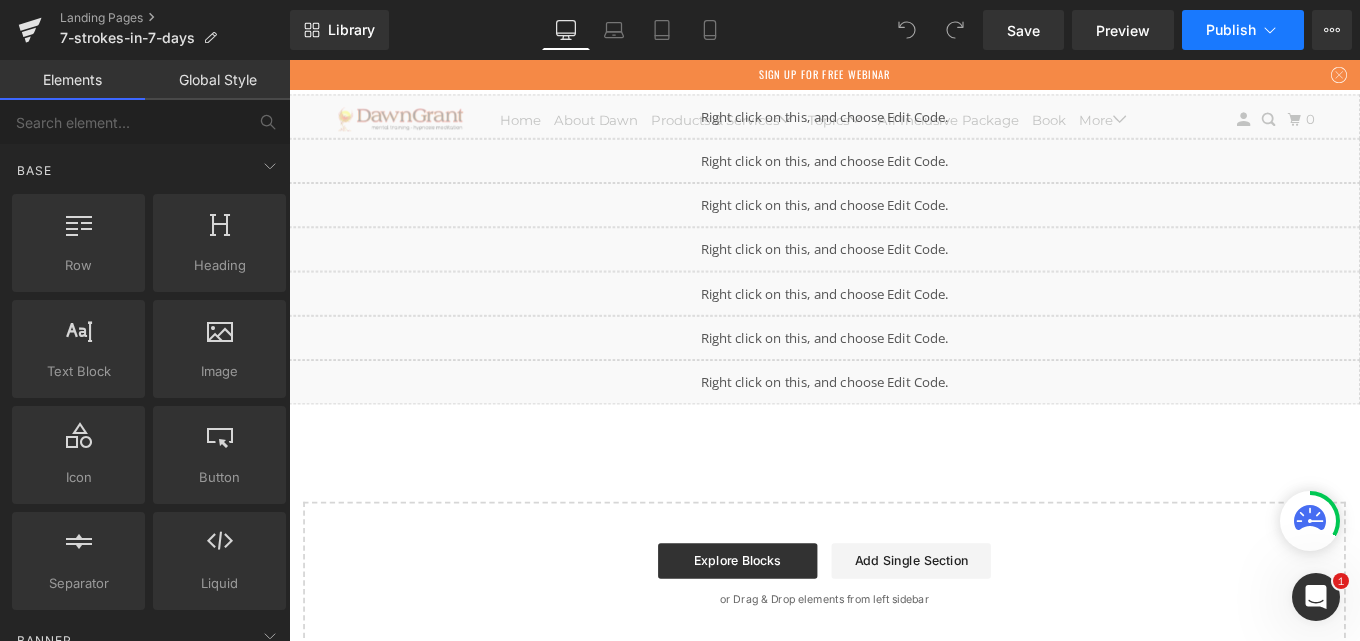 click 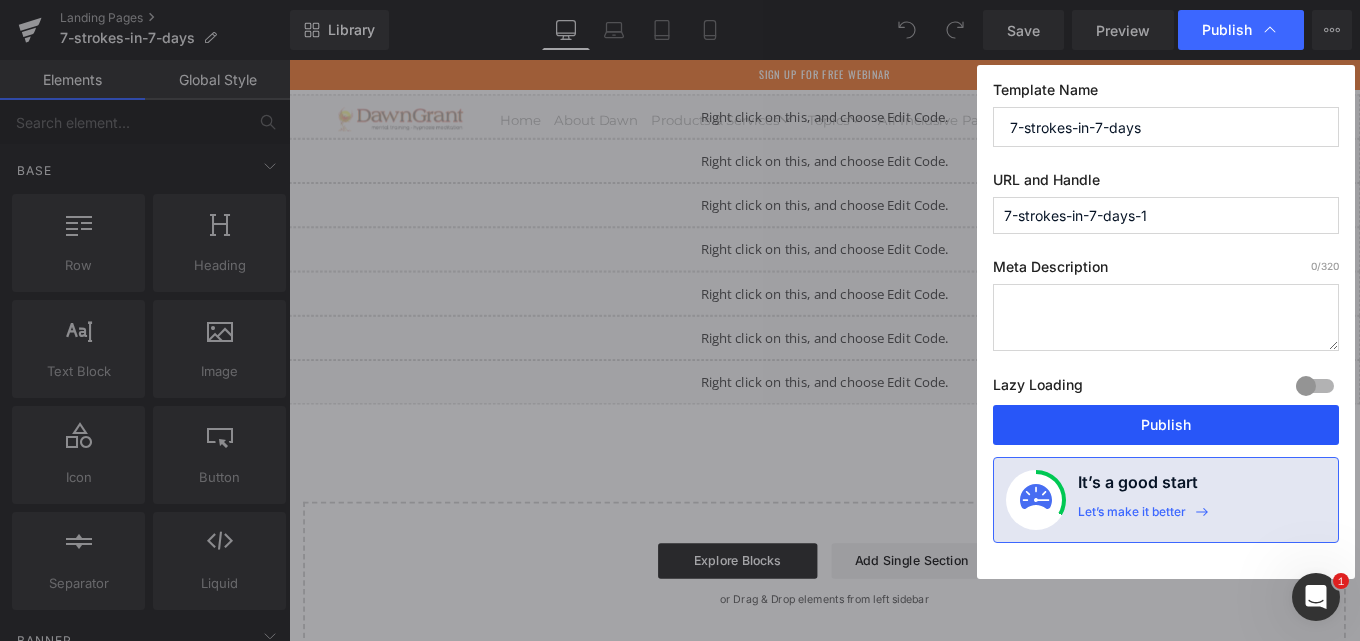 click on "Publish" at bounding box center [1166, 425] 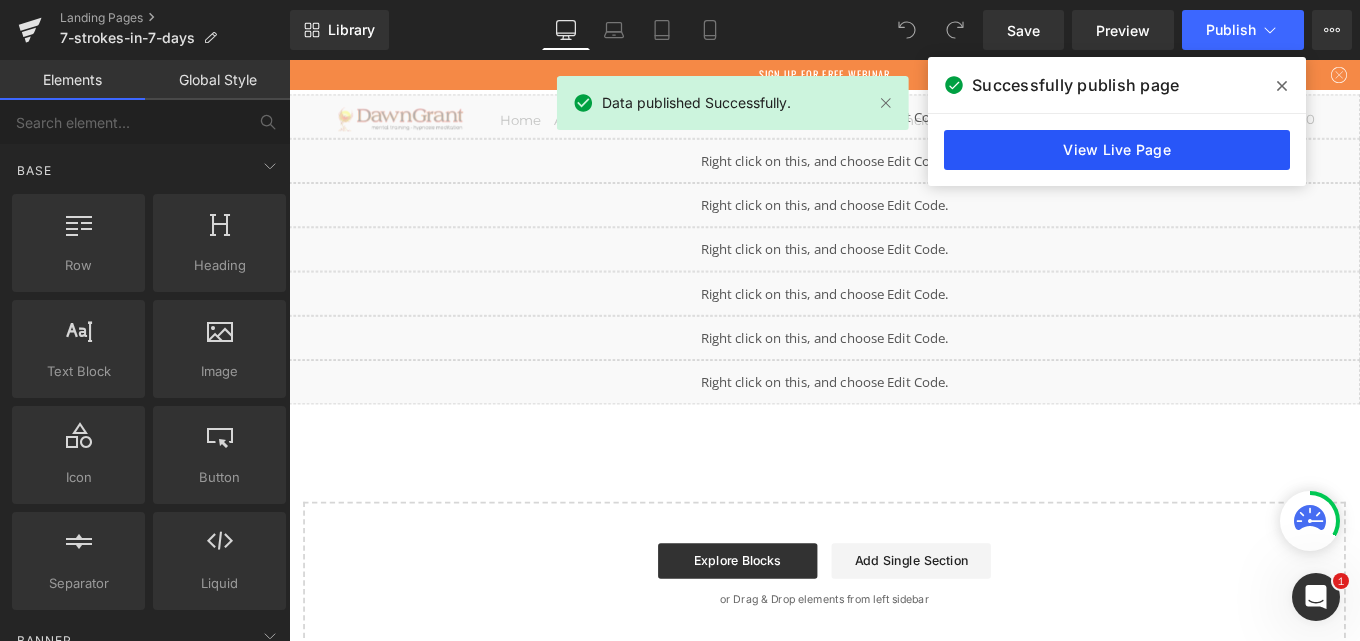 click on "View Live Page" at bounding box center [1117, 150] 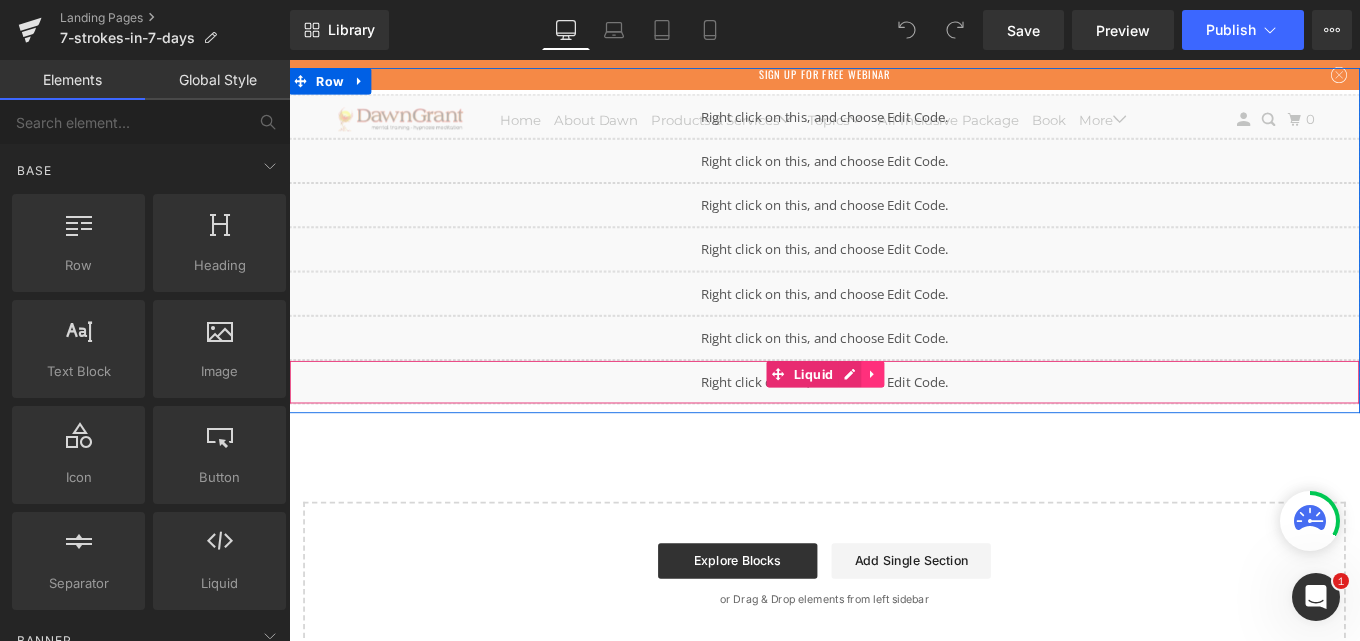 click at bounding box center (948, 415) 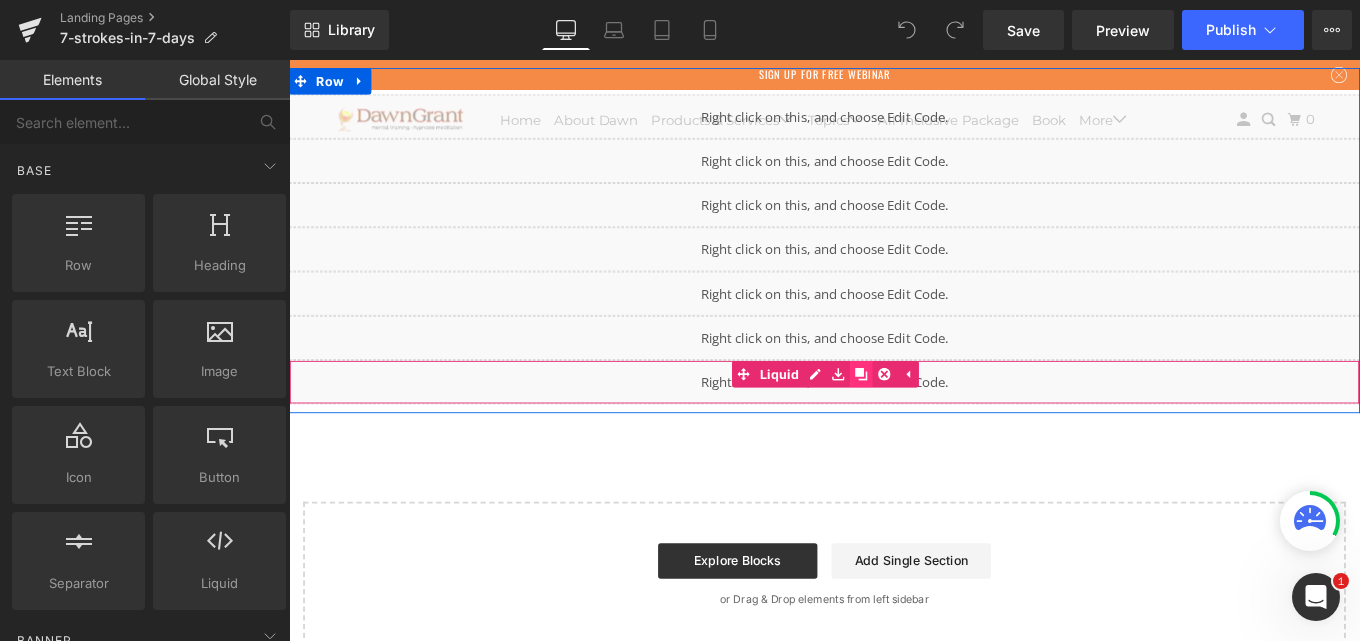 click 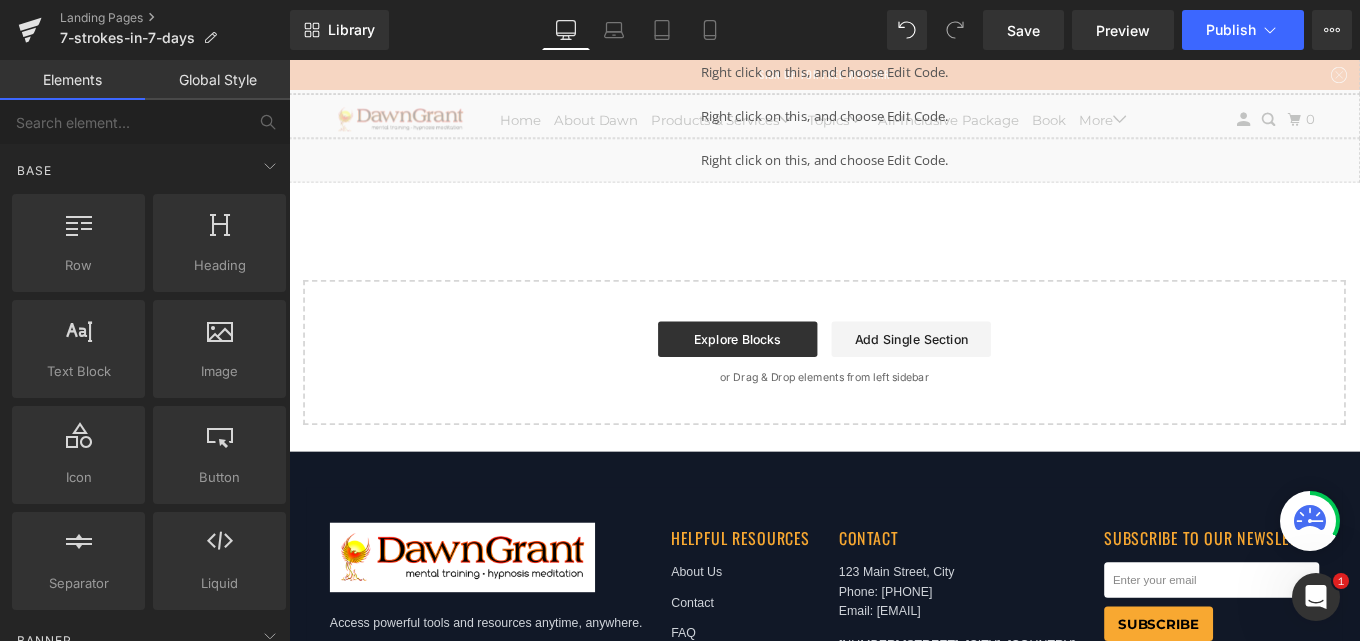 scroll, scrollTop: 309, scrollLeft: 0, axis: vertical 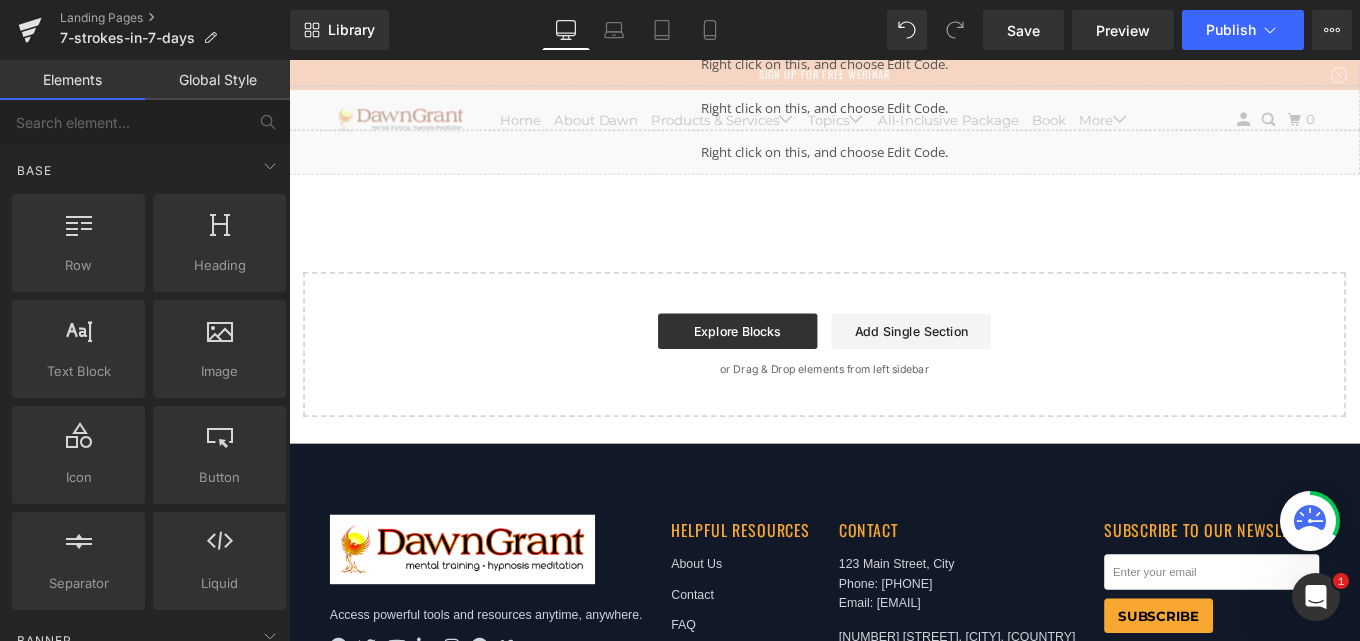 click on "Liquid" at bounding box center [894, 165] 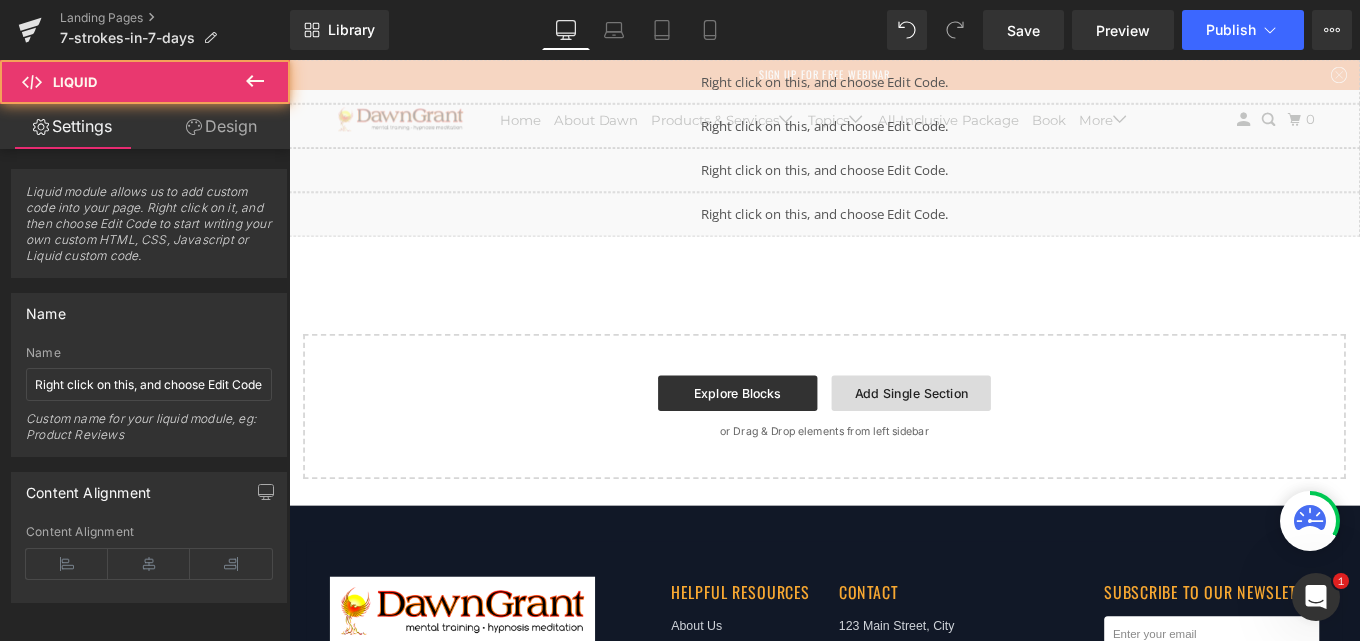 scroll, scrollTop: 209, scrollLeft: 0, axis: vertical 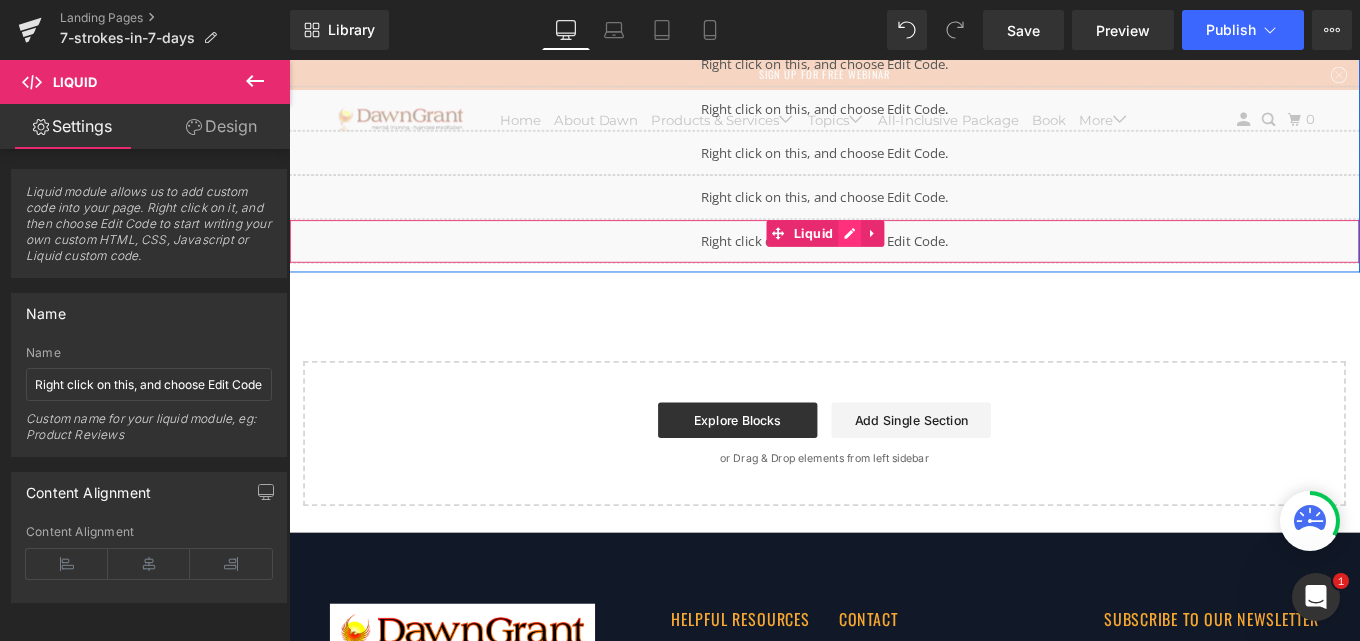click on "Liquid" at bounding box center [894, 265] 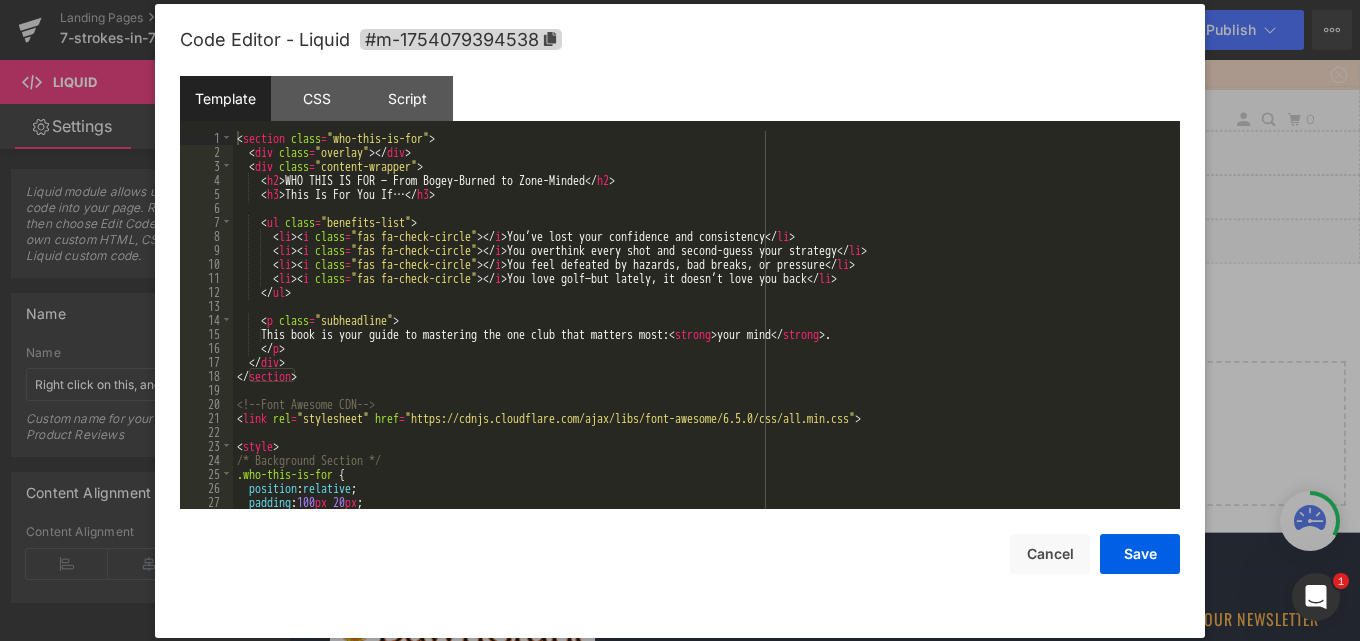 click on "< section   class = "who-this-is-for" >    < div   class = "overlay" > </ div >    < div   class = "content-wrapper" >       < h2 > WHO THIS IS FOR — From Bogey-Burned to Zone-Minded </ h2 >       < h3 > This Is For You If… </ h3 >       < ul   class = "benefits-list" >          < li > < i   class = "fas fa-check-circle" > </ i >  You’ve lost your confidence and consistency </ li >          < li > < i   class = "fas fa-check-circle" > </ i >  You overthink every shot and second-guess your strategy </ li >          < li > < i   class = "fas fa-check-circle" > </ i >  You feel defeated by hazards, bad breaks, or pressure </ li >          < li > < i   class = "fas fa-check-circle" > </ i >  You love golf—but lately, it doesn’t love you back </ li >       </ ul >       < p   class = "subheadline" >         This book is your guide to mastering the one club that matters most:  < strong > your mind </ strong > .       </ p >    </ div > </ section > <!--  Font Awesome CDN  --> < link   rel = "stylesheet"" at bounding box center (702, 334) 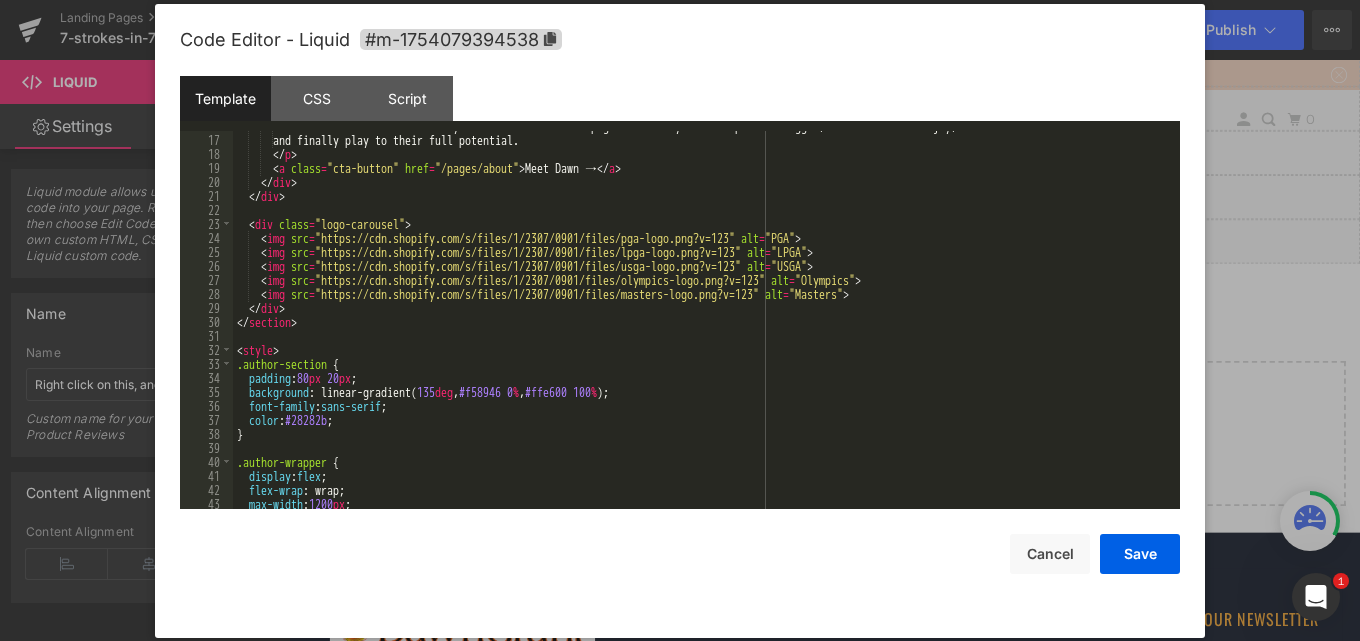 scroll, scrollTop: 0, scrollLeft: 0, axis: both 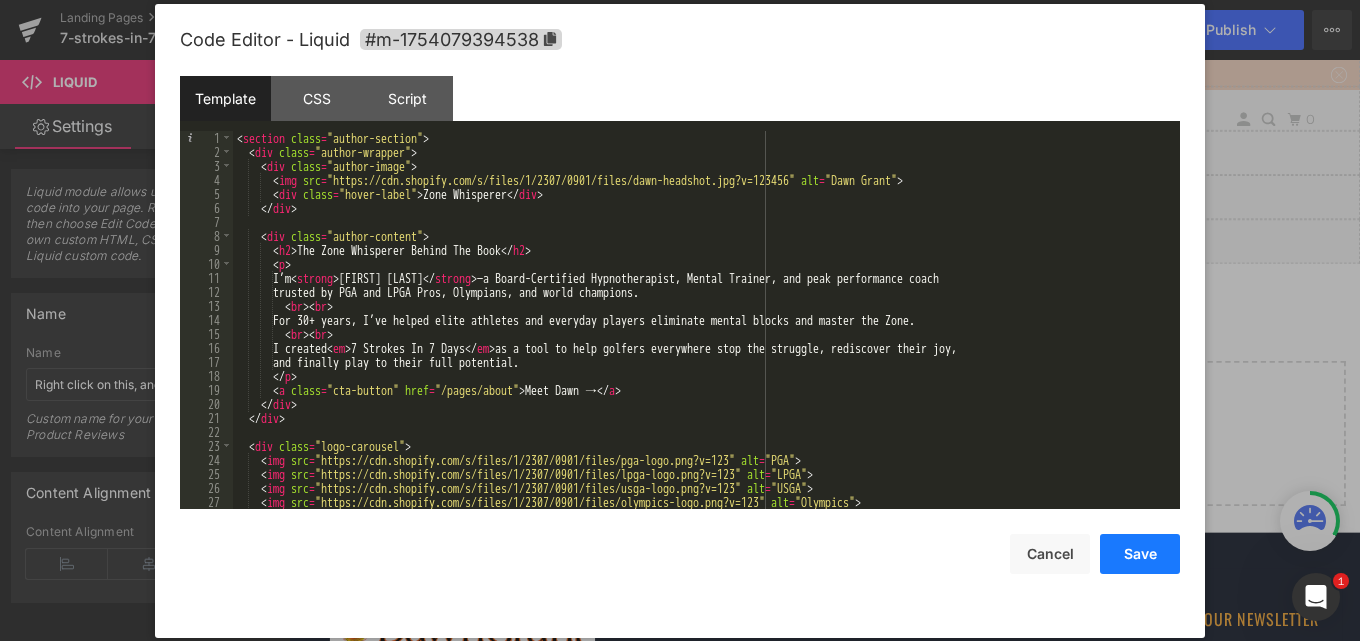 click on "Save" at bounding box center (1140, 554) 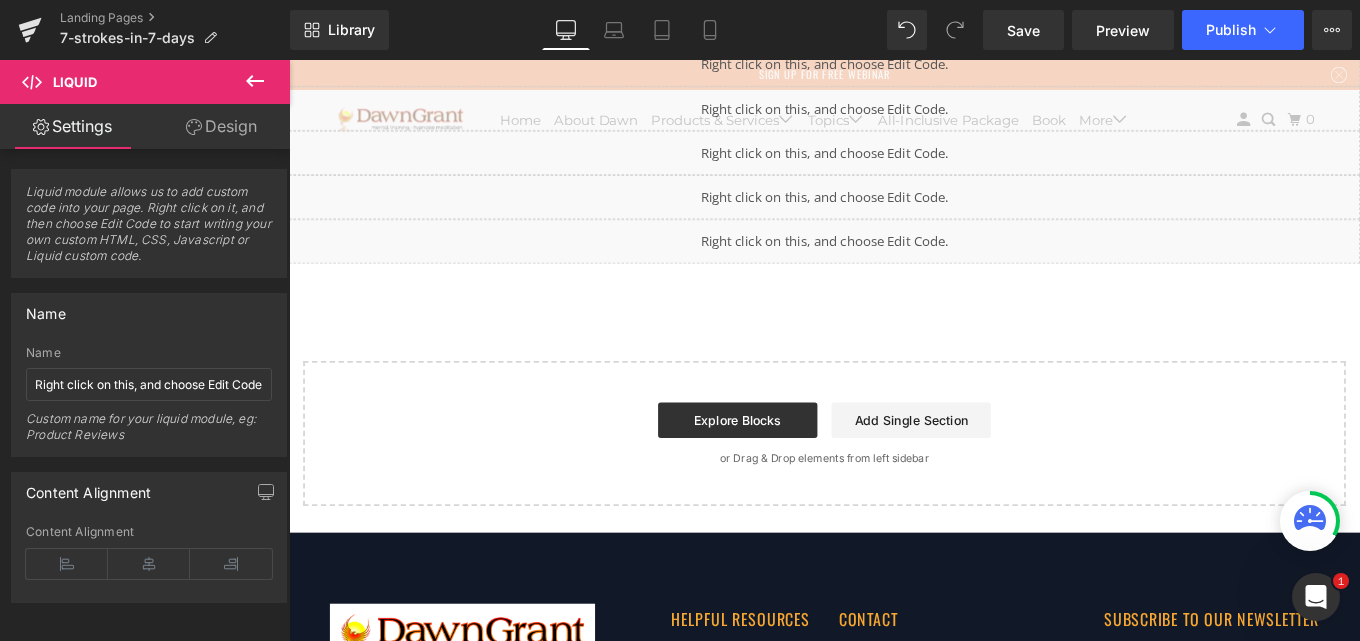 click on "Library Desktop Desktop Laptop Tablet Mobile Save Preview Publish Scheduled View Live Page View with current Template Save Template to Library Schedule Publish  Optimize  Publish Settings Shortcuts  Your page can’t be published   You've reached the maximum number of published pages on your plan  (0/0).  You need to upgrade your plan or unpublish all your pages to get 1 publish slot.   Unpublish pages   Upgrade plan" at bounding box center [825, 30] 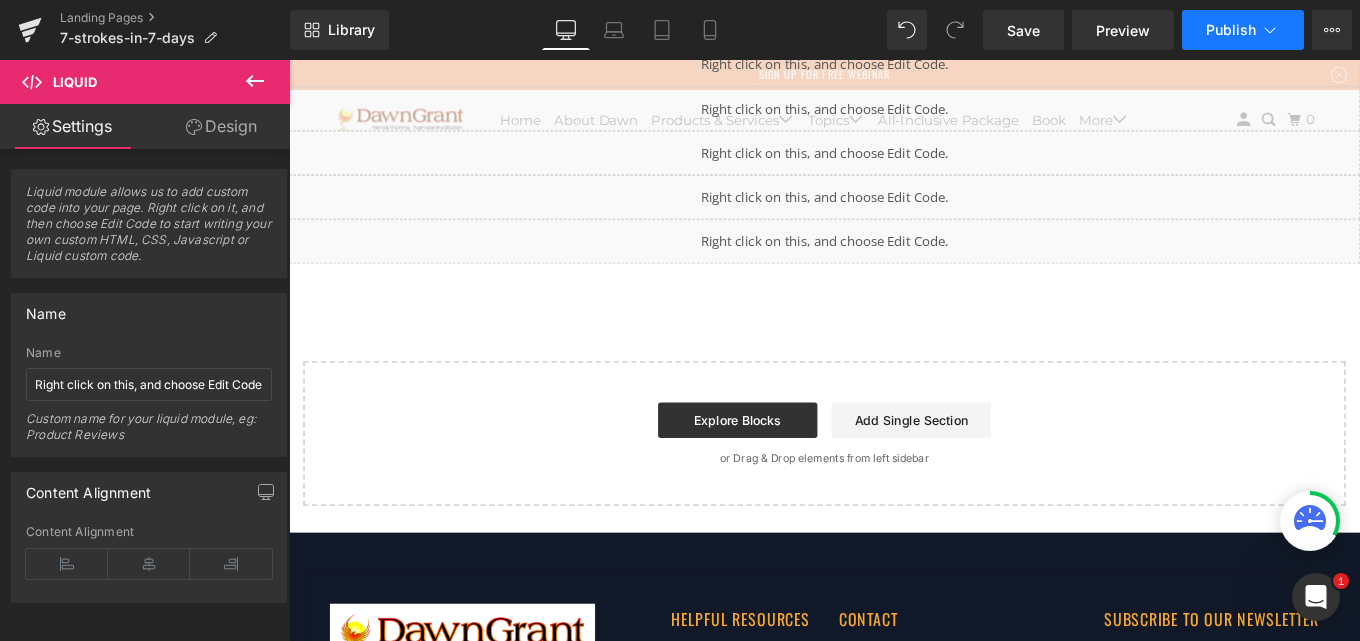 click on "Publish" at bounding box center (1231, 30) 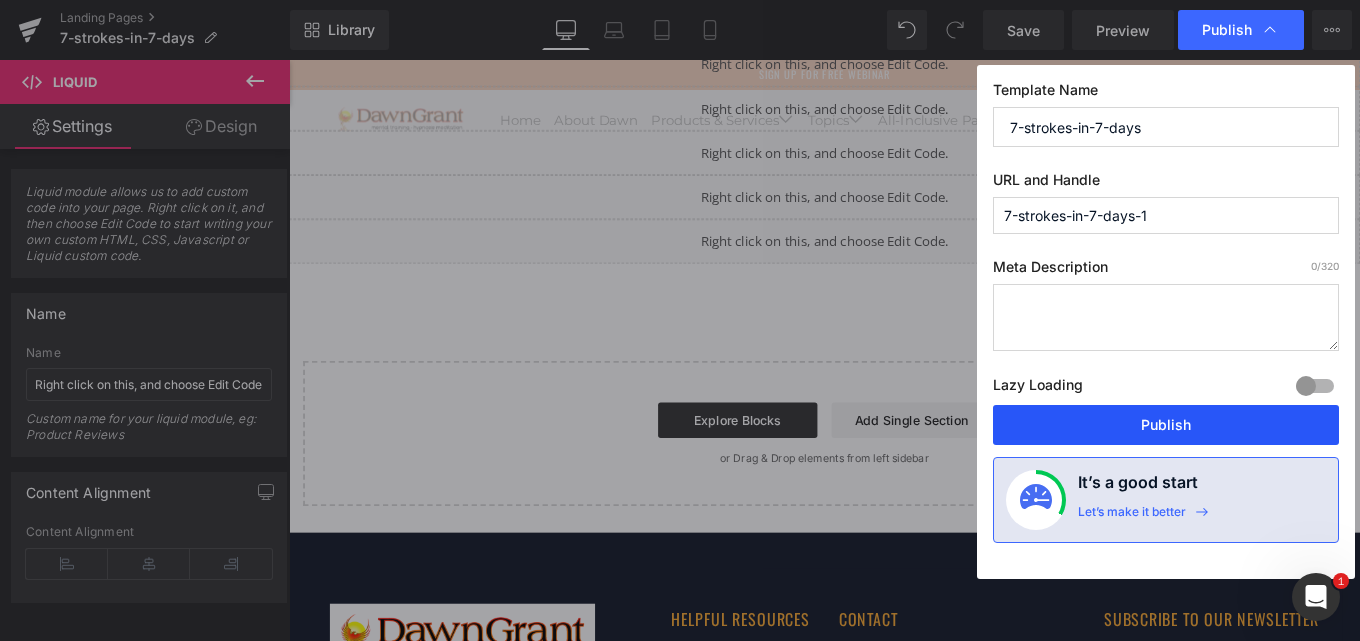 click on "Publish" at bounding box center (1166, 425) 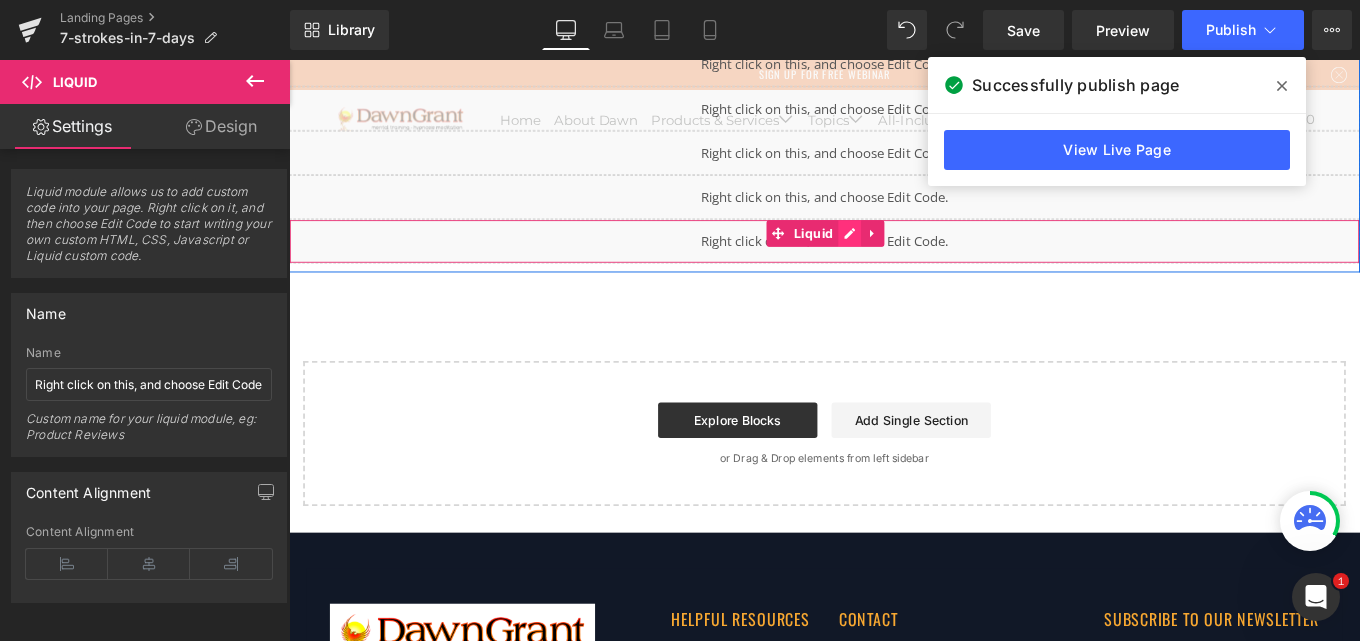 click on "Liquid" at bounding box center (894, 265) 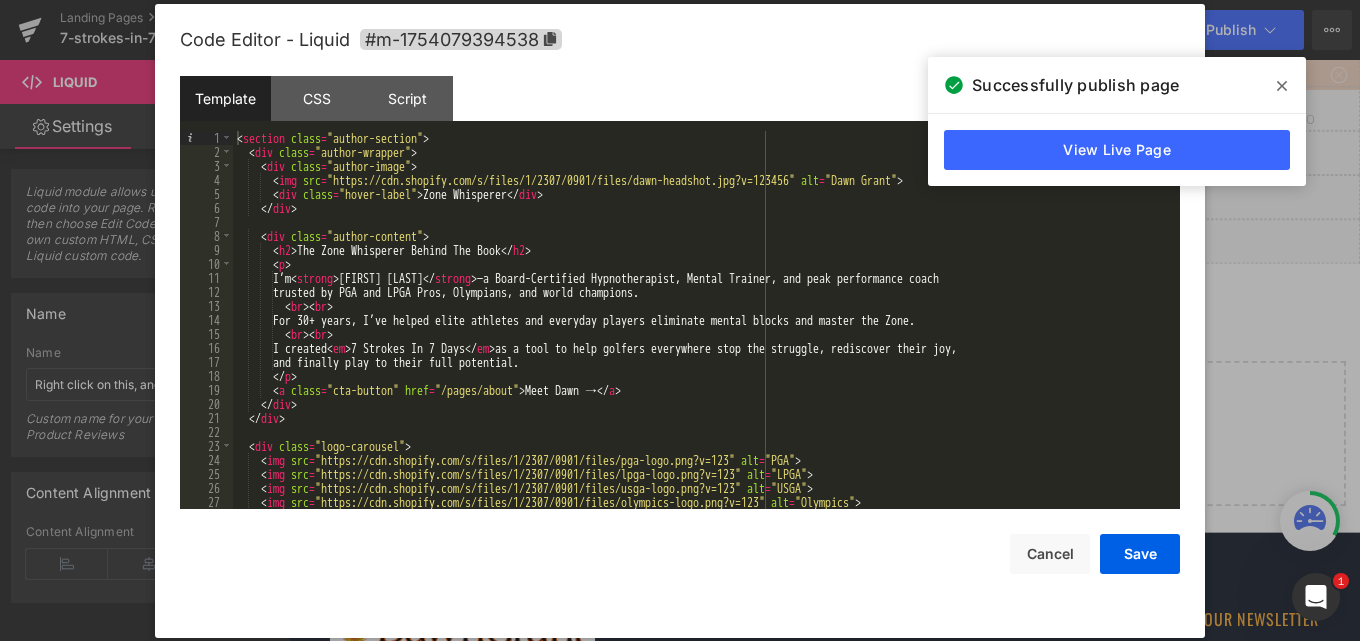 click at bounding box center (1282, 86) 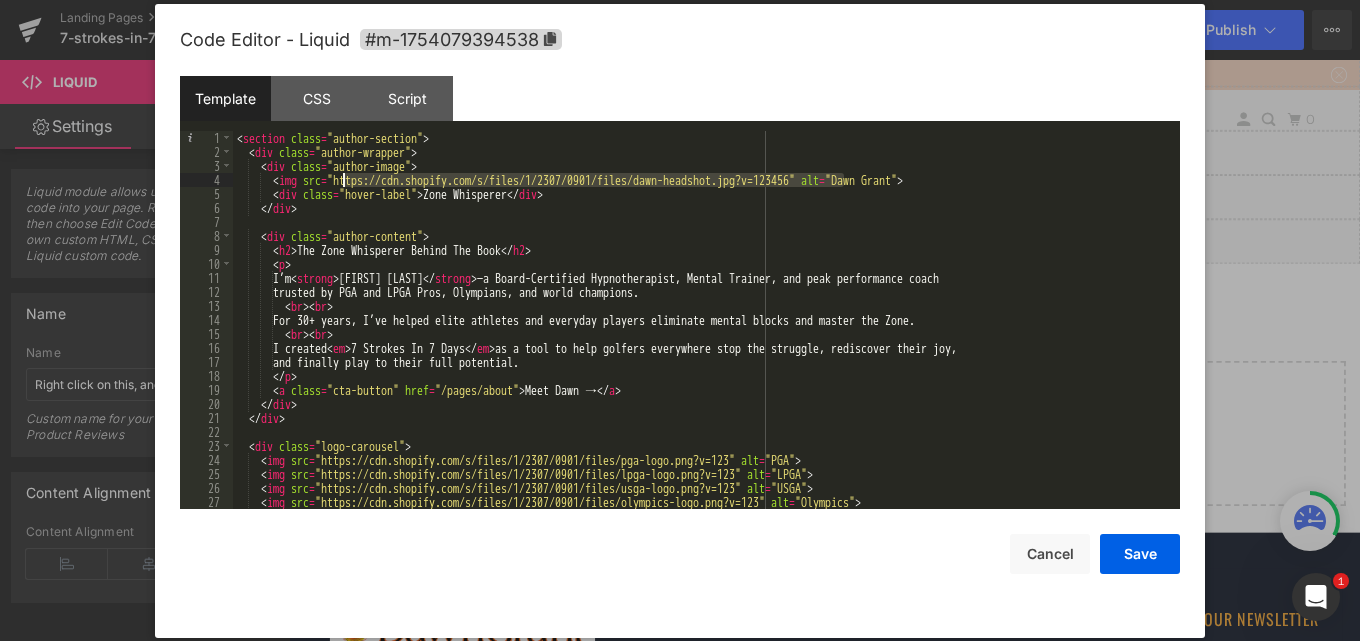 drag, startPoint x: 845, startPoint y: 179, endPoint x: 343, endPoint y: 174, distance: 502.0249 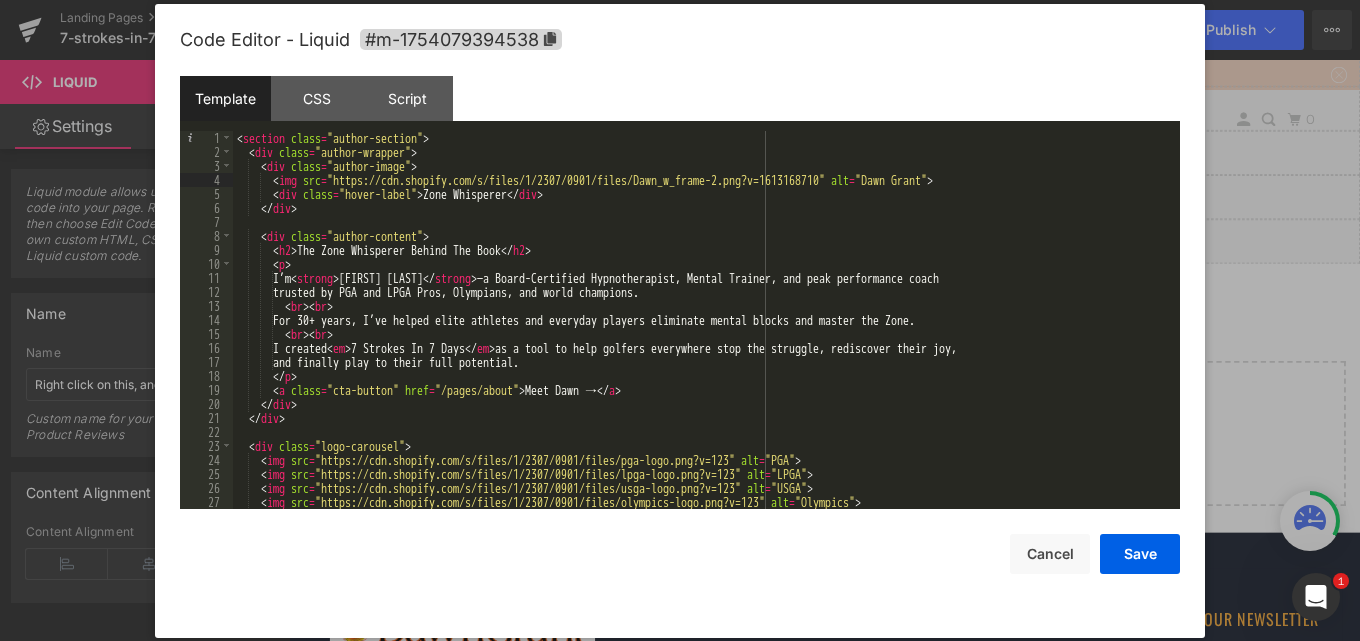 scroll, scrollTop: 120, scrollLeft: 0, axis: vertical 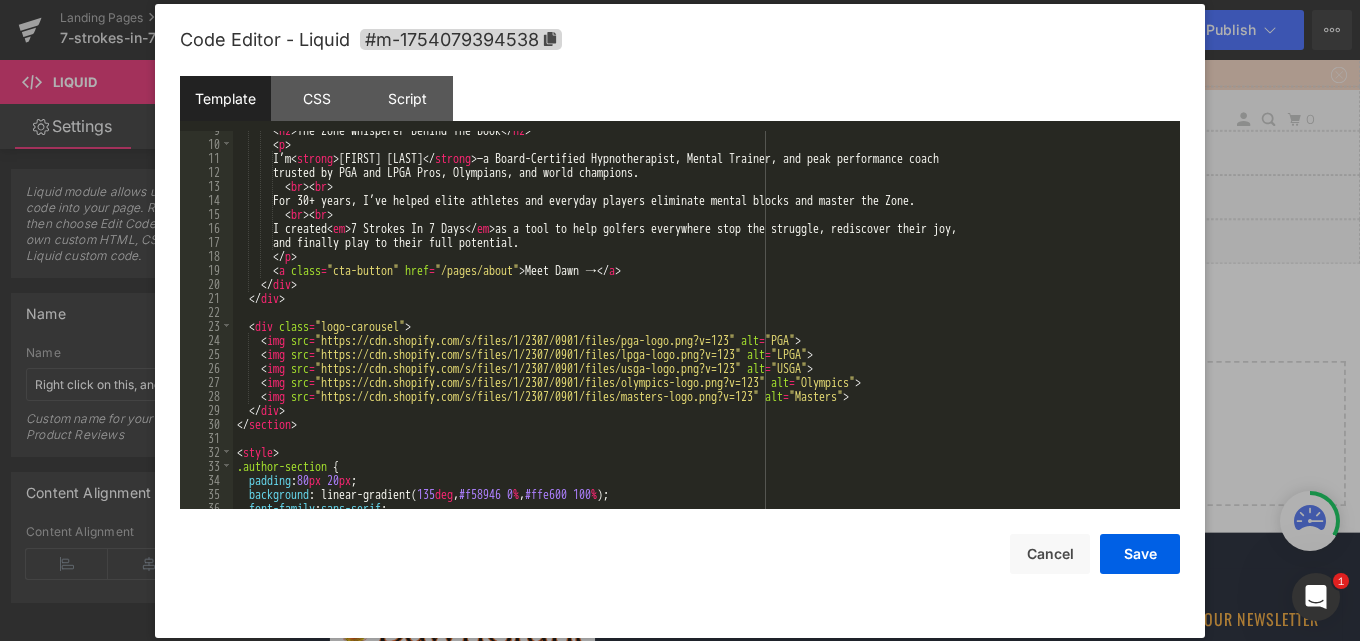 click on "< h2 > The Zone Whisperer Behind The Book </ h2 >          < p >            I’m  < strong > Dawn Grant </ strong > —a Board-Certified Hypnotherapist, Mental Trainer, and peak performance coach            trusted by PGA and LPGA Pros, Olympians, and world champions.             < br > < br >            For 30+ years, I’ve helped elite athletes and everyday players eliminate mental blocks and master the Zone.             < br > < br >            I created  < em > 7 Strokes In 7 Days </ em >  as a tool to help golfers everywhere stop the struggle, rediscover their joy,            and finally play to their full potential.          </ p >          < a   class = "cta-button"   href = "/pages/about" > Meet Dawn → </ a >       </ div >    </ div >    < div   class = "logo-carousel" >       < img   src = "https://cdn.shopify.com/s/files/1/2307/0901/files/pga-logo.png?v=123"   alt = "PGA" >       < img   src = "https://cdn.shopify.com/s/files/1/2307/0901/files/lpga-logo.png?v=123"   alt = "LPGA" >    <" at bounding box center (702, 326) 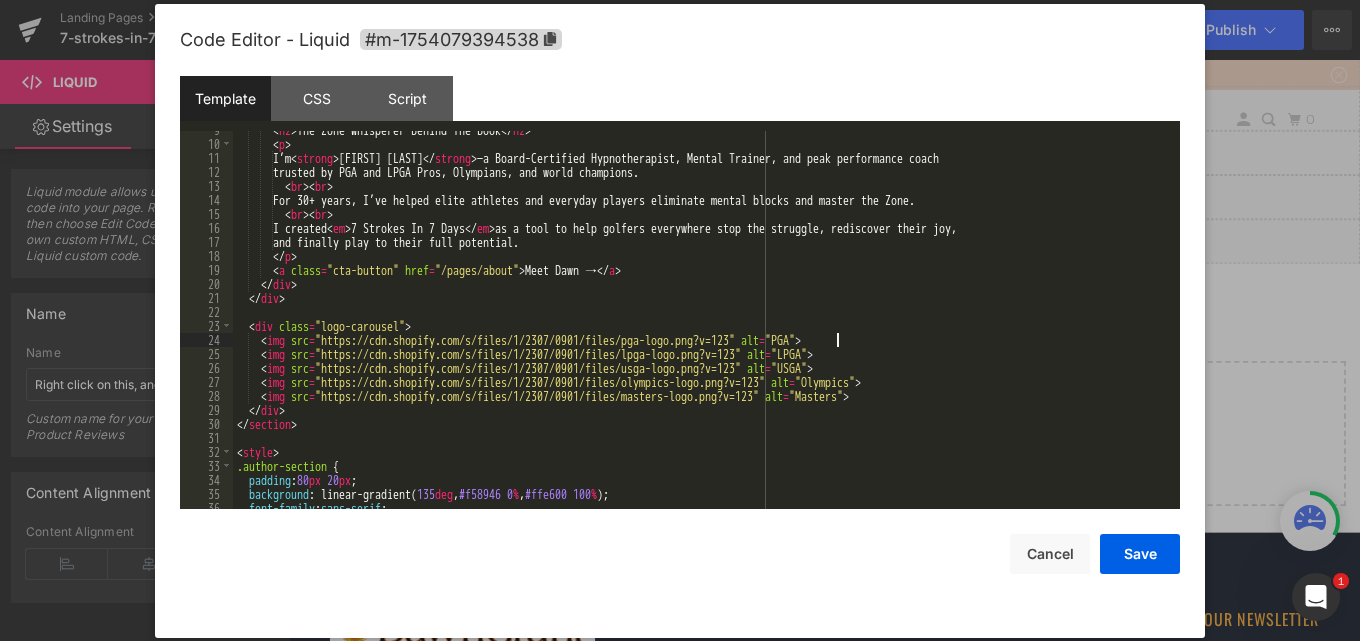 click on "< h2 > The Zone Whisperer Behind The Book </ h2 >          < p >            I’m  < strong > Dawn Grant </ strong > —a Board-Certified Hypnotherapist, Mental Trainer, and peak performance coach            trusted by PGA and LPGA Pros, Olympians, and world champions.             < br > < br >            For 30+ years, I’ve helped elite athletes and everyday players eliminate mental blocks and master the Zone.             < br > < br >            I created  < em > 7 Strokes In 7 Days </ em >  as a tool to help golfers everywhere stop the struggle, rediscover their joy,            and finally play to their full potential.          </ p >          < a   class = "cta-button"   href = "/pages/about" > Meet Dawn → </ a >       </ div >    </ div >    < div   class = "logo-carousel" >       < img   src = "https://cdn.shopify.com/s/files/1/2307/0901/files/pga-logo.png?v=123"   alt = "PGA" >       < img   src = "https://cdn.shopify.com/s/files/1/2307/0901/files/lpga-logo.png?v=123"   alt = "LPGA" >    <" at bounding box center (702, 326) 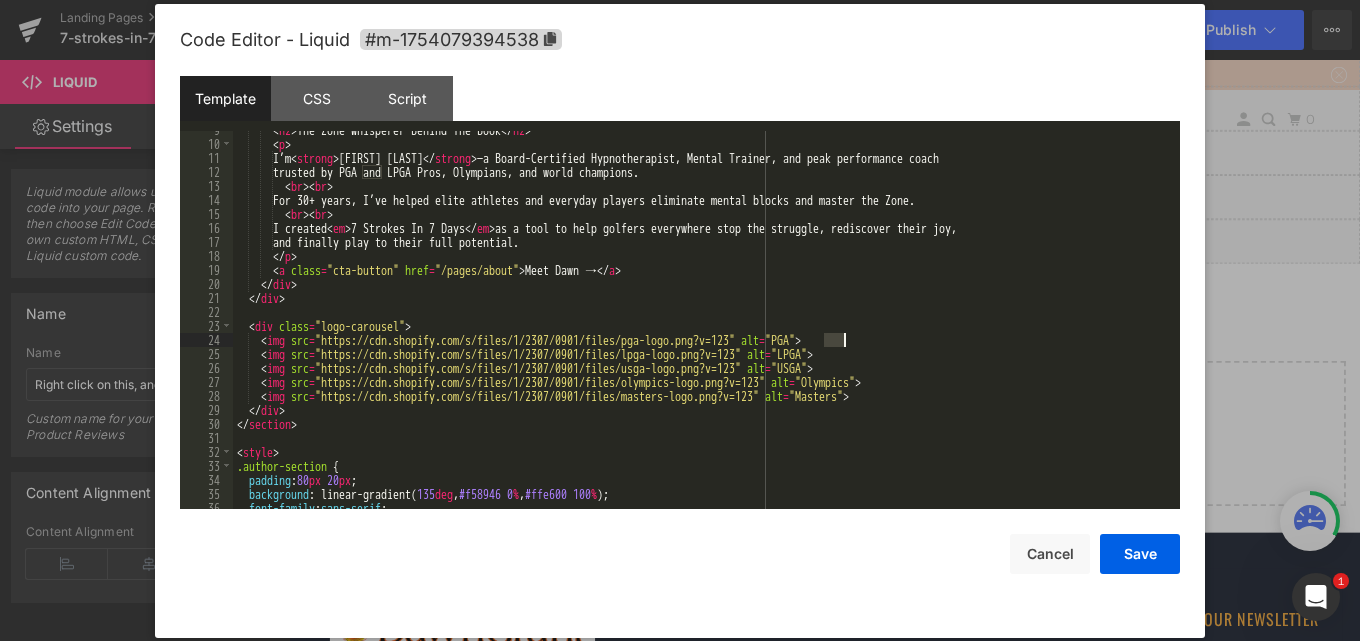 click on "< h2 > The Zone Whisperer Behind The Book </ h2 >          < p >            I’m  < strong > Dawn Grant </ strong > —a Board-Certified Hypnotherapist, Mental Trainer, and peak performance coach            trusted by PGA and LPGA Pros, Olympians, and world champions.             < br > < br >            For 30+ years, I’ve helped elite athletes and everyday players eliminate mental blocks and master the Zone.             < br > < br >            I created  < em > 7 Strokes In 7 Days </ em >  as a tool to help golfers everywhere stop the struggle, rediscover their joy,            and finally play to their full potential.          </ p >          < a   class = "cta-button"   href = "/pages/about" > Meet Dawn → </ a >       </ div >    </ div >    < div   class = "logo-carousel" >       < img   src = "https://cdn.shopify.com/s/files/1/2307/0901/files/pga-logo.png?v=123"   alt = "PGA" >       < img   src = "https://cdn.shopify.com/s/files/1/2307/0901/files/lpga-logo.png?v=123"   alt = "LPGA" >    <" at bounding box center (702, 326) 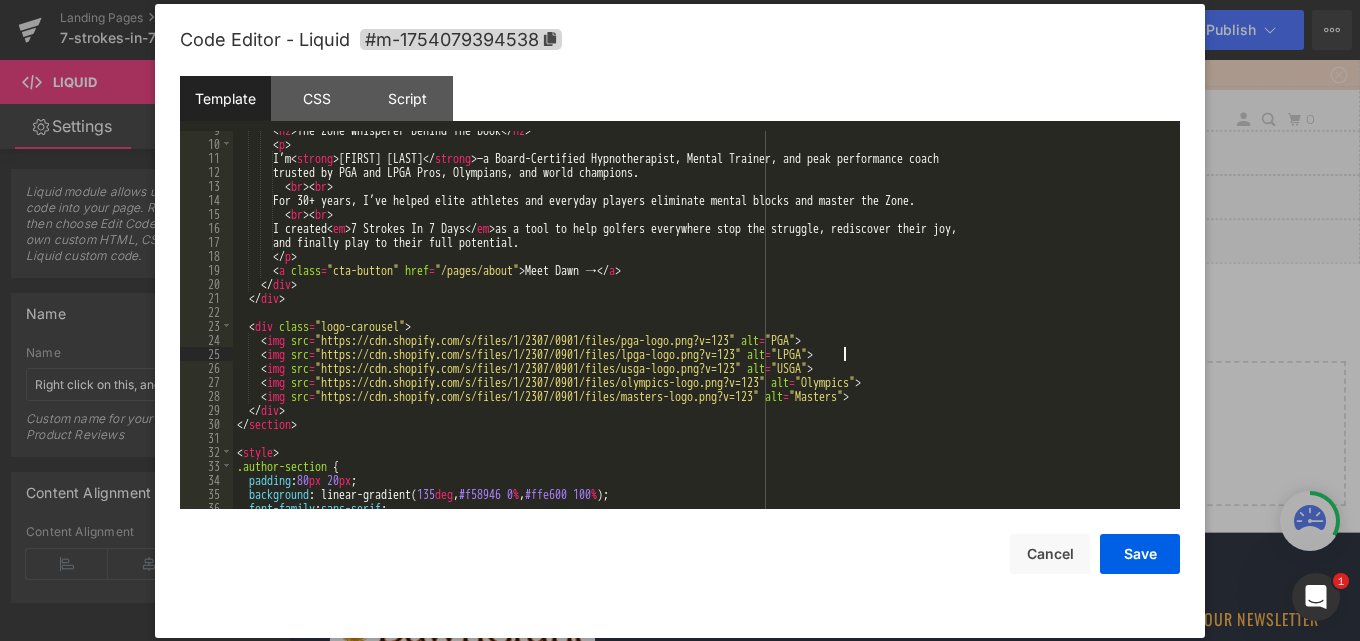 click on "< h2 > The Zone Whisperer Behind The Book </ h2 >          < p >            I’m  < strong > Dawn Grant </ strong > —a Board-Certified Hypnotherapist, Mental Trainer, and peak performance coach            trusted by PGA and LPGA Pros, Olympians, and world champions.             < br > < br >            For 30+ years, I’ve helped elite athletes and everyday players eliminate mental blocks and master the Zone.             < br > < br >            I created  < em > 7 Strokes In 7 Days </ em >  as a tool to help golfers everywhere stop the struggle, rediscover their joy,            and finally play to their full potential.          </ p >          < a   class = "cta-button"   href = "/pages/about" > Meet Dawn → </ a >       </ div >    </ div >    < div   class = "logo-carousel" >       < img   src = "https://cdn.shopify.com/s/files/1/2307/0901/files/pga-logo.png?v=123"   alt = "PGA" >       < img   src = "https://cdn.shopify.com/s/files/1/2307/0901/files/lpga-logo.png?v=123"   alt = "LPGA" >    <" at bounding box center (702, 326) 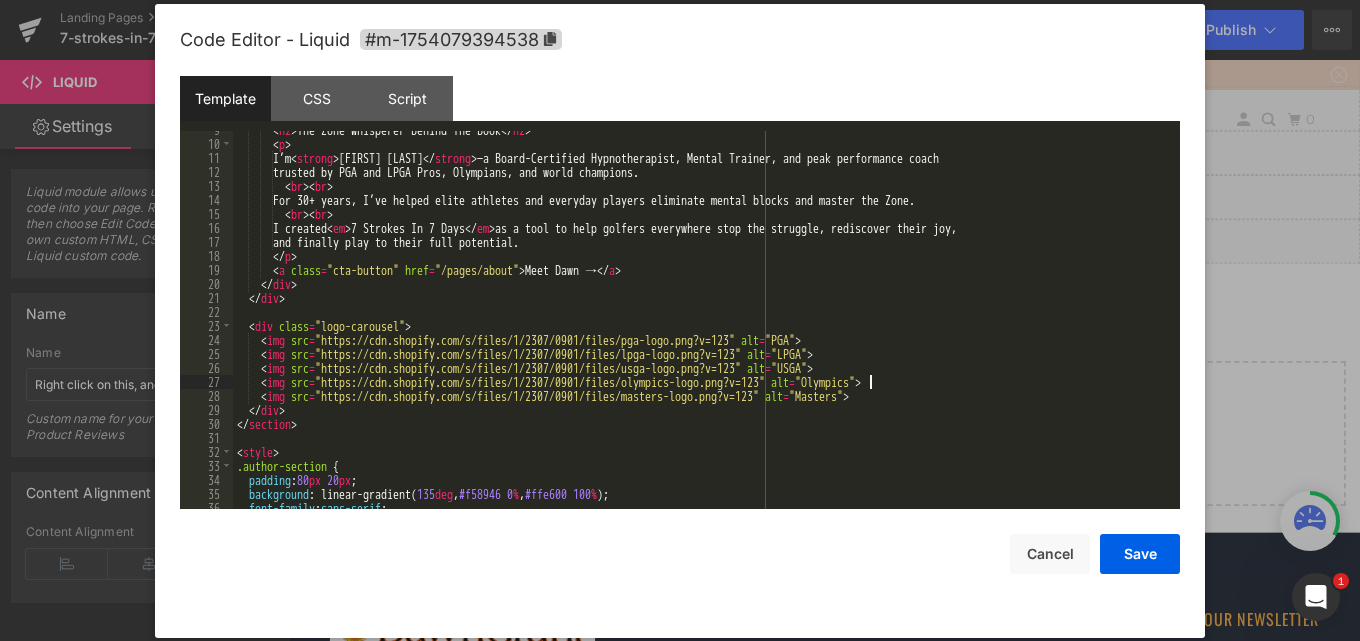 click on "< h2 > The Zone Whisperer Behind The Book </ h2 >          < p >            I’m  < strong > Dawn Grant </ strong > —a Board-Certified Hypnotherapist, Mental Trainer, and peak performance coach            trusted by PGA and LPGA Pros, Olympians, and world champions.             < br > < br >            For 30+ years, I’ve helped elite athletes and everyday players eliminate mental blocks and master the Zone.             < br > < br >            I created  < em > 7 Strokes In 7 Days </ em >  as a tool to help golfers everywhere stop the struggle, rediscover their joy,            and finally play to their full potential.          </ p >          < a   class = "cta-button"   href = "/pages/about" > Meet Dawn → </ a >       </ div >    </ div >    < div   class = "logo-carousel" >       < img   src = "https://cdn.shopify.com/s/files/1/2307/0901/files/pga-logo.png?v=123"   alt = "PGA" >       < img   src = "https://cdn.shopify.com/s/files/1/2307/0901/files/lpga-logo.png?v=123"   alt = "LPGA" >    <" at bounding box center [702, 326] 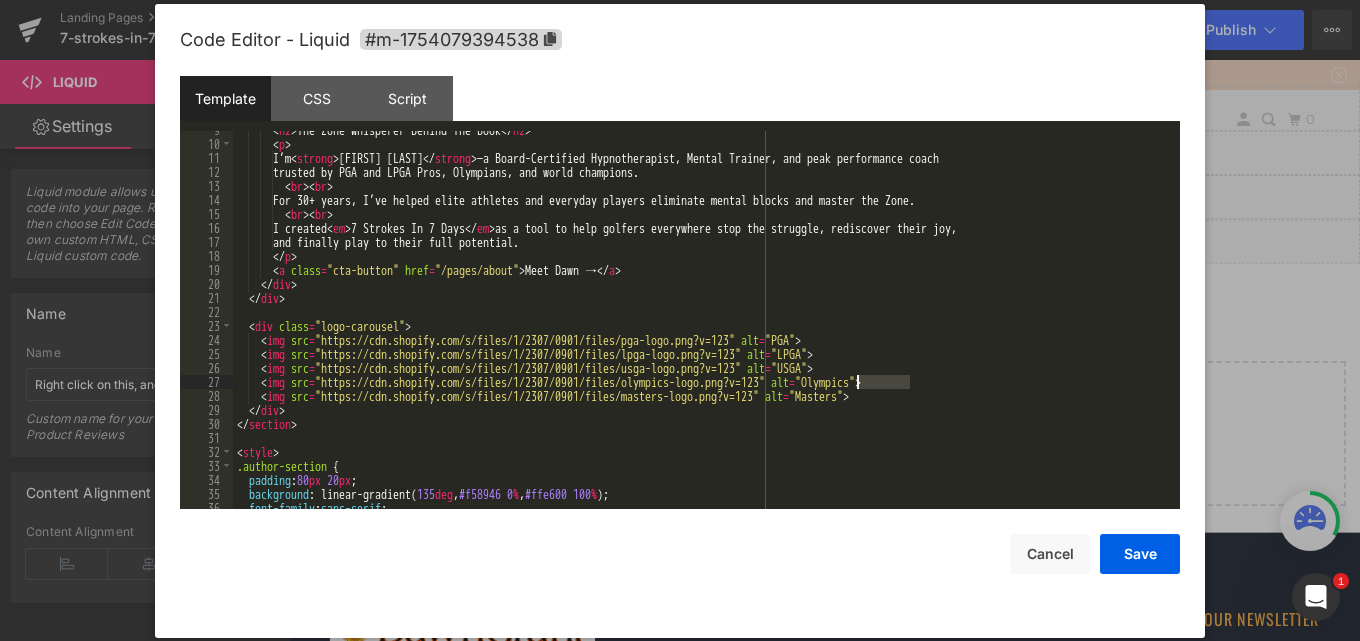 click on "< h2 > The Zone Whisperer Behind The Book </ h2 >          < p >            I’m  < strong > Dawn Grant </ strong > —a Board-Certified Hypnotherapist, Mental Trainer, and peak performance coach            trusted by PGA and LPGA Pros, Olympians, and world champions.             < br > < br >            For 30+ years, I’ve helped elite athletes and everyday players eliminate mental blocks and master the Zone.             < br > < br >            I created  < em > 7 Strokes In 7 Days </ em >  as a tool to help golfers everywhere stop the struggle, rediscover their joy,            and finally play to their full potential.          </ p >          < a   class = "cta-button"   href = "/pages/about" > Meet Dawn → </ a >       </ div >    </ div >    < div   class = "logo-carousel" >       < img   src = "https://cdn.shopify.com/s/files/1/2307/0901/files/pga-logo.png?v=123"   alt = "PGA" >       < img   src = "https://cdn.shopify.com/s/files/1/2307/0901/files/lpga-logo.png?v=123"   alt = "LPGA" >    <" at bounding box center [702, 326] 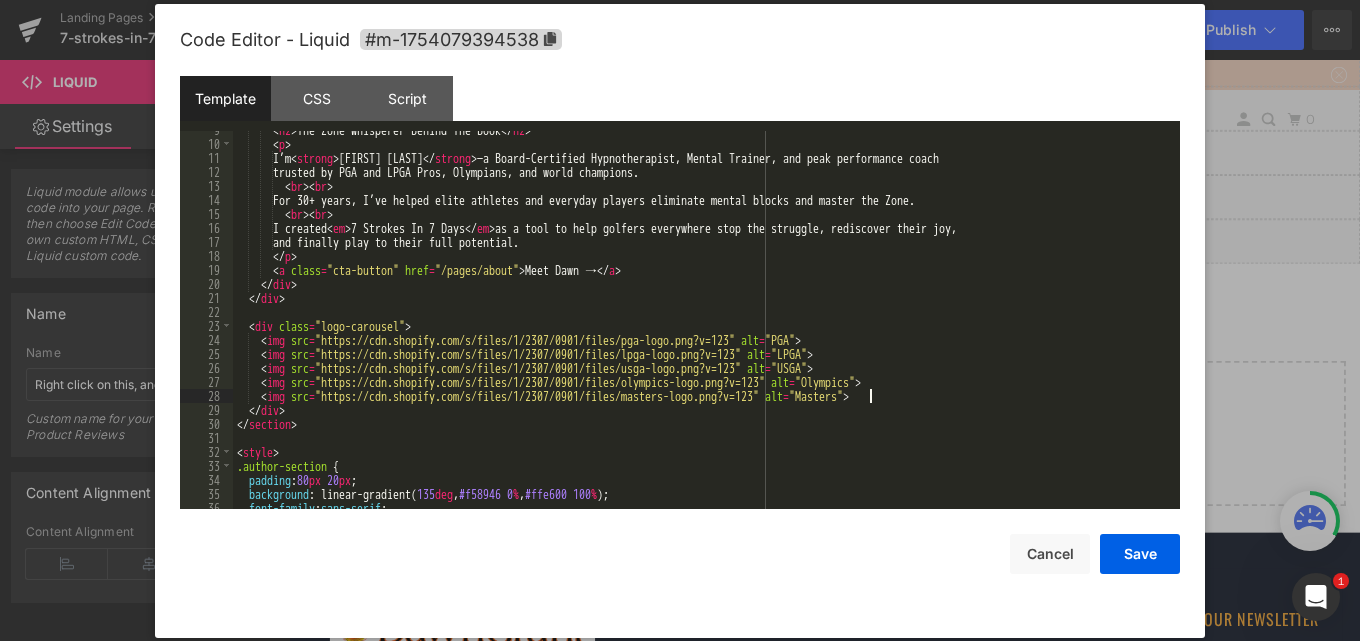 click on "< h2 > The Zone Whisperer Behind The Book </ h2 >          < p >            I’m  < strong > Dawn Grant </ strong > —a Board-Certified Hypnotherapist, Mental Trainer, and peak performance coach            trusted by PGA and LPGA Pros, Olympians, and world champions.             < br > < br >            For 30+ years, I’ve helped elite athletes and everyday players eliminate mental blocks and master the Zone.             < br > < br >            I created  < em > 7 Strokes In 7 Days </ em >  as a tool to help golfers everywhere stop the struggle, rediscover their joy,            and finally play to their full potential.          </ p >          < a   class = "cta-button"   href = "/pages/about" > Meet Dawn → </ a >       </ div >    </ div >    < div   class = "logo-carousel" >       < img   src = "https://cdn.shopify.com/s/files/1/2307/0901/files/pga-logo.png?v=123"   alt = "PGA" >       < img   src = "https://cdn.shopify.com/s/files/1/2307/0901/files/lpga-logo.png?v=123"   alt = "LPGA" >    <" at bounding box center (702, 326) 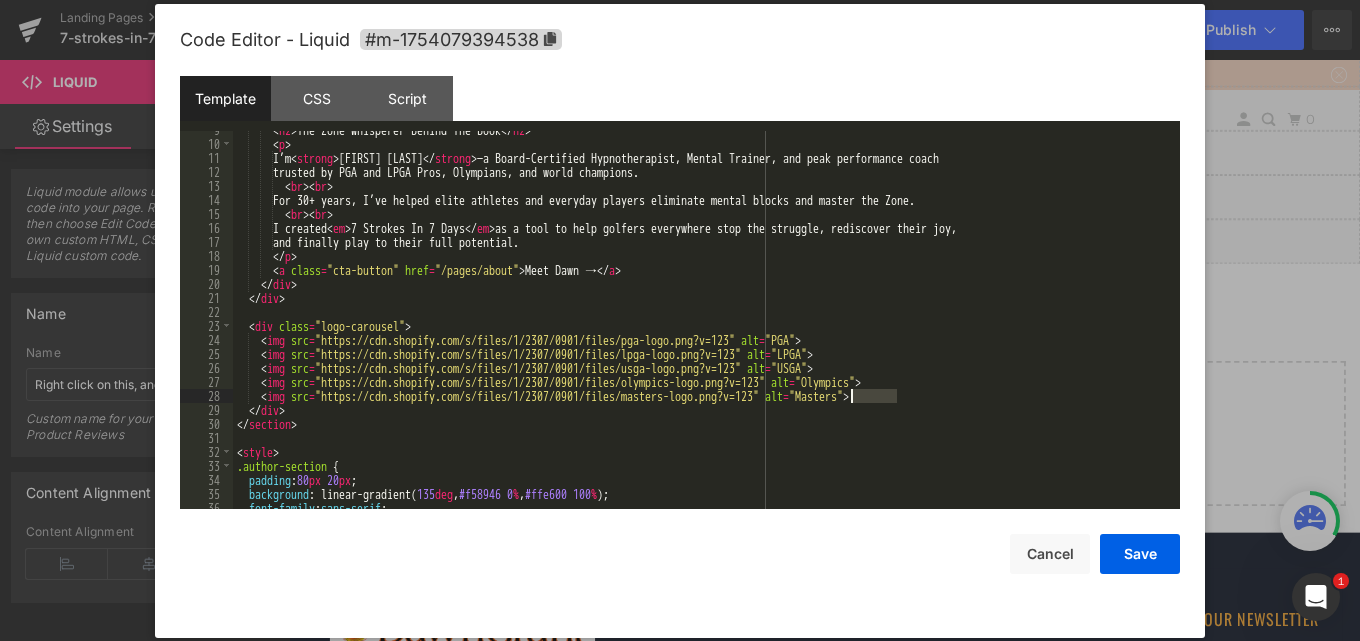 scroll, scrollTop: 0, scrollLeft: 0, axis: both 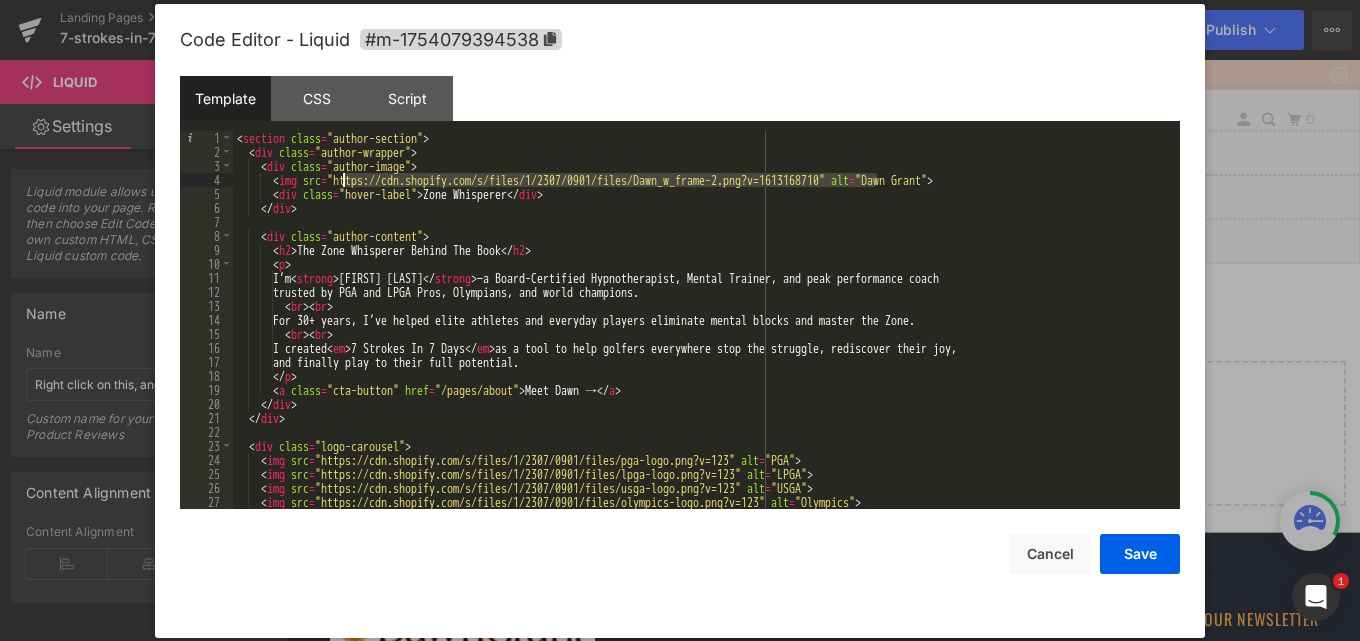drag, startPoint x: 877, startPoint y: 176, endPoint x: 344, endPoint y: 184, distance: 533.06006 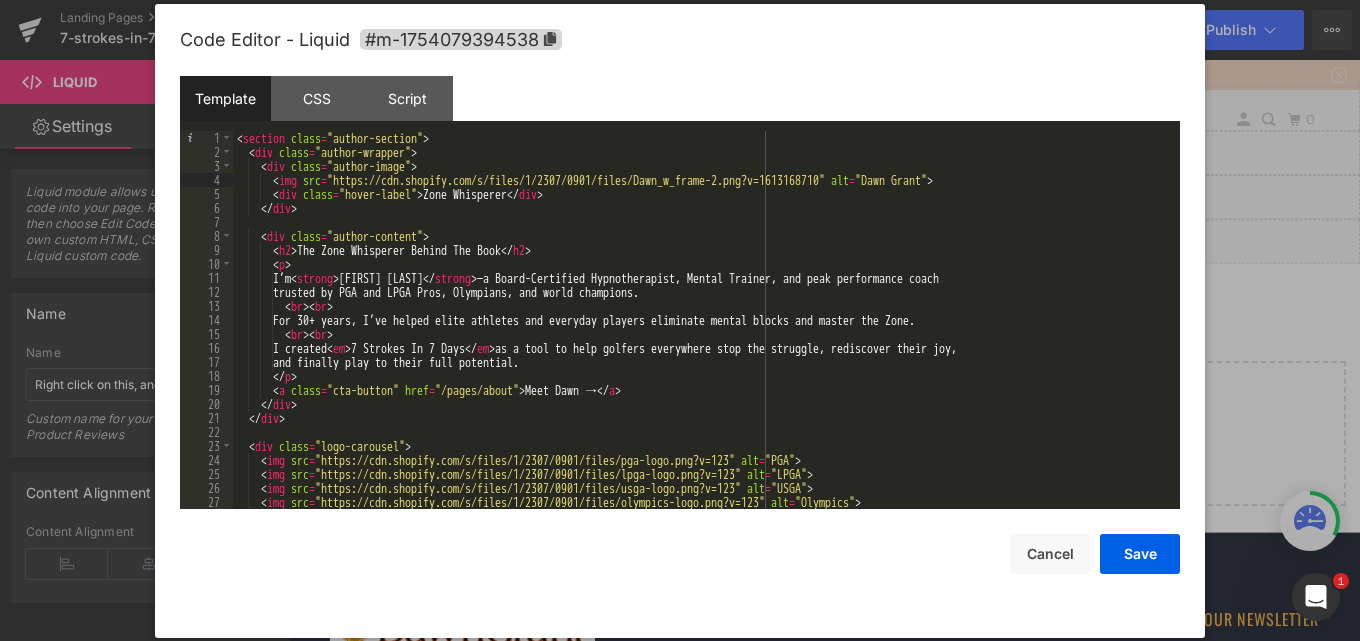 scroll, scrollTop: 60, scrollLeft: 0, axis: vertical 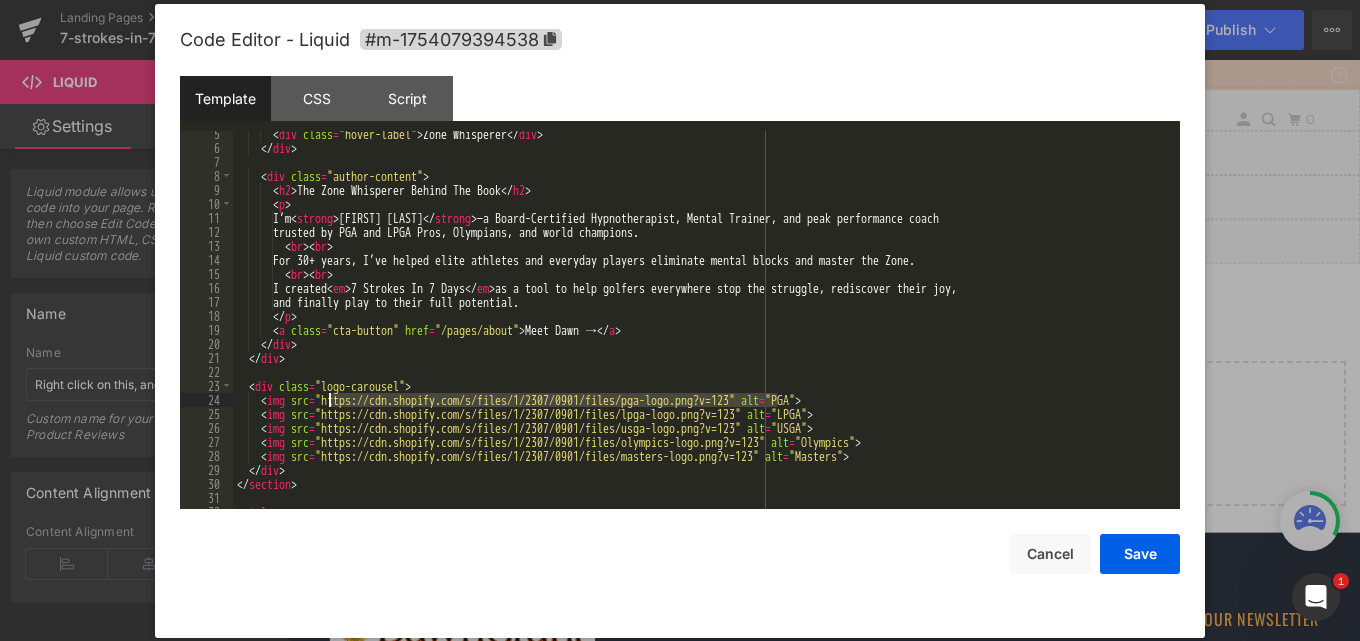 drag, startPoint x: 775, startPoint y: 394, endPoint x: 327, endPoint y: 394, distance: 448 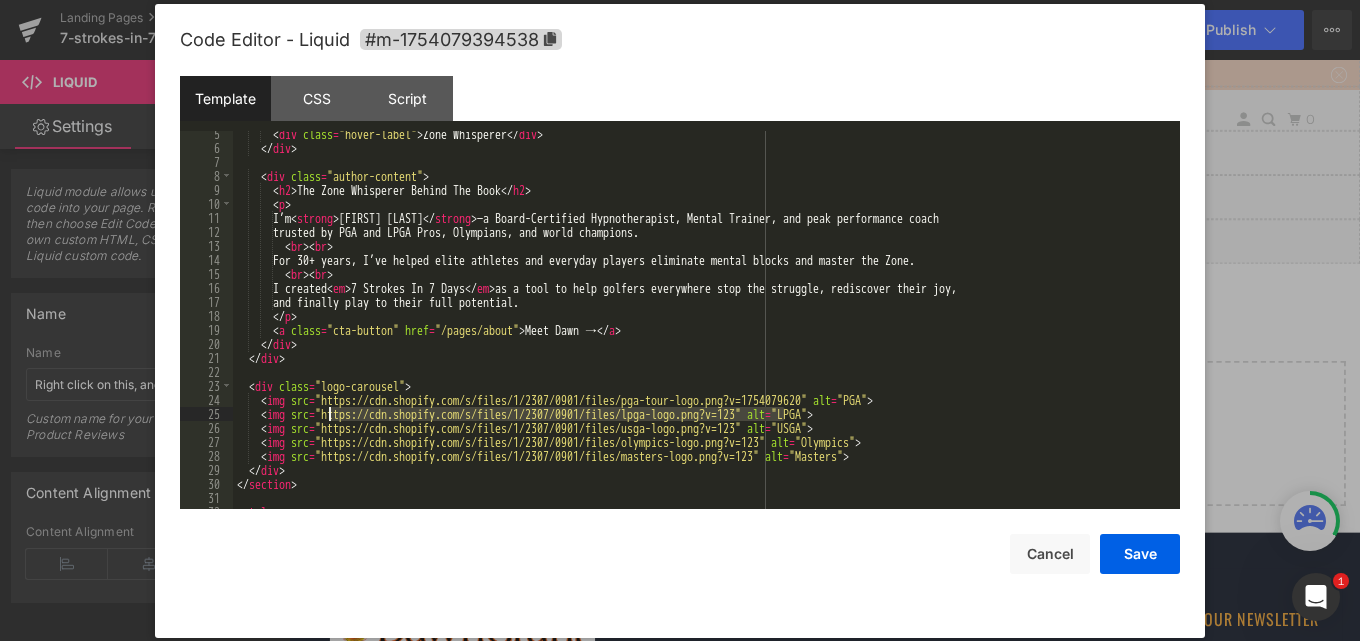 drag, startPoint x: 785, startPoint y: 415, endPoint x: 330, endPoint y: 415, distance: 455 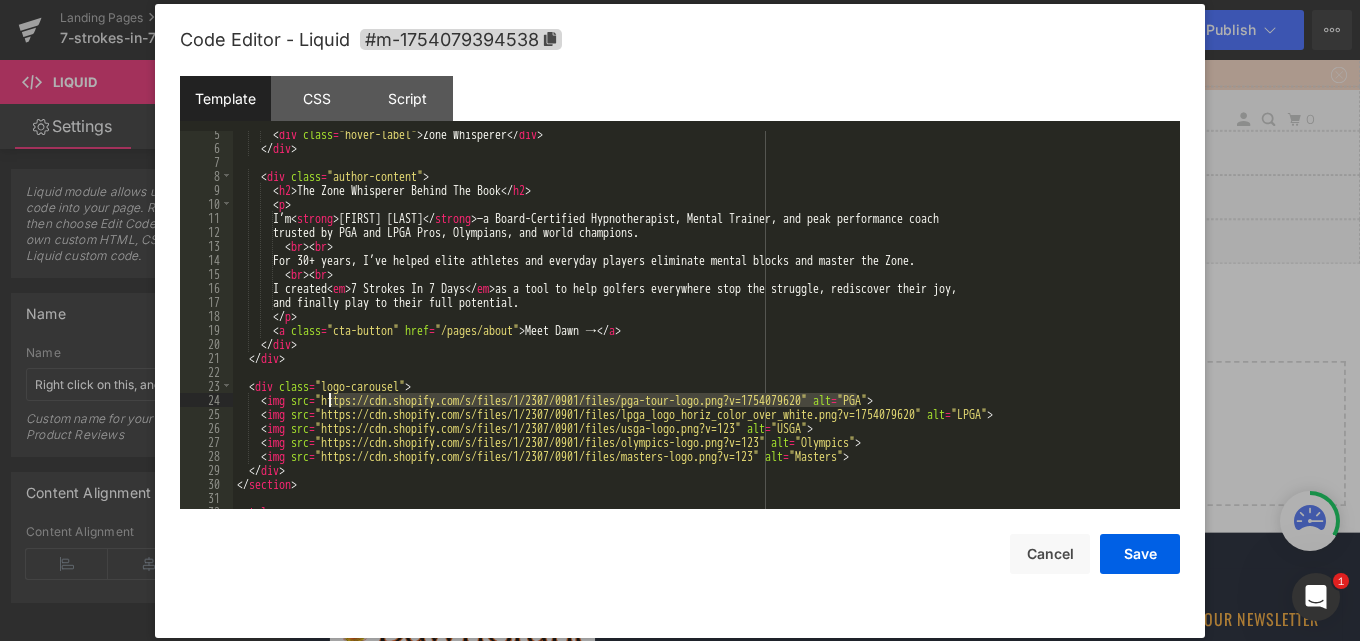 drag, startPoint x: 856, startPoint y: 398, endPoint x: 328, endPoint y: 397, distance: 528.001 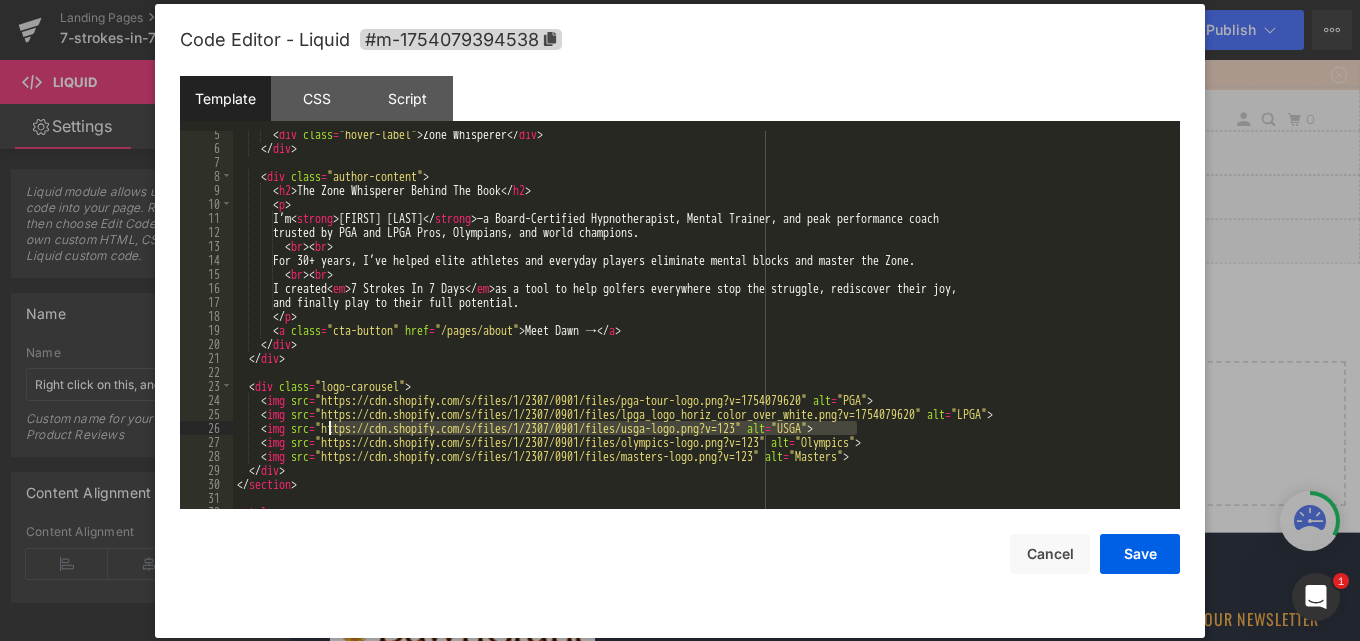 drag, startPoint x: 859, startPoint y: 427, endPoint x: 329, endPoint y: 432, distance: 530.02356 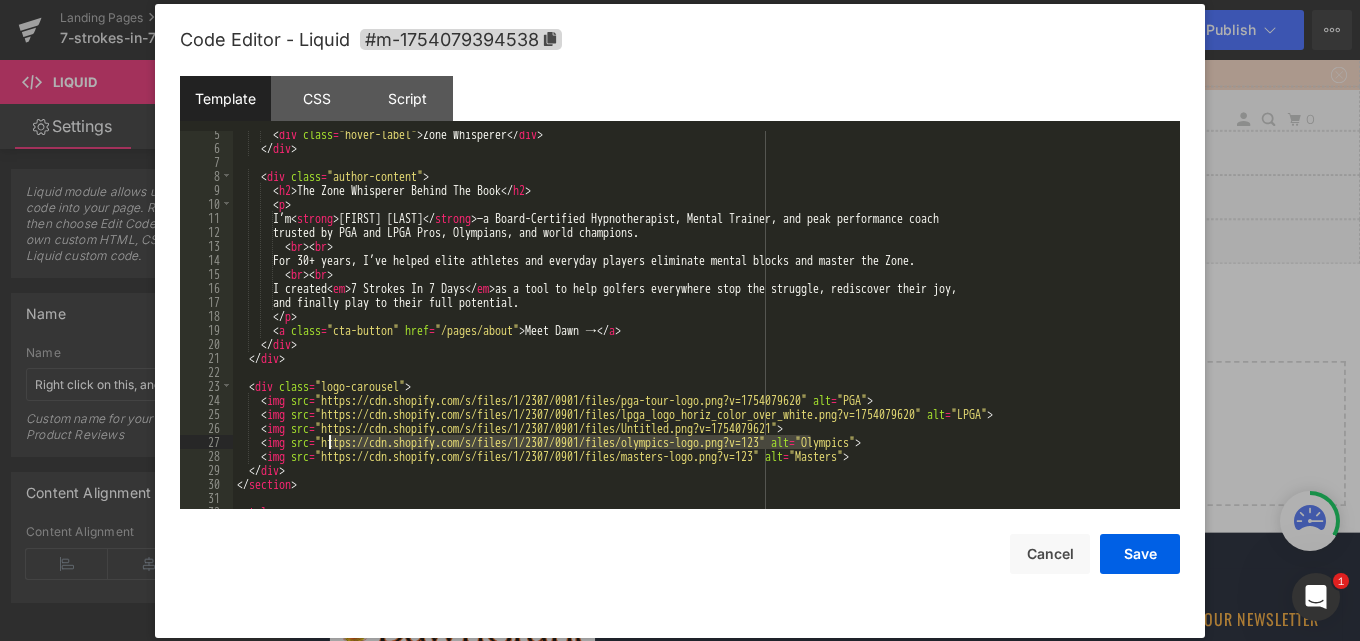 drag, startPoint x: 808, startPoint y: 438, endPoint x: 331, endPoint y: 439, distance: 477.00104 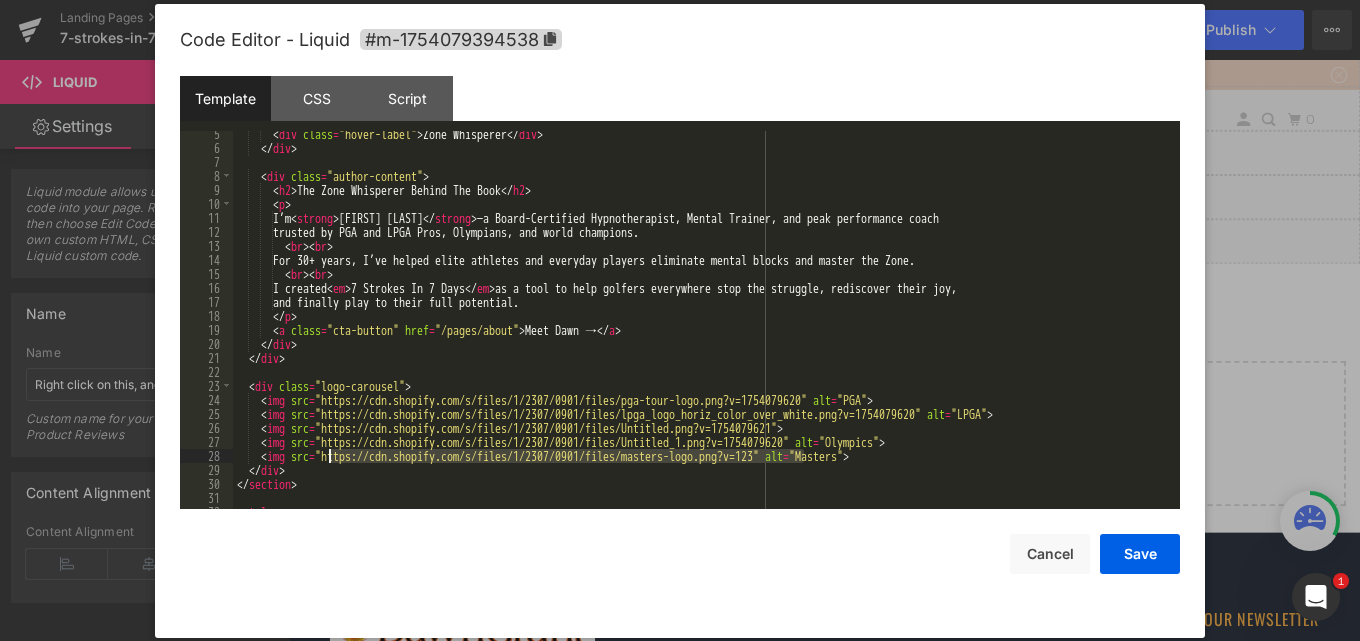 drag, startPoint x: 803, startPoint y: 459, endPoint x: 329, endPoint y: 451, distance: 474.0675 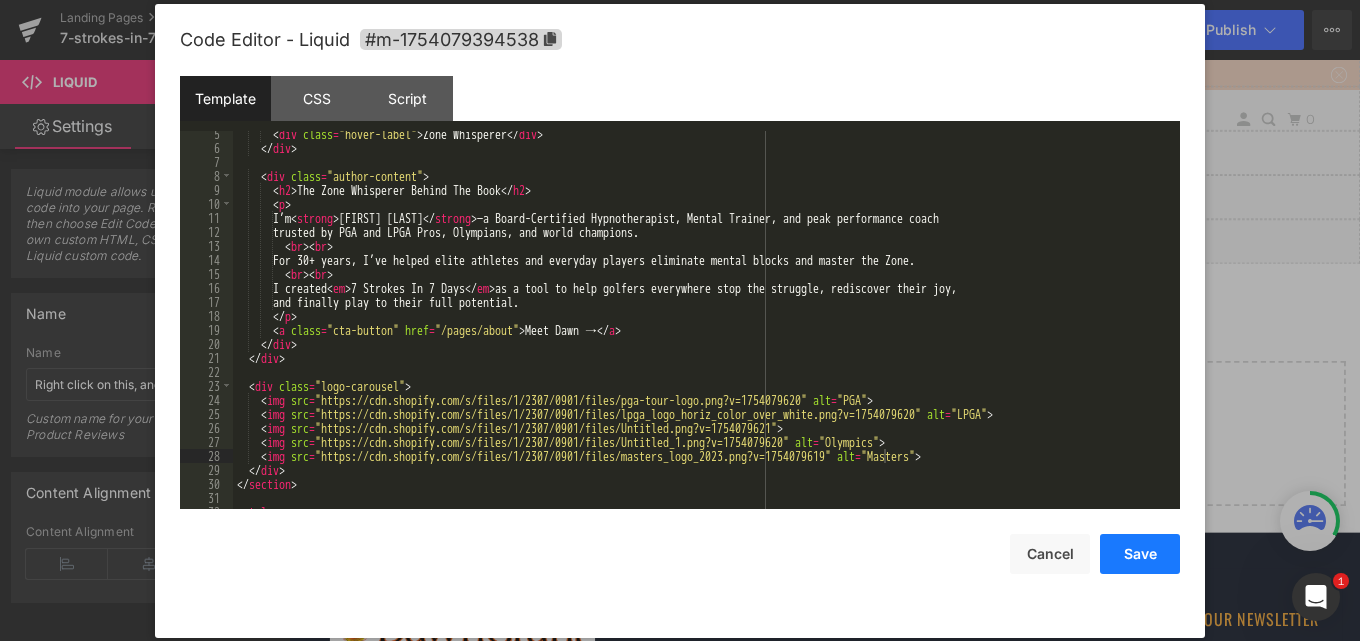 click on "Save" at bounding box center (1140, 554) 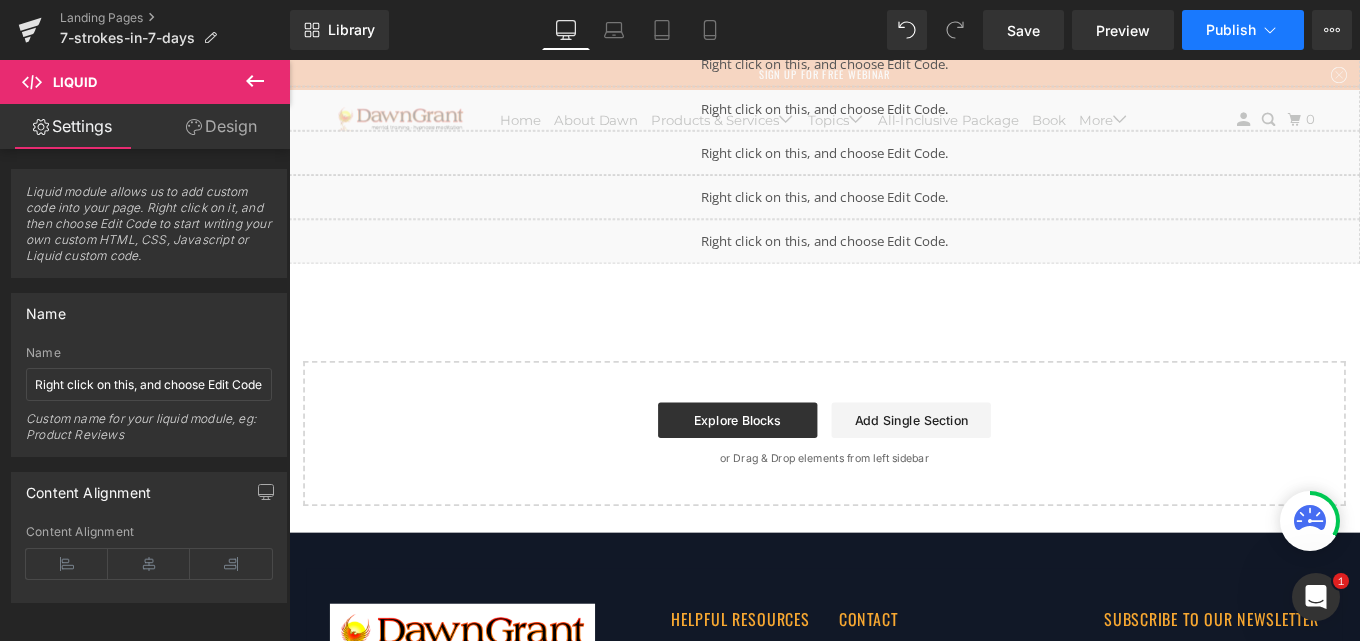 click on "Publish" at bounding box center (1231, 30) 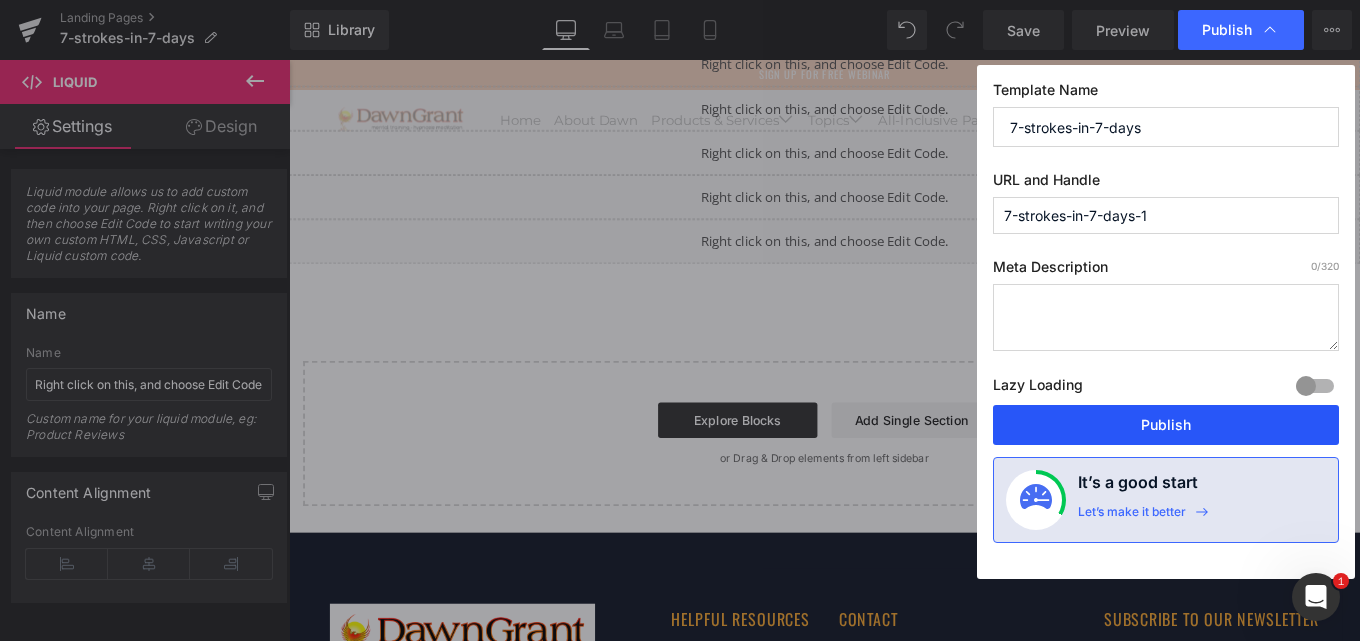 click on "Publish" at bounding box center (1166, 425) 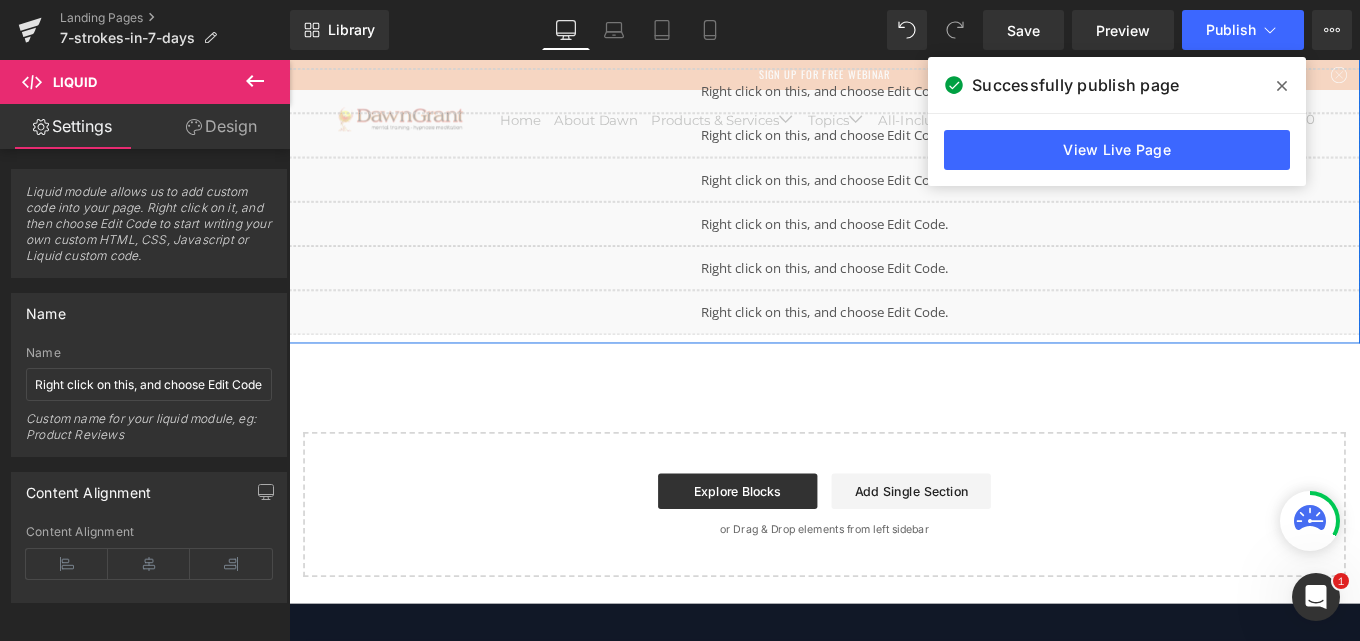 scroll, scrollTop: 109, scrollLeft: 0, axis: vertical 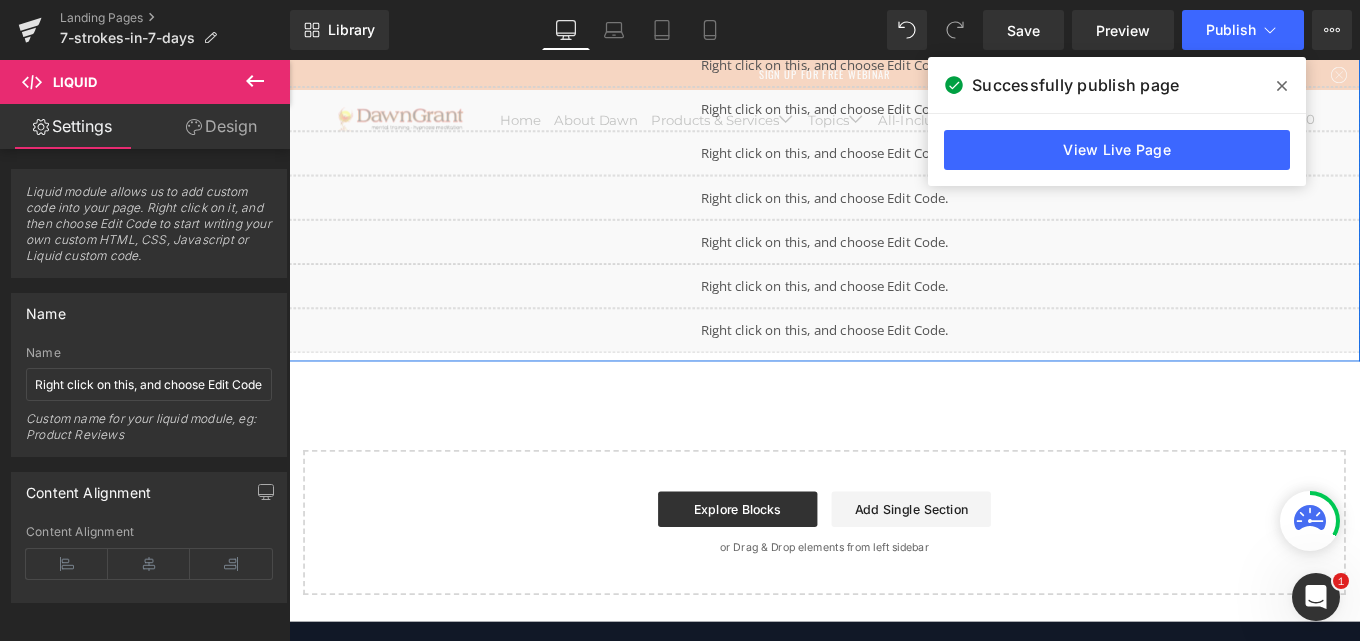click on "Liquid" at bounding box center (894, 315) 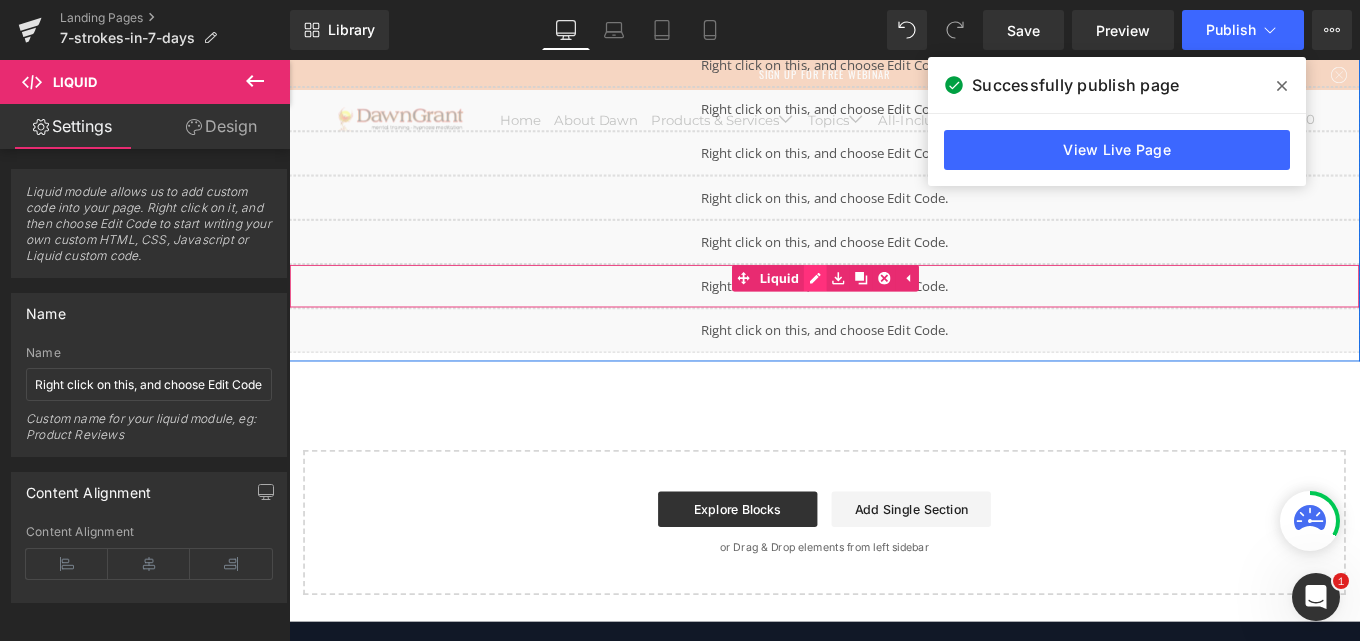 click on "Liquid" at bounding box center (894, 315) 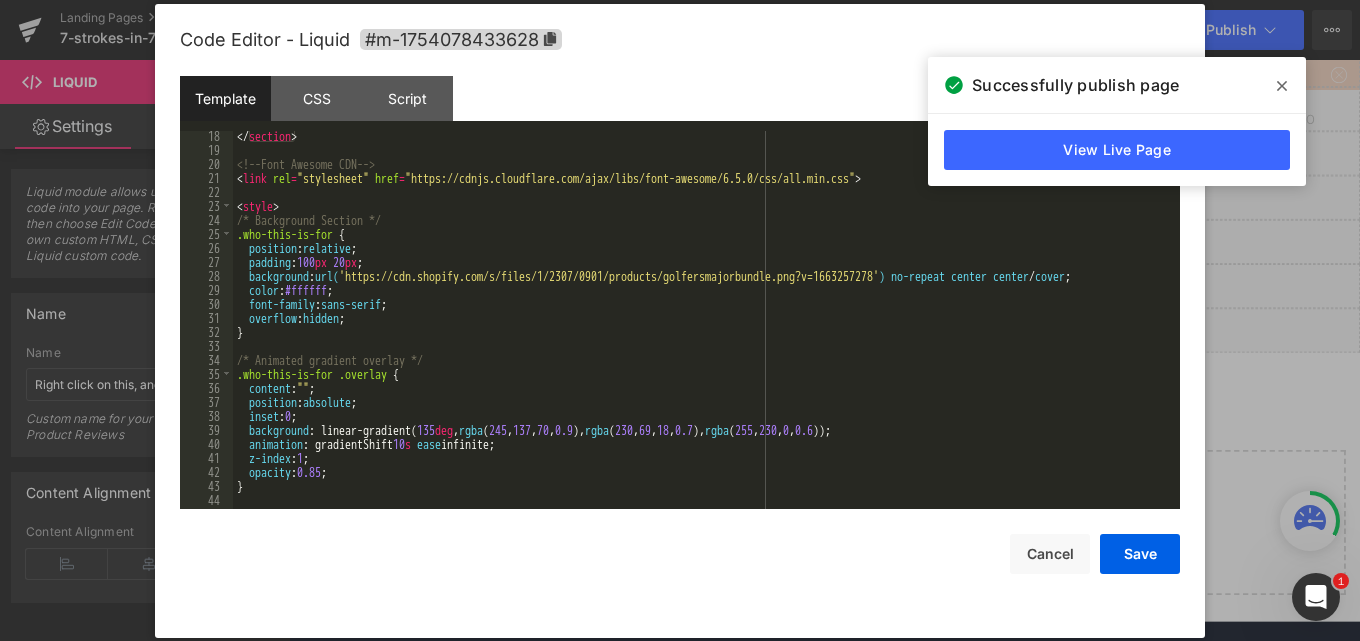 scroll, scrollTop: 240, scrollLeft: 0, axis: vertical 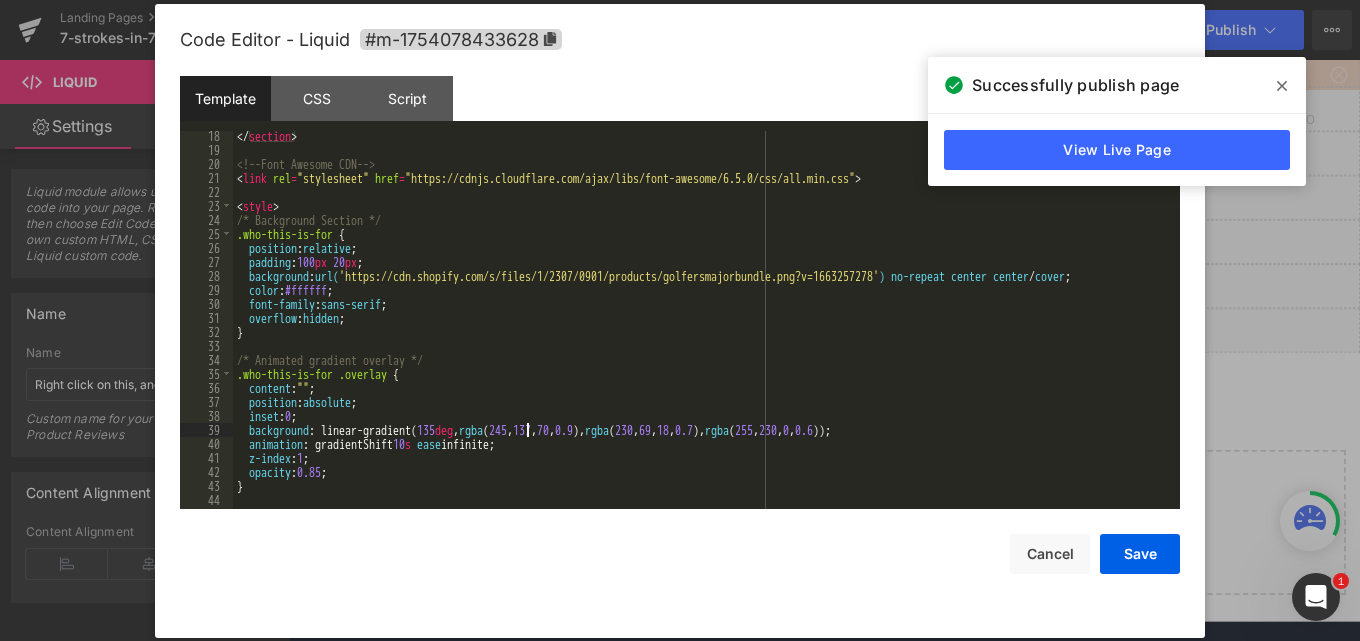 click on "</ section > <!--  Font Awesome CDN  --> < link   rel = "stylesheet"   href = "https://cdnjs.cloudflare.com/ajax/libs/font-awesome/6.5.0/css/all.min.css" > < style > /* Background Section */ .who-this-is-for   {    position :  relative ;    padding :  100 px   20 px ;    background :  url( 'https://cdn.shopify.com/s/files/1/2307/0901/products/golfersmajorbundle.png?v=1663257278' )   no-repeat   center   center / cover ;    color :  #ffffff ;    font-family :  sans-serif ;    overflow :  hidden ; } /* Animated gradient overlay */ .who-this-is-for   .overlay   {    content :  " " ;    position :  absolute ;    inset :  0 ;    background : linear-gradient( 135 deg ,  rgba ( 245 , 137 , 70 , 0.9 ),  rgba ( 230 , 69 , 18 , 0.7 ),  rgba ( 255 , 230 , 0 , 0.6 ));    animation : gradientShift  10 s   ease  infinite;    z-index :  1 ;    opacity :  0.85 ; } @ keyframes  gradientShift  {" at bounding box center [702, 332] 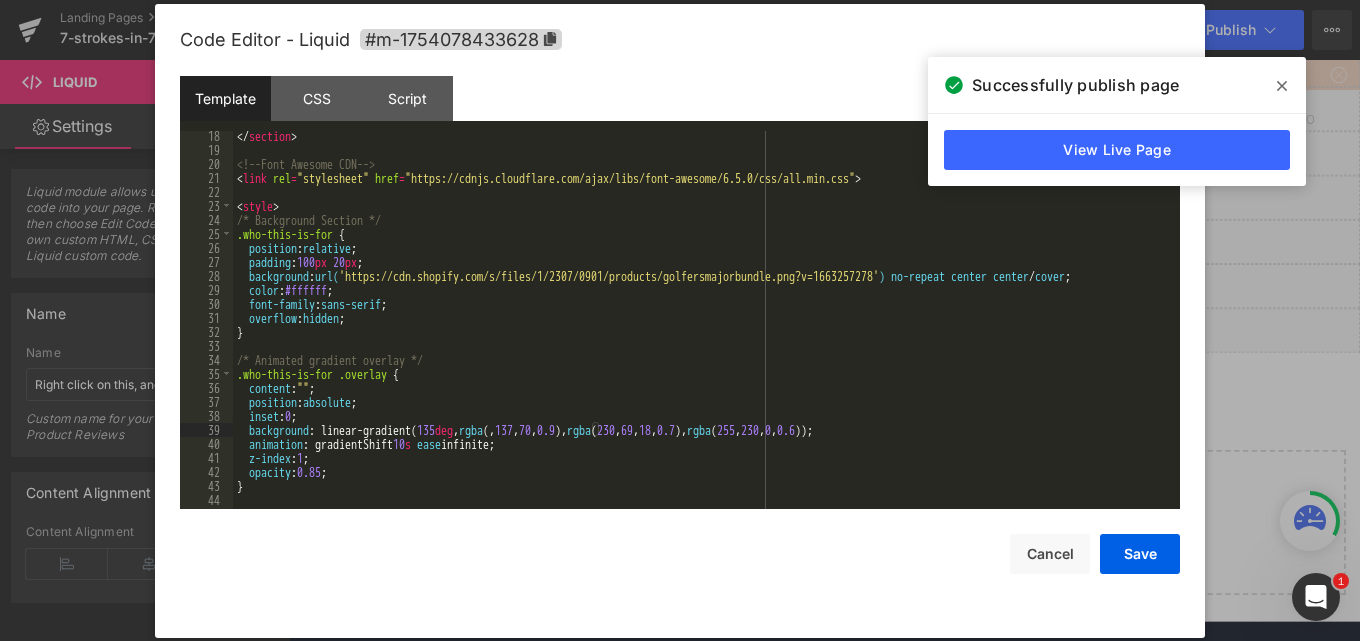 click 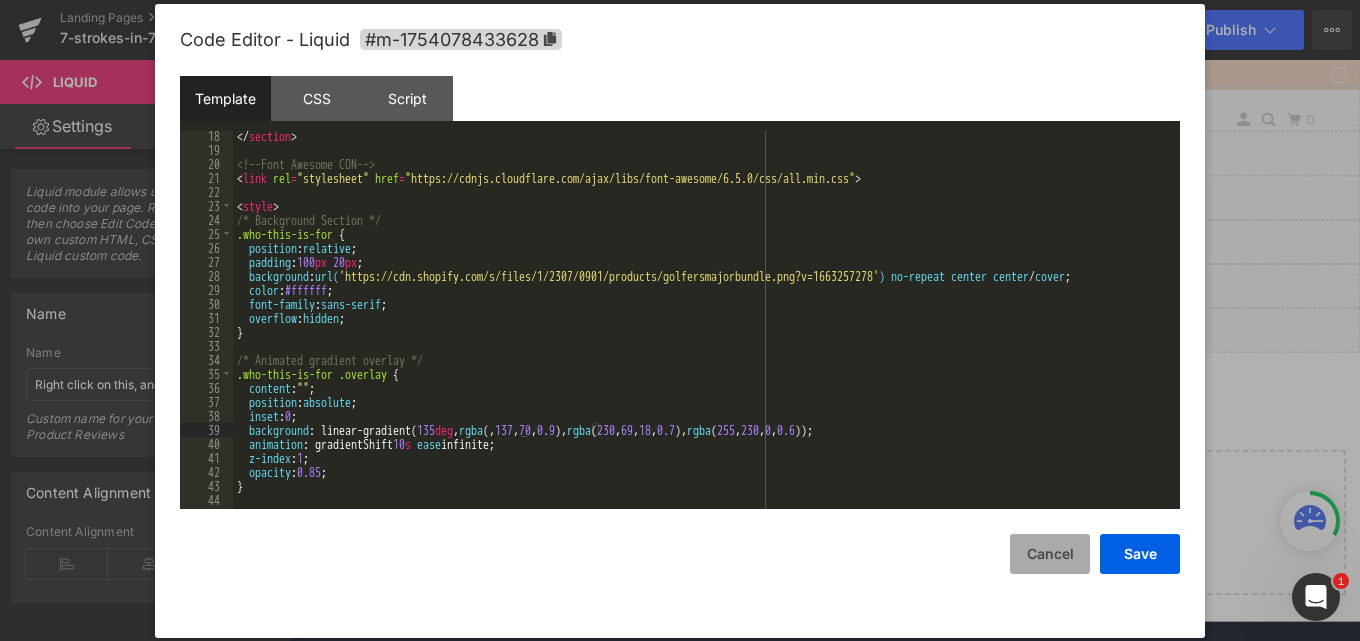 click on "Cancel" at bounding box center (1050, 554) 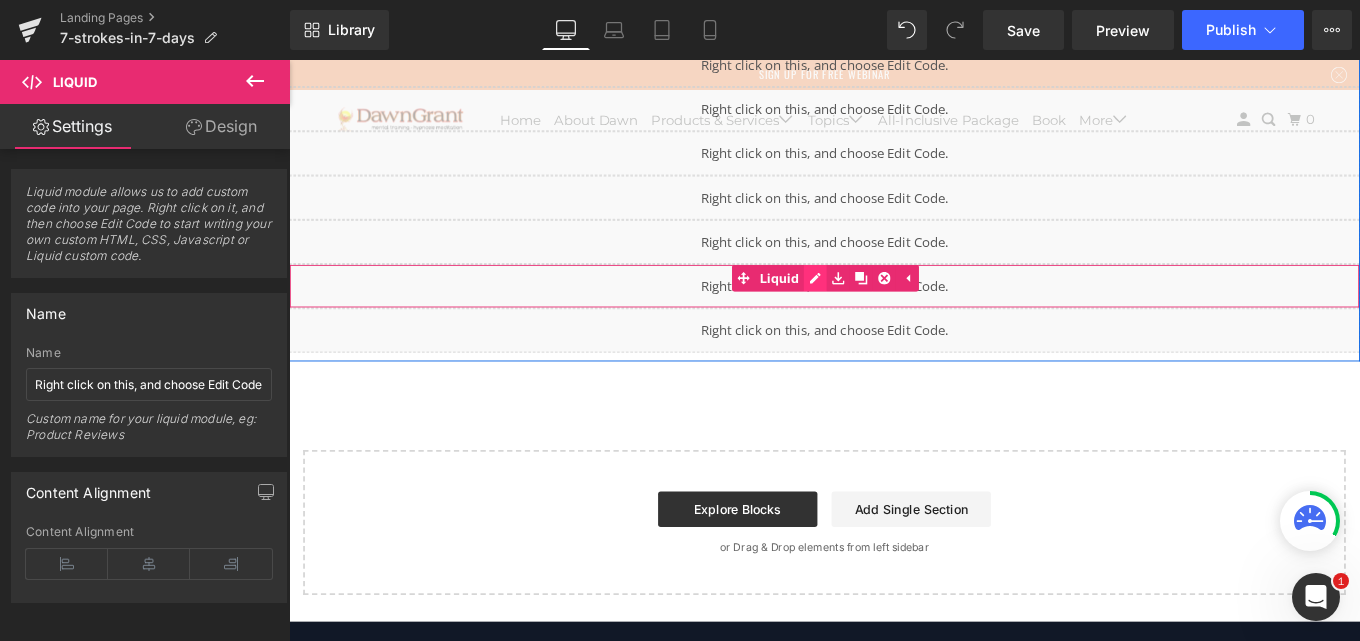 click on "Liquid" at bounding box center [894, 315] 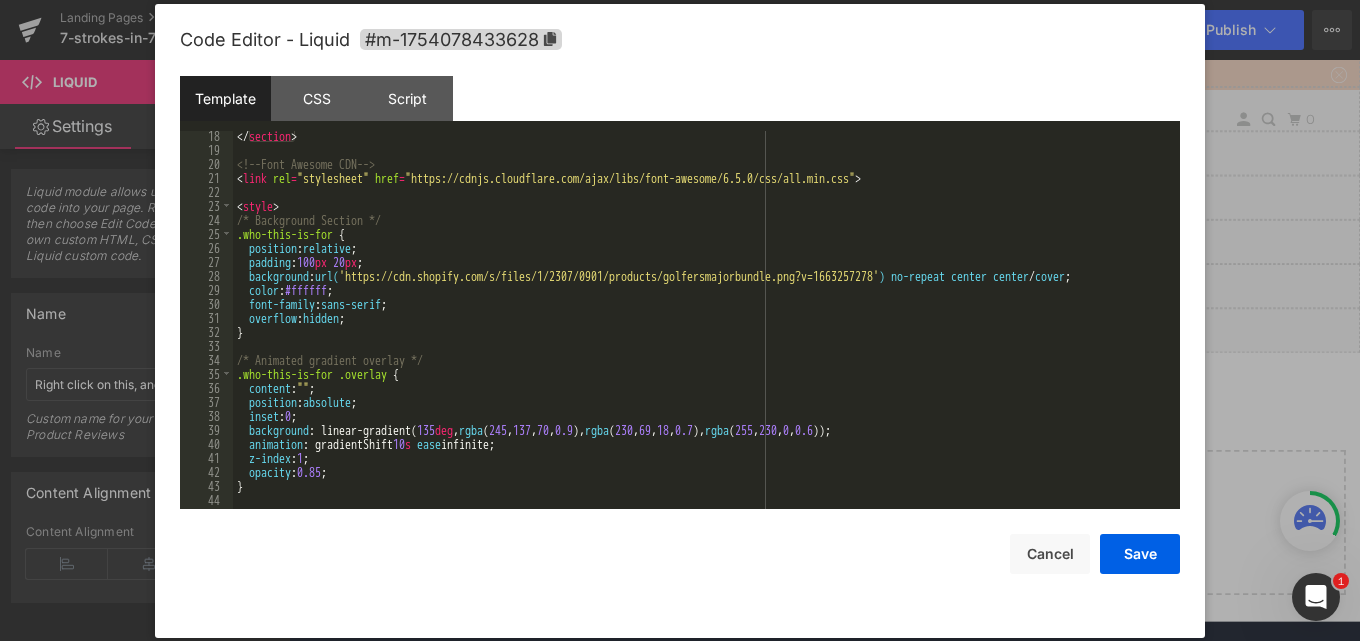 scroll, scrollTop: 300, scrollLeft: 0, axis: vertical 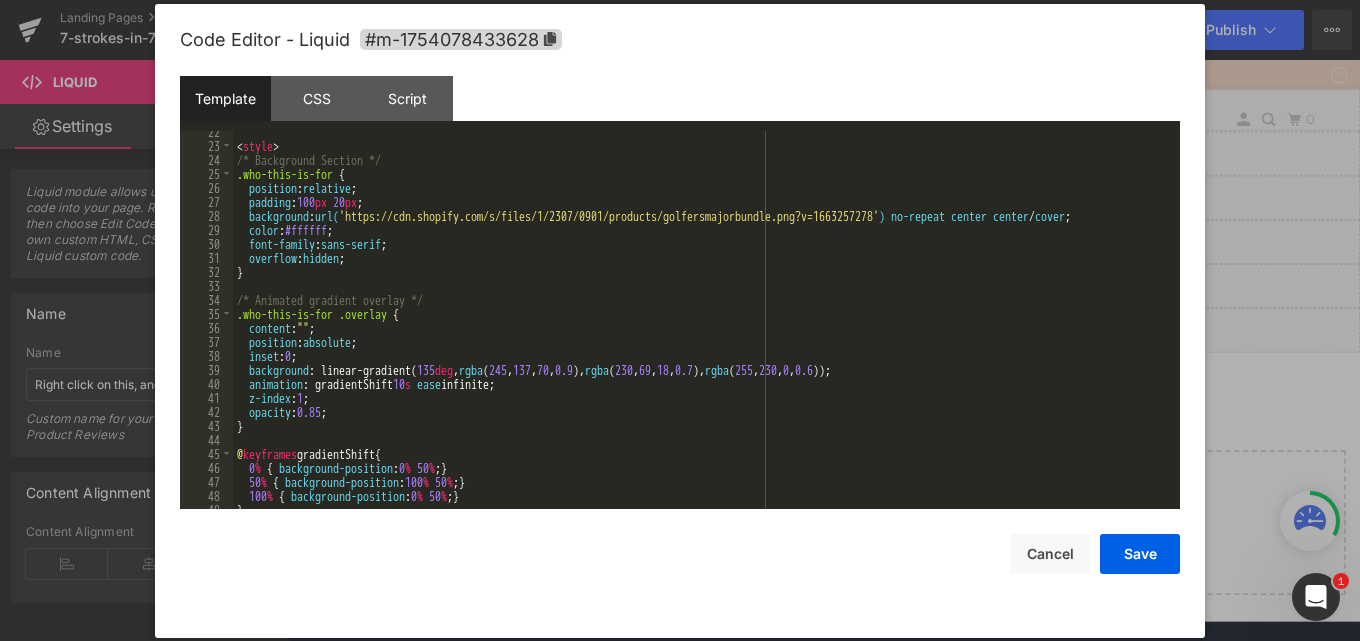 click on "< style > /* Background Section */ .who-this-is-for   {    position :  relative ;    padding :  100 px   20 px ;    background :  url( 'https://cdn.shopify.com/s/files/1/2307/0901/products/golfersmajorbundle.png?v=1663257278' )   no-repeat   center   center / cover ;    color :  #ffffff ;    font-family :  sans-serif ;    overflow :  hidden ; } /* Animated gradient overlay */ .who-this-is-for   .overlay   {    content :  " " ;    position :  absolute ;    inset :  0 ;    background : linear-gradient( 135 deg ,  rgba ( 245 , 137 , 70 , 0.9 ),  rgba ( 230 , 69 , 18 , 0.7 ),  rgba ( 255 , 230 , 0 , 0.6 ));    animation : gradientShift  10 s   ease  infinite;    z-index :  1 ;    opacity :  0.85 ; } @ keyframes  gradientShift  {    0 %   {   background-position :  0 %   50 % ;  }    50 %   {   background-position :  100 %   50 % ;  }    100 %   {   background-position :  0 %   50 % ;  } }" at bounding box center (702, 328) 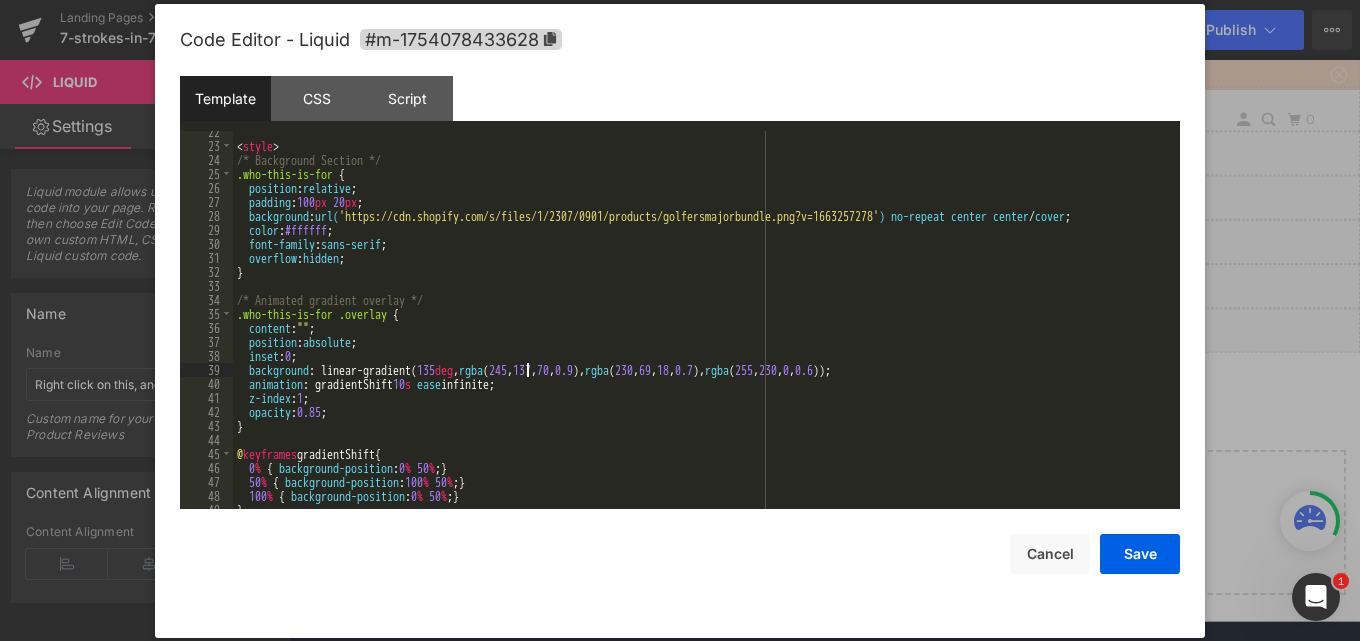 click on "< style > /* Background Section */ .who-this-is-for   {    position :  relative ;    padding :  100 px   20 px ;    background :  url( 'https://cdn.shopify.com/s/files/1/2307/0901/products/golfersmajorbundle.png?v=1663257278' )   no-repeat   center   center / cover ;    color :  #ffffff ;    font-family :  sans-serif ;    overflow :  hidden ; } /* Animated gradient overlay */ .who-this-is-for   .overlay   {    content :  " " ;    position :  absolute ;    inset :  0 ;    background : linear-gradient( 135 deg ,  rgba ( 245 , 137 , 70 , 0.9 ),  rgba ( 230 , 69 , 18 , 0.7 ),  rgba ( 255 , 230 , 0 , 0.6 ));    animation : gradientShift  10 s   ease  infinite;    z-index :  1 ;    opacity :  0.85 ; } @ keyframes  gradientShift  {    0 %   {   background-position :  0 %   50 % ;  }    50 %   {   background-position :  100 %   50 % ;  }    100 %   {   background-position :  0 %   50 % ;  } }" at bounding box center (702, 328) 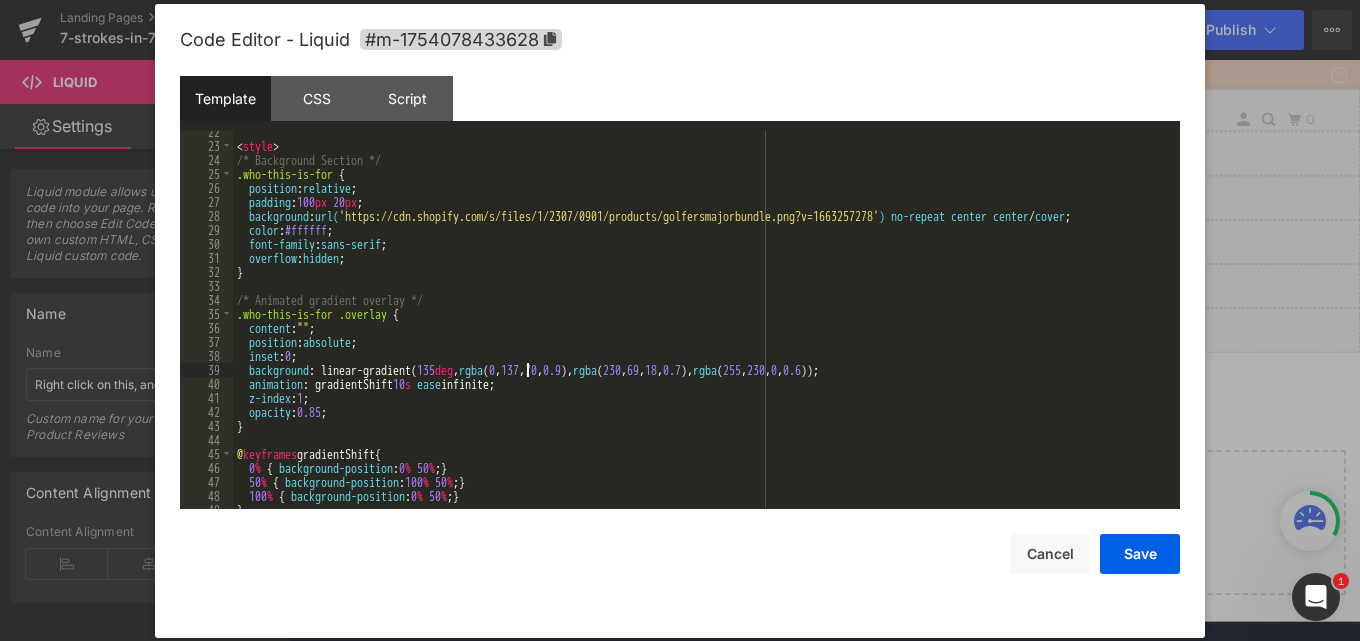 click on "< style > /* Background Section */ .who-this-is-for   {    position :  relative ;    padding :  100 px   20 px ;    background :  url( 'https://cdn.shopify.com/s/files/1/2307/0901/products/golfersmajorbundle.png?v=1663257278' )   no-repeat   center   center / cover ;    color :  #ffffff ;    font-family :  sans-serif ;    overflow :  hidden ; } /* Animated gradient overlay */ .who-this-is-for   .overlay   {    content :  " " ;    position :  absolute ;    inset :  0 ;    background : linear-gradient( 135 deg ,  rgba ( 0 , 137 , 70 , 0.9 ),  rgba ( 230 , 69 , 18 , 0.7 ),  rgba ( 255 , 230 , 0 , 0.6 ));    animation : gradientShift  10 s   ease  infinite;    z-index :  1 ;    opacity :  0.85 ; } @ keyframes  gradientShift  {    0 %   {   background-position :  0 %   50 % ;  }    50 %   {   background-position :  100 %   50 % ;  }    100 %   {   background-position :  0 %   50 % ;  } }" at bounding box center [702, 328] 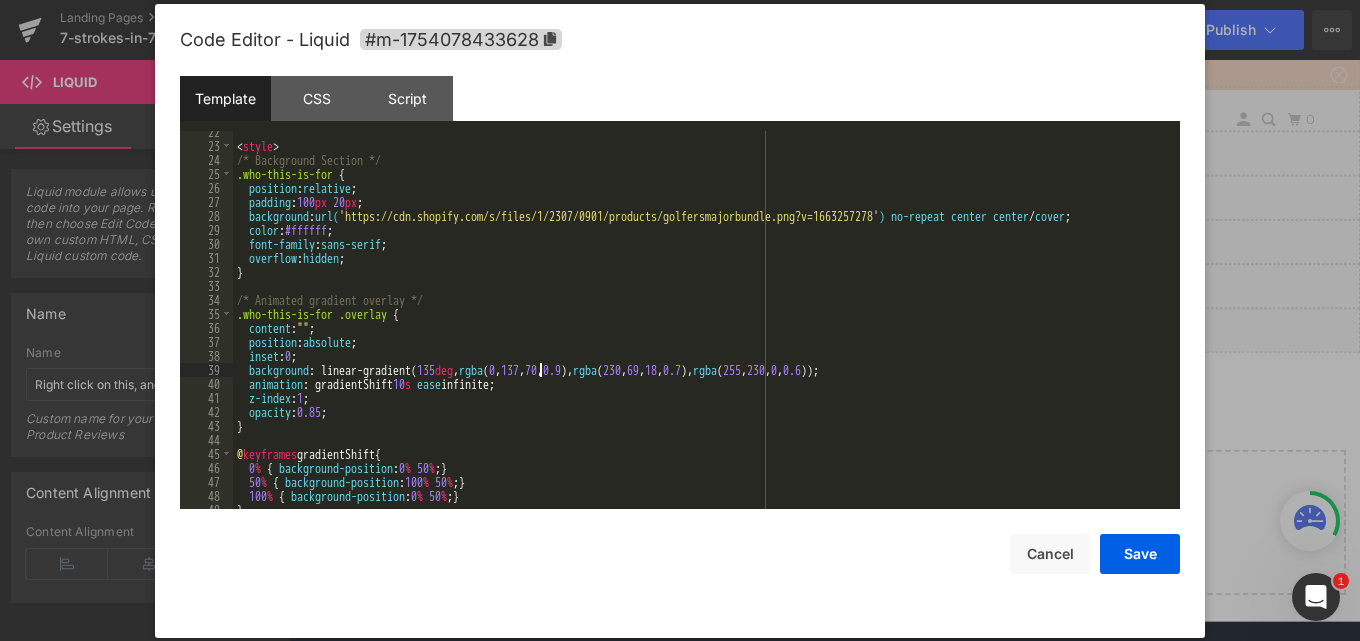 click on "< style > /* Background Section */ .who-this-is-for   {    position :  relative ;    padding :  100 px   20 px ;    background :  url( 'https://cdn.shopify.com/s/files/1/2307/0901/products/golfersmajorbundle.png?v=1663257278' )   no-repeat   center   center / cover ;    color :  #ffffff ;    font-family :  sans-serif ;    overflow :  hidden ; } /* Animated gradient overlay */ .who-this-is-for   .overlay   {    content :  " " ;    position :  absolute ;    inset :  0 ;    background : linear-gradient( 135 deg ,  rgba ( 0 , 137 , 70 , 0.9 ),  rgba ( 230 , 69 , 18 , 0.7 ),  rgba ( 255 , 230 , 0 , 0.6 ));    animation : gradientShift  10 s   ease  infinite;    z-index :  1 ;    opacity :  0.85 ; } @ keyframes  gradientShift  {    0 %   {   background-position :  0 %   50 % ;  }    50 %   {   background-position :  100 %   50 % ;  }    100 %   {   background-position :  0 %   50 % ;  } }" at bounding box center (702, 328) 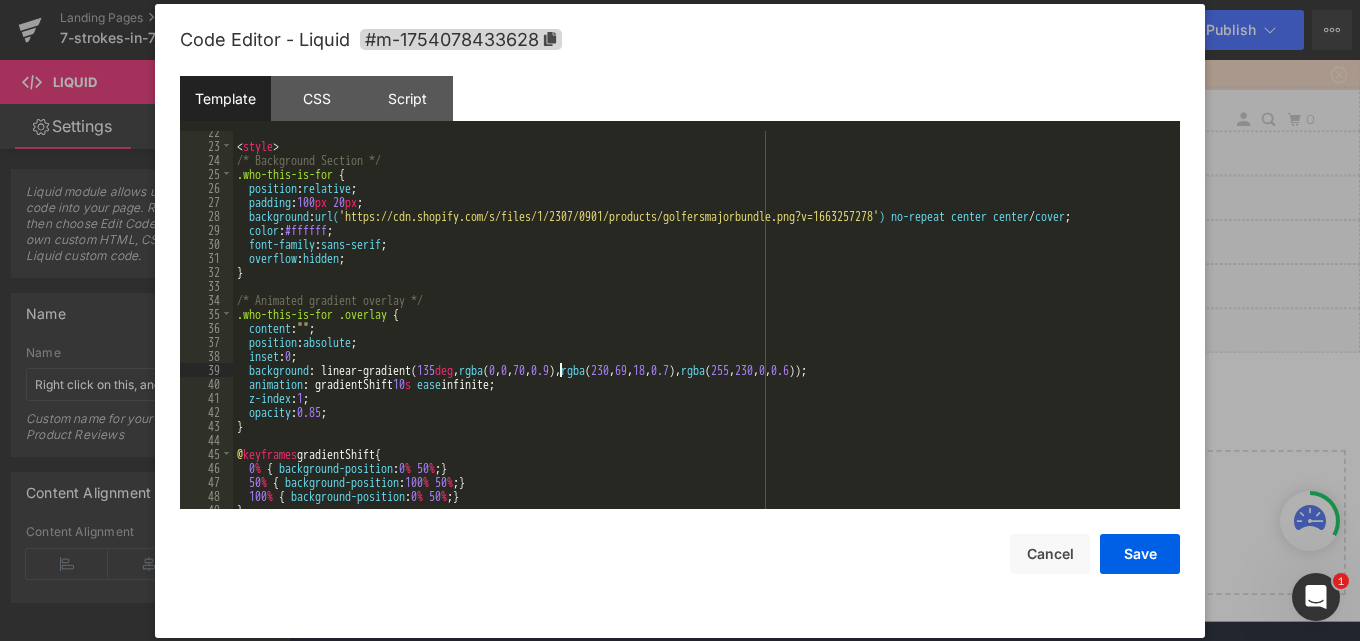 click on "< style > /* Background Section */ .who-this-is-for   {    position :  relative ;    padding :  100 px   20 px ;    background :  url( 'https://cdn.shopify.com/s/files/1/2307/0901/products/golfersmajorbundle.png?v=1663257278' )   no-repeat   center   center / cover ;    color :  #ffffff ;    font-family :  sans-serif ;    overflow :  hidden ; } /* Animated gradient overlay */ .who-this-is-for   .overlay   {    content :  " " ;    position :  absolute ;    inset :  0 ;    background : linear-gradient( 135 deg ,  rgba ( 0 , 0 , 70 , 0.9 ),  rgba ( 230 , 69 , 18 , 0.7 ),  rgba ( 255 , 230 , 0 , 0.6 ));    animation : gradientShift  10 s   ease  infinite;    z-index :  1 ;    opacity :  0.85 ; } @ keyframes  gradientShift  {    0 %   {   background-position :  0 %   50 % ;  }    50 %   {   background-position :  100 %   50 % ;  }    100 %   {   background-position :  0 %   50 % ;  } }" at bounding box center (702, 328) 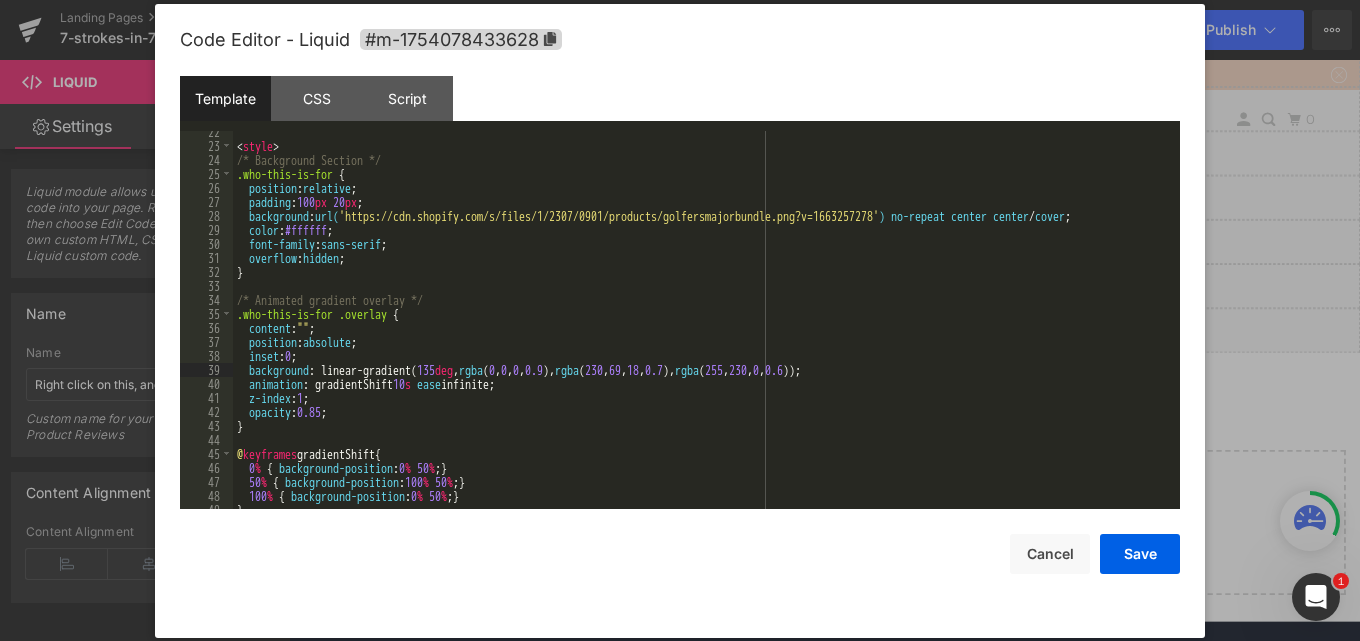 click on "< style > /* Background Section */ .who-this-is-for   {    position :  relative ;    padding :  100 px   20 px ;    background :  url( 'https://cdn.shopify.com/s/files/1/2307/0901/products/golfersmajorbundle.png?v=1663257278' )   no-repeat   center   center / cover ;    color :  #ffffff ;    font-family :  sans-serif ;    overflow :  hidden ; } /* Animated gradient overlay */ .who-this-is-for   .overlay   {    content :  " " ;    position :  absolute ;    inset :  0 ;    background : linear-gradient( 135 deg ,  rgba ( 0 , 0 , 0 , 0.9 ),  rgba ( 230 , 69 , 18 , 0.7 ),  rgba ( 255 , 230 , 0 , 0.6 ));    animation : gradientShift  10 s   ease  infinite;    z-index :  1 ;    opacity :  0.85 ; } @ keyframes  gradientShift  {    0 %   {   background-position :  0 %   50 % ;  }    50 %   {   background-position :  100 %   50 % ;  }    100 %   {   background-position :  0 %   50 % ;  } }" at bounding box center [702, 328] 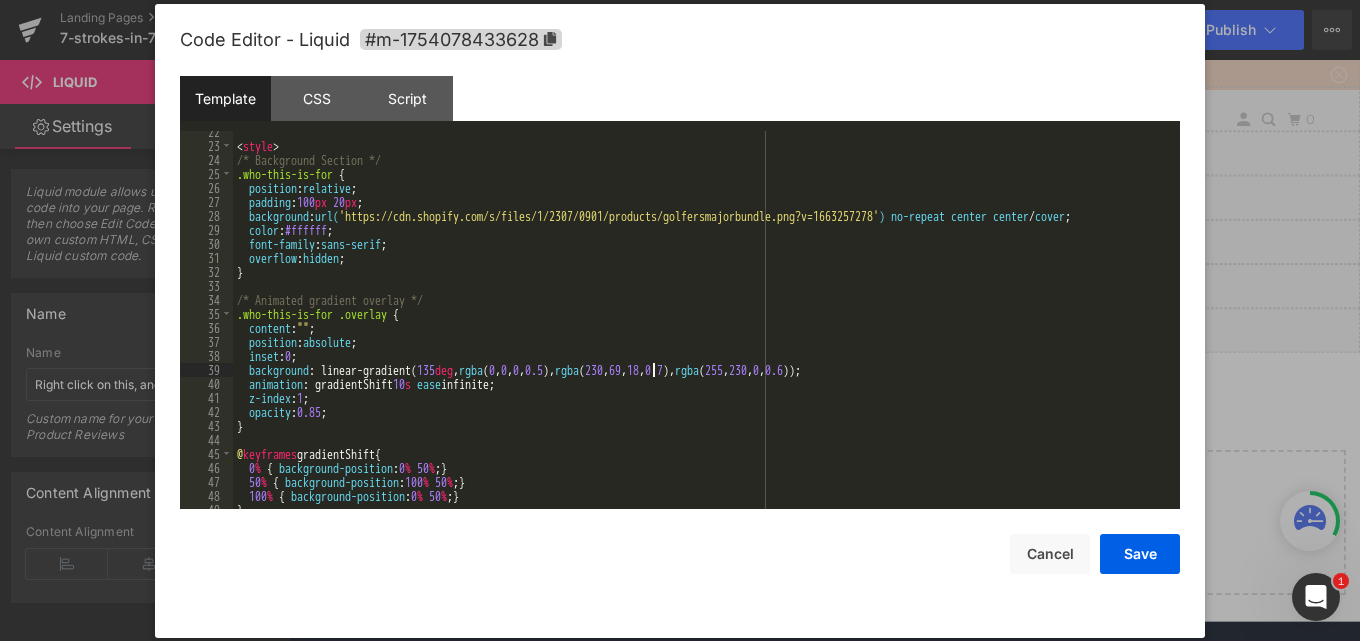 click on "< style > /* Background Section */ .who-this-is-for   {    position :  relative ;    padding :  100 px   20 px ;    background :  url( 'https://cdn.shopify.com/s/files/1/2307/0901/products/golfersmajorbundle.png?v=1663257278' )   no-repeat   center   center / cover ;    color :  #ffffff ;    font-family :  sans-serif ;    overflow :  hidden ; } /* Animated gradient overlay */ .who-this-is-for   .overlay   {    content :  " " ;    position :  absolute ;    inset :  0 ;    background : linear-gradient( 135 deg ,  rgba ( 0 , 0 , 0 , 0.5 ),  rgba ( 230 , 69 , 18 , 0.7 ),  rgba ( 255 , 230 , 0 , 0.6 ));    animation : gradientShift  10 s   ease  infinite;    z-index :  1 ;    opacity :  0.85 ; } @ keyframes  gradientShift  {    0 %   {   background-position :  0 %   50 % ;  }    50 %   {   background-position :  100 %   50 % ;  }    100 %   {   background-position :  0 %   50 % ;  } }" at bounding box center [702, 328] 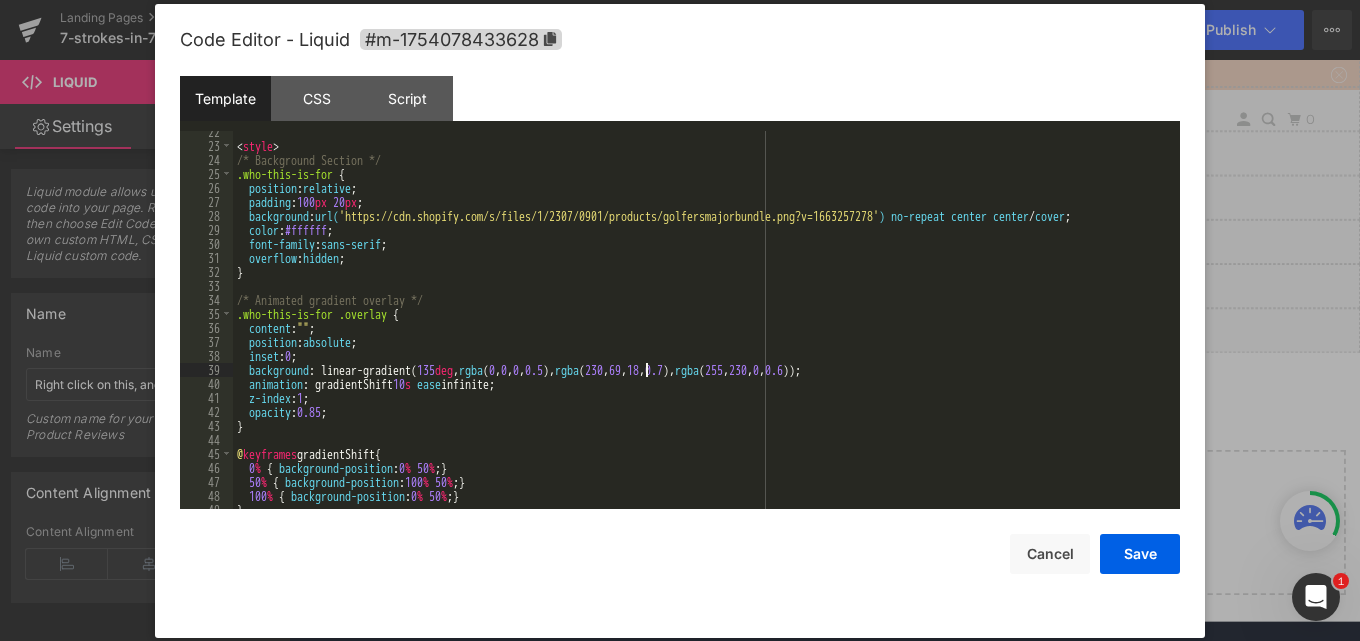 click on "< style > /* Background Section */ .who-this-is-for   {    position :  relative ;    padding :  100 px   20 px ;    background :  url( 'https://cdn.shopify.com/s/files/1/2307/0901/products/golfersmajorbundle.png?v=1663257278' )   no-repeat   center   center / cover ;    color :  #ffffff ;    font-family :  sans-serif ;    overflow :  hidden ; } /* Animated gradient overlay */ .who-this-is-for   .overlay   {    content :  " " ;    position :  absolute ;    inset :  0 ;    background : linear-gradient( 135 deg ,  rgba ( 0 , 0 , 0 , 0.5 ),  rgba ( 230 , 69 , 18 , 0.7 ),  rgba ( 255 , 230 , 0 , 0.6 ));    animation : gradientShift  10 s   ease  infinite;    z-index :  1 ;    opacity :  0.85 ; } @ keyframes  gradientShift  {    0 %   {   background-position :  0 %   50 % ;  }    50 %   {   background-position :  100 %   50 % ;  }    100 %   {   background-position :  0 %   50 % ;  } }" at bounding box center [702, 328] 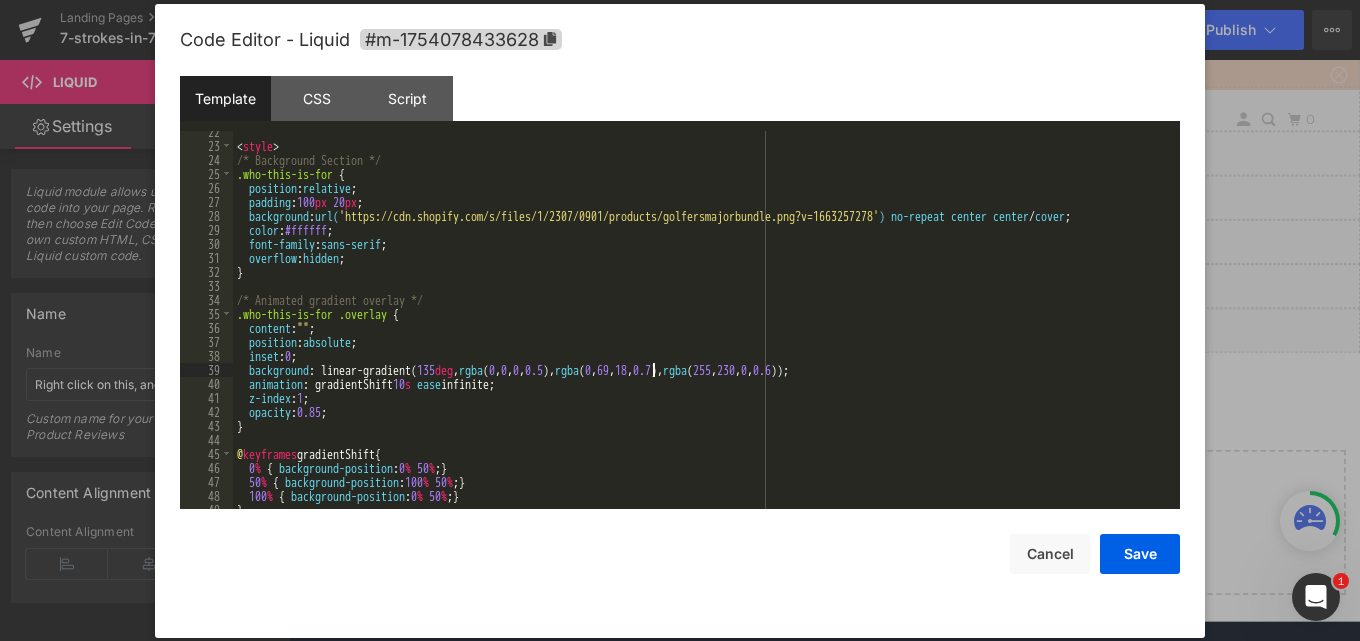 click on "< style > /* Background Section */ .who-this-is-for   {    position :  relative ;    padding :  100 px   20 px ;    background :  url( 'https://cdn.shopify.com/s/files/1/2307/0901/products/golfersmajorbundle.png?v=1663257278' )   no-repeat   center   center / cover ;    color :  #ffffff ;    font-family :  sans-serif ;    overflow :  hidden ; } /* Animated gradient overlay */ .who-this-is-for   .overlay   {    content :  " " ;    position :  absolute ;    inset :  0 ;    background : linear-gradient( 135 deg ,  rgba ( 0 , 0 , 0 , 0.5 ),  rgba ( 0 , 69 , 18 , 0.7 ),  rgba ( 255 , 230 , 0 , 0.6 ));    animation : gradientShift  10 s   ease  infinite;    z-index :  1 ;    opacity :  0.85 ; } @ keyframes  gradientShift  {    0 %   {   background-position :  0 %   50 % ;  }    50 %   {   background-position :  100 %   50 % ;  }    100 %   {   background-position :  0 %   50 % ;  } }" at bounding box center (702, 328) 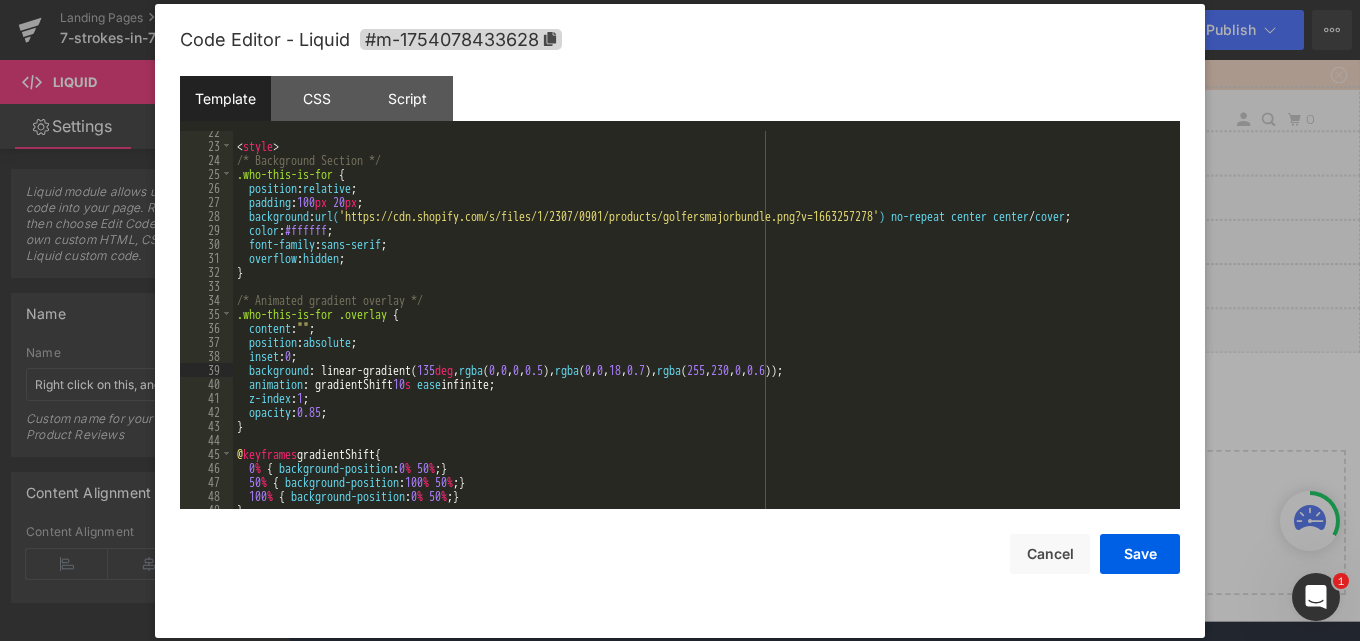 click on "< style > /* Background Section */ .who-this-is-for   {    position :  relative ;    padding :  100 px   20 px ;    background :  url( 'https://cdn.shopify.com/s/files/1/2307/0901/products/golfersmajorbundle.png?v=1663257278' )   no-repeat   center   center / cover ;    color :  #ffffff ;    font-family :  sans-serif ;    overflow :  hidden ; } /* Animated gradient overlay */ .who-this-is-for   .overlay   {    content :  " " ;    position :  absolute ;    inset :  0 ;    background : linear-gradient( 135 deg ,  rgba ( 0 , 0 , 0 , 0.5 ),  rgba ( 0 , 0 , 18 , 0.7 ),  rgba ( 255 , 230 , 0 , 0.6 ));    animation : gradientShift  10 s   ease  infinite;    z-index :  1 ;    opacity :  0.85 ; } @ keyframes  gradientShift  {    0 %   {   background-position :  0 %   50 % ;  }    50 %   {   background-position :  100 %   50 % ;  }    100 %   {   background-position :  0 %   50 % ;  } }" at bounding box center [702, 328] 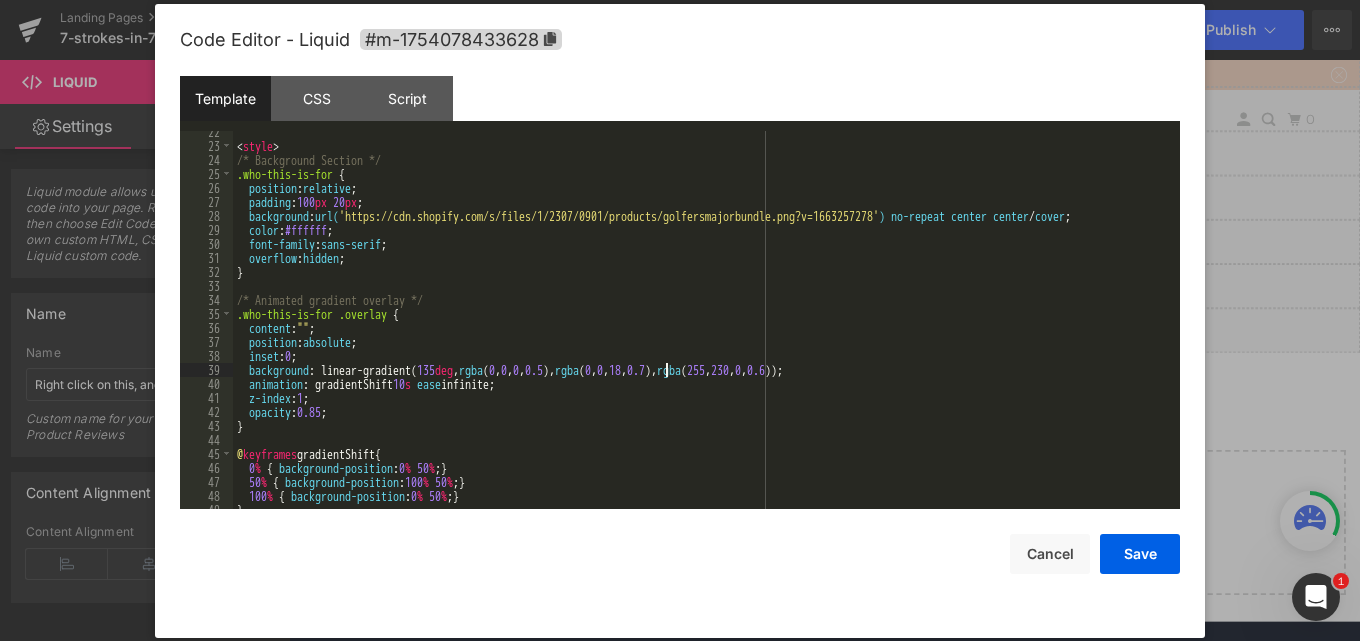 click on "< style > /* Background Section */ .who-this-is-for   {    position :  relative ;    padding :  100 px   20 px ;    background :  url( 'https://cdn.shopify.com/s/files/1/2307/0901/products/golfersmajorbundle.png?v=1663257278' )   no-repeat   center   center / cover ;    color :  #ffffff ;    font-family :  sans-serif ;    overflow :  hidden ; } /* Animated gradient overlay */ .who-this-is-for   .overlay   {    content :  " " ;    position :  absolute ;    inset :  0 ;    background : linear-gradient( 135 deg ,  rgba ( 0 , 0 , 0 , 0.5 ),  rgba ( 0 , 0 , 18 , 0.7 ),  rgba ( 255 , 230 , 0 , 0.6 ));    animation : gradientShift  10 s   ease  infinite;    z-index :  1 ;    opacity :  0.85 ; } @ keyframes  gradientShift  {    0 %   {   background-position :  0 %   50 % ;  }    50 %   {   background-position :  100 %   50 % ;  }    100 %   {   background-position :  0 %   50 % ;  } }" at bounding box center (702, 328) 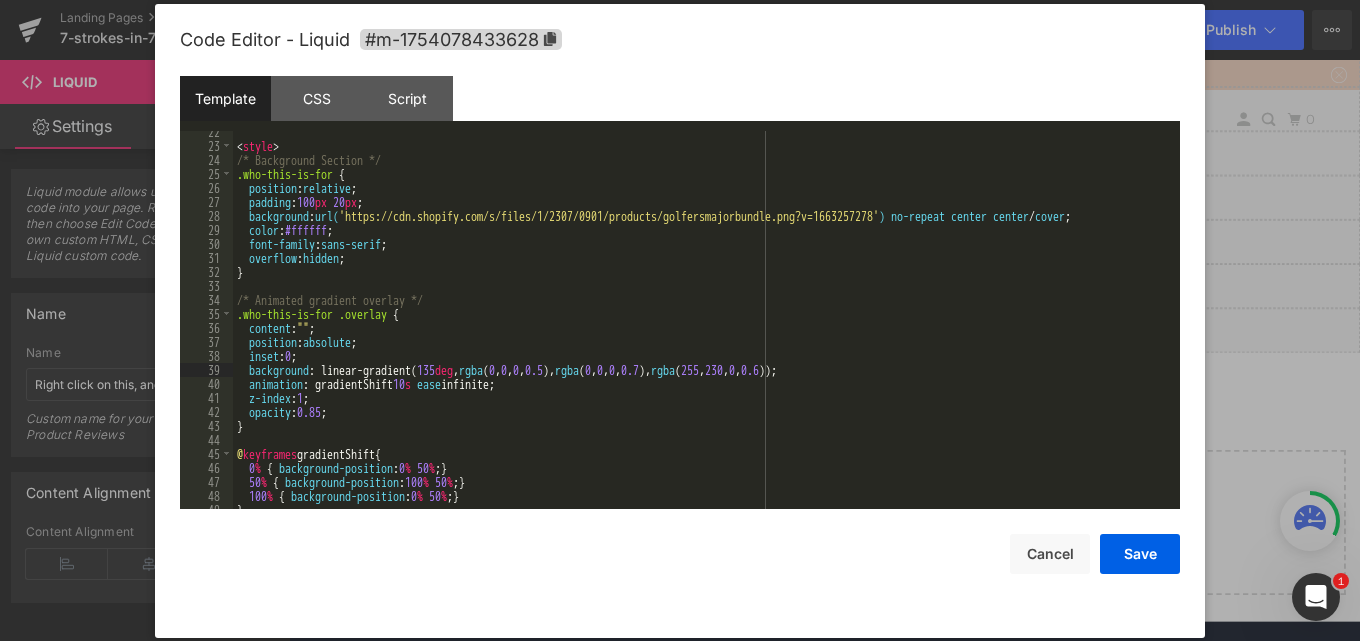 click on "< style > /* Background Section */ .who-this-is-for   {    position :  relative ;    padding :  100 px   20 px ;    background :  url( 'https://cdn.shopify.com/s/files/1/2307/0901/products/golfersmajorbundle.png?v=1663257278' )   no-repeat   center   center / cover ;    color :  #ffffff ;    font-family :  sans-serif ;    overflow :  hidden ; } /* Animated gradient overlay */ .who-this-is-for   .overlay   {    content :  " " ;    position :  absolute ;    inset :  0 ;    background : linear-gradient( 135 deg ,  rgba ( 0 , 0 , 0 , 0.5 ),  rgba ( 0 , 0 , 0 , 0.7 ),  rgba ( 255 , 230 , 0 , 0.6 ));    animation : gradientShift  10 s   ease  infinite;    z-index :  1 ;    opacity :  0.85 ; } @ keyframes  gradientShift  {    0 %   {   background-position :  0 %   50 % ;  }    50 %   {   background-position :  100 %   50 % ;  }    100 %   {   background-position :  0 %   50 % ;  } }" at bounding box center [702, 328] 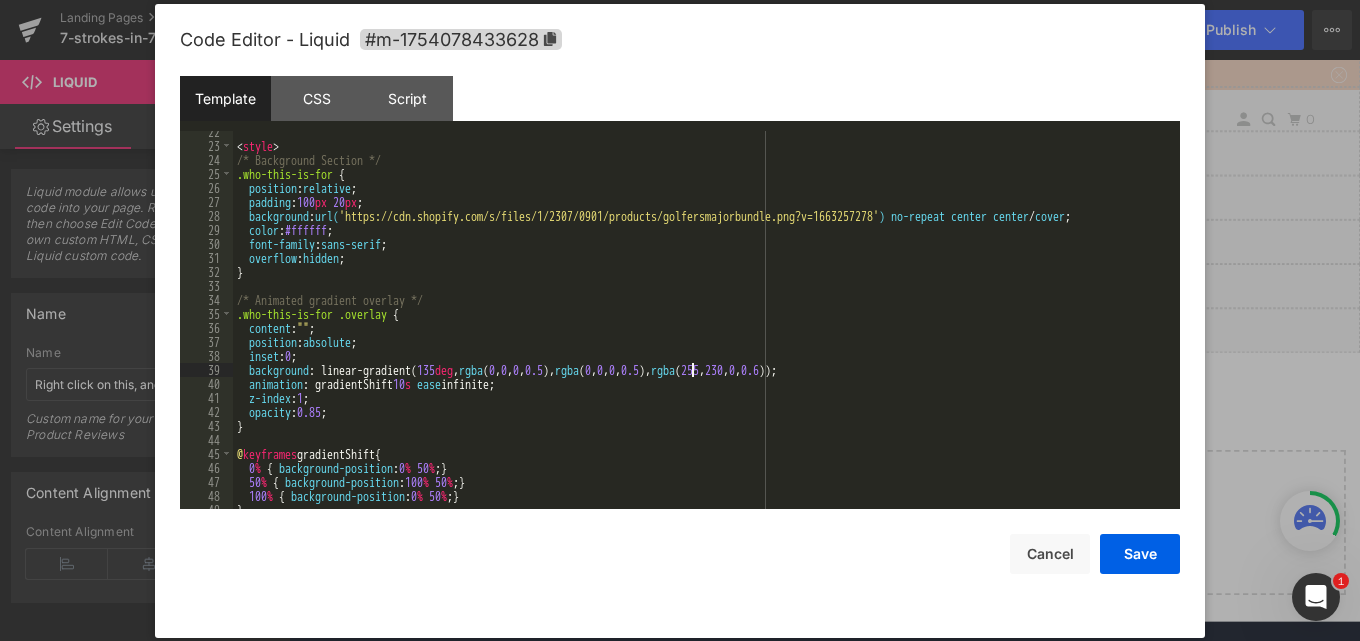 click on "< style > /* Background Section */ .who-this-is-for   {    position :  relative ;    padding :  100 px   20 px ;    background :  url( 'https://cdn.shopify.com/s/files/1/2307/0901/products/golfersmajorbundle.png?v=1663257278' )   no-repeat   center   center / cover ;    color :  #ffffff ;    font-family :  sans-serif ;    overflow :  hidden ; } /* Animated gradient overlay */ .who-this-is-for   .overlay   {    content :  " " ;    position :  absolute ;    inset :  0 ;    background : linear-gradient( 135 deg ,  rgba ( 0 , 0 , 0 , 0.5 ),  rgba ( 0 , 0 , 0 , 0.5 ),  rgba ( 255 , 230 , 0 , 0.6 ));    animation : gradientShift  10 s   ease  infinite;    z-index :  1 ;    opacity :  0.85 ; } @ keyframes  gradientShift  {    0 %   {   background-position :  0 %   50 % ;  }    50 %   {   background-position :  100 %   50 % ;  }    100 %   {   background-position :  0 %   50 % ;  } }" at bounding box center [702, 328] 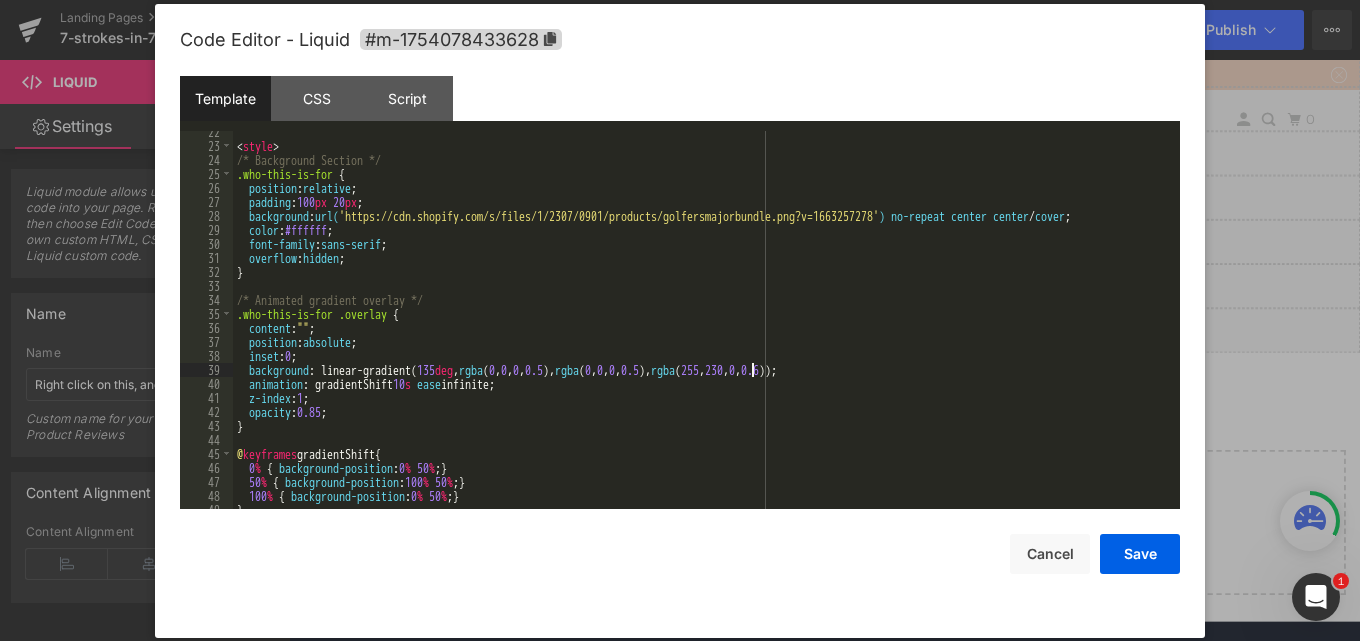 click on "< style > /* Background Section */ .who-this-is-for   {    position :  relative ;    padding :  100 px   20 px ;    background :  url( 'https://cdn.shopify.com/s/files/1/2307/0901/products/golfersmajorbundle.png?v=1663257278' )   no-repeat   center   center / cover ;    color :  #ffffff ;    font-family :  sans-serif ;    overflow :  hidden ; } /* Animated gradient overlay */ .who-this-is-for   .overlay   {    content :  " " ;    position :  absolute ;    inset :  0 ;    background : linear-gradient( 135 deg ,  rgba ( 0 , 0 , 0 , 0.5 ),  rgba ( 0 , 0 , 0 , 0.5 ),  rgba ( 255 , 230 , 0 , 0.6 ));    animation : gradientShift  10 s   ease  infinite;    z-index :  1 ;    opacity :  0.85 ; } @ keyframes  gradientShift  {    0 %   {   background-position :  0 %   50 % ;  }    50 %   {   background-position :  100 %   50 % ;  }    100 %   {   background-position :  0 %   50 % ;  } }" at bounding box center [702, 328] 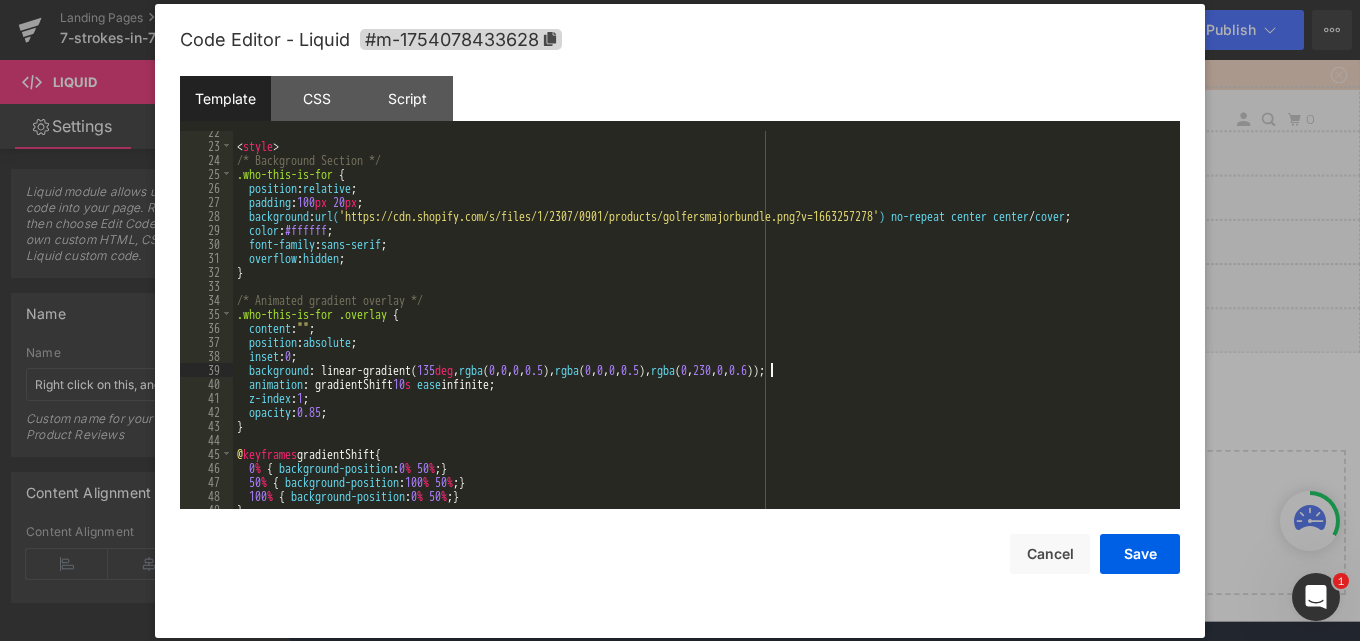 click on "< style > /* Background Section */ .who-this-is-for   {    position :  relative ;    padding :  100 px   20 px ;    background :  url( 'https://cdn.shopify.com/s/files/1/2307/0901/products/golfersmajorbundle.png?v=1663257278' )   no-repeat   center   center / cover ;    color :  #ffffff ;    font-family :  sans-serif ;    overflow :  hidden ; } /* Animated gradient overlay */ .who-this-is-for   .overlay   {    content :  " " ;    position :  absolute ;    inset :  0 ;    background : linear-gradient( 135 deg ,  rgba ( 0 , 0 , 0 , 0.5 ),  rgba ( 0 , 0 , 0 , 0.5 ),  rgba ( 0 , 230 , 0 , 0.6 ));    animation : gradientShift  10 s   ease  infinite;    z-index :  1 ;    opacity :  0.85 ; } @ keyframes  gradientShift  {    0 %   {   background-position :  0 %   50 % ;  }    50 %   {   background-position :  100 %   50 % ;  }    100 %   {   background-position :  0 %   50 % ;  } }" at bounding box center [702, 328] 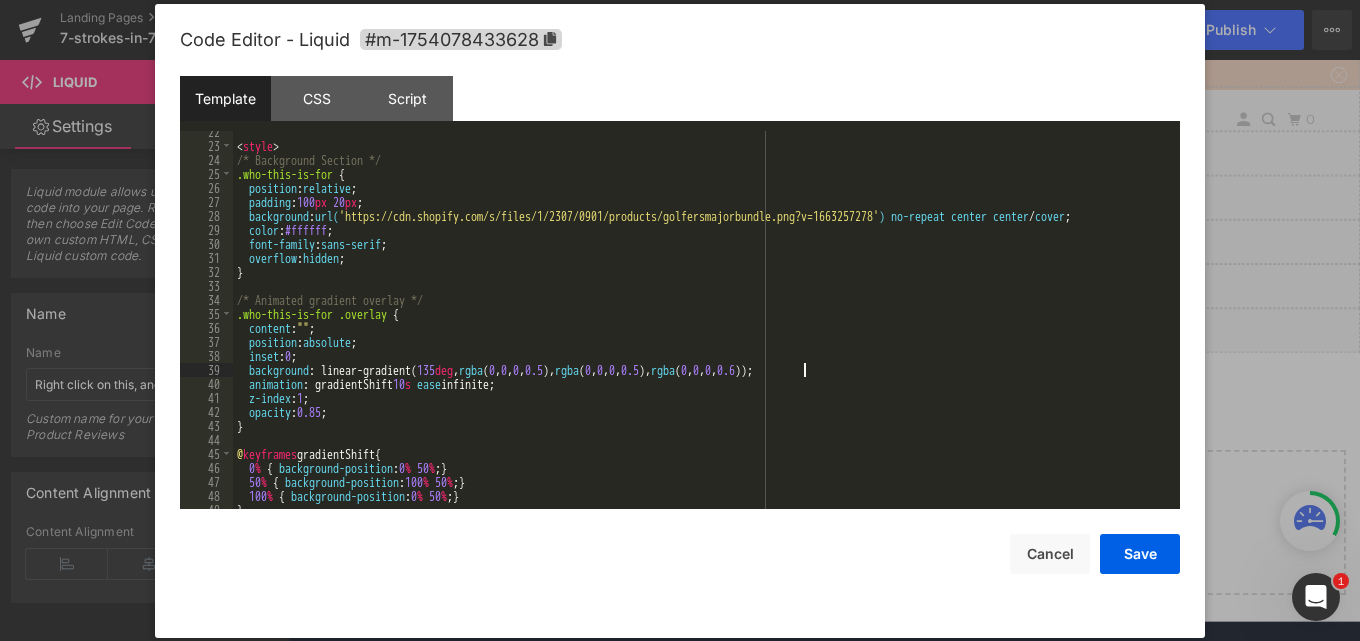 click on "< style > /* Background Section */ .who-this-is-for   {    position :  relative ;    padding :  100 px   20 px ;    background :  url( 'https://cdn.shopify.com/s/files/1/2307/0901/products/golfersmajorbundle.png?v=1663257278' )   no-repeat   center   center / cover ;    color :  #ffffff ;    font-family :  sans-serif ;    overflow :  hidden ; } /* Animated gradient overlay */ .who-this-is-for   .overlay   {    content :  " " ;    position :  absolute ;    inset :  0 ;    background : linear-gradient( 135 deg ,  rgba ( 0 , 0 , 0 , 0.5 ),  rgba ( 0 , 0 , 0 , 0.5 ),  rgba ( 0 , 0 , 0 , 0.6 ));    animation : gradientShift  10 s   ease  infinite;    z-index :  1 ;    opacity :  0.85 ; } @ keyframes  gradientShift  {    0 %   {   background-position :  0 %   50 % ;  }    50 %   {   background-position :  100 %   50 % ;  }    100 %   {   background-position :  0 %   50 % ;  } }" at bounding box center [702, 328] 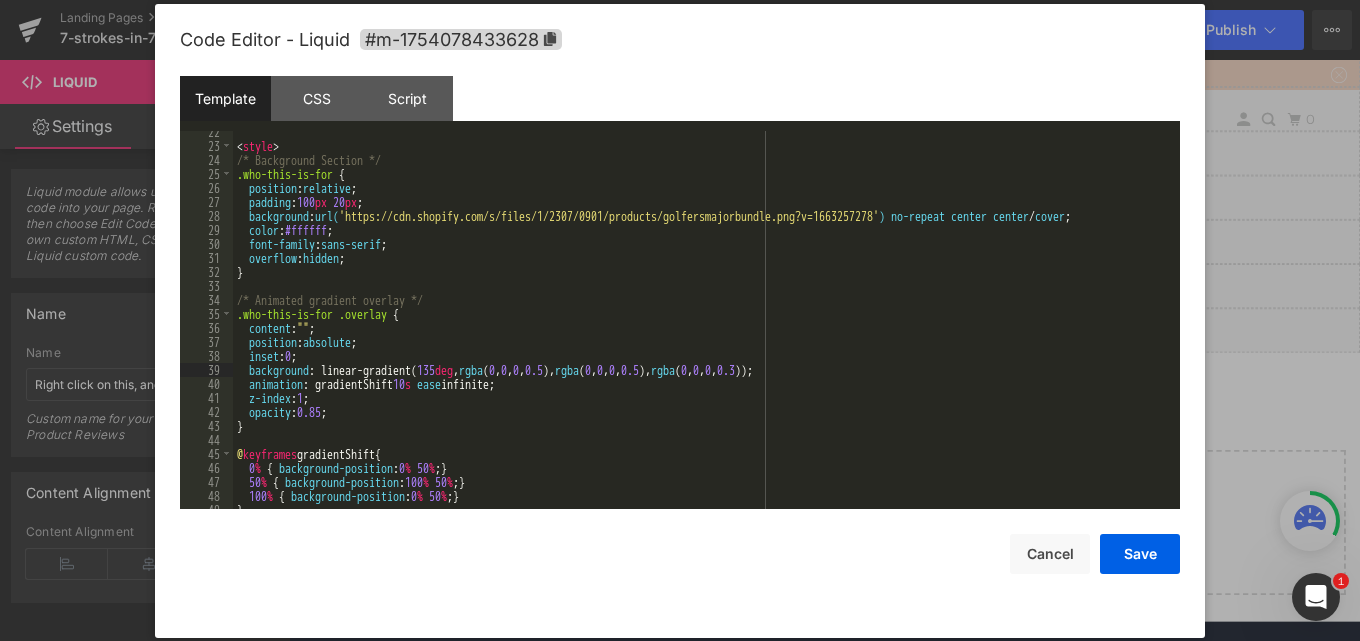 click on "< style > /* Background Section */ .who-this-is-for   {    position :  relative ;    padding :  100 px   20 px ;    background :  url( 'https://cdn.shopify.com/s/files/1/2307/0901/products/golfersmajorbundle.png?v=1663257278' )   no-repeat   center   center / cover ;    color :  #ffffff ;    font-family :  sans-serif ;    overflow :  hidden ; } /* Animated gradient overlay */ .who-this-is-for   .overlay   {    content :  " " ;    position :  absolute ;    inset :  0 ;    background : linear-gradient( 135 deg ,  rgba ( 0 , 0 , 0 , 0.5 ),  rgba ( 0 , 0 , 0 , 0.5 ),  rgba ( 0 , 0 , 0 , 0.3 ));    animation : gradientShift  10 s   ease  infinite;    z-index :  1 ;    opacity :  0.85 ; } @ keyframes  gradientShift  {    0 %   {   background-position :  0 %   50 % ;  }    50 %   {   background-position :  100 %   50 % ;  }    100 %   {   background-position :  0 %   50 % ;  } }" at bounding box center [702, 328] 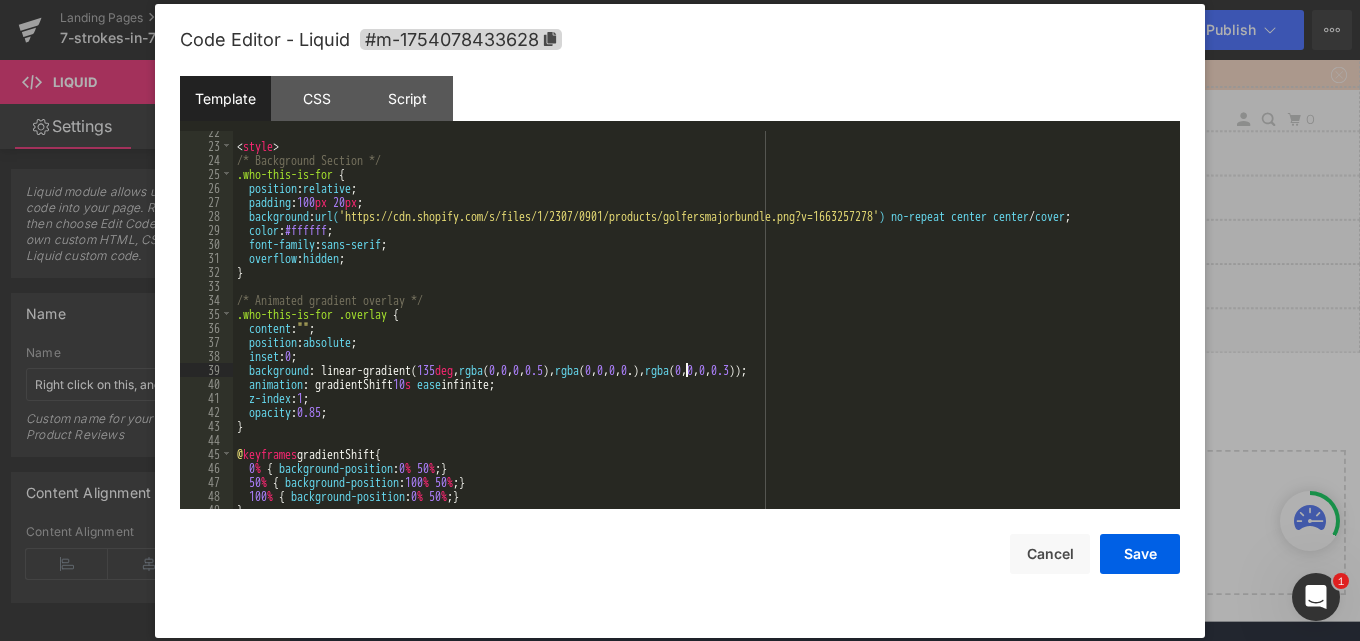 type 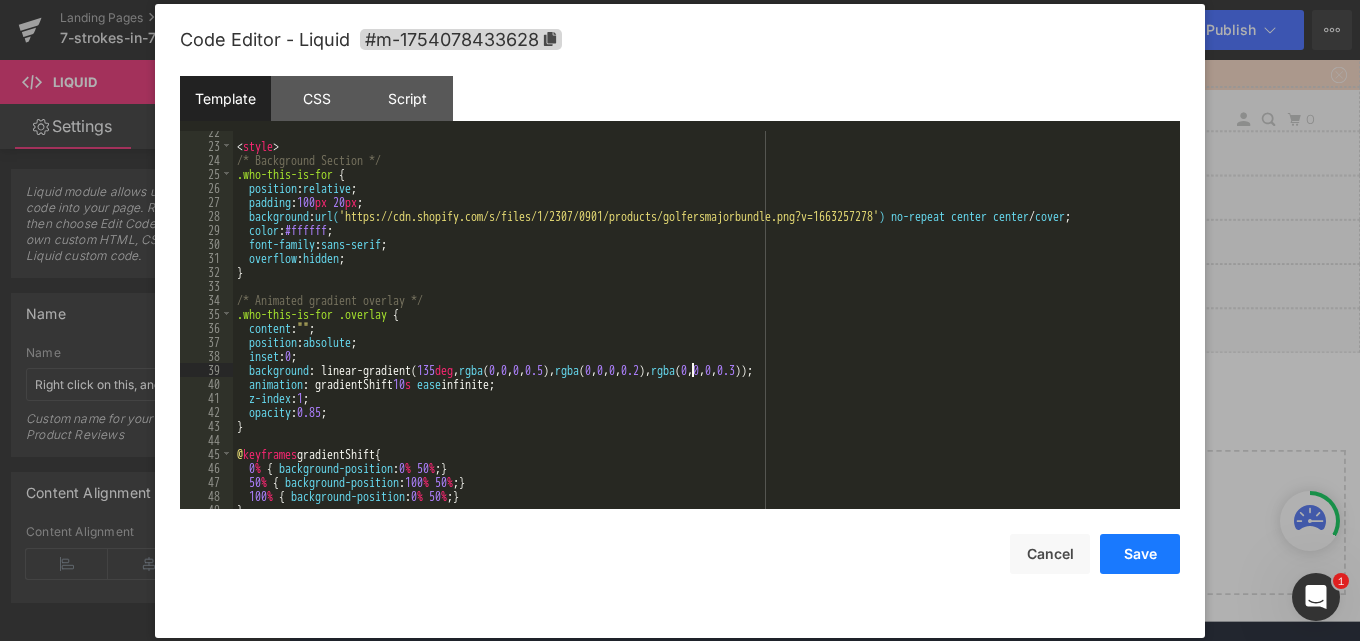 click on "Save" at bounding box center (1140, 554) 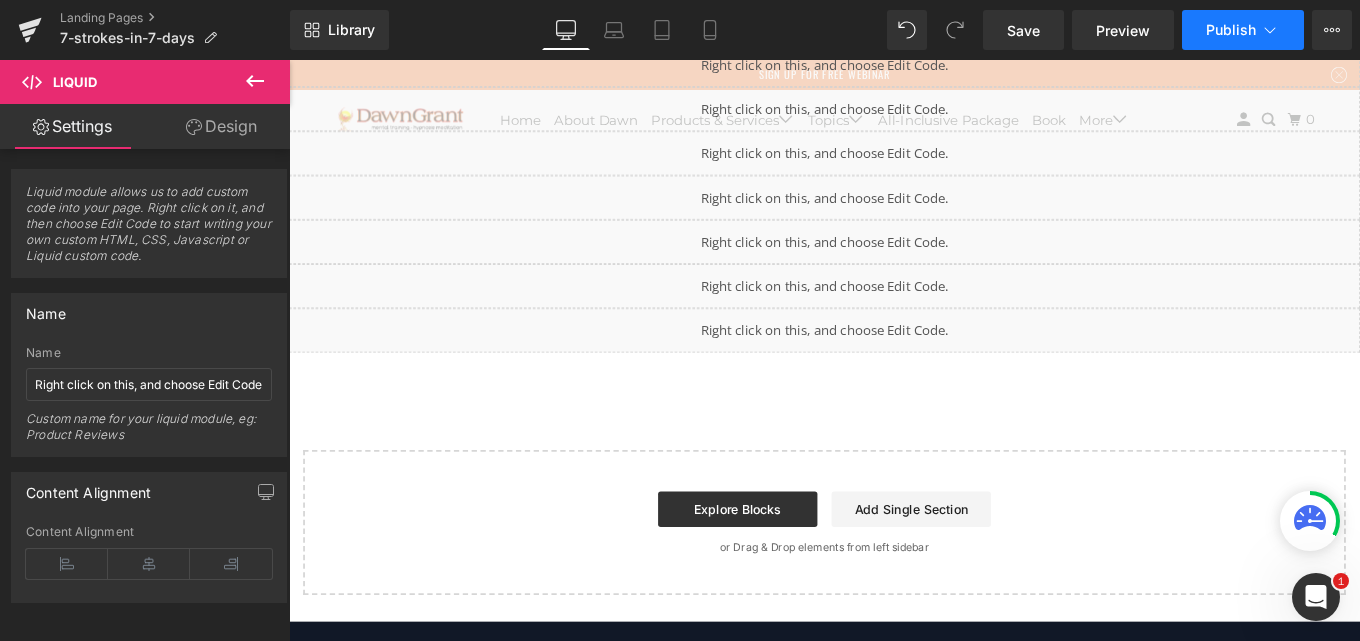 click on "Publish" at bounding box center (1231, 30) 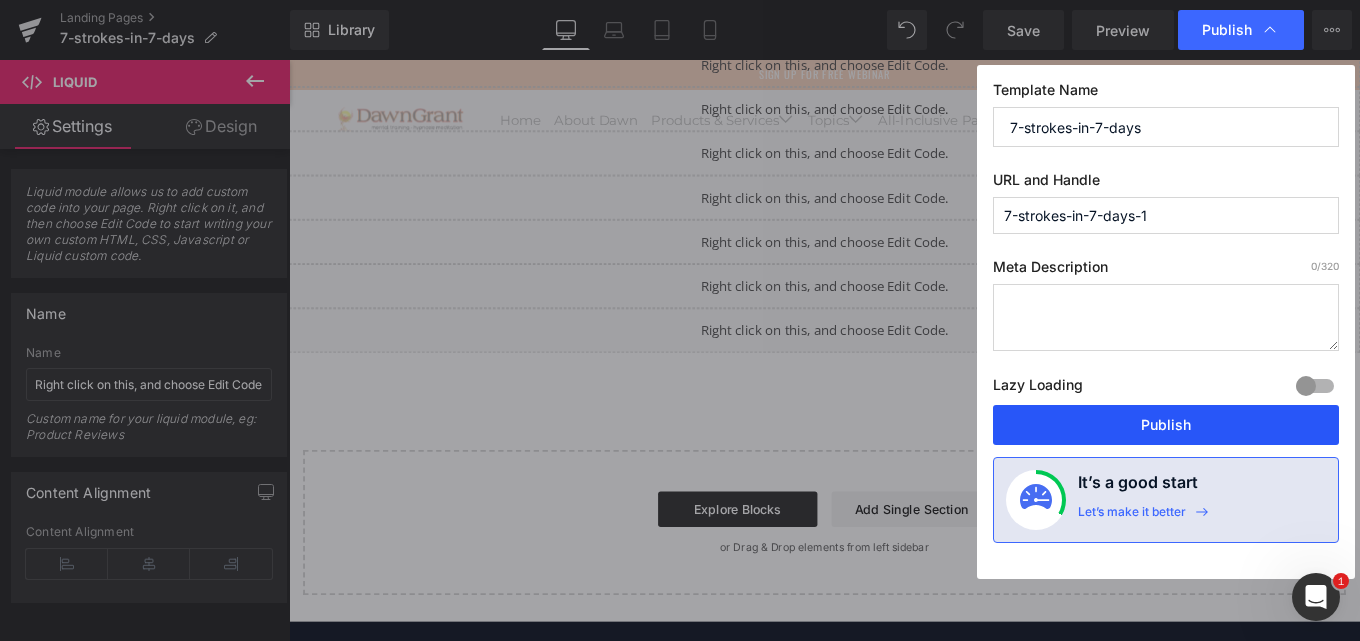 click on "Publish" at bounding box center (1166, 425) 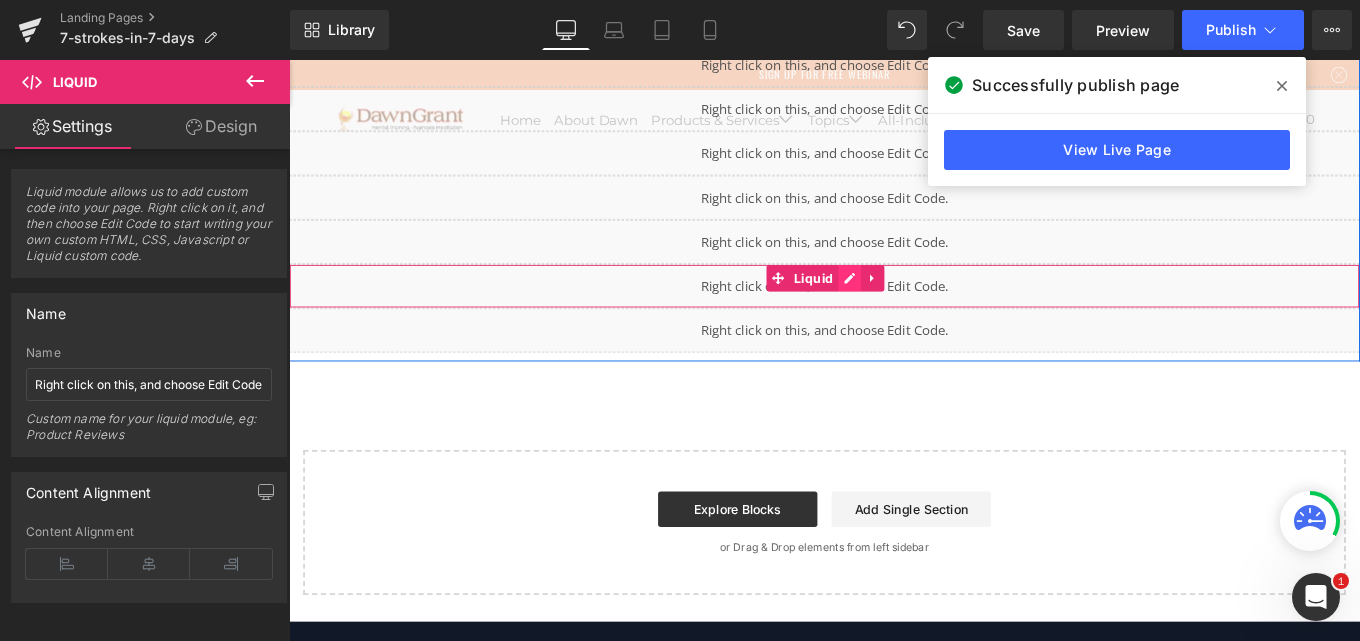 click on "Liquid" at bounding box center (894, 315) 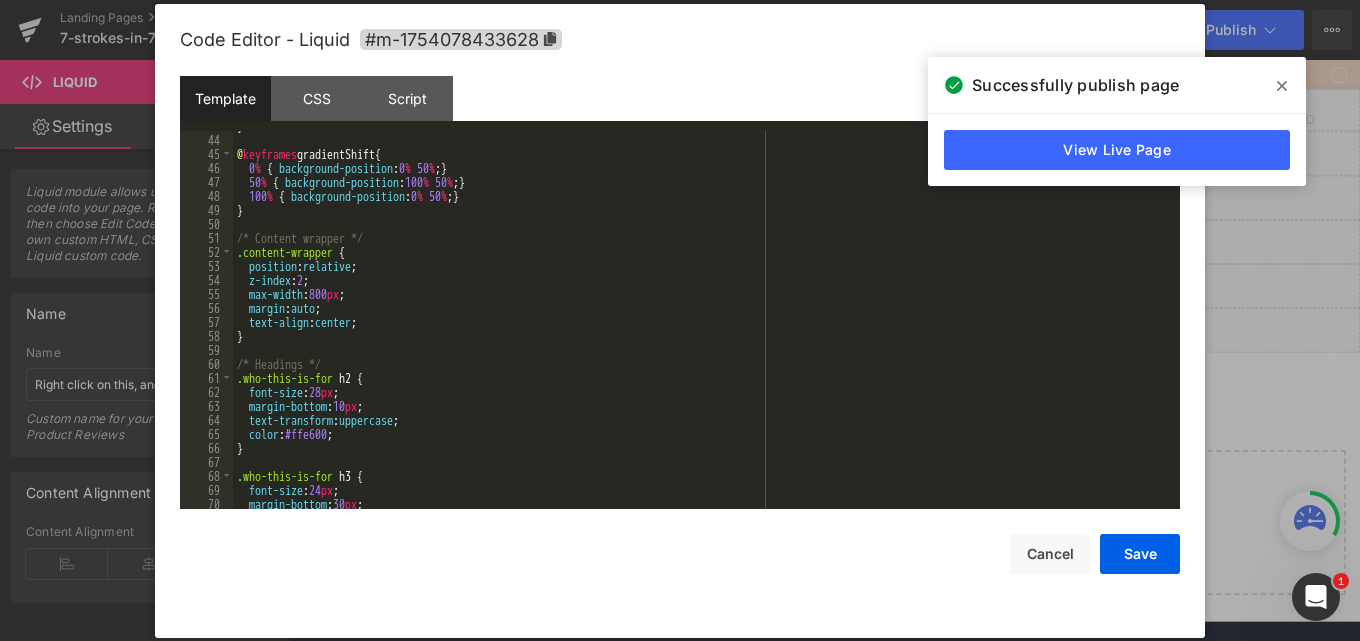 scroll, scrollTop: 720, scrollLeft: 0, axis: vertical 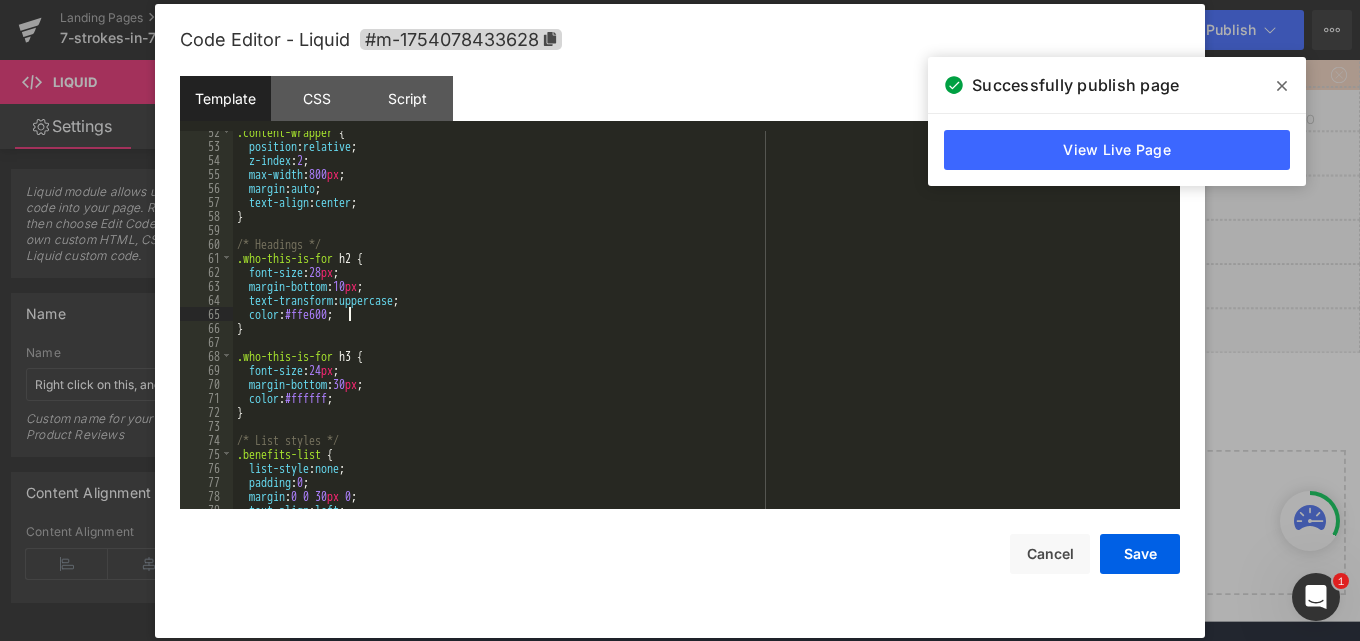 click on ".content-wrapper   {    position :  relative ;    z-index :  2 ;    max-width :  800 px ;    margin :  auto ;    text-align :  center ; } /* Headings */ .who-this-is-for   h2   {    font-size :  28 px ;    margin-bottom :  10 px ;    text-transform :  uppercase ;    color :  #ffe600 ; } .who-this-is-for   h3   {    font-size :  24 px ;    margin-bottom :  30 px ;    color :  #ffffff ; } /* List styles */ .benefits-list   {    list-style :  none ;    padding :  0 ;    margin :  0   0   30 px   0 ;    text-align :  left ;" at bounding box center [702, 328] 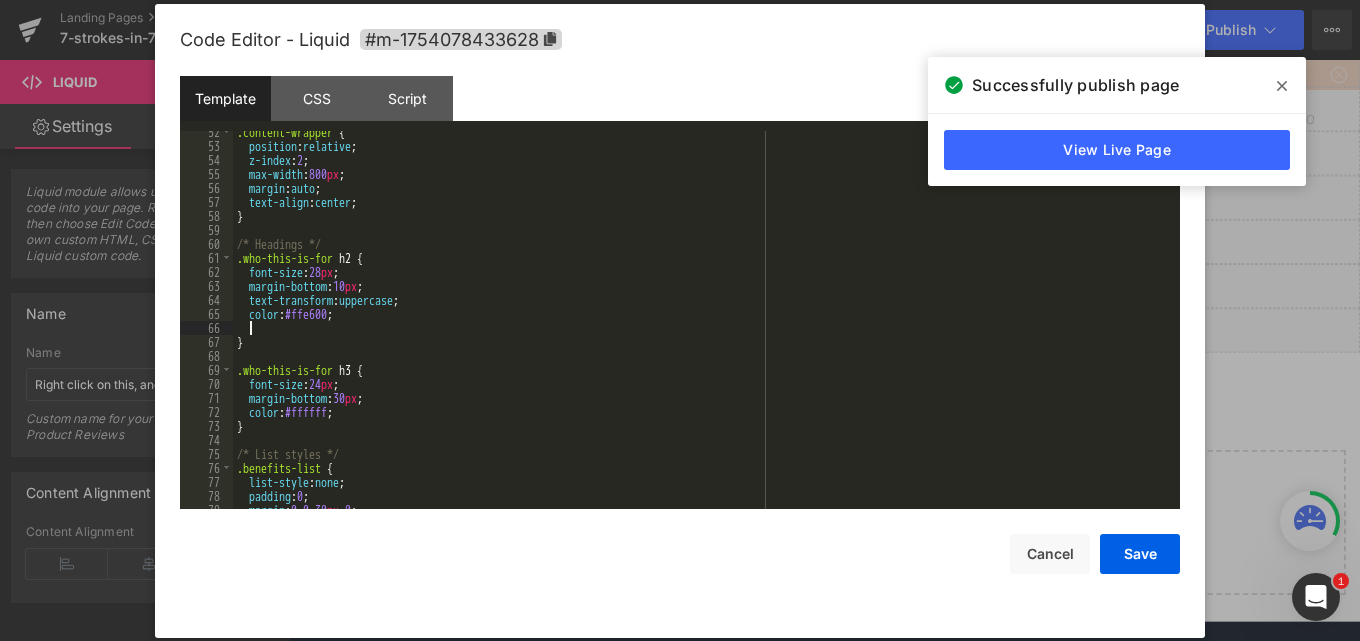 paste 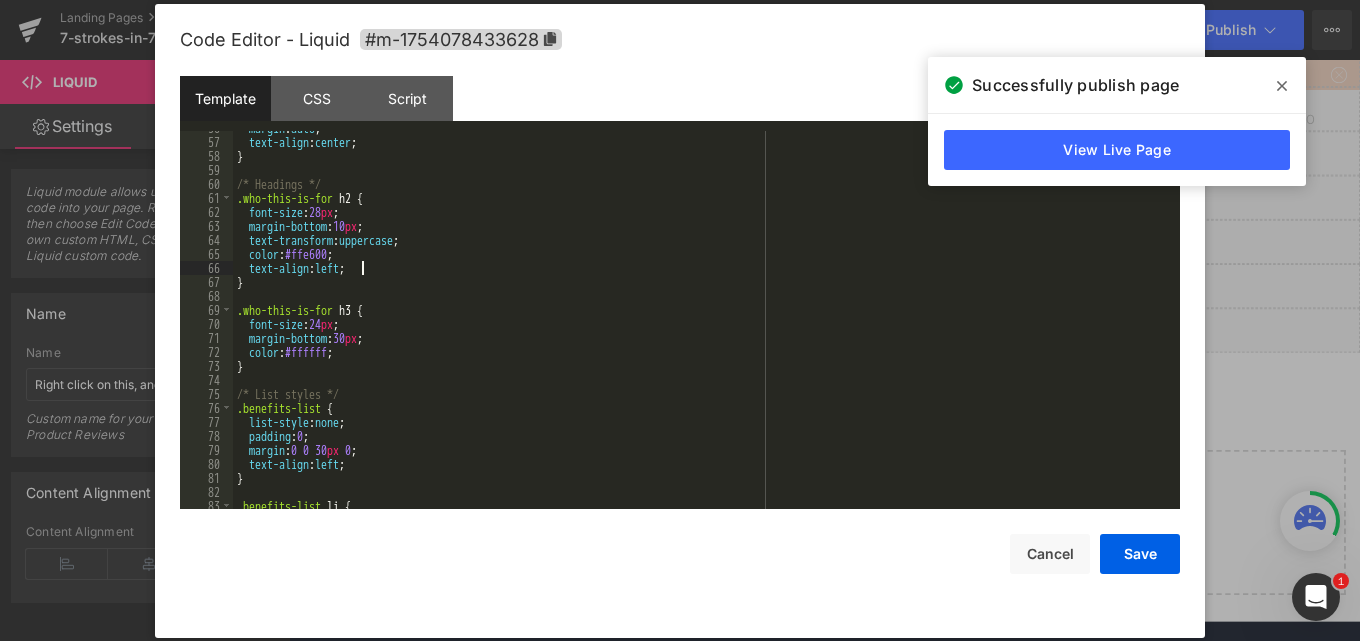 scroll, scrollTop: 780, scrollLeft: 0, axis: vertical 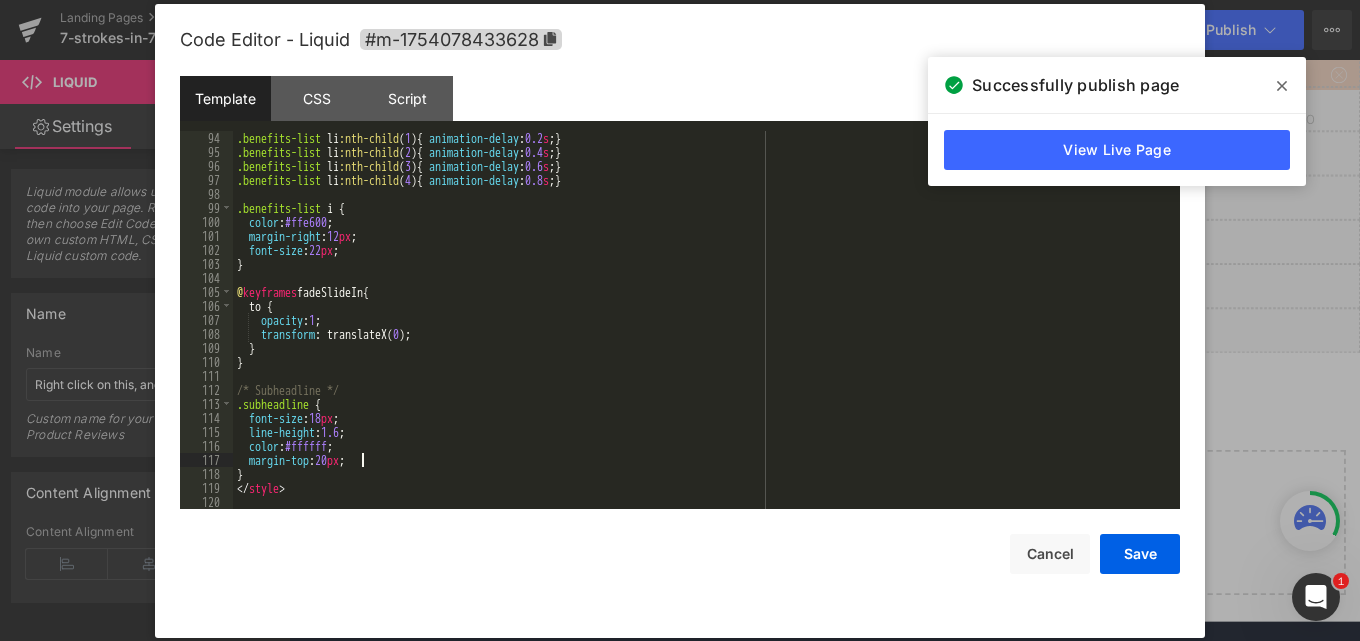 click on ".benefits-list   li :nth-child ( 1 )  {   animation-delay :  0.2 s ;  } .benefits-list   li :nth-child ( 2 )  {   animation-delay :  0.4 s ;  } .benefits-list   li :nth-child ( 3 )  {   animation-delay :  0.6 s ;  } .benefits-list   li :nth-child ( 4 )  {   animation-delay :  0.8 s ;  } .benefits-list   i   {    color :  #ffe600 ;    margin-right :  12 px ;    font-size :  22 px ; } @ keyframes  fadeSlideIn  {    to   {       opacity :  1 ;       transform : translateX( 0 );    } } /* Subheadline */ .subheadline   {    font-size :  18 px ;    line-height :  1.6 ;    color :  #ffffff ;    margin-top :  20 px ; } </ style >" at bounding box center [702, 334] 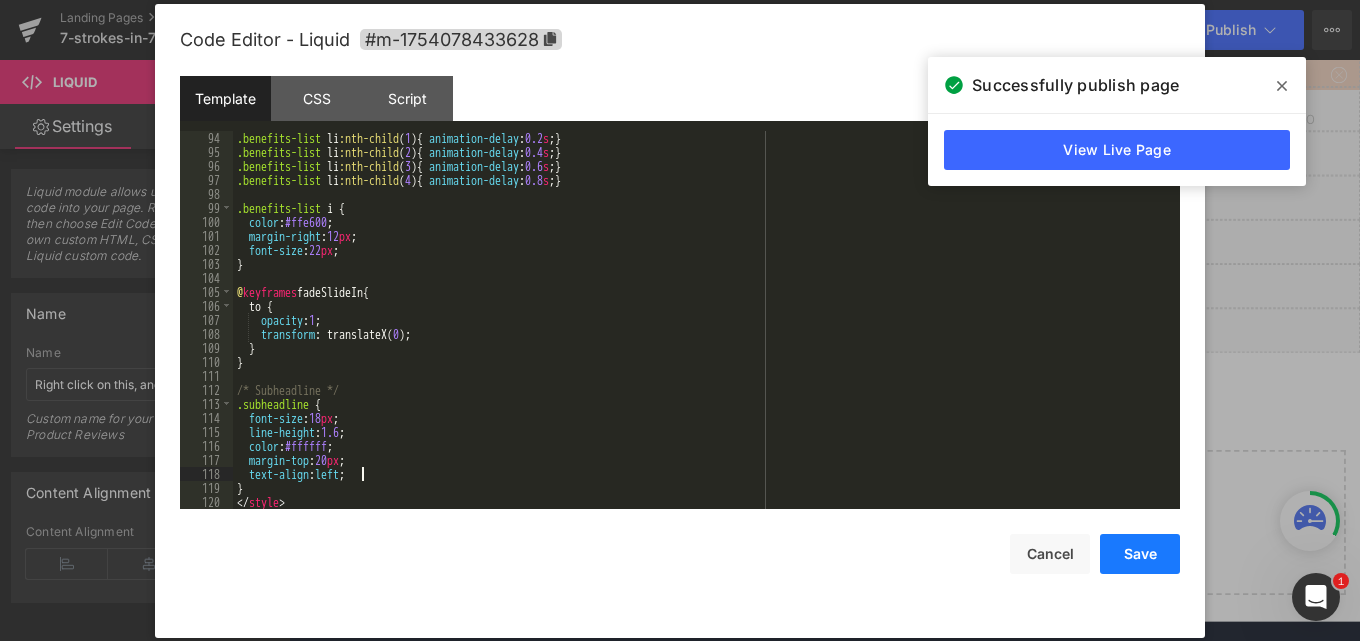 click on "Save" at bounding box center [1140, 554] 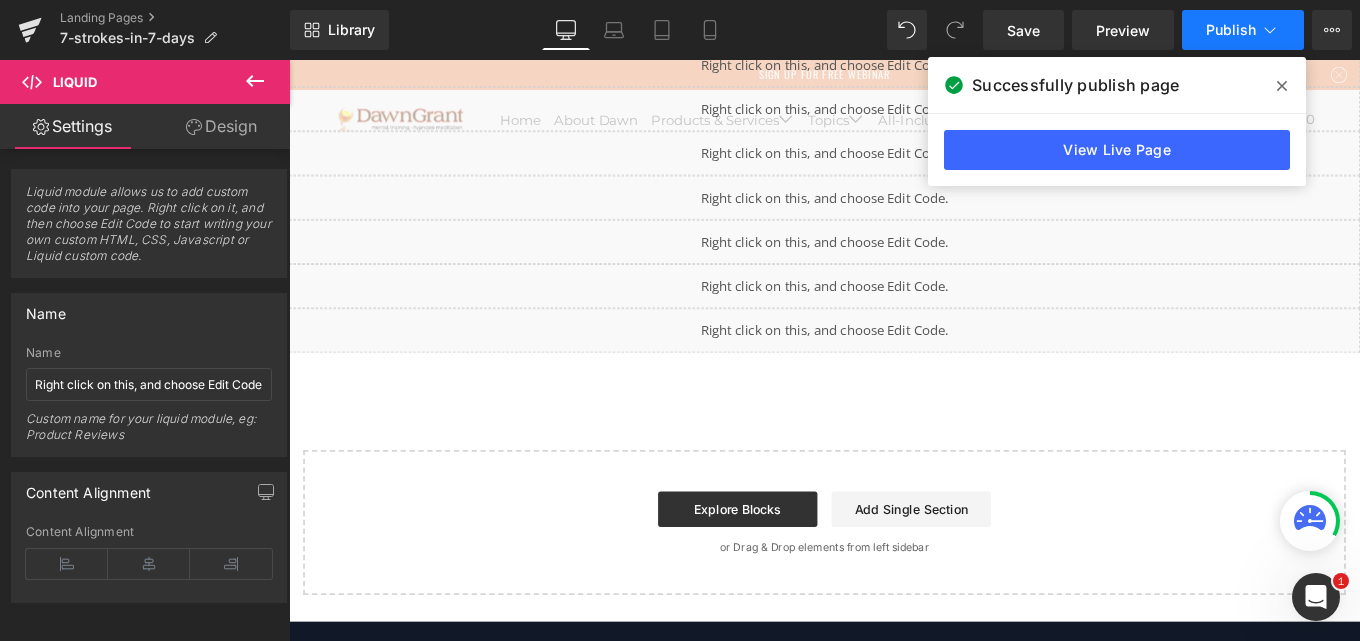 click on "Publish" at bounding box center [1231, 30] 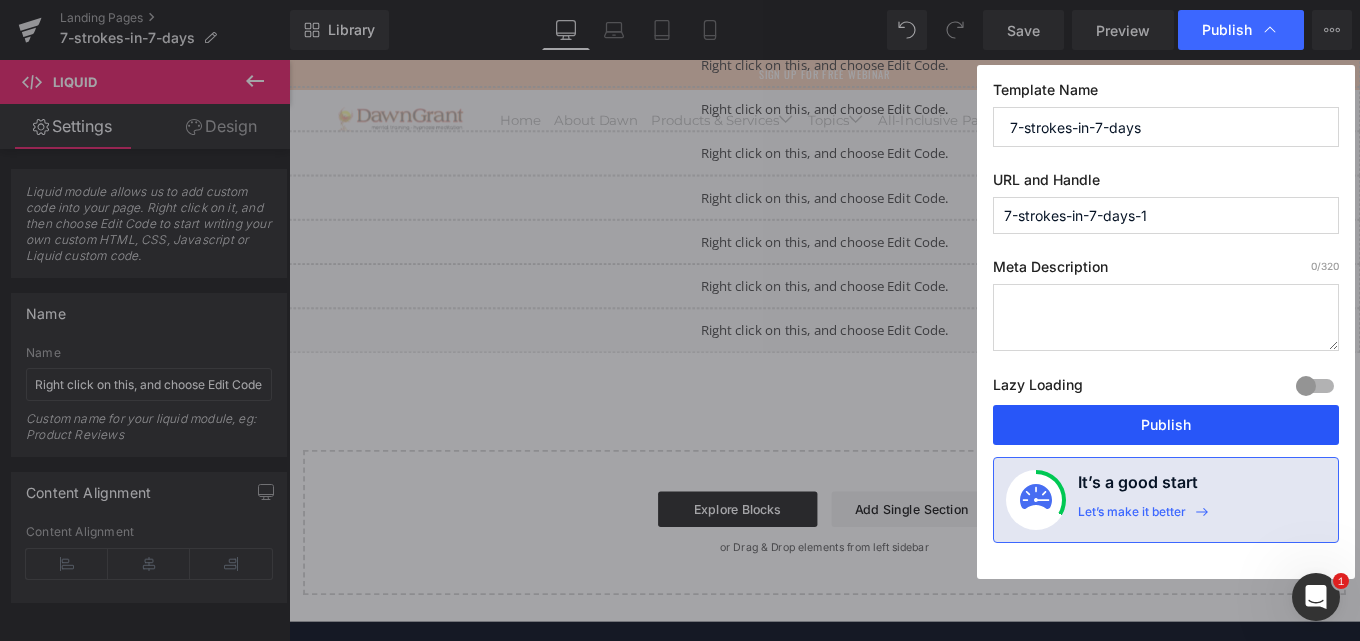 drag, startPoint x: 1145, startPoint y: 421, endPoint x: 941, endPoint y: 325, distance: 225.45953 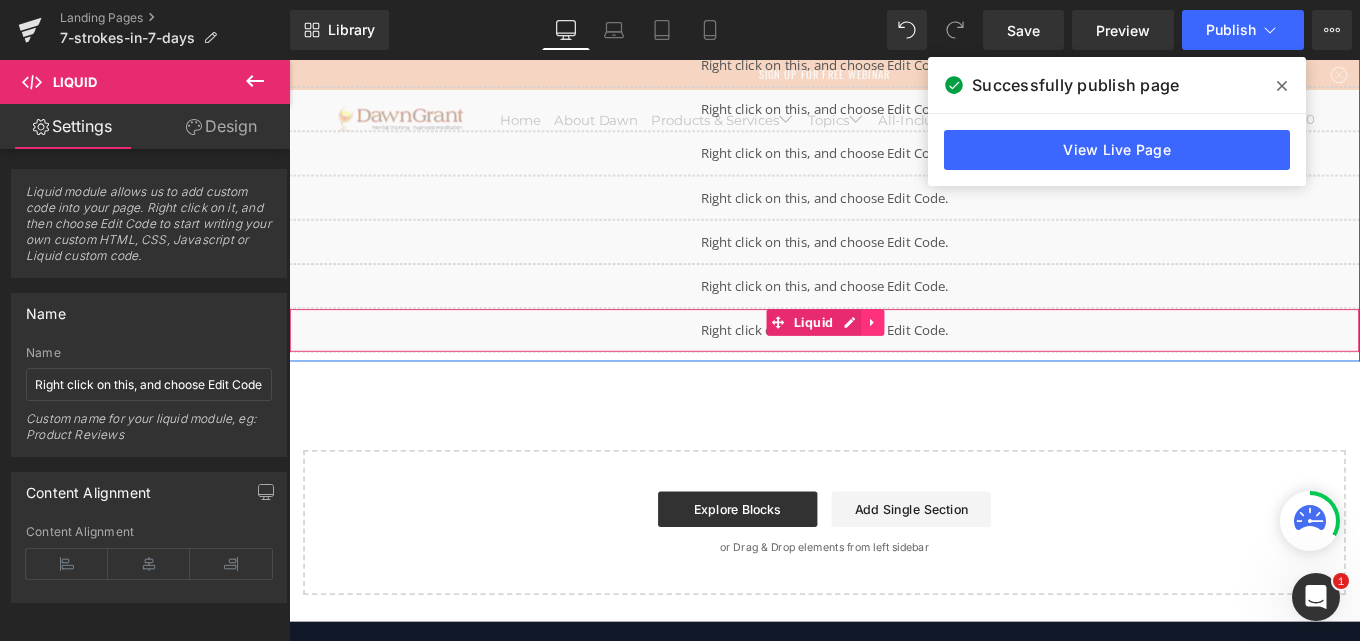 click at bounding box center (948, 356) 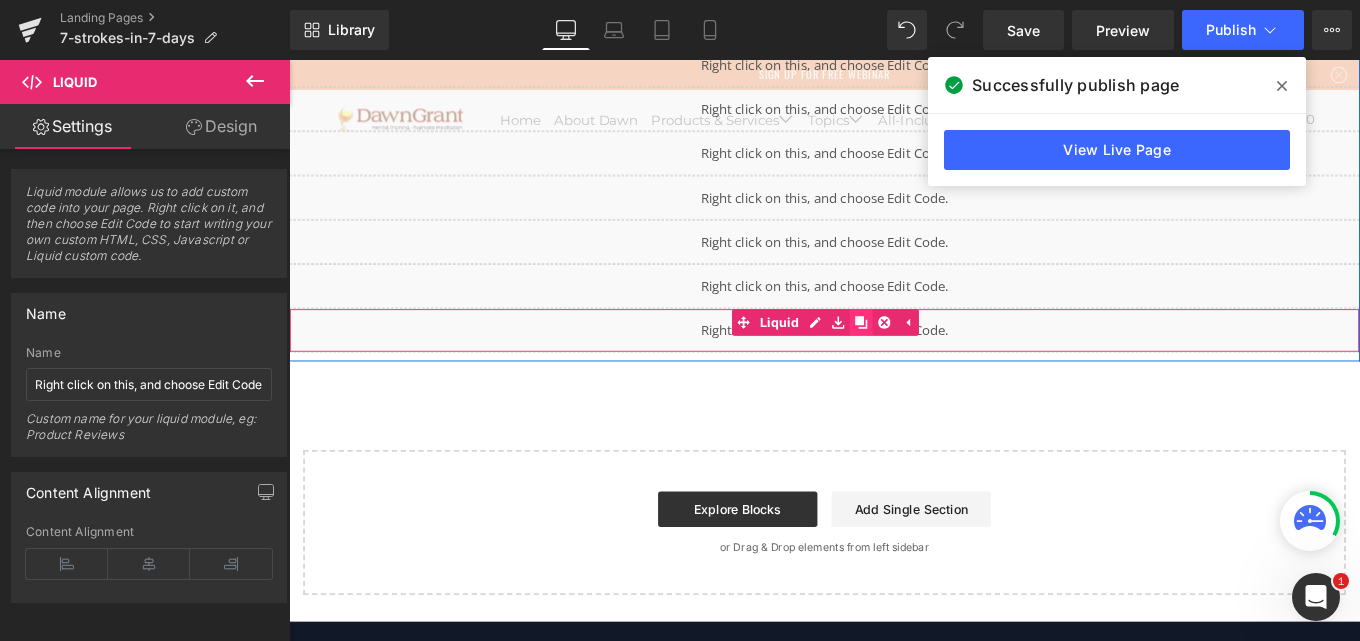 click 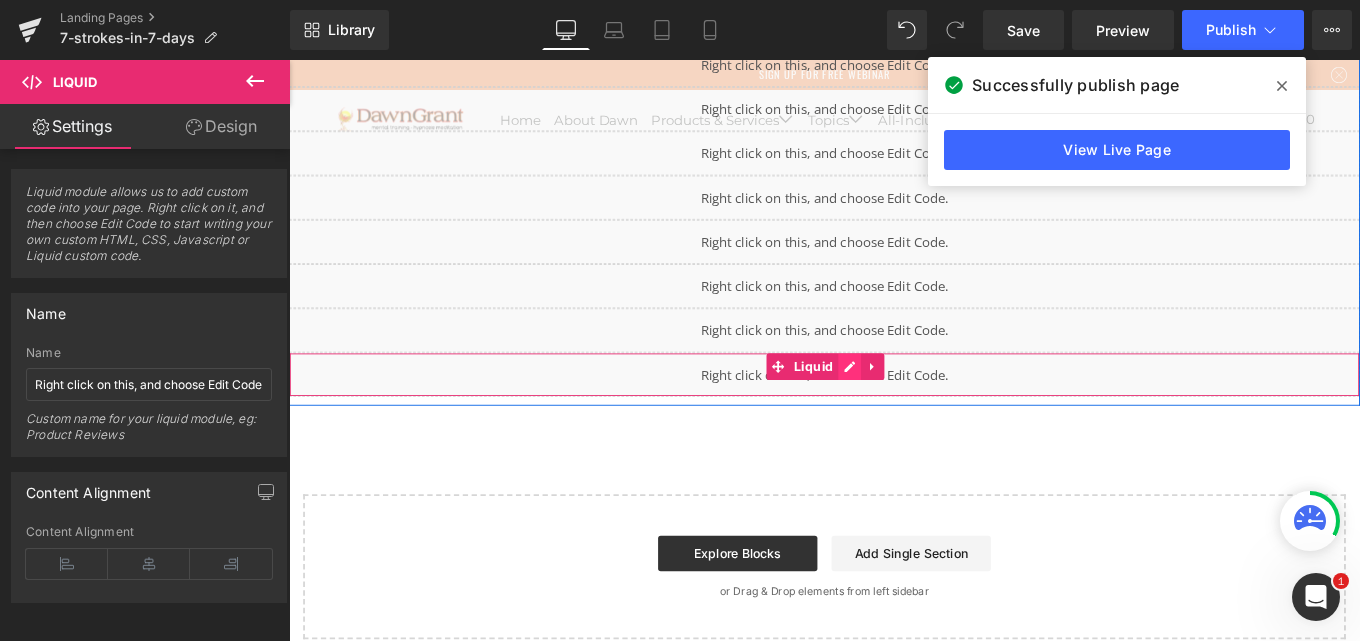 click on "Liquid" at bounding box center (894, 415) 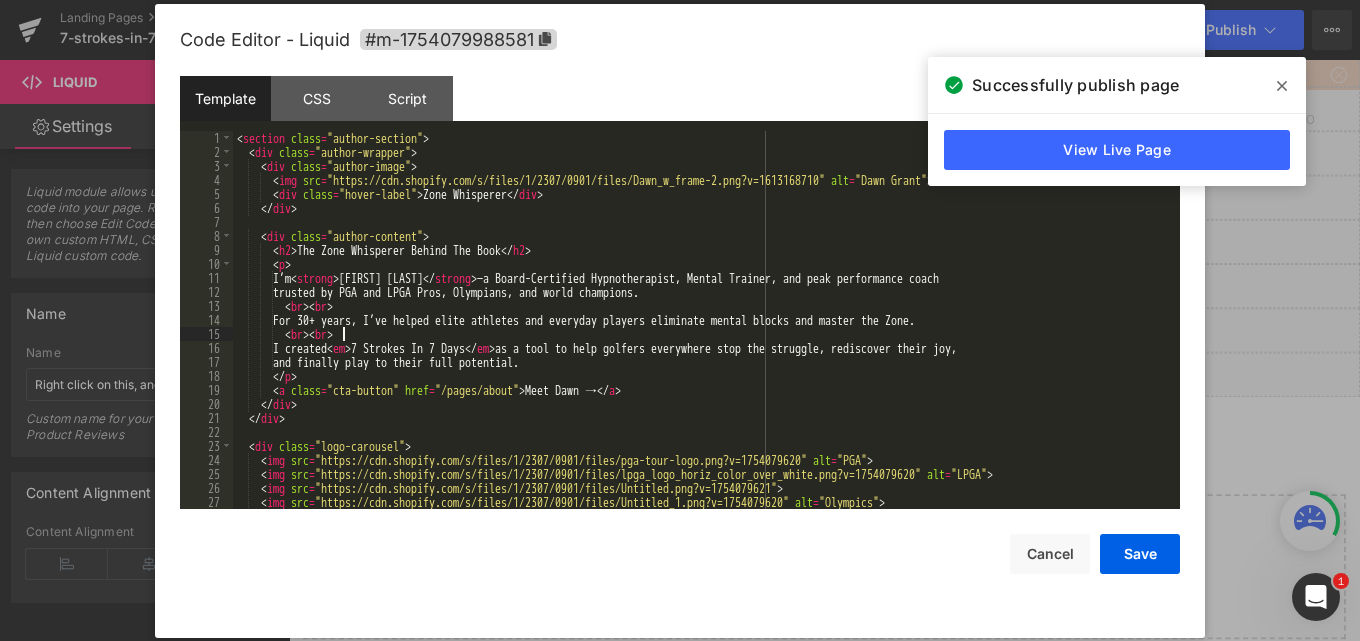 click on "< section   class = "author-section" >    < div   class = "author-wrapper" >       < div   class = "author-image" >          < img   src = "https://cdn.shopify.com/s/files/1/2307/0901/files/Dawn_w_frame-2.png?v=1613168710"   alt = "Dawn Grant" >          < div   class = "hover-label" > Zone Whisperer </ div >       </ div >       < div   class = "author-content" >          < h2 > The Zone Whisperer Behind The Book </ h2 >          < p >            I’m  < strong > Dawn Grant </ strong > —a Board-Certified Hypnotherapist, Mental Trainer, and peak performance coach            trusted by PGA and LPGA Pros, Olympians, and world champions.             < br > < br >            For 30+ years, I’ve helped elite athletes and everyday players eliminate mental blocks and master the Zone.             < br > < br >            I created  < em > 7 Strokes In 7 Days </ em >  as a tool to help golfers everywhere stop the struggle, rediscover their joy,            and finally play to their full potential.          </ p >" at bounding box center (702, 334) 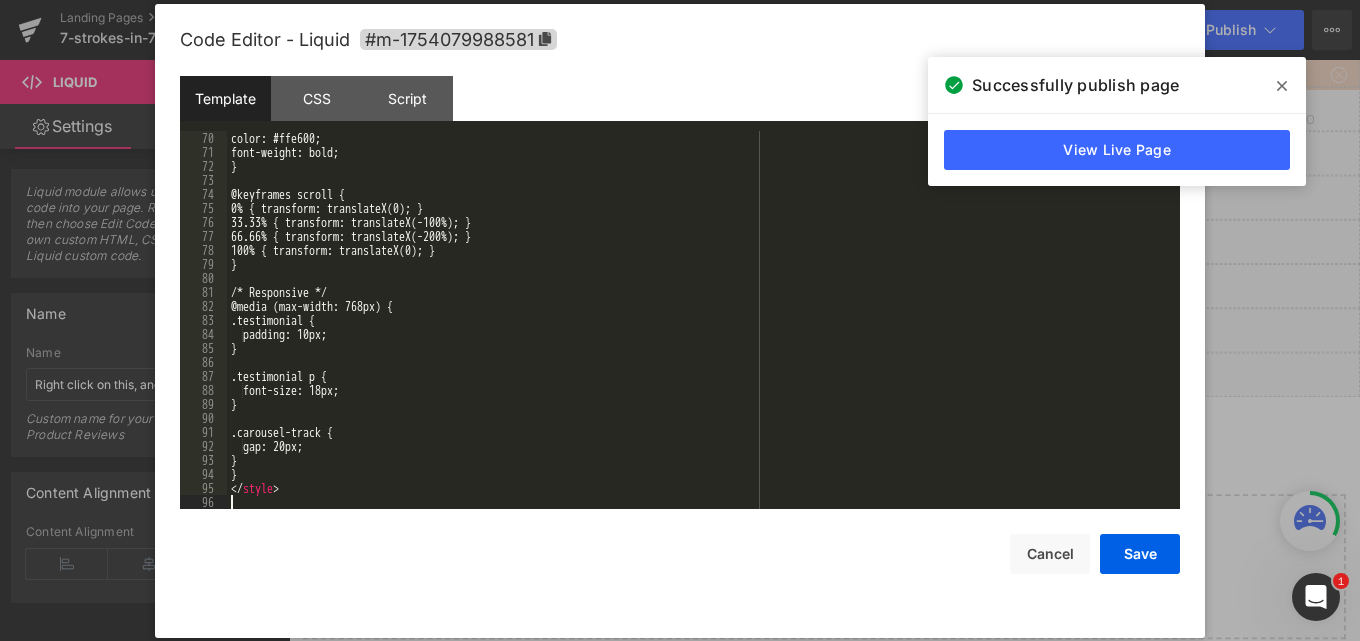 scroll, scrollTop: 966, scrollLeft: 0, axis: vertical 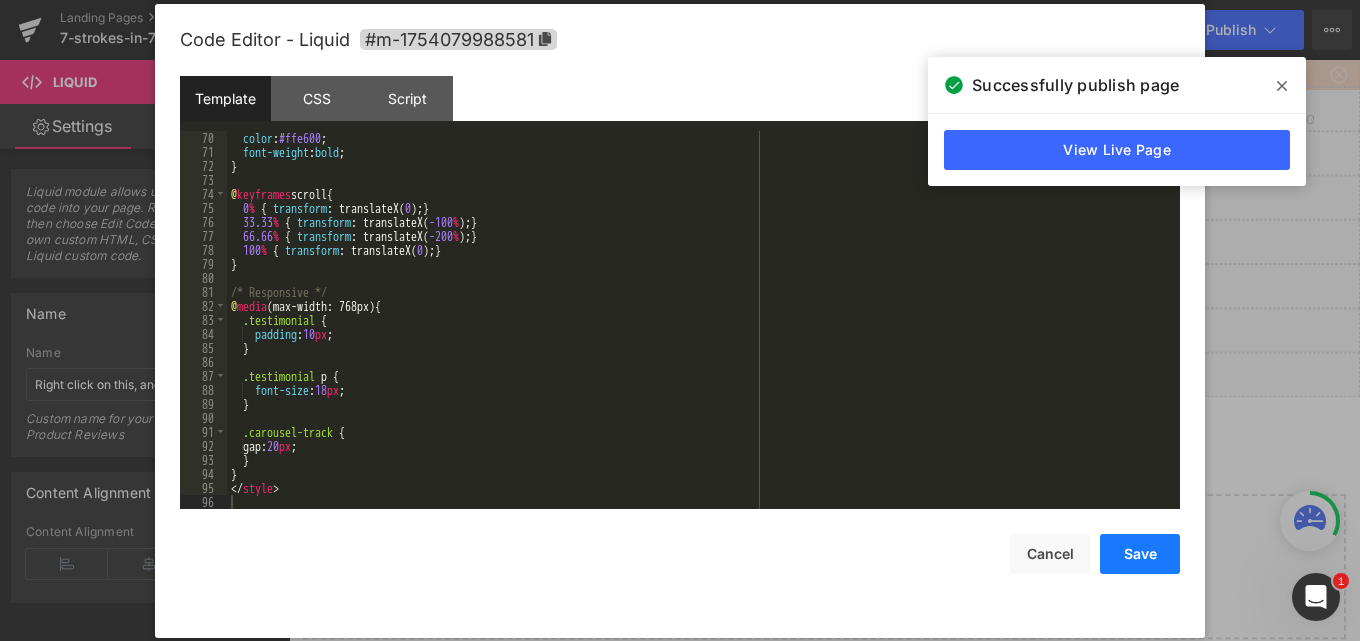 click on "Save" at bounding box center [1140, 554] 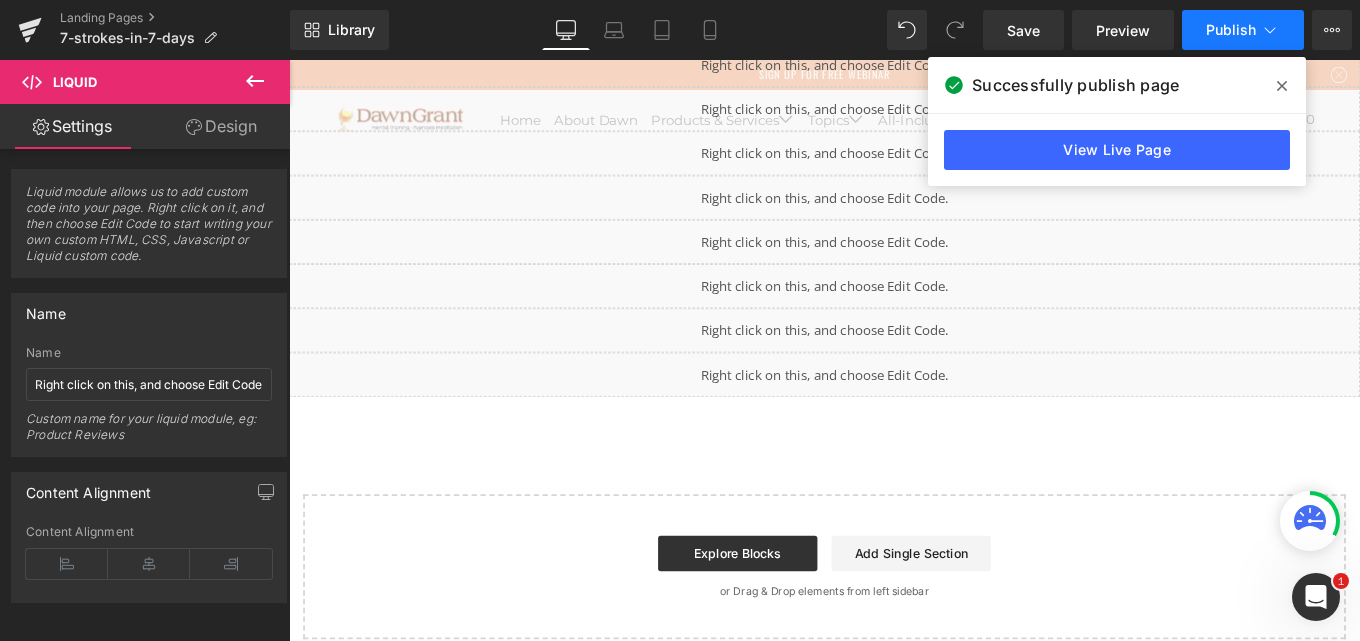 click on "Publish" at bounding box center [1243, 30] 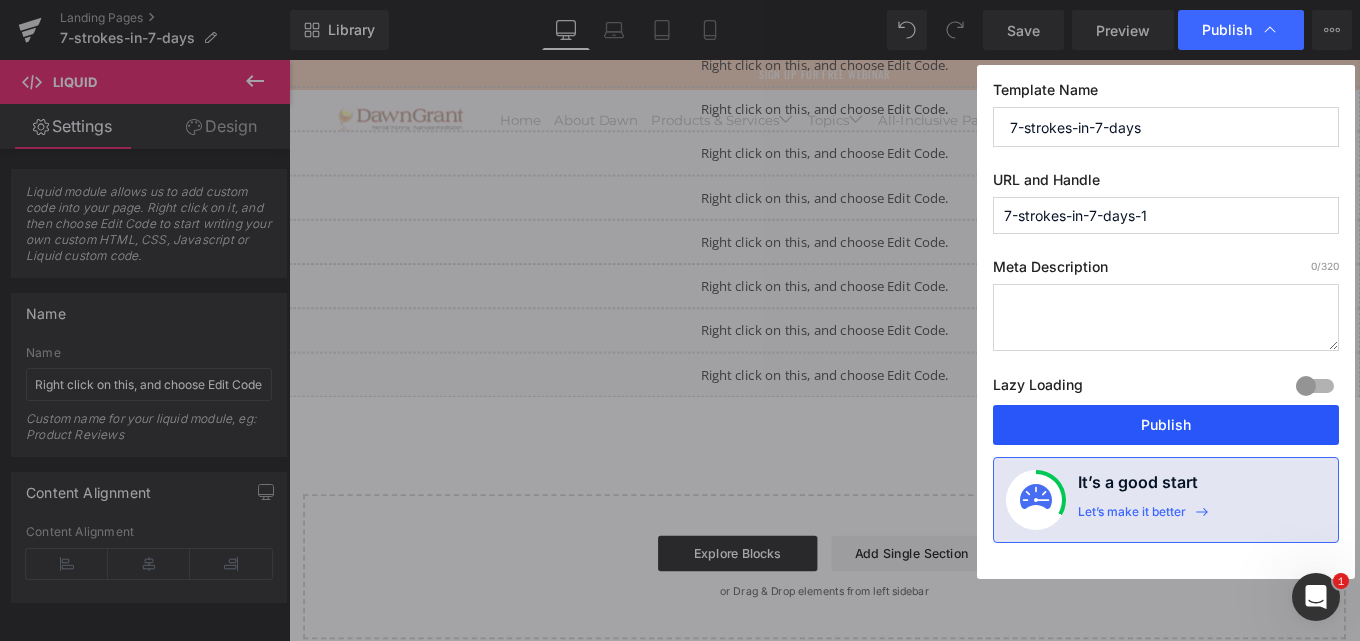 click on "Publish" at bounding box center [1166, 425] 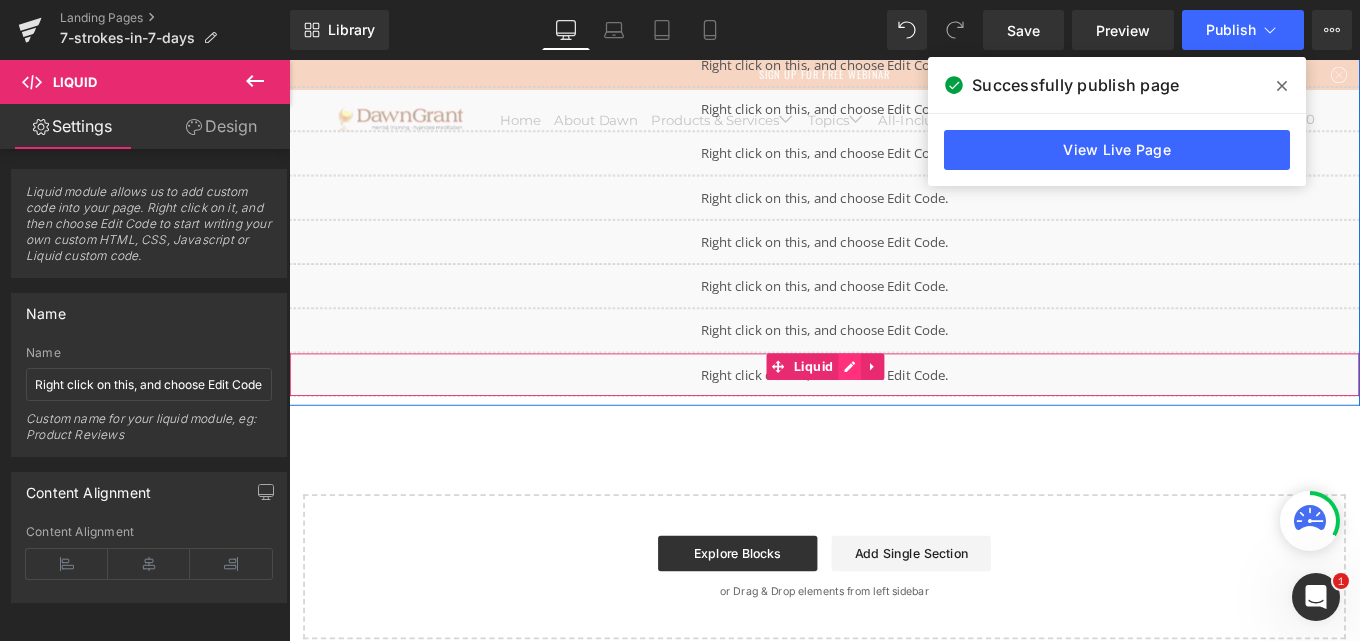 click on "Liquid" at bounding box center [894, 415] 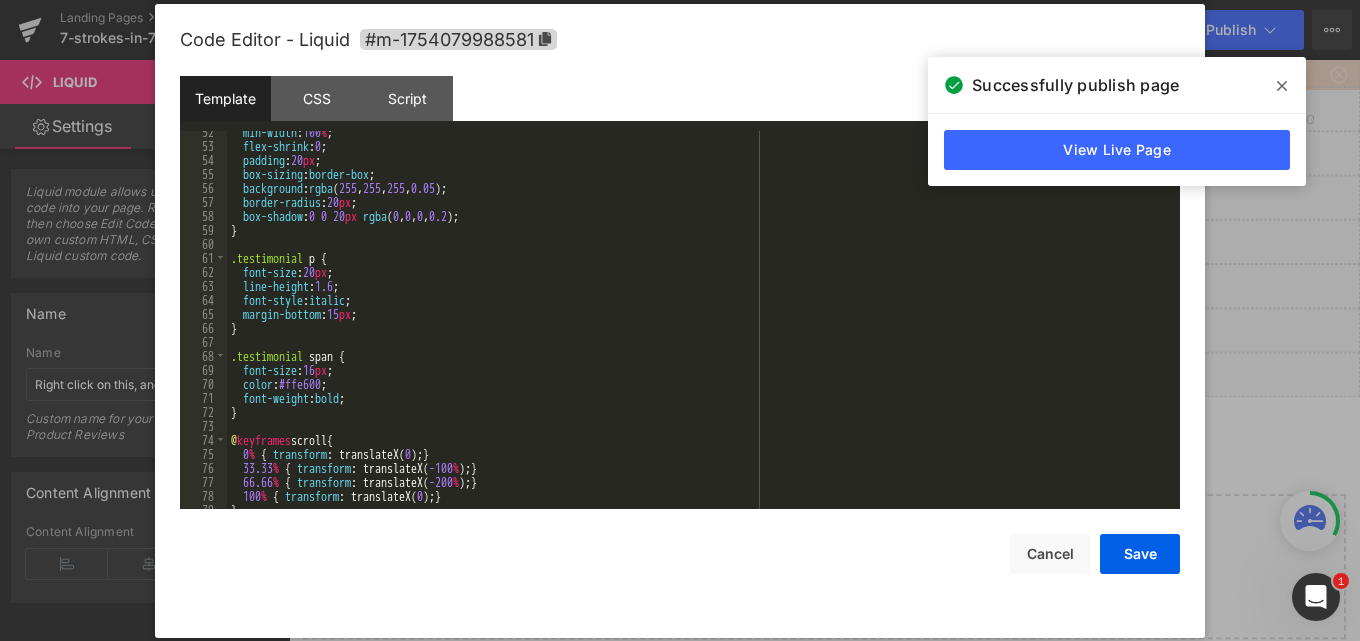 scroll, scrollTop: 660, scrollLeft: 0, axis: vertical 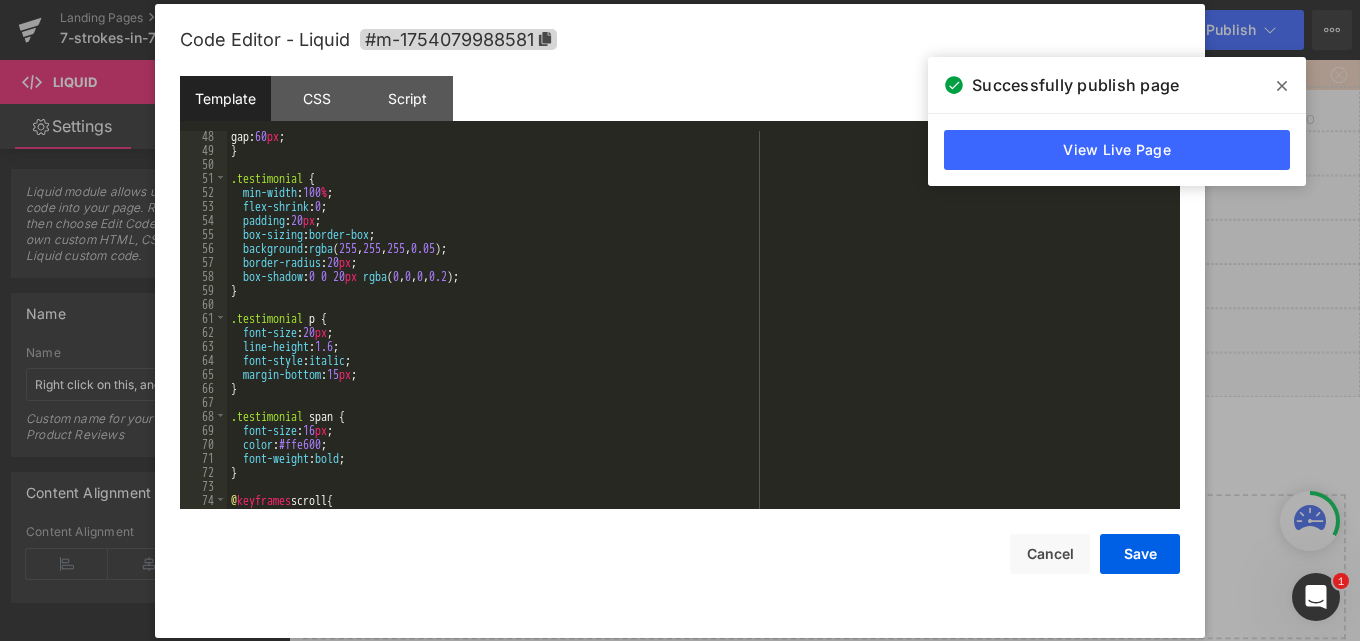 click on "gap:  60 px ; } .testimonial   {    min-width :  100 % ;    flex-shrink :  0 ;    padding :  20 px ;    box-sizing :  border-box ;    background :  rgba ( 255 ,  255 ,  255 ,  0.05 );    border-radius :  20 px ;    box-shadow :  0   0   20 px   rgba ( 0 , 0 , 0 , 0.2 ); } .testimonial   p   {    font-size :  20 px ;    line-height :  1.6 ;    font-style :  italic ;    margin-bottom :  15 px ; } .testimonial   span   {    font-size :  16 px ;    color :  #ffe600 ;    font-weight :  bold ; } @ keyframes  scroll  {    0 %   {   transform : translateX( 0 );  }" at bounding box center (699, 332) 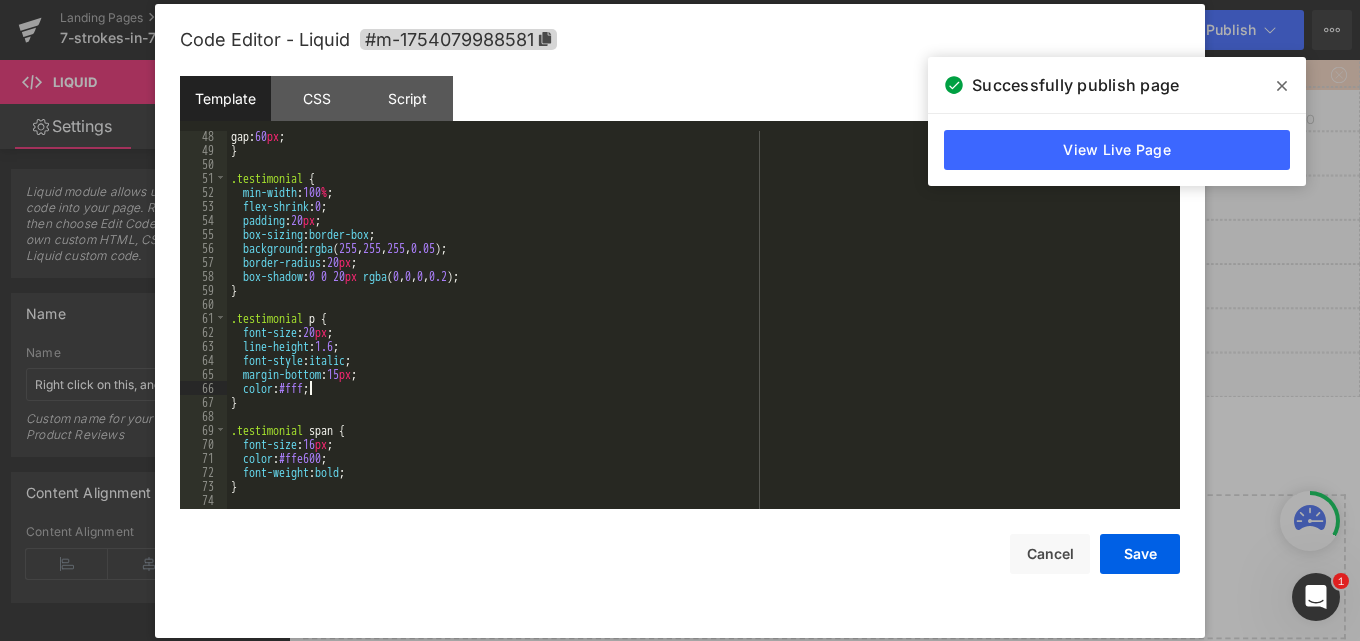 type 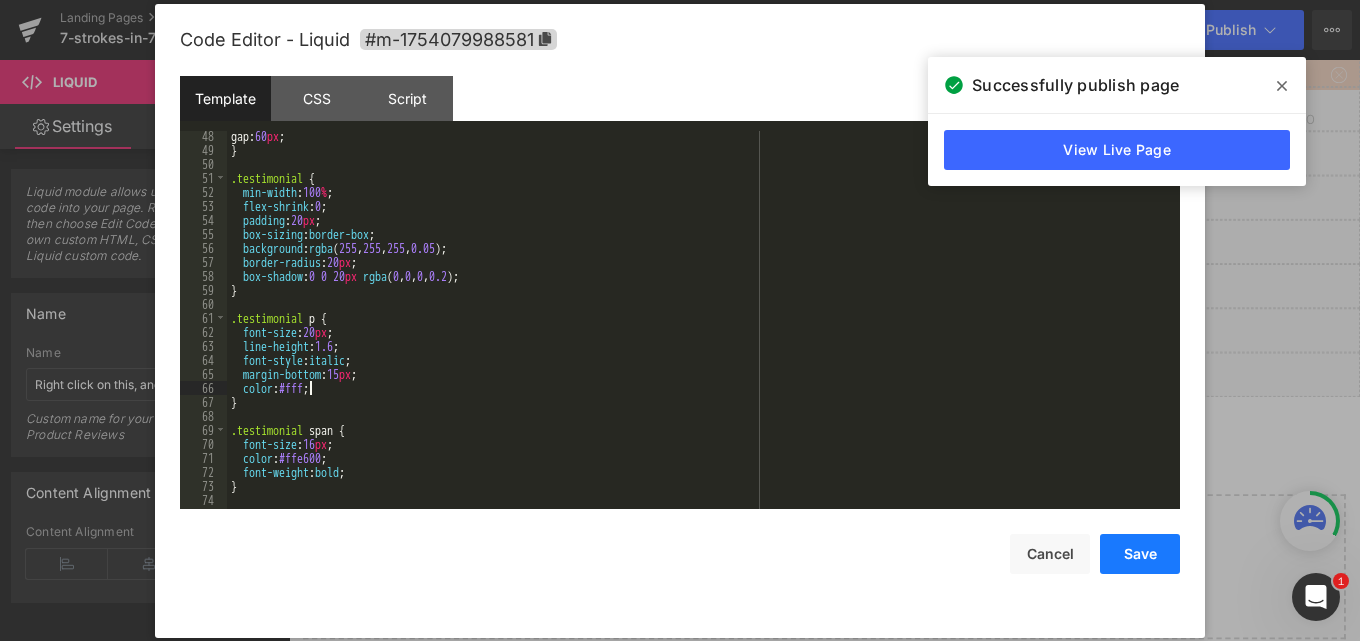 click on "Save" at bounding box center (1140, 554) 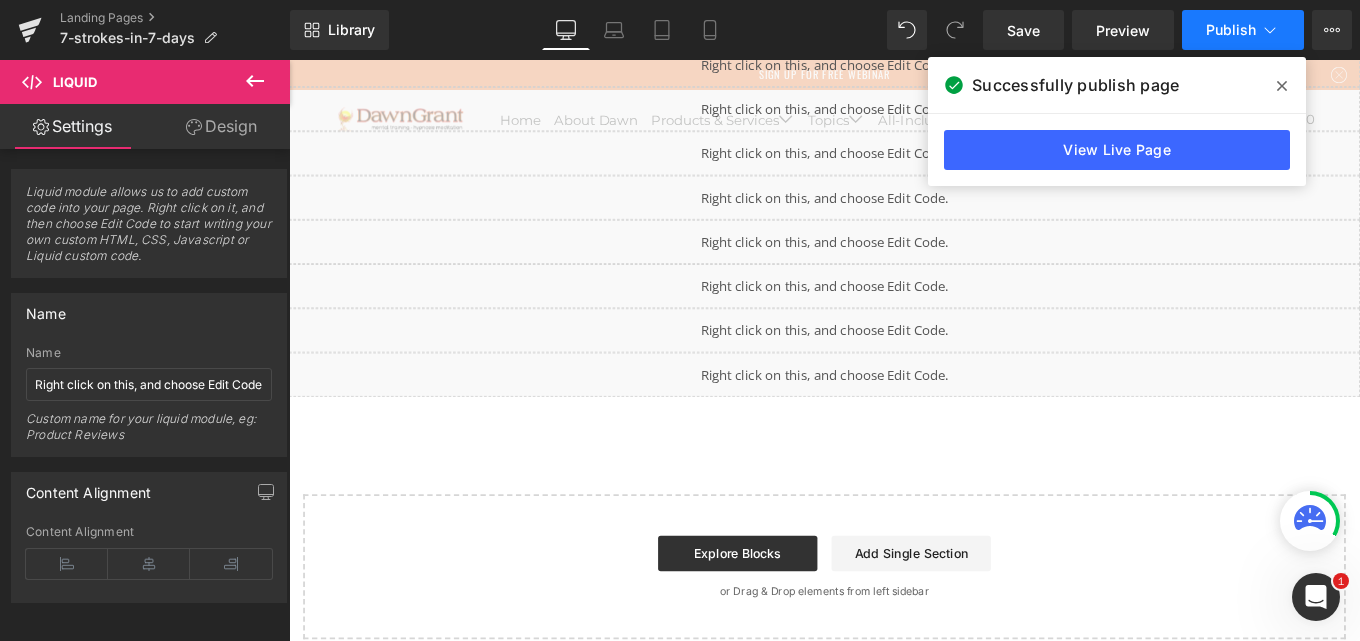 click on "Publish" at bounding box center [1231, 30] 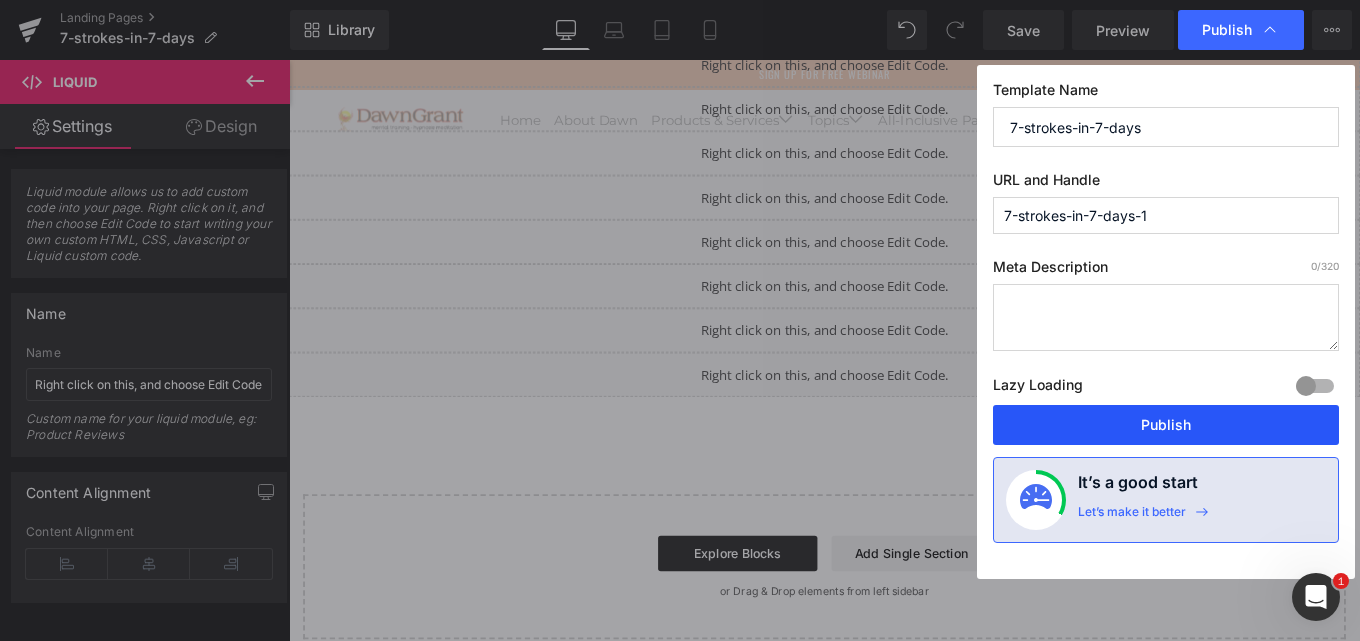 click on "Publish" at bounding box center (1166, 425) 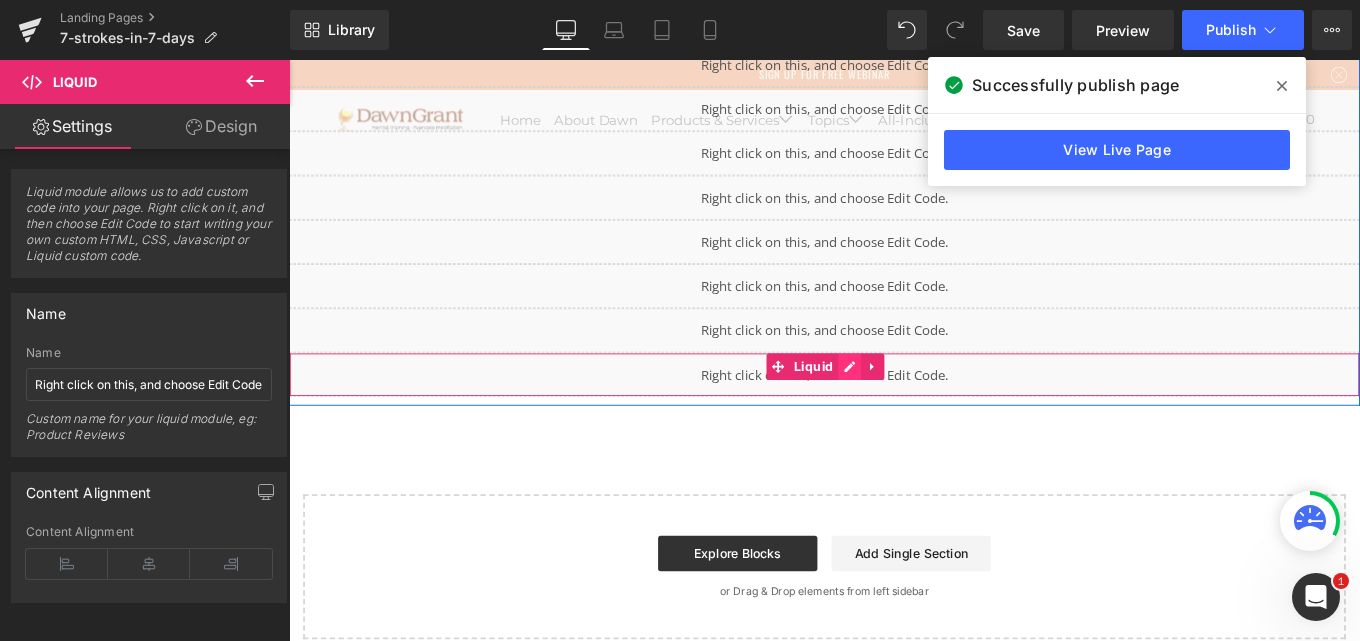 click on "Liquid" at bounding box center [894, 415] 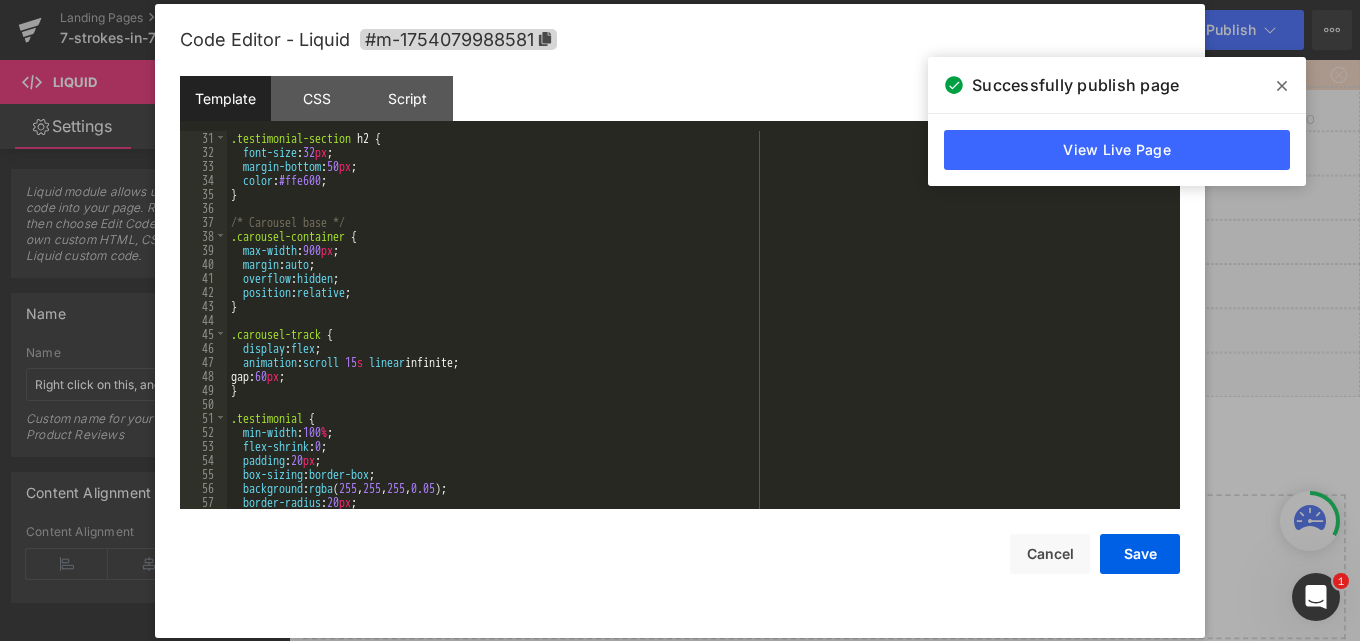 scroll, scrollTop: 480, scrollLeft: 0, axis: vertical 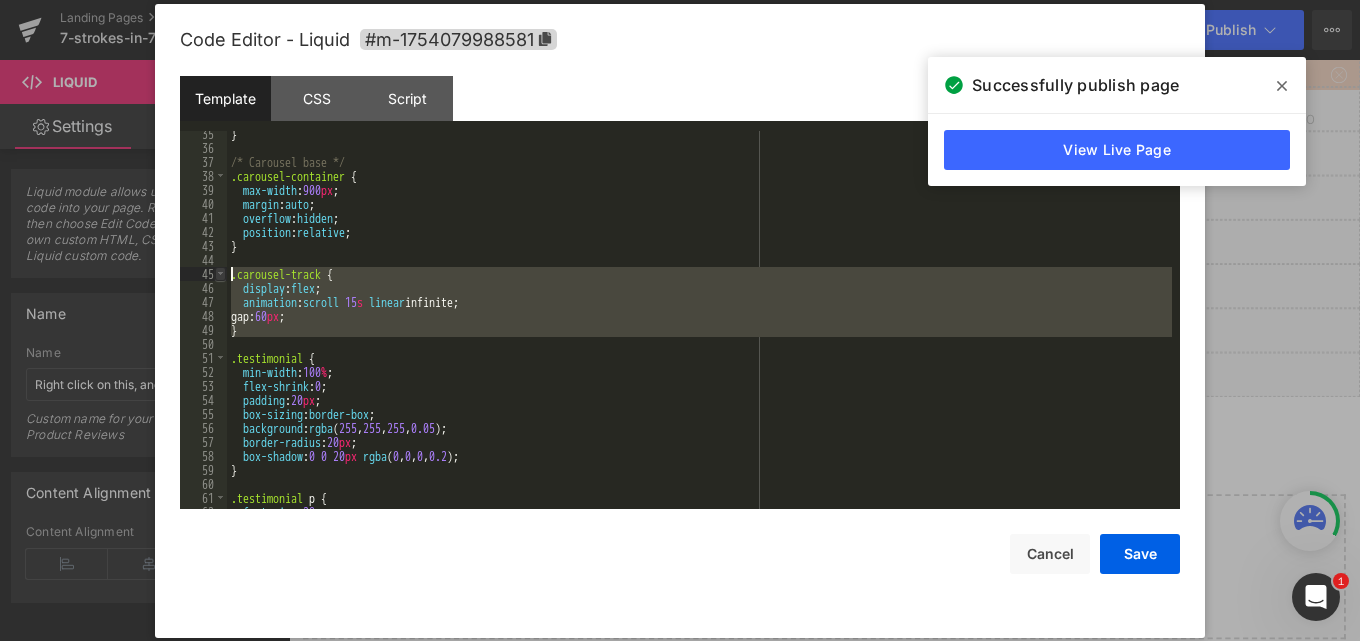 drag, startPoint x: 250, startPoint y: 342, endPoint x: 217, endPoint y: 280, distance: 70.23532 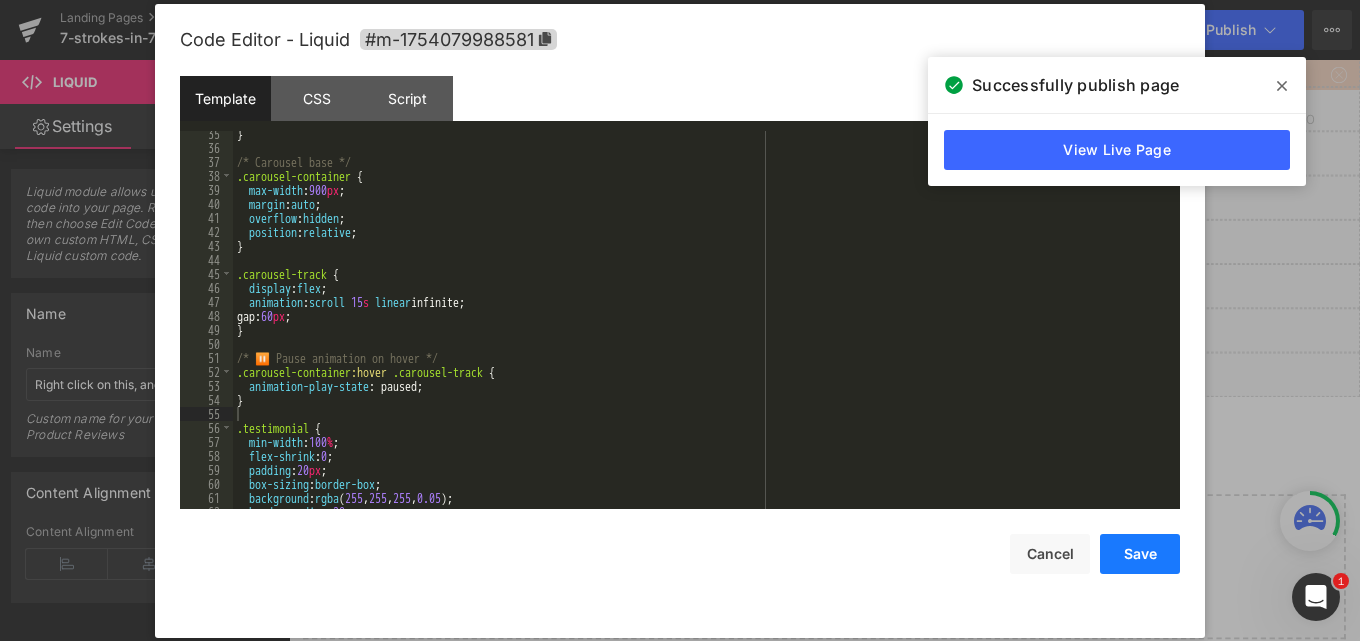 click on "Save" at bounding box center [1140, 554] 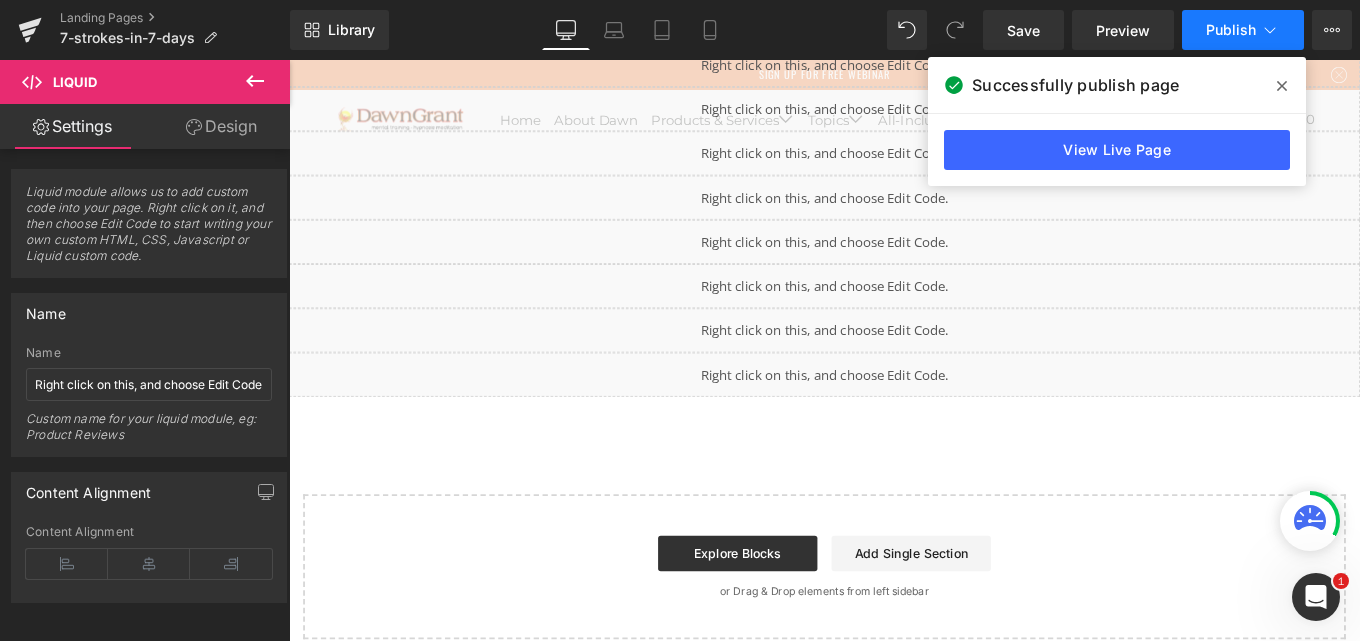 click on "Publish" at bounding box center (1231, 30) 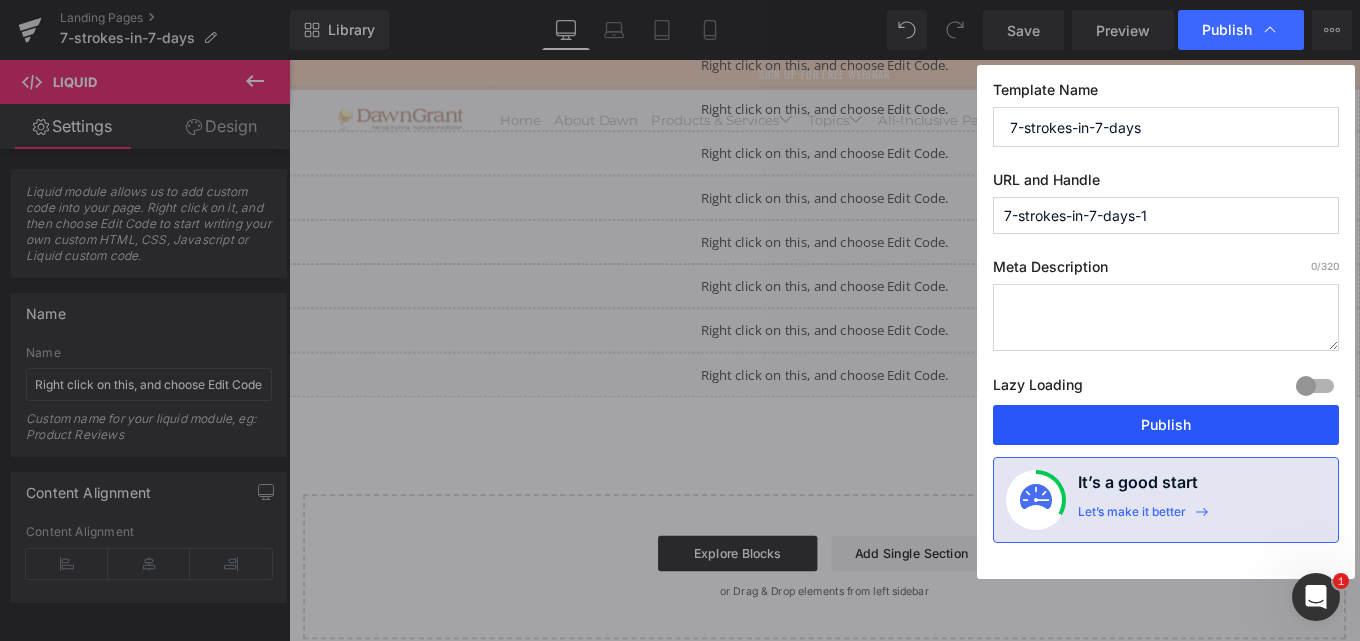 click on "Publish" at bounding box center [1166, 425] 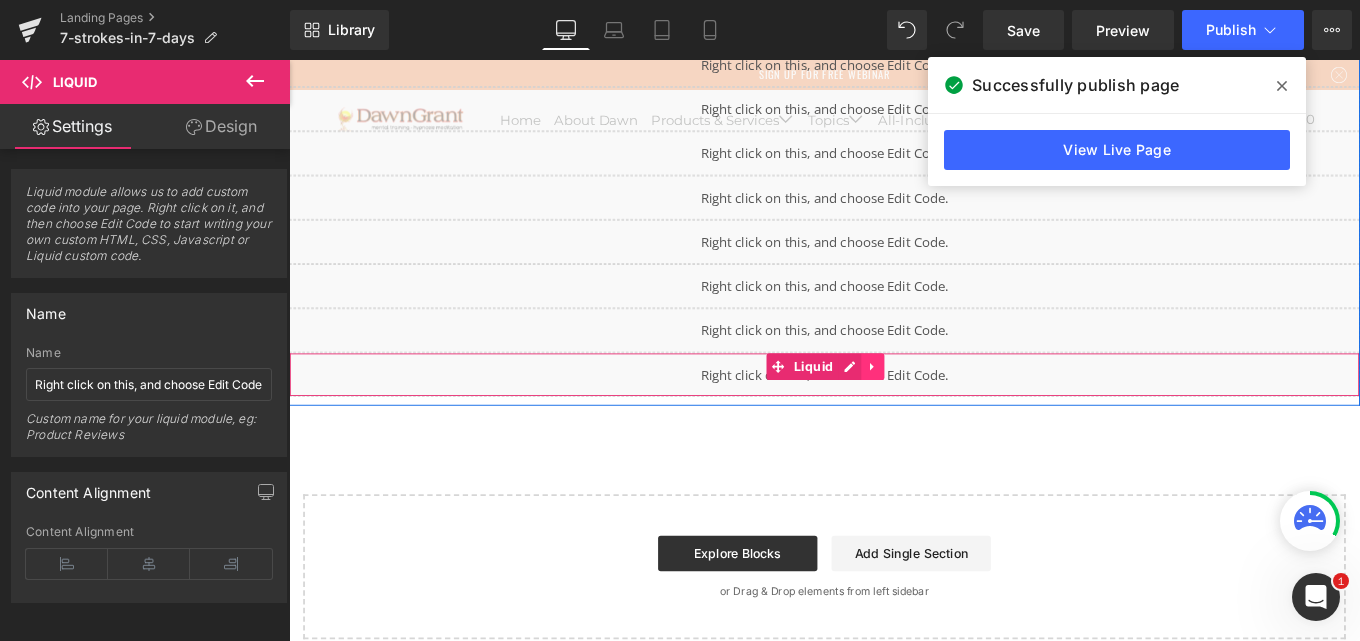 click at bounding box center [948, 406] 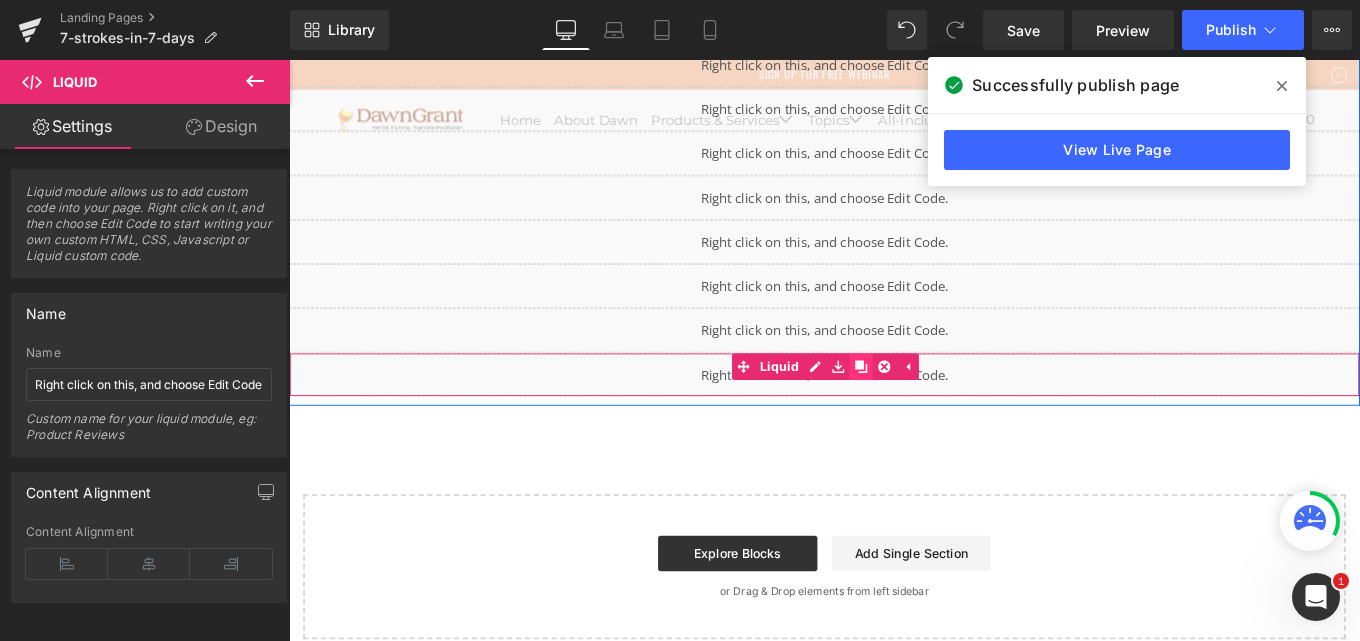 click 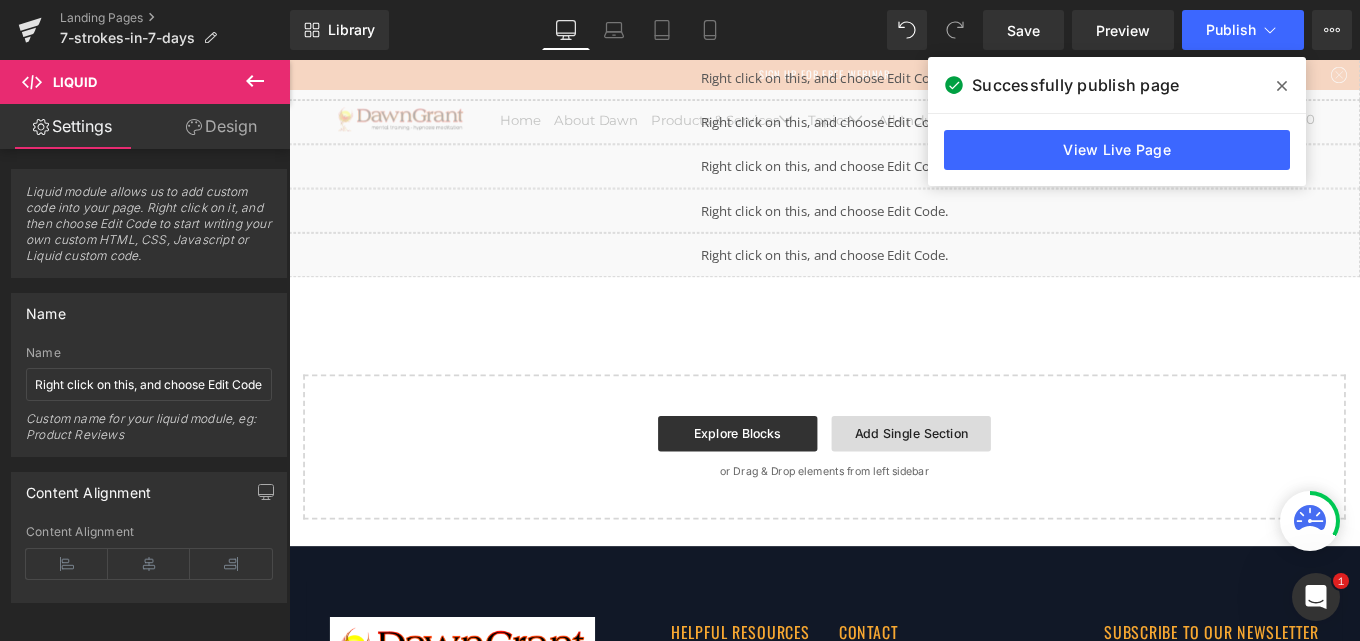 scroll, scrollTop: 209, scrollLeft: 0, axis: vertical 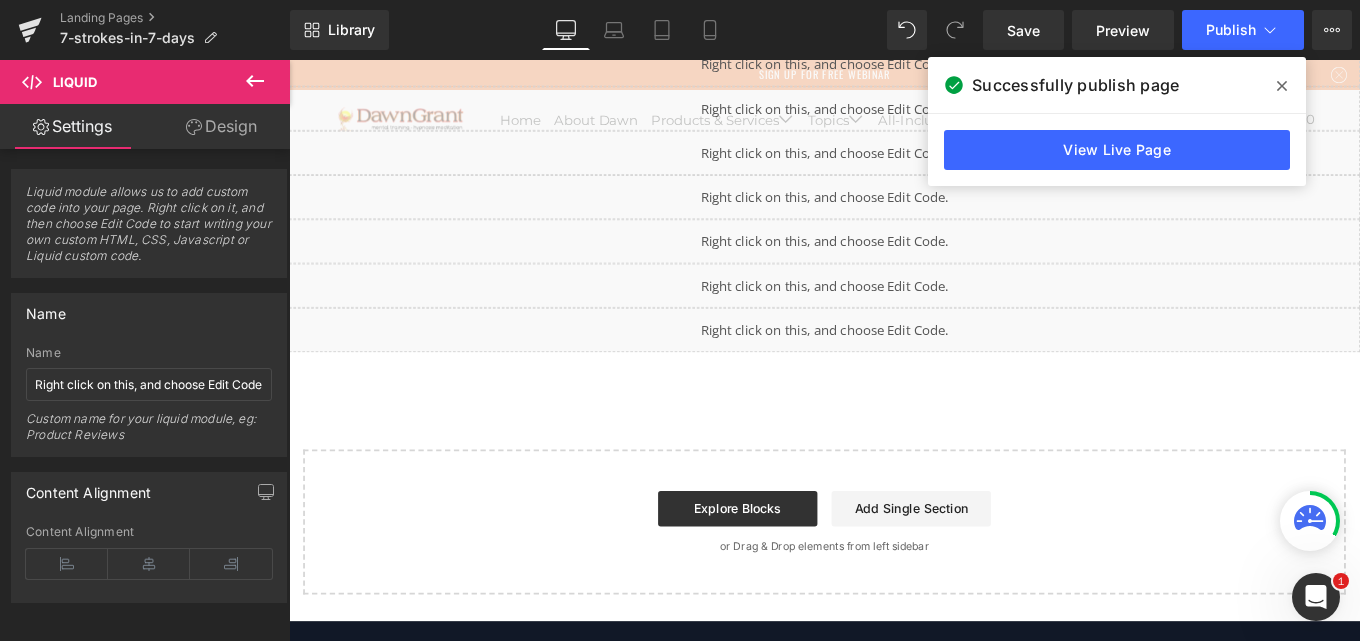 click on "Liquid" at bounding box center (894, 365) 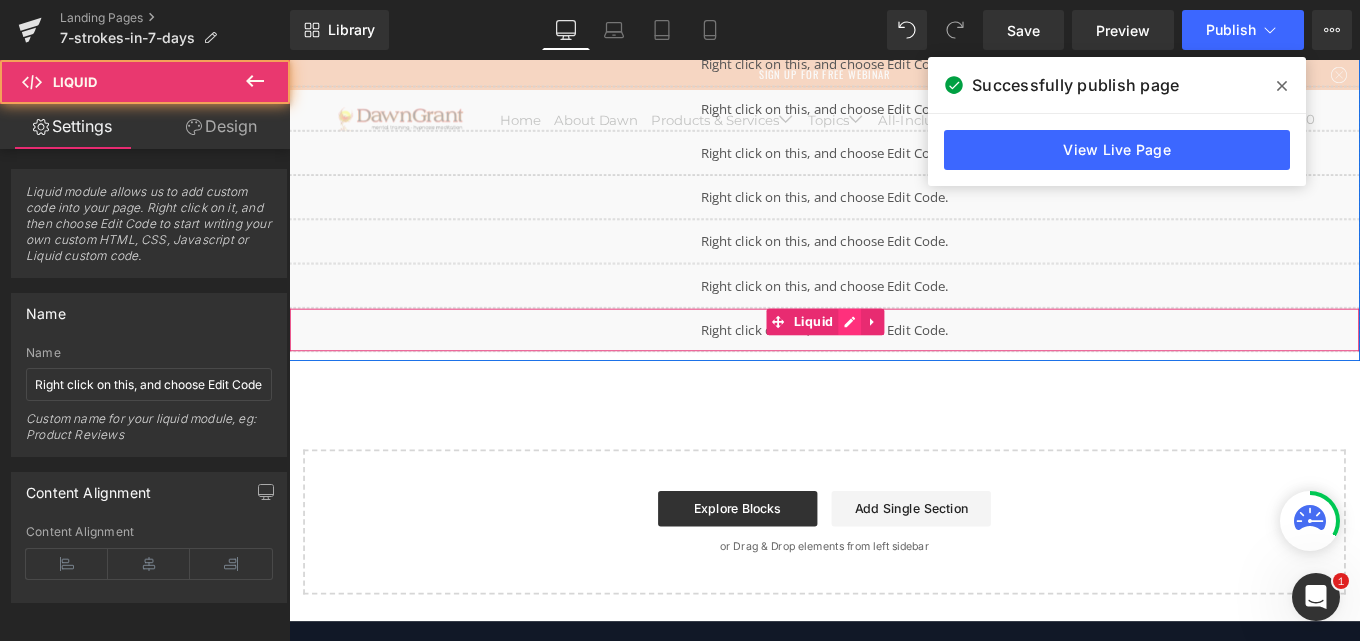 click on "Liquid" at bounding box center (894, 365) 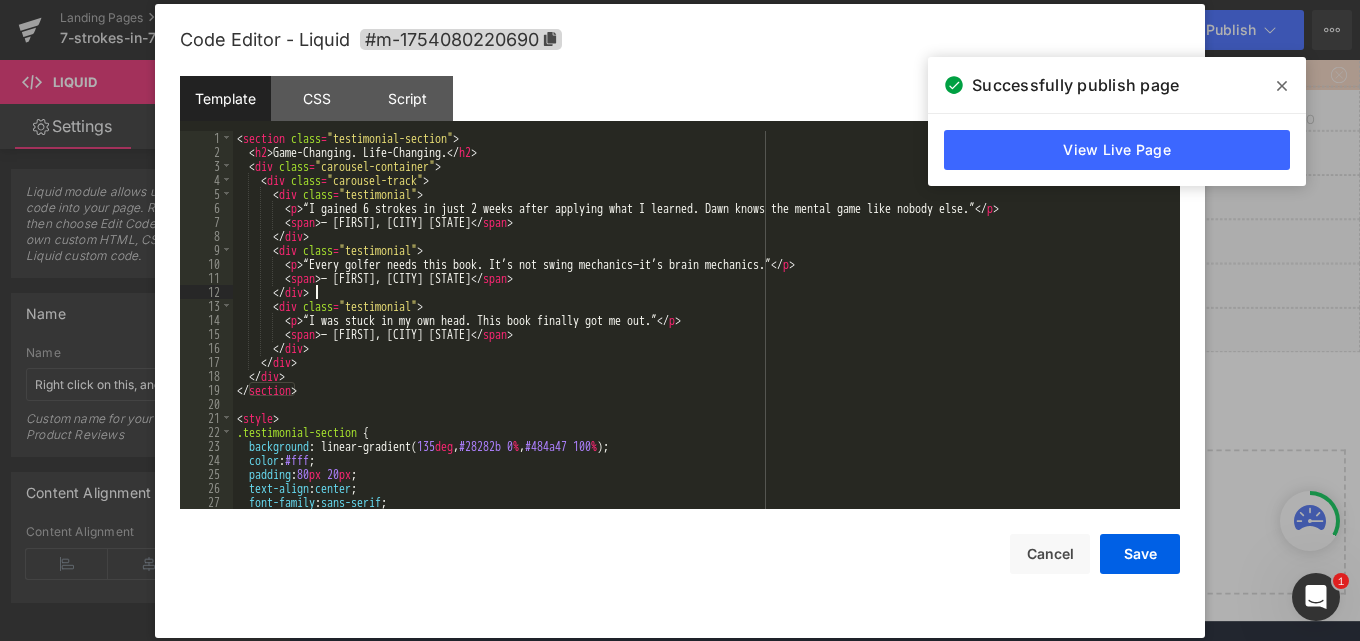 click on "< section   class = "testimonial-section" >    < h2 > Game-Changing. Life-Changing. </ h2 >    < div   class = "carousel-container" >       < div   class = "carousel-track" >          < div   class = "testimonial" >             < p > “I gained 6 strokes in just 2 weeks after applying what I learned. Dawn knows the mental game like nobody else.” </ p >             < span > — Alex, Austin TX </ span >          </ div >          < div   class = "testimonial" >             < p > “Every golfer needs this book. It’s not swing mechanics—it’s brain mechanics.” </ p >             < span > — Jamie, Naples FL </ span >          </ div >          < div   class = "testimonial" >             < p > “I was stuck in my own head. This book finally got me out.” </ p >             < span > — Chris, Scottsdale AZ </ span >          </ div >       </ div >    </ div > </ section > < style > .testimonial-section   {    background : linear-gradient( 135 deg ,  #28282b   0 % ,  #484a47   100 % );    color :  ;" at bounding box center (702, 334) 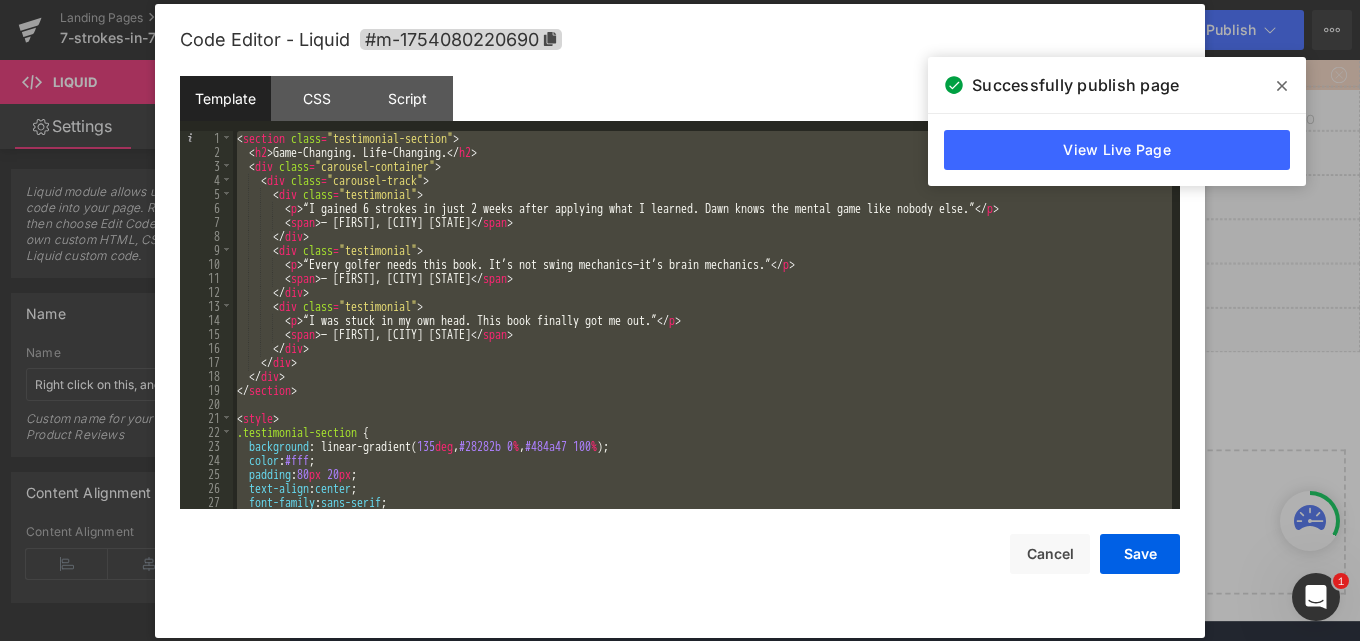 paste 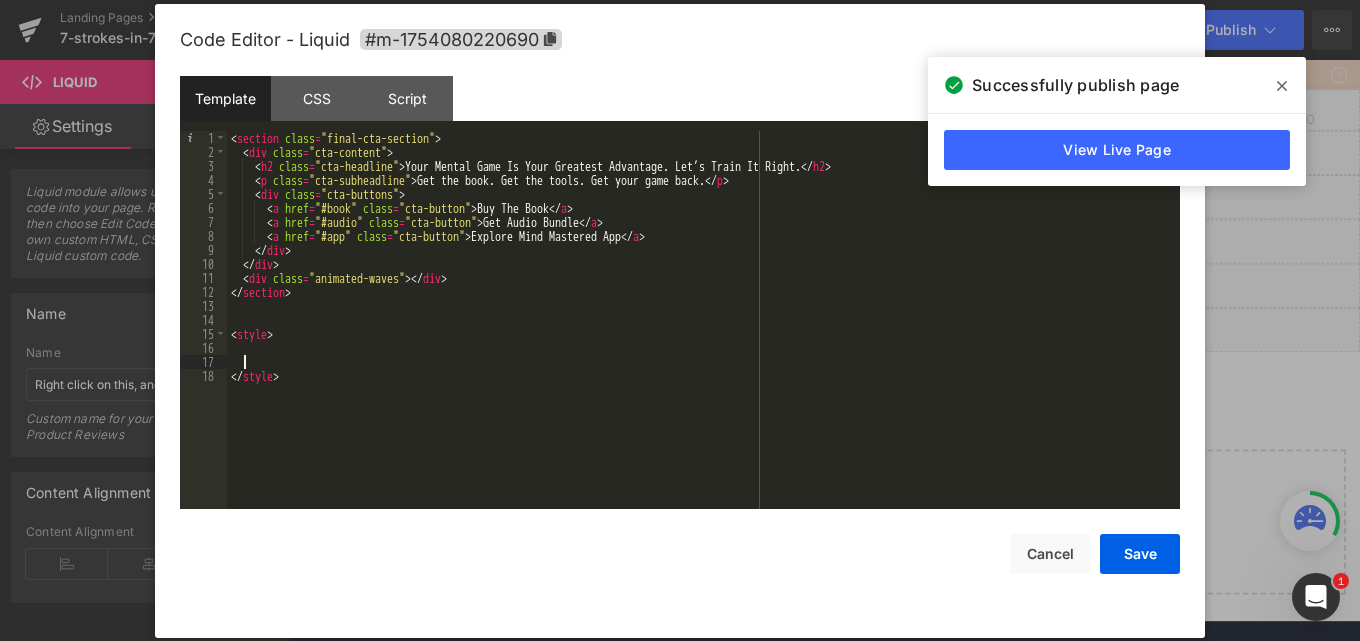 type 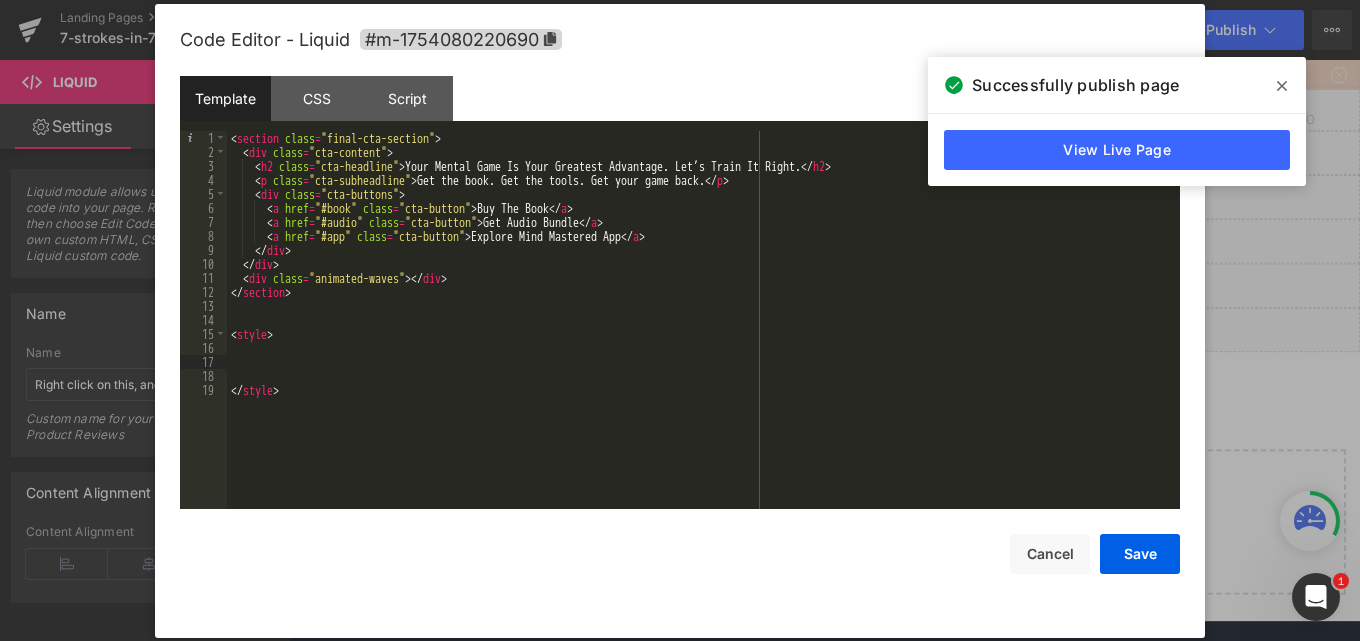 scroll, scrollTop: 1316, scrollLeft: 0, axis: vertical 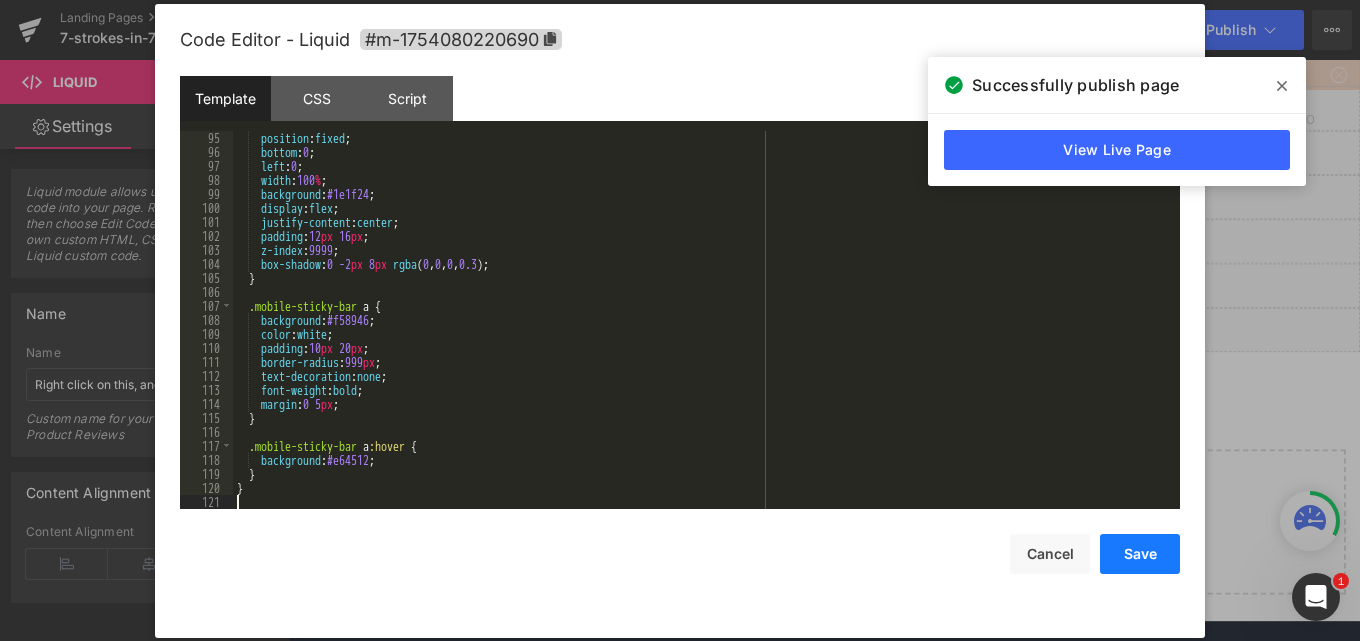 click on "Save" at bounding box center [1140, 554] 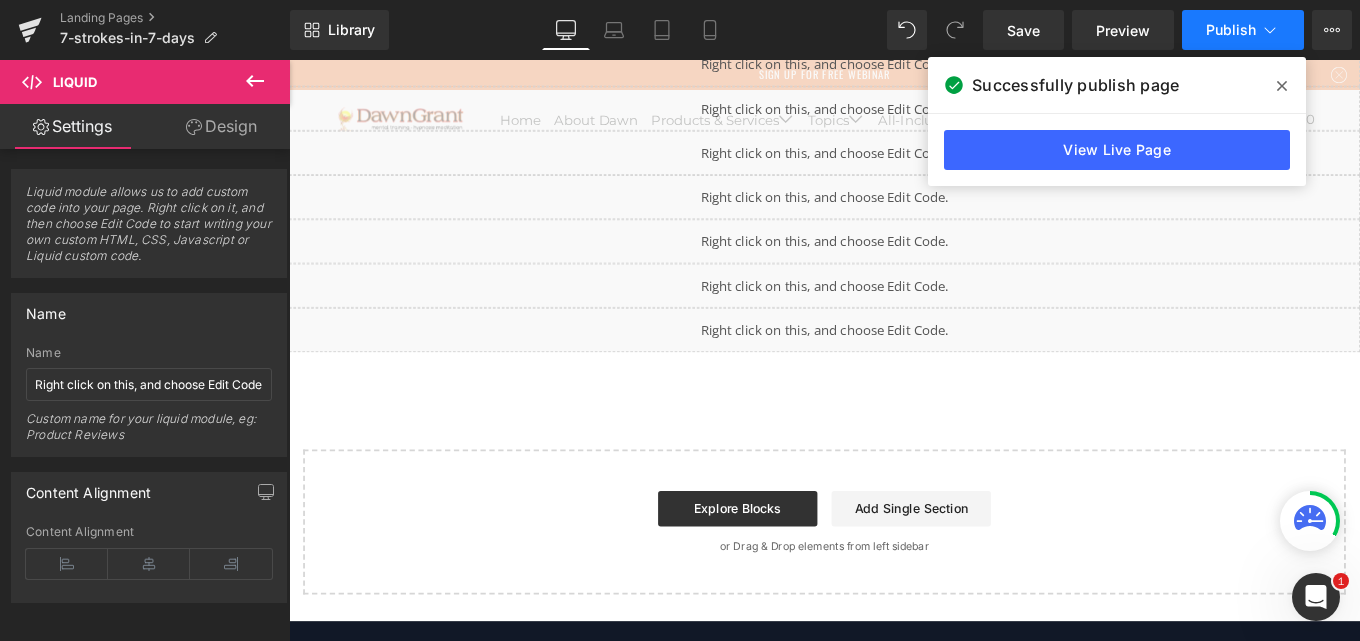 click on "Publish" at bounding box center (1231, 30) 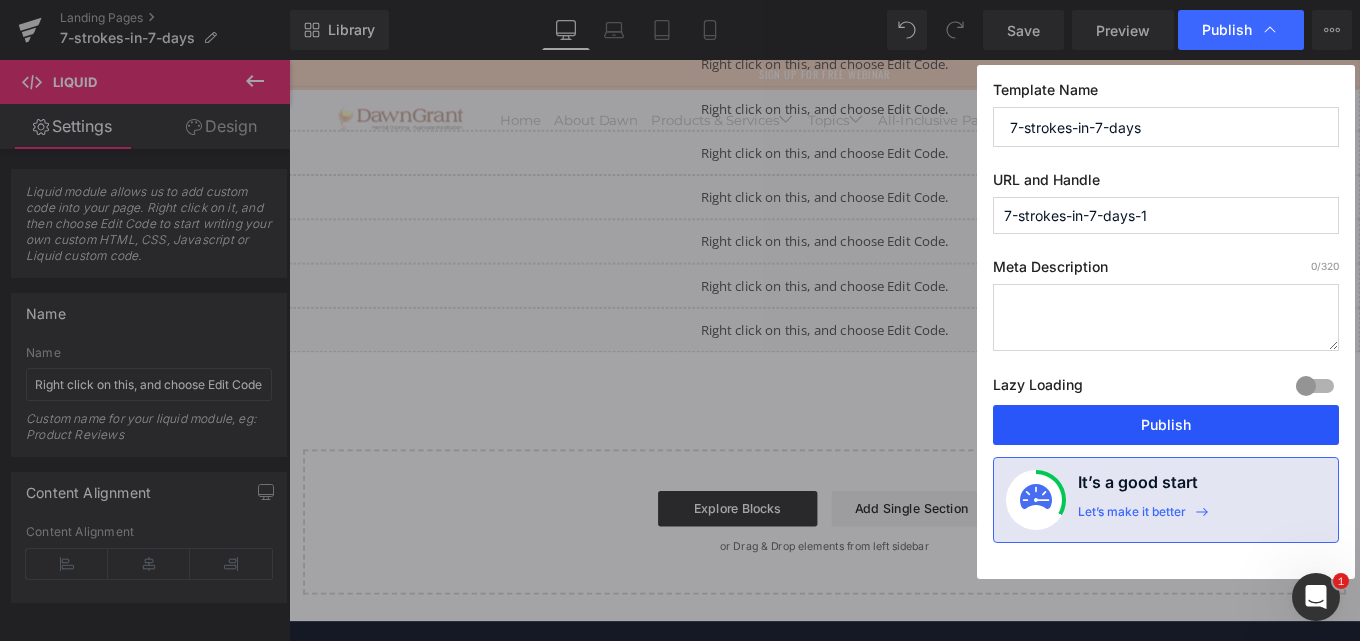 click on "Publish" at bounding box center [1166, 425] 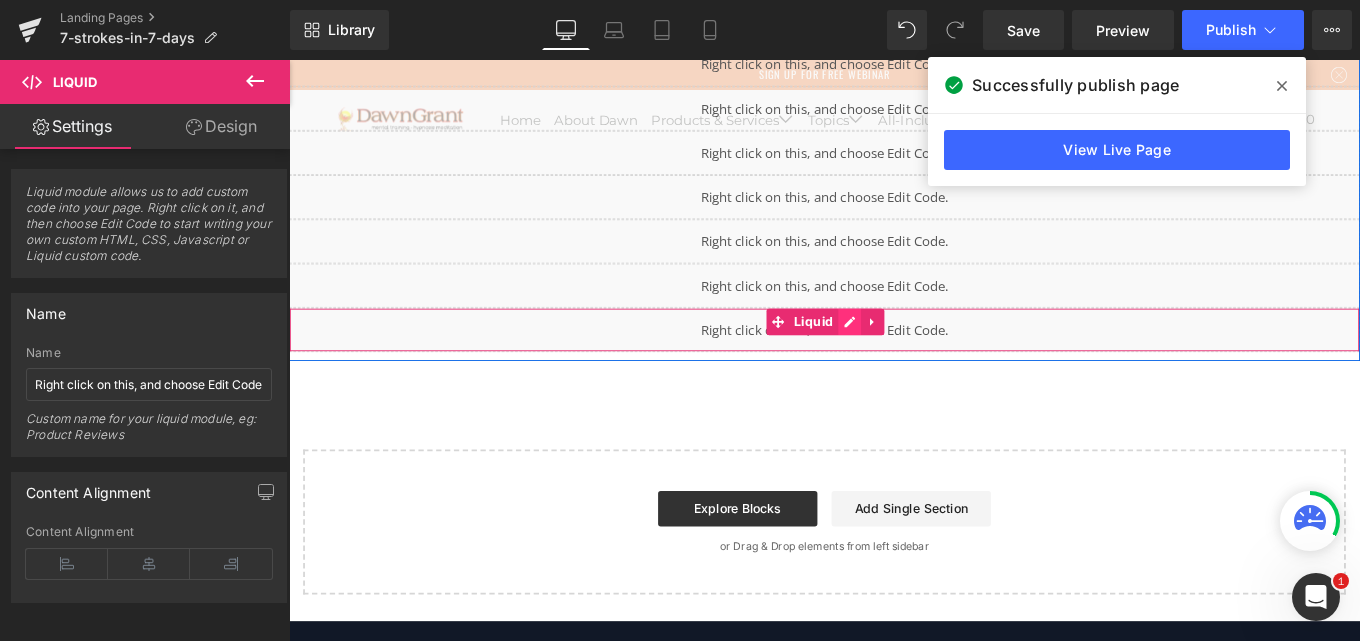 click on "Liquid" at bounding box center [894, 365] 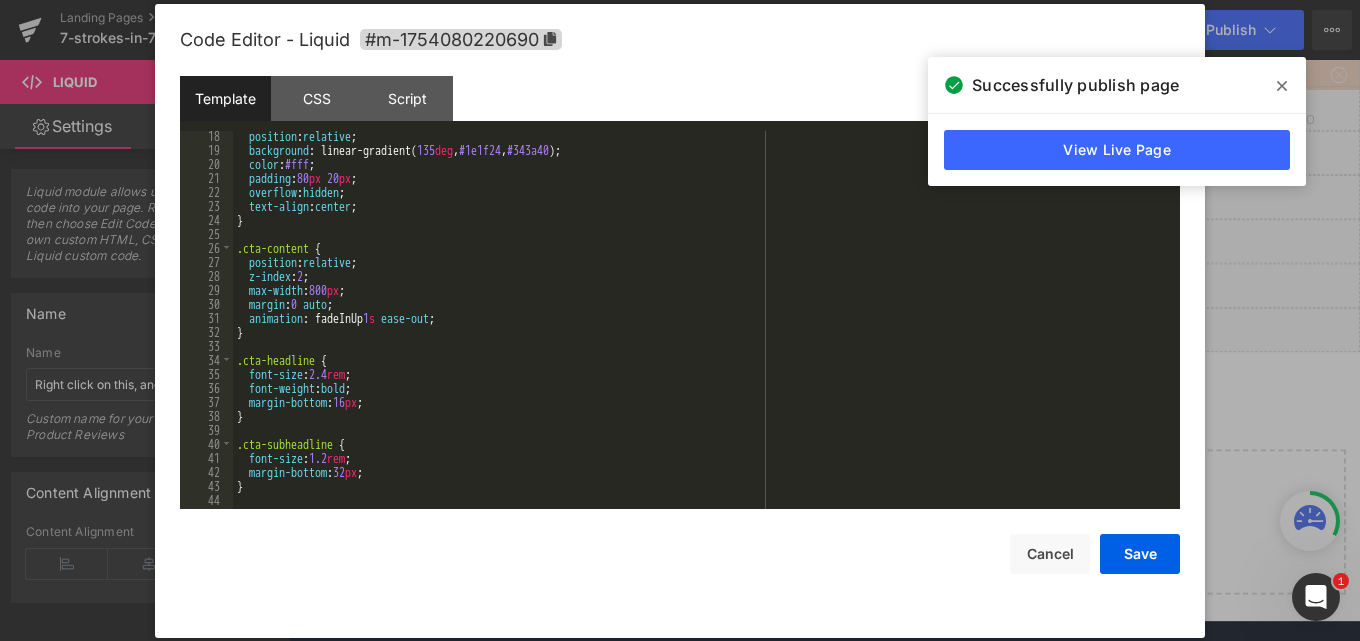 scroll, scrollTop: 300, scrollLeft: 0, axis: vertical 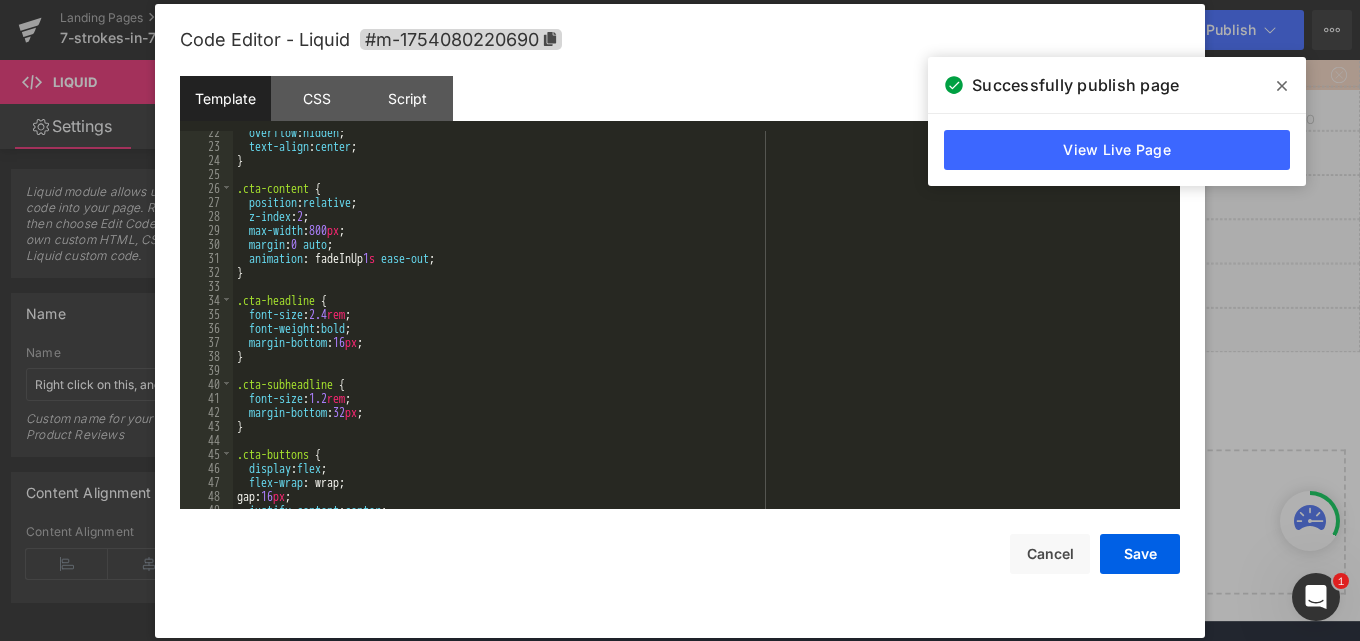 click on "overflow :  hidden ;    text-align :  center ; } .cta-content   {    position :  relative ;    z-index :  2 ;    max-width :  800 px ;    margin :  0   auto ;    animation : fadeInUp  1 s   ease-out ; } .cta-headline   {    font-size :  2.4 rem ;    font-weight :  bold ;    margin-bottom :  16 px ; } .cta-subheadline   {    font-size :  1.2 rem ;    margin-bottom :  32 px ; } .cta-buttons   {    display :  flex ;    flex-wrap : wrap;   gap:  16 px ;    justify-content :  center ;" at bounding box center (702, 328) 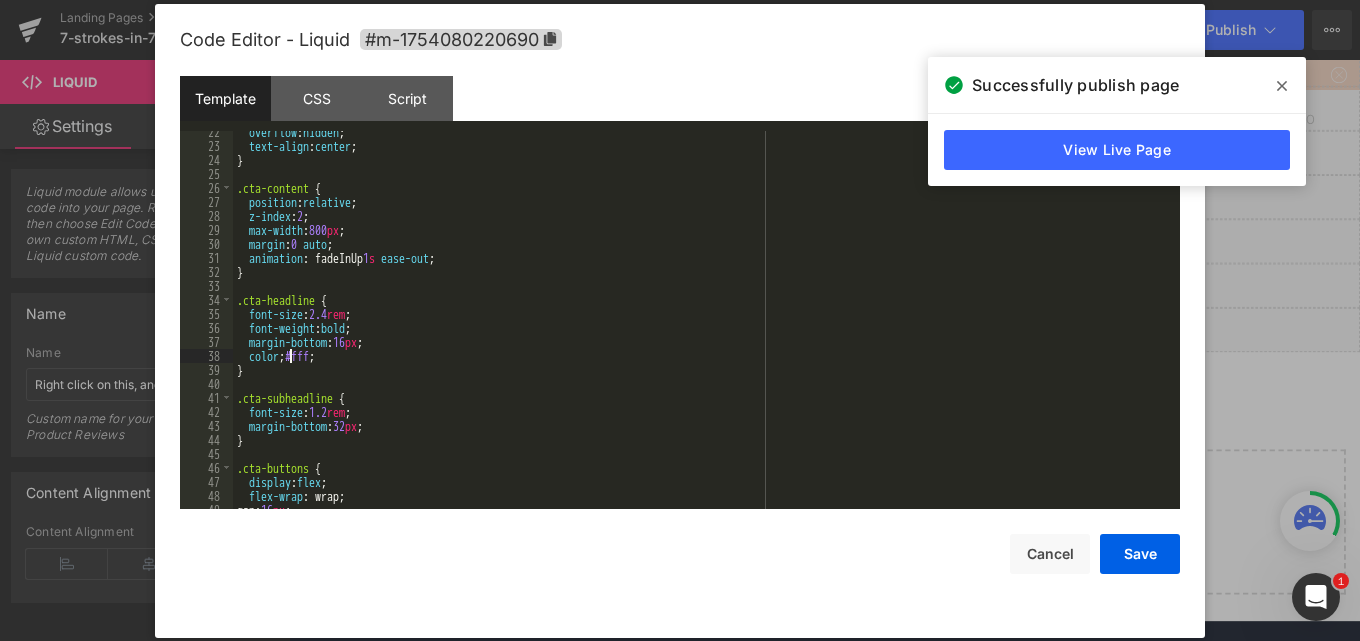 click on "overflow :  hidden ;    text-align :  center ; } .cta-content   {    position :  relative ;    z-index :  2 ;    max-width :  800 px ;    margin :  0   auto ;    animation : fadeInUp  1 s   ease-out ; } .cta-headline   {    font-size :  2.4 rem ;    font-weight :  bold ;    margin-bottom :  16 px ;    color ; #fff ; } .cta-subheadline   {    font-size :  1.2 rem ;    margin-bottom :  32 px ; } .cta-buttons   {    display :  flex ;    flex-wrap : wrap;   gap:  16 px ;" at bounding box center (702, 328) 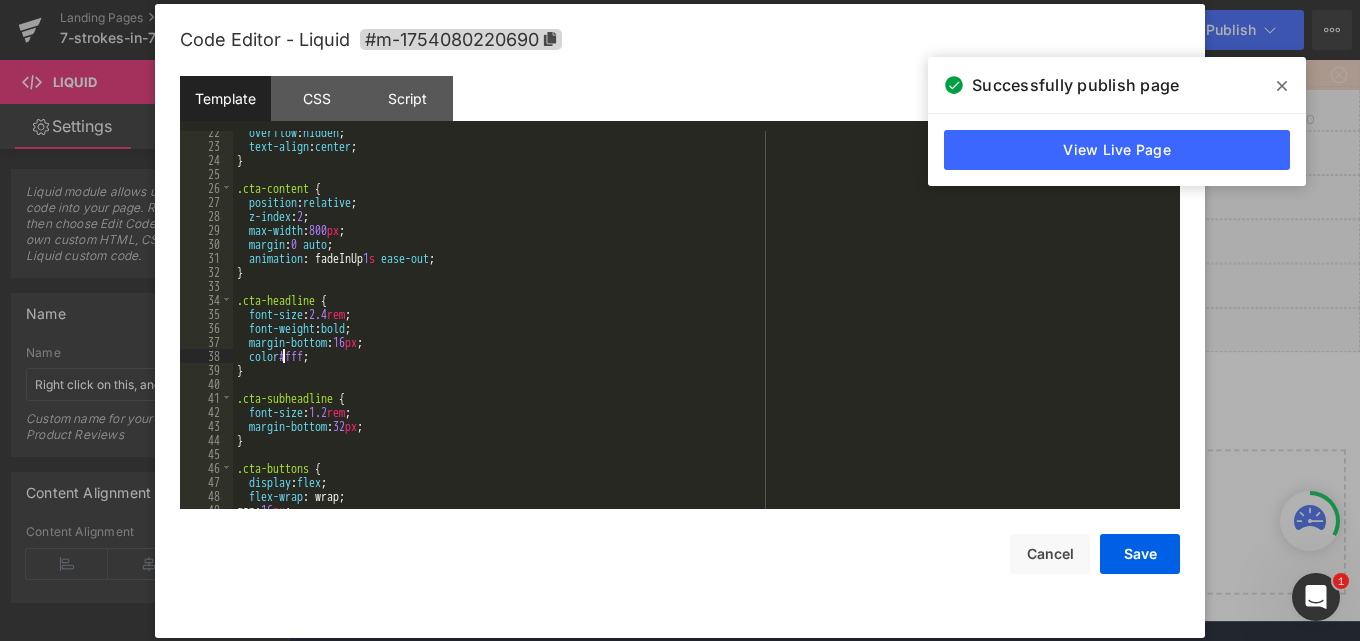type 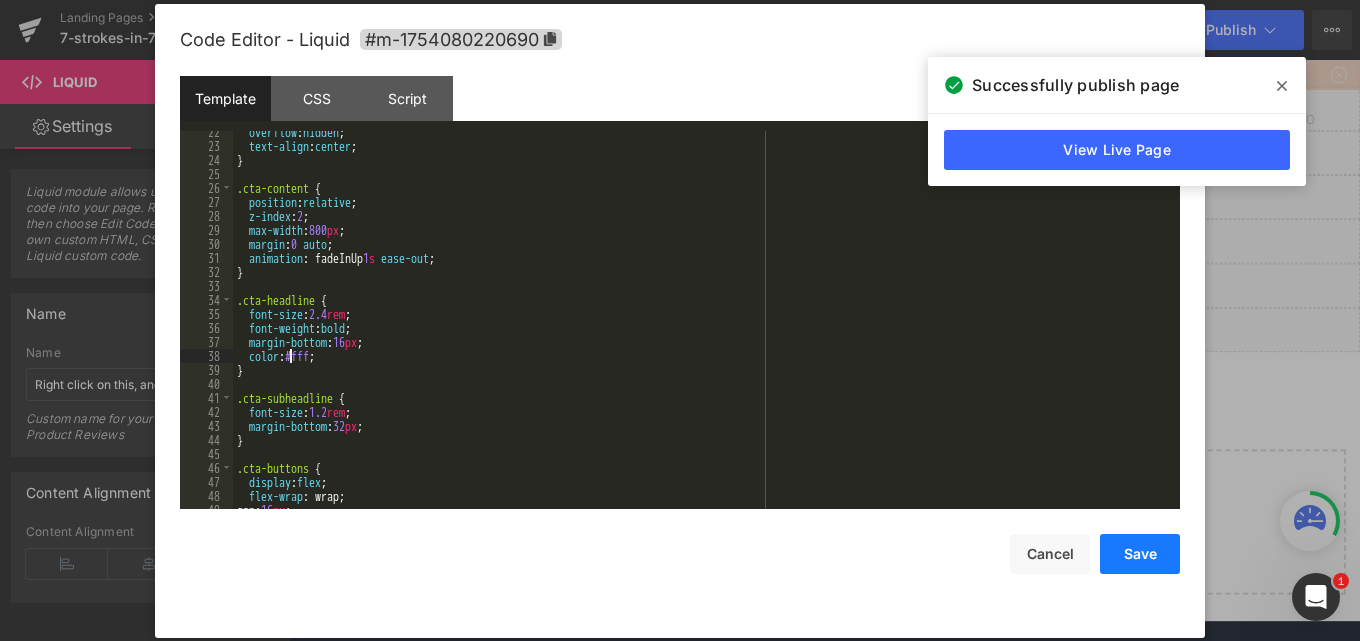 click on "Save" at bounding box center (1140, 554) 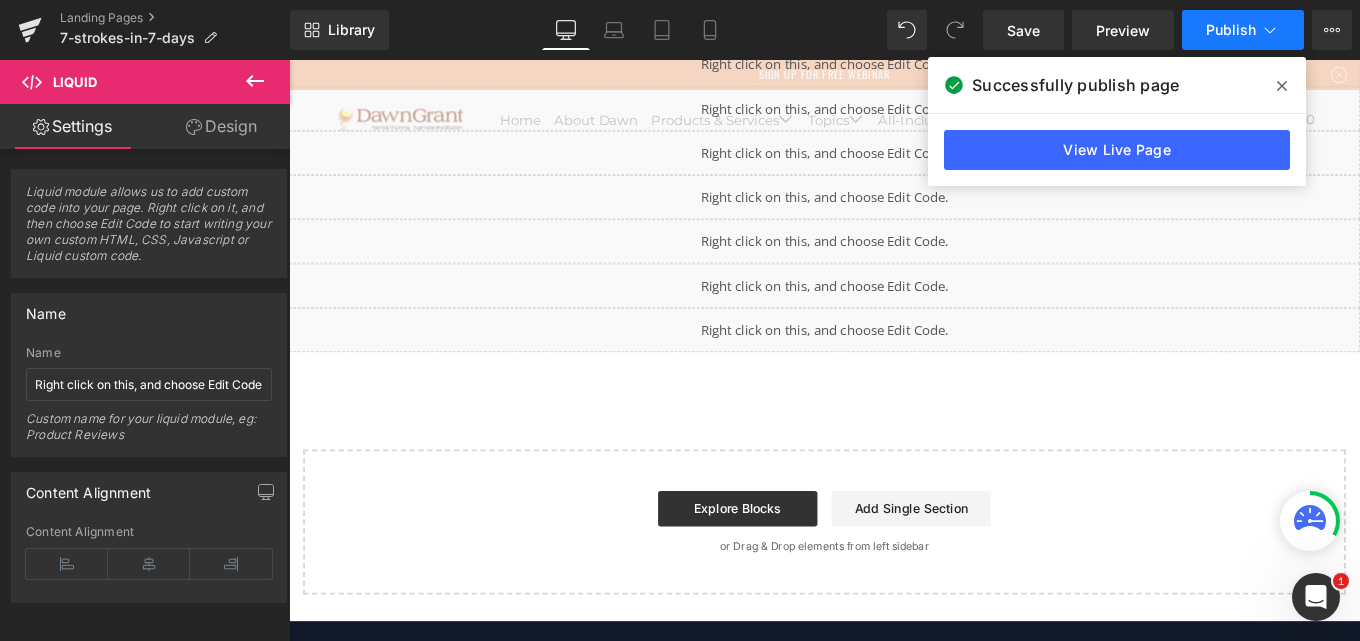 click on "Publish" at bounding box center (1231, 30) 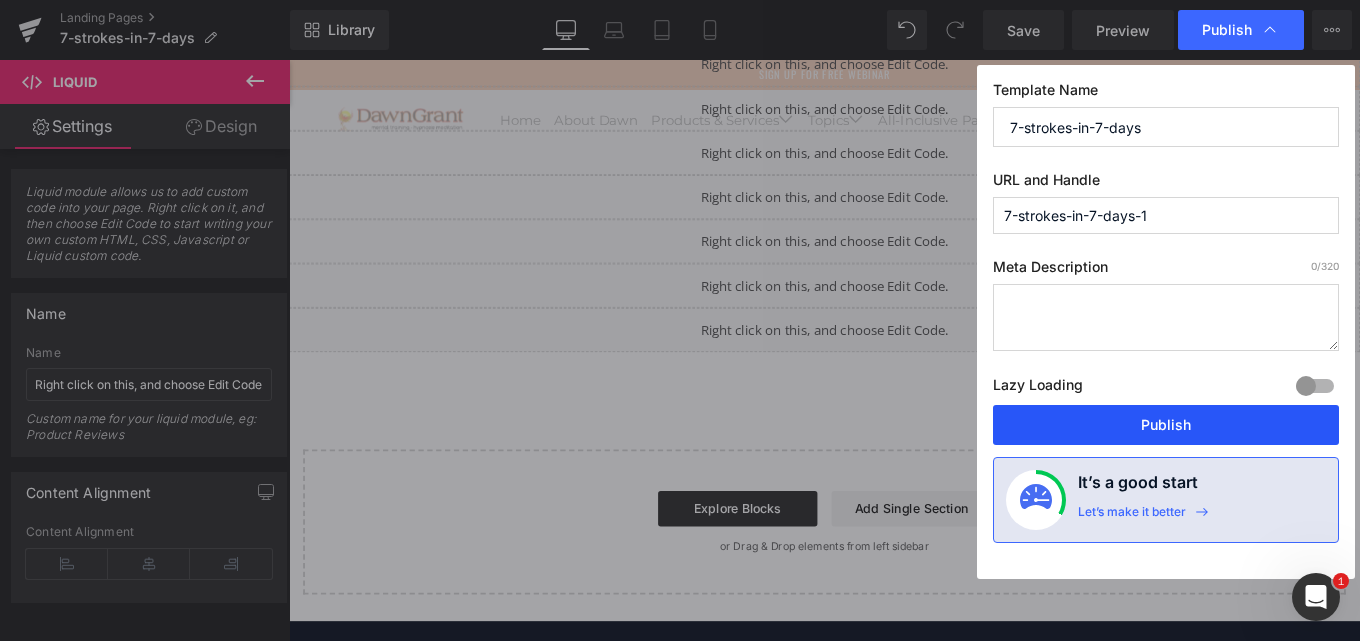 click on "Publish" at bounding box center (1166, 425) 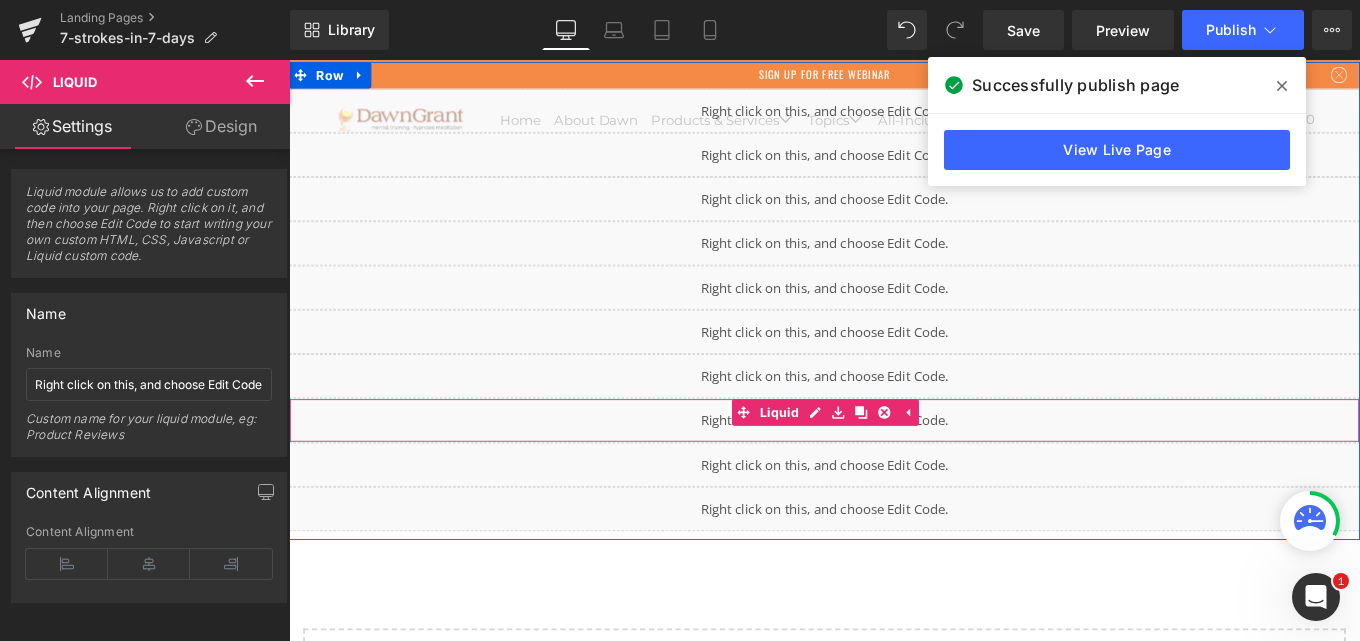scroll, scrollTop: 0, scrollLeft: 0, axis: both 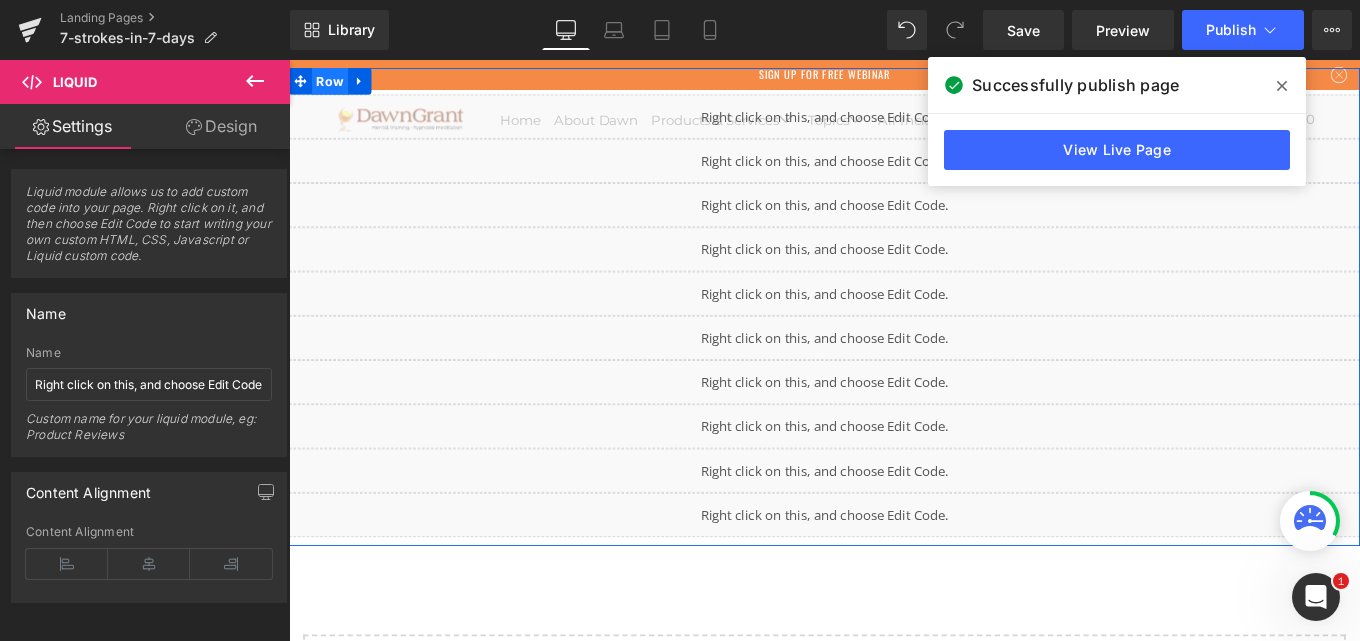 click on "Row" at bounding box center [335, 84] 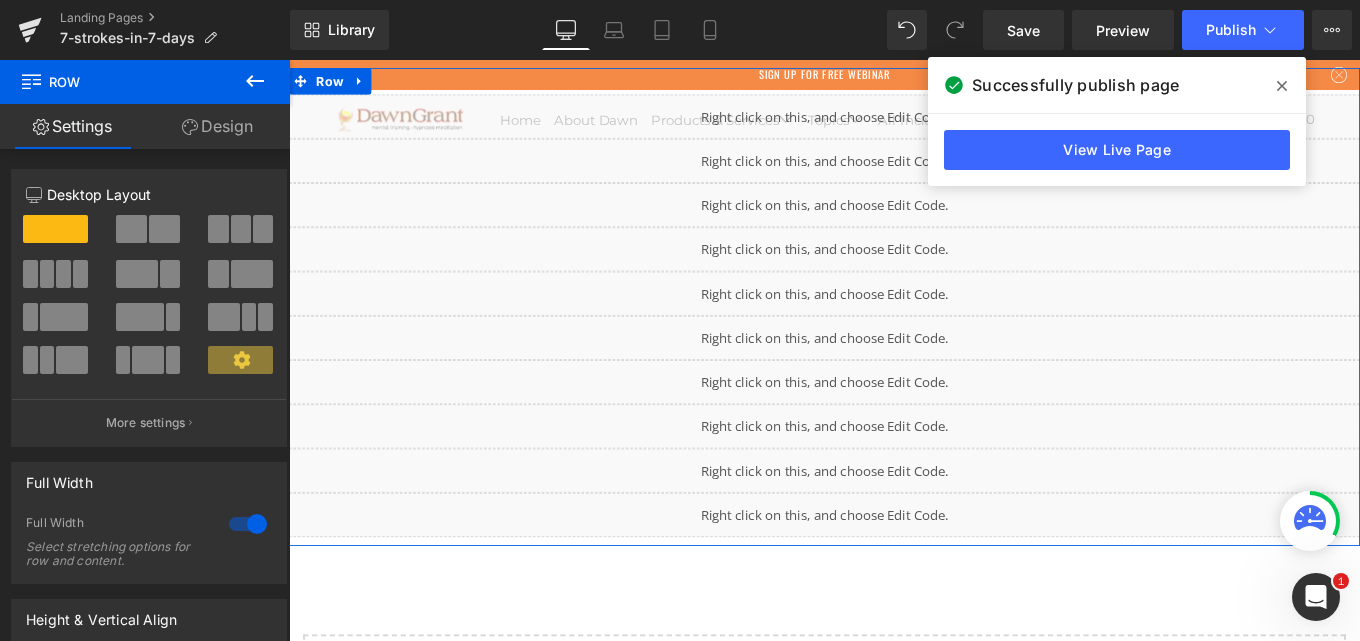 click on "Design" at bounding box center [217, 126] 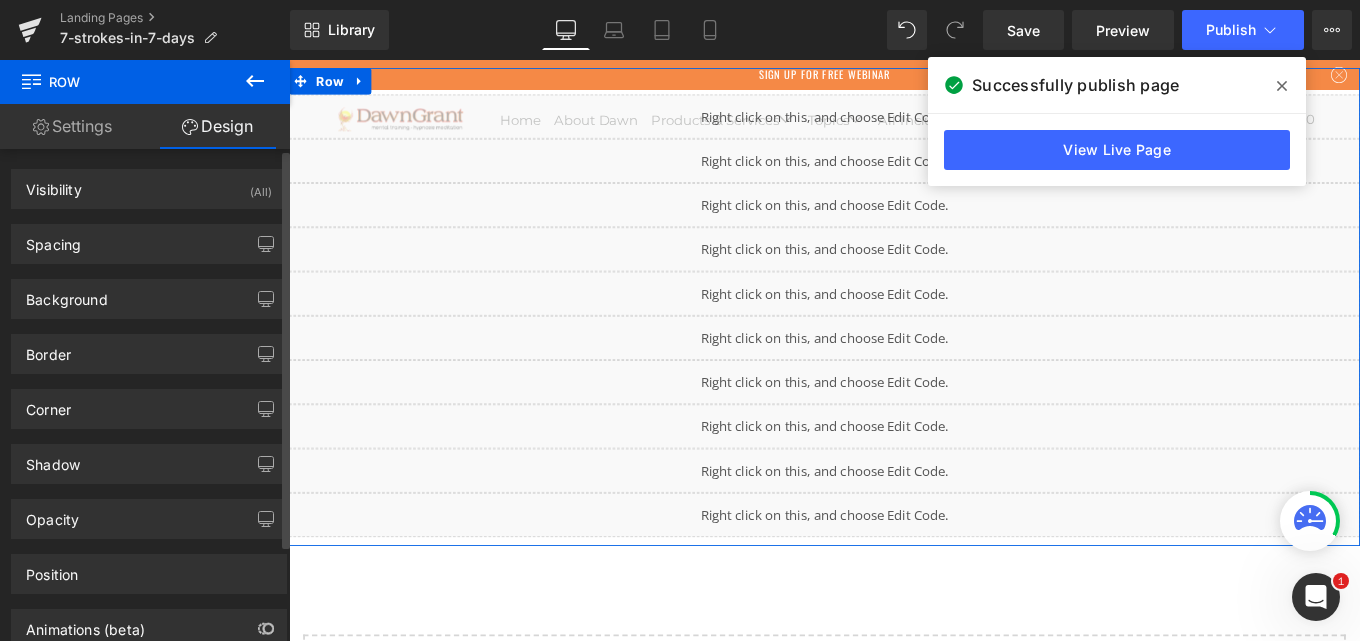 type on "0" 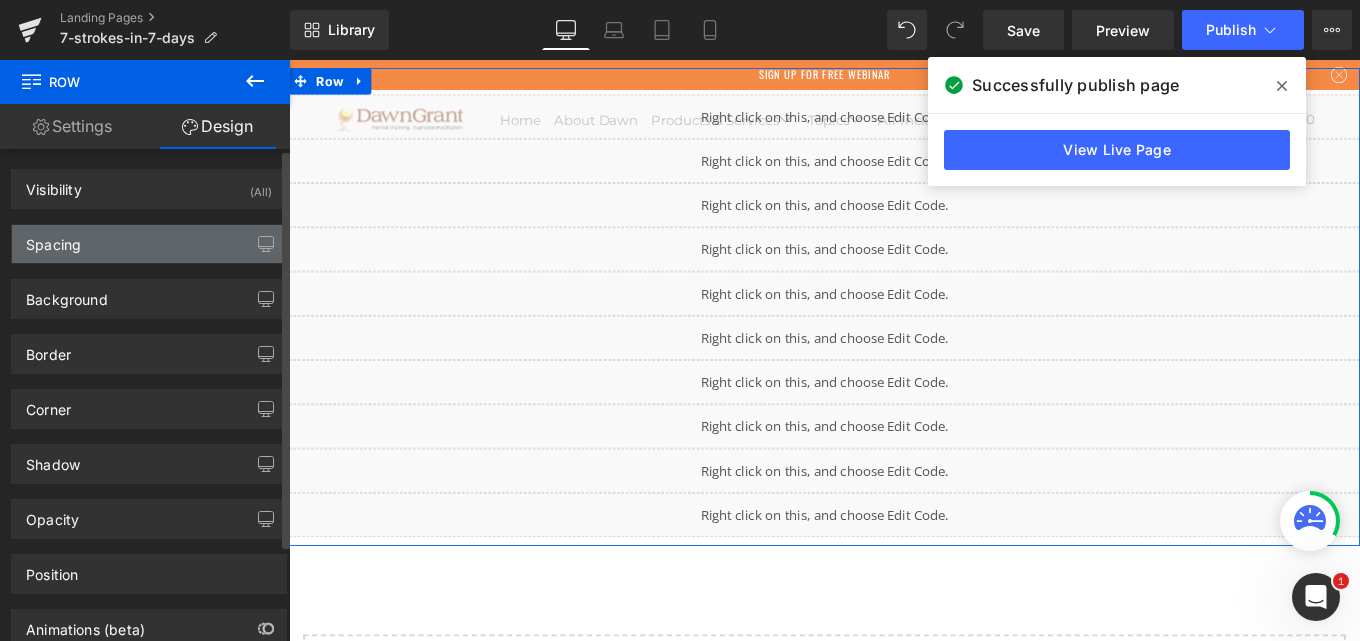 click on "Spacing" at bounding box center (149, 244) 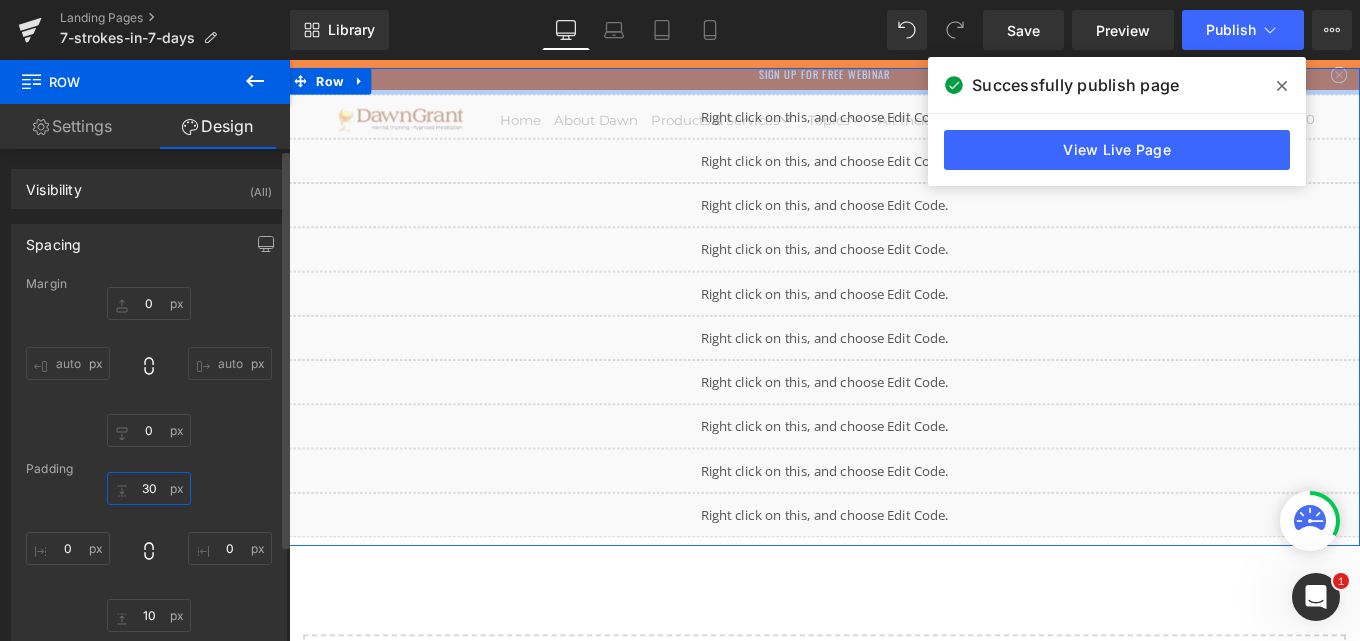 click on "30" at bounding box center (149, 488) 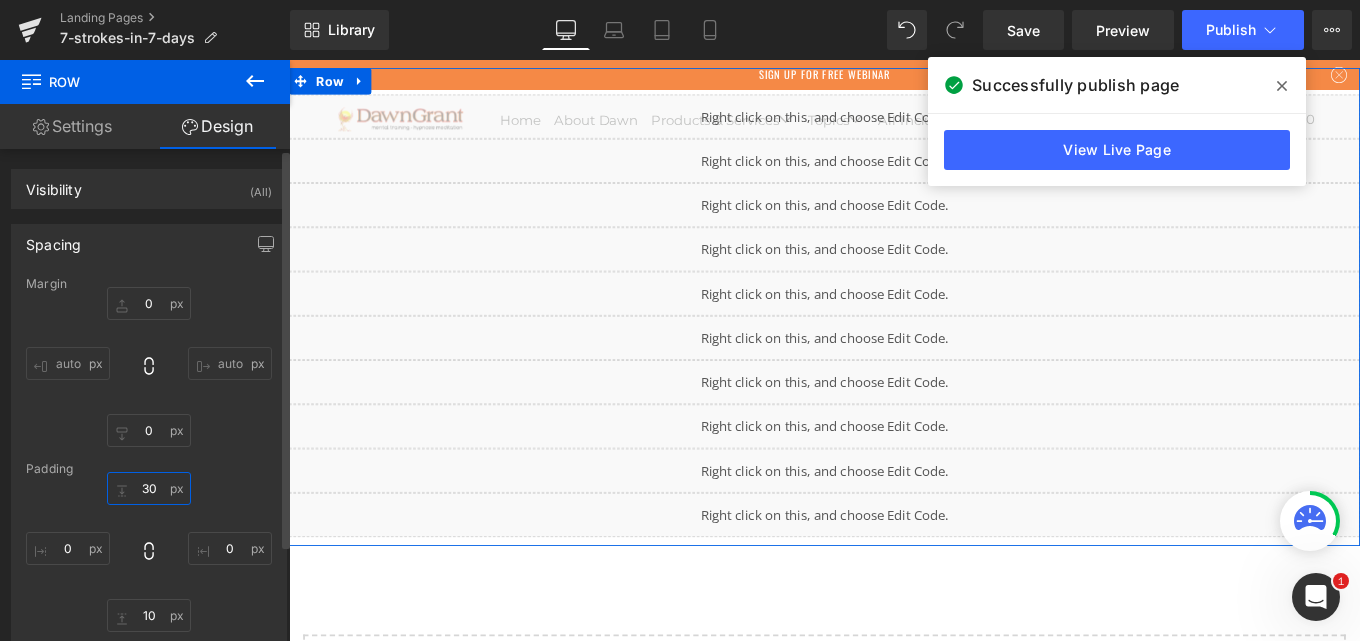 click on "30" at bounding box center [149, 488] 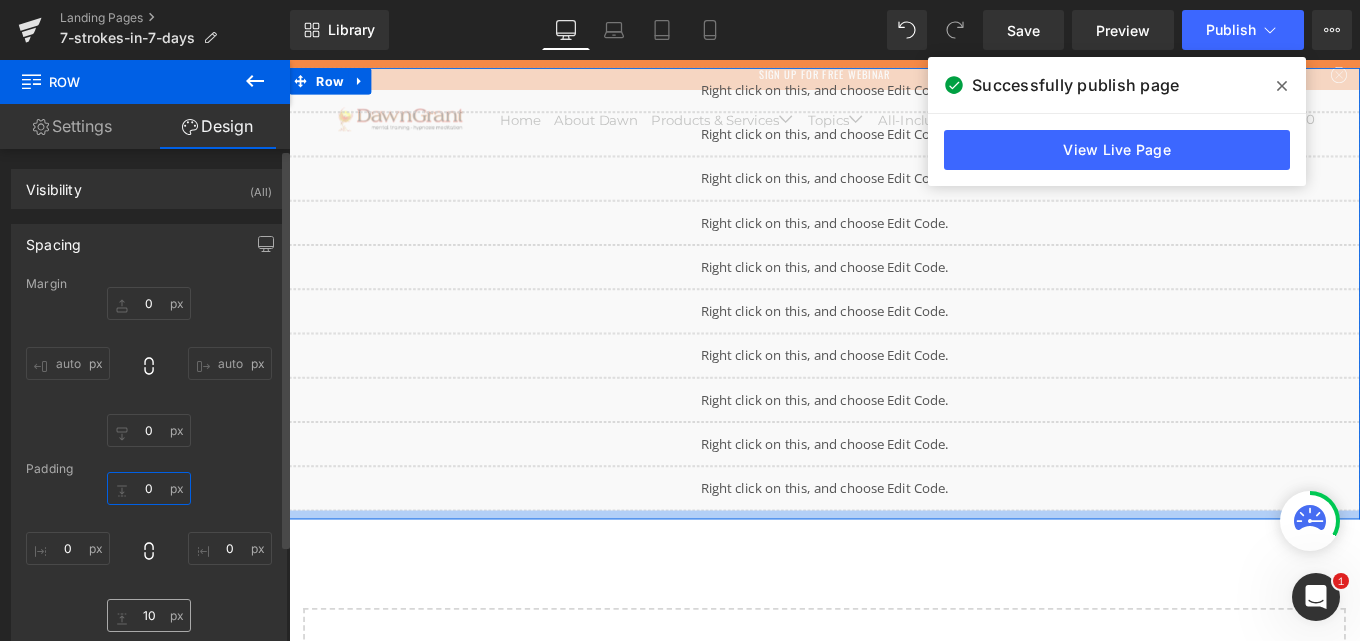 type on "0" 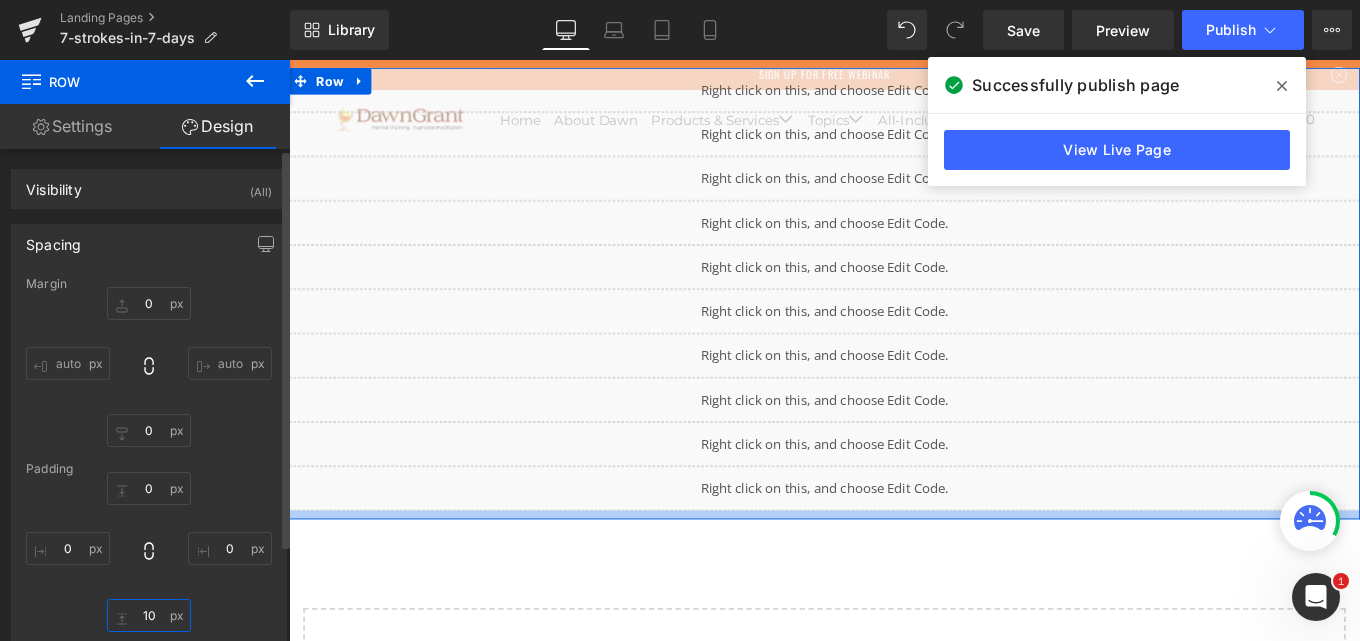 click on "10" at bounding box center (149, 615) 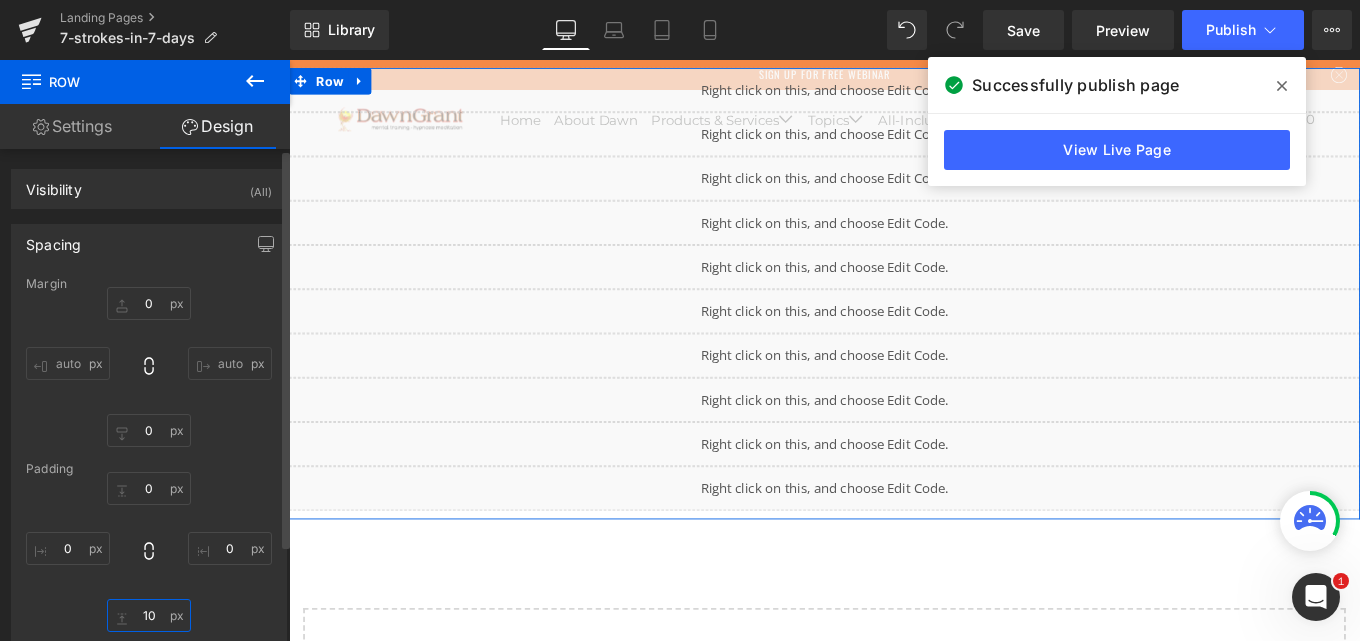 click on "10" at bounding box center (149, 615) 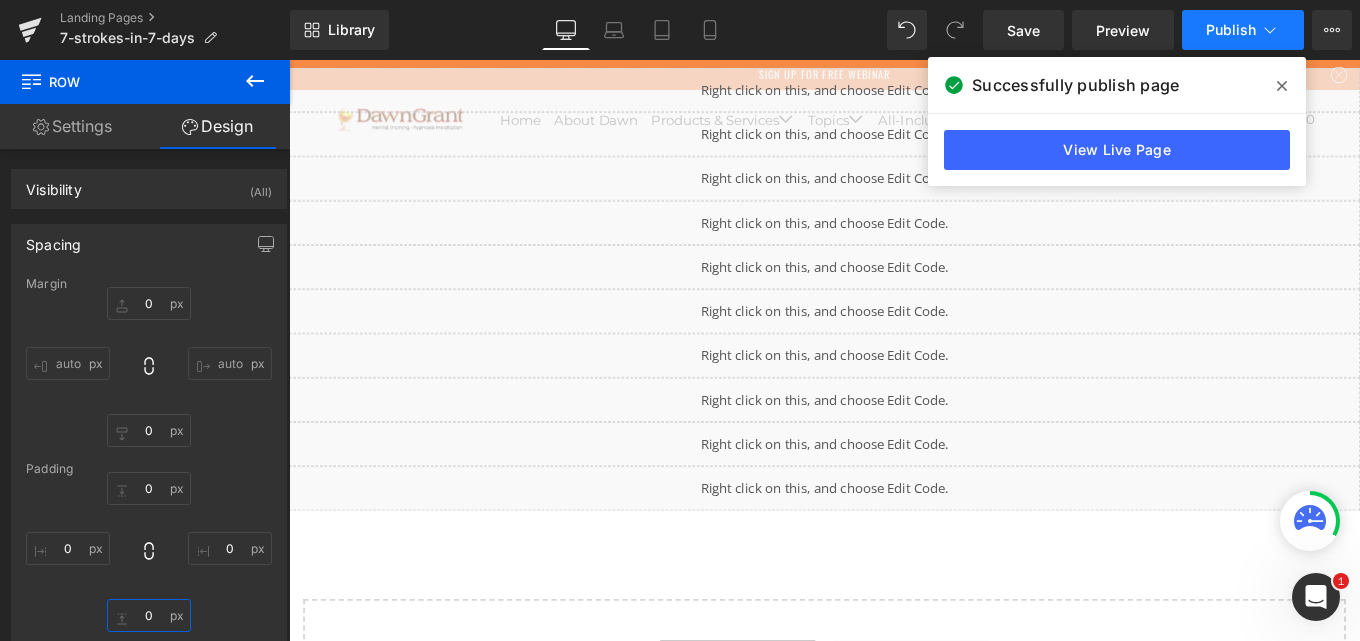 type on "0" 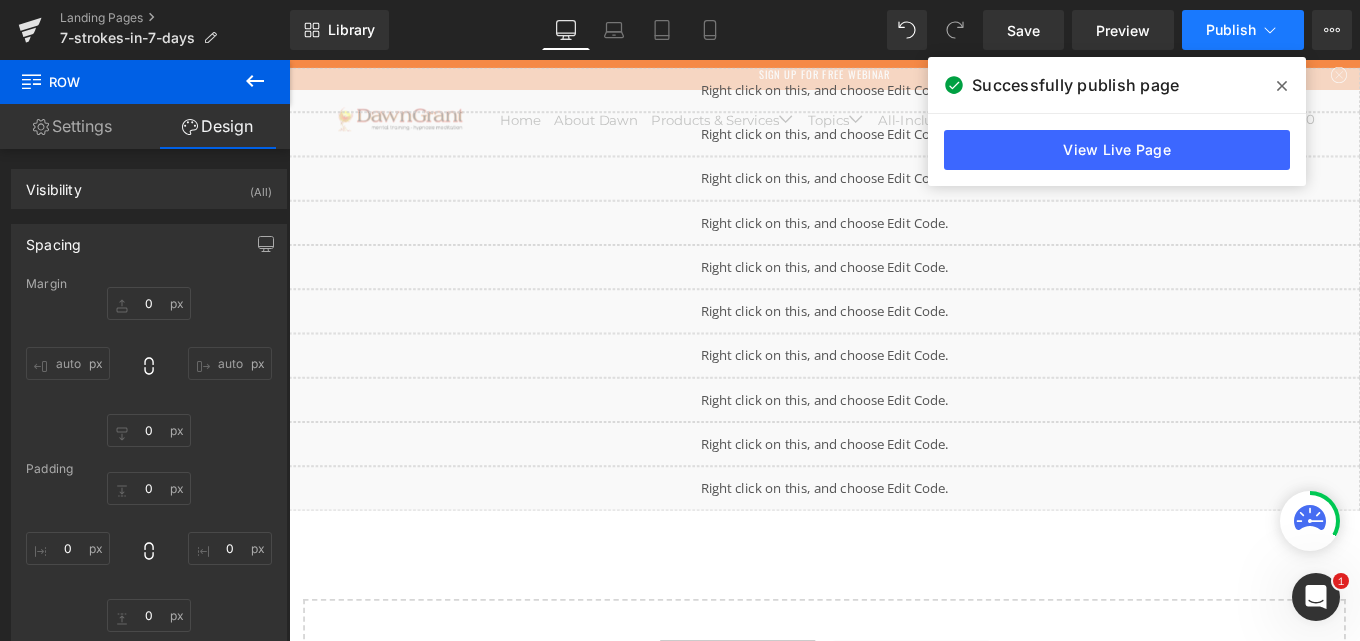 click on "Publish" at bounding box center (1231, 30) 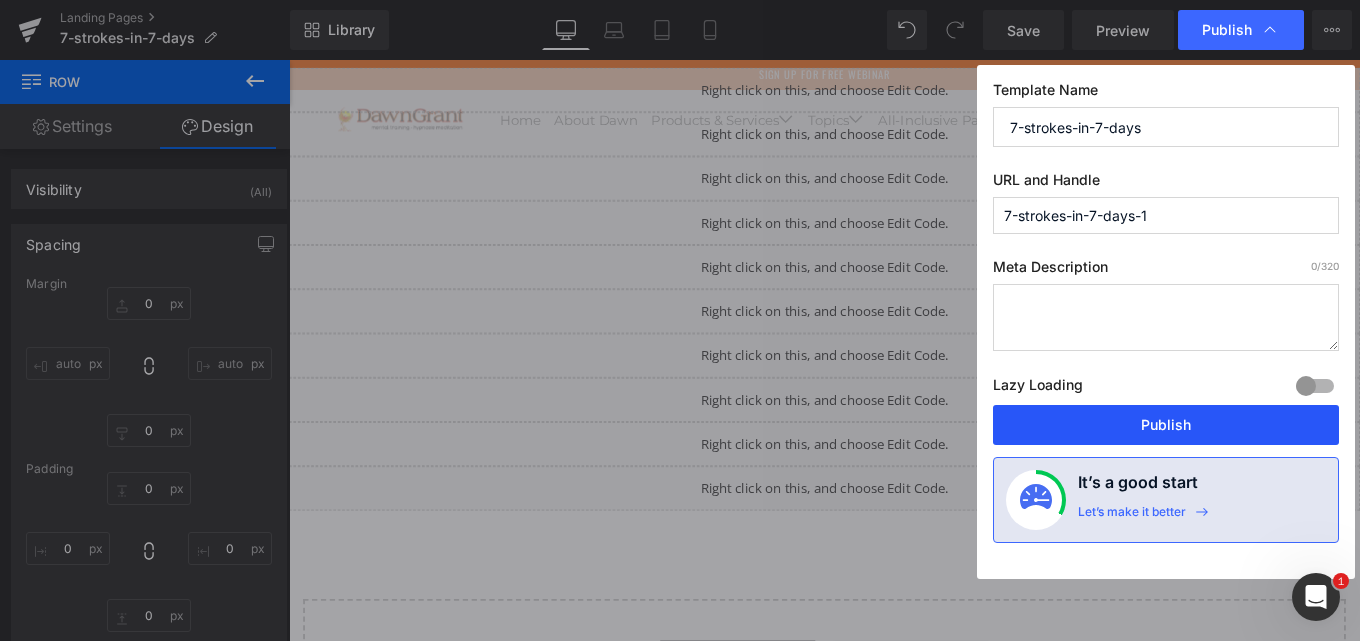 click on "Publish" at bounding box center (1166, 425) 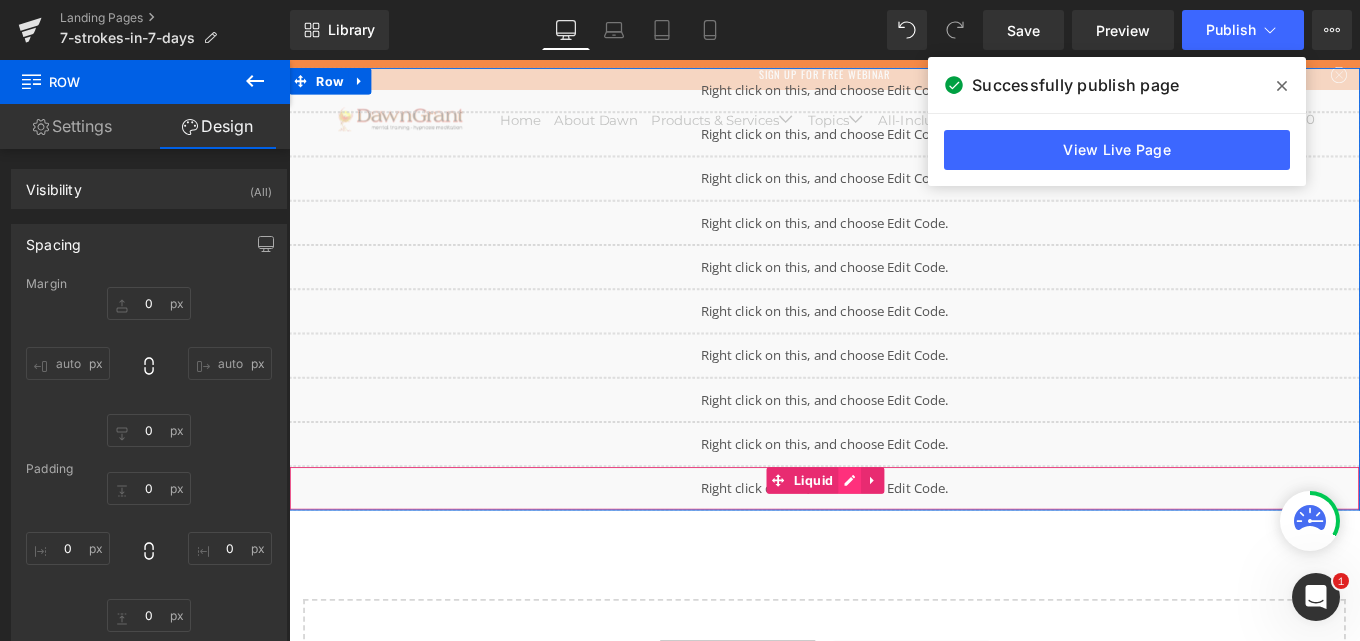 click on "Liquid" at bounding box center (894, 544) 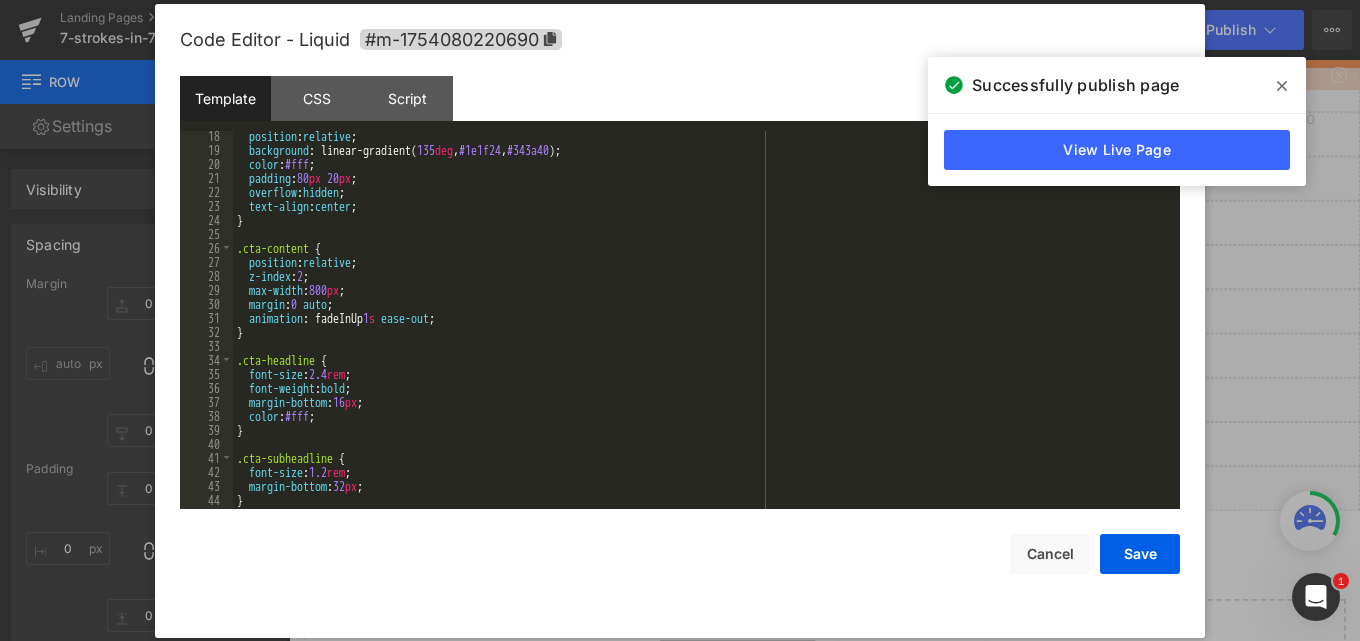 scroll, scrollTop: 0, scrollLeft: 0, axis: both 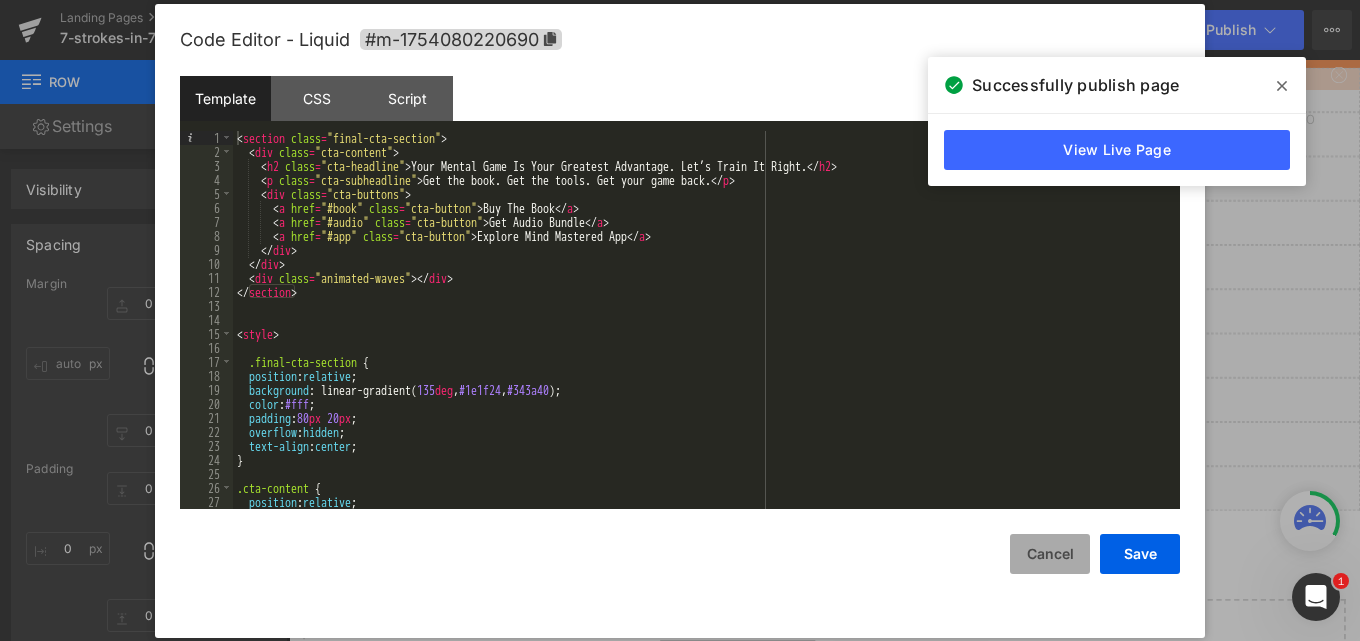 click on "Cancel" at bounding box center [1050, 554] 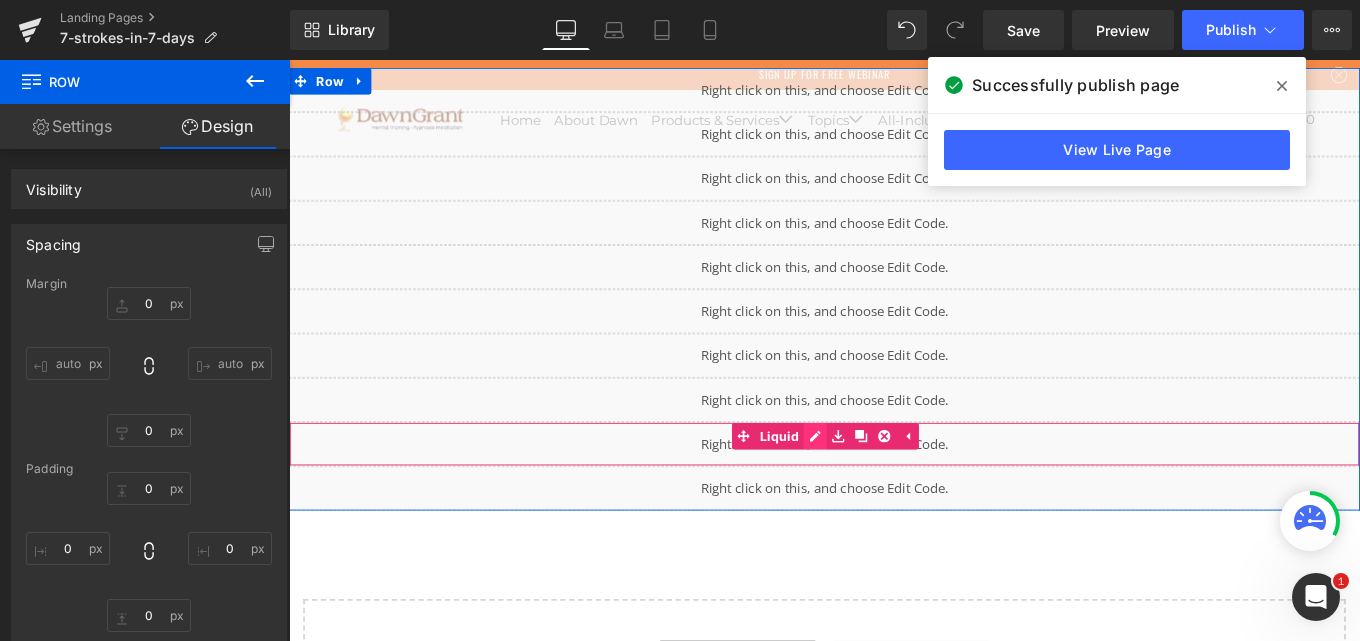 click on "Liquid" at bounding box center (894, 494) 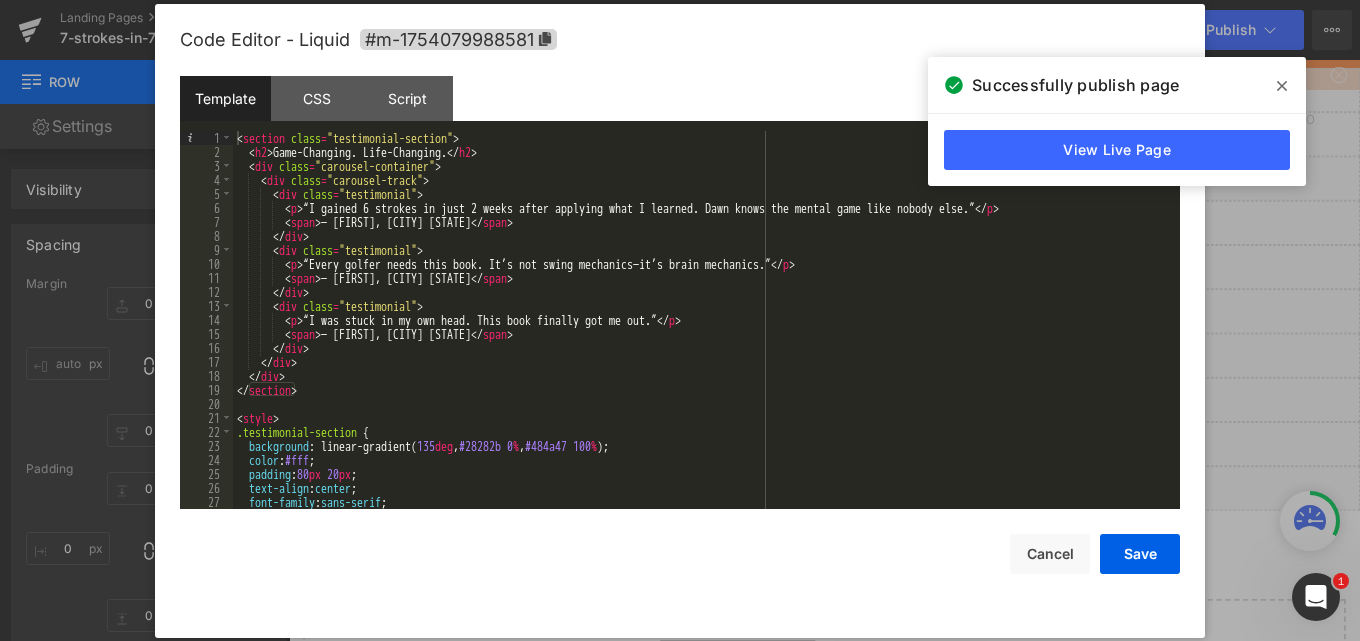 click on "< section   class = "testimonial-section" >    < h2 > Game-Changing. Life-Changing. </ h2 >    < div   class = "carousel-container" >       < div   class = "carousel-track" >          < div   class = "testimonial" >             < p > “I gained 6 strokes in just 2 weeks after applying what I learned. Dawn knows the mental game like nobody else.” </ p >             < span > — Alex, Austin TX </ span >          </ div >          < div   class = "testimonial" >             < p > “Every golfer needs this book. It’s not swing mechanics—it’s brain mechanics.” </ p >             < span > — Jamie, Naples FL </ span >          </ div >          < div   class = "testimonial" >             < p > “I was stuck in my own head. This book finally got me out.” </ p >             < span > — Chris, Scottsdale AZ </ span >          </ div >       </ div >    </ div > </ section > < style > .testimonial-section   {    background : linear-gradient( 135 deg ,  #28282b   0 % ,  #484a47   100 % );    color :  ;" at bounding box center (702, 334) 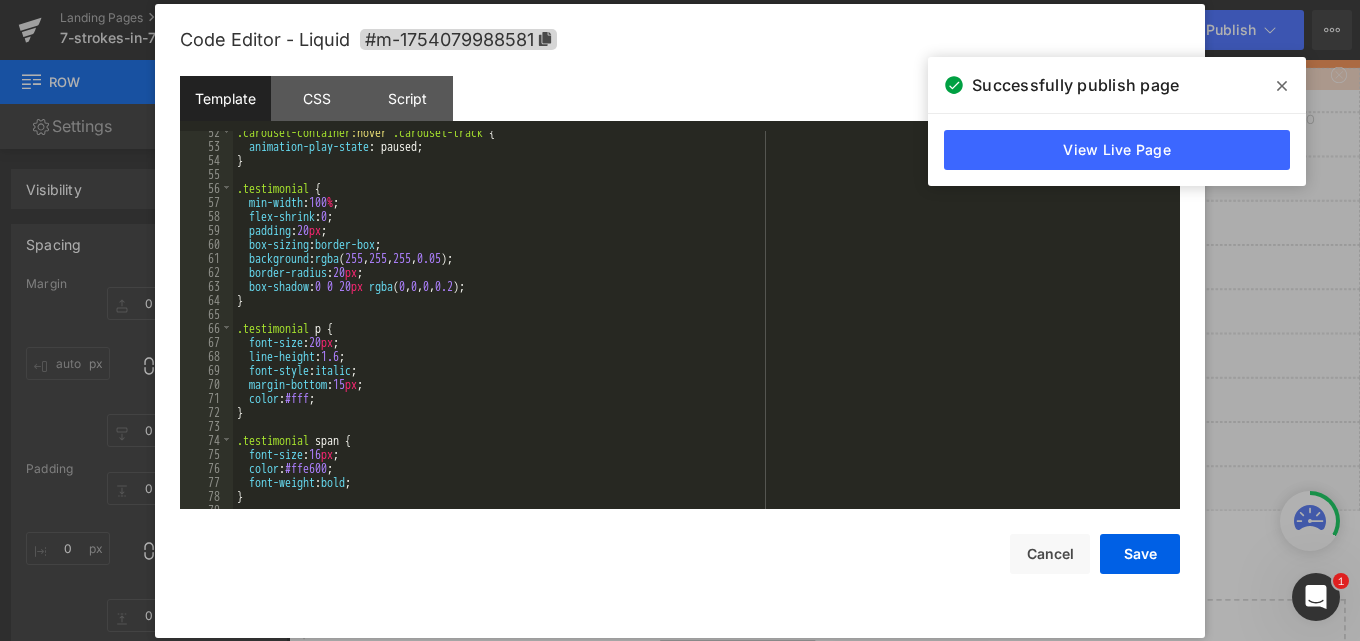scroll, scrollTop: 720, scrollLeft: 0, axis: vertical 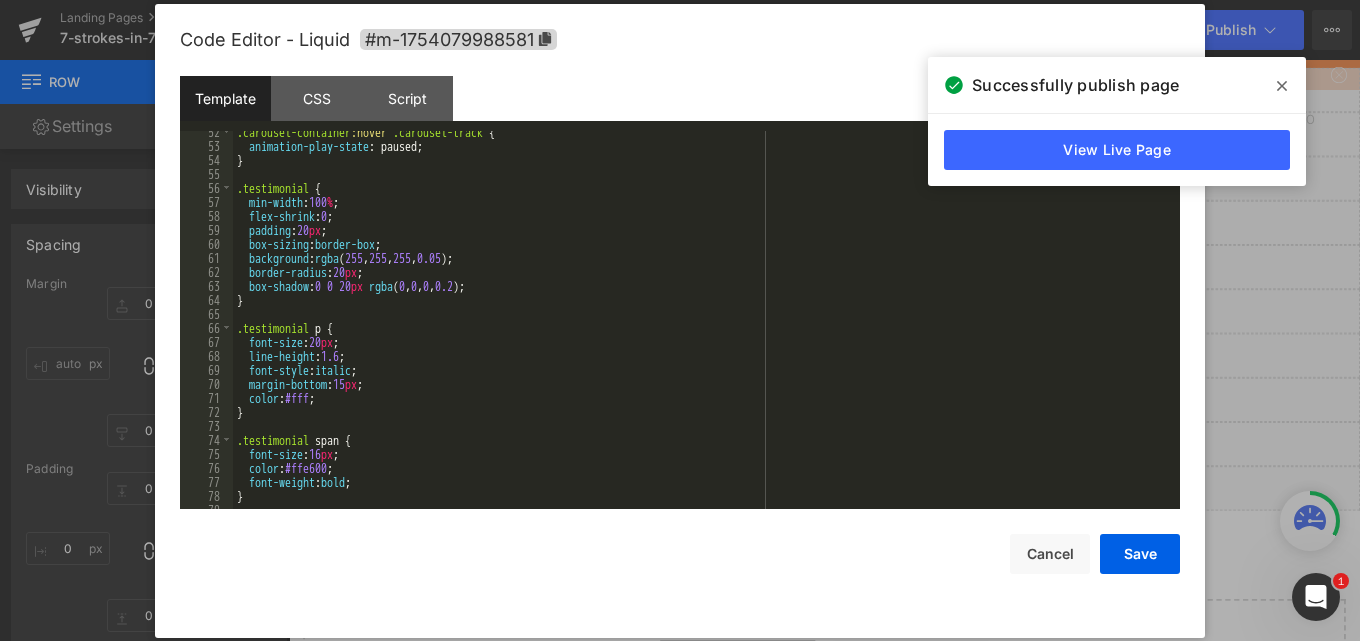 click on ".carousel-container :hover   .carousel-track   {    animation-play-state : paused; } .testimonial   {    min-width :  100 % ;    flex-shrink :  0 ;    padding :  20 px ;    box-sizing :  border-box ;    background :  rgba ( 255 ,  255 ,  255 ,  0.05 );    border-radius :  20 px ;    box-shadow :  0   0   20 px   rgba ( 0 , 0 , 0 , 0.2 ); } .testimonial   p   {    font-size :  20 px ;    line-height :  1.6 ;    font-style :  italic ;    margin-bottom :  15 px ;    color : #fff ; } .testimonial   span   {    font-size :  16 px ;    color :  #ffe600 ;    font-weight :  bold ; }" at bounding box center (702, 328) 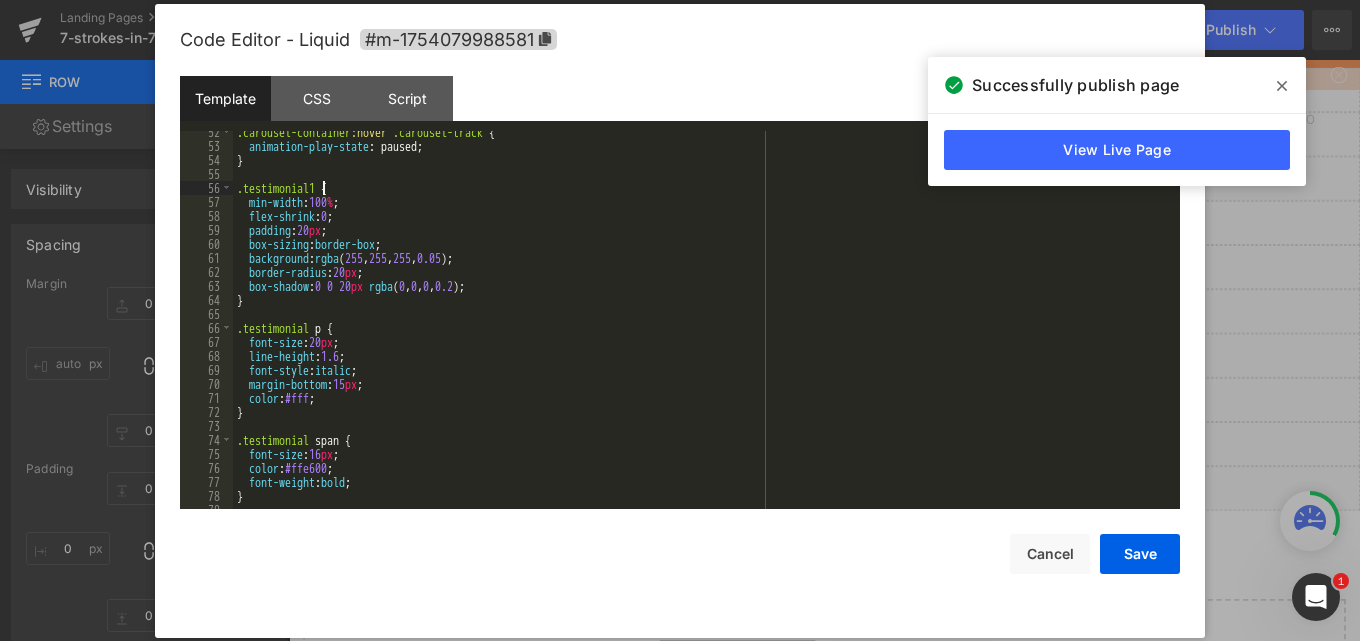 scroll, scrollTop: 780, scrollLeft: 0, axis: vertical 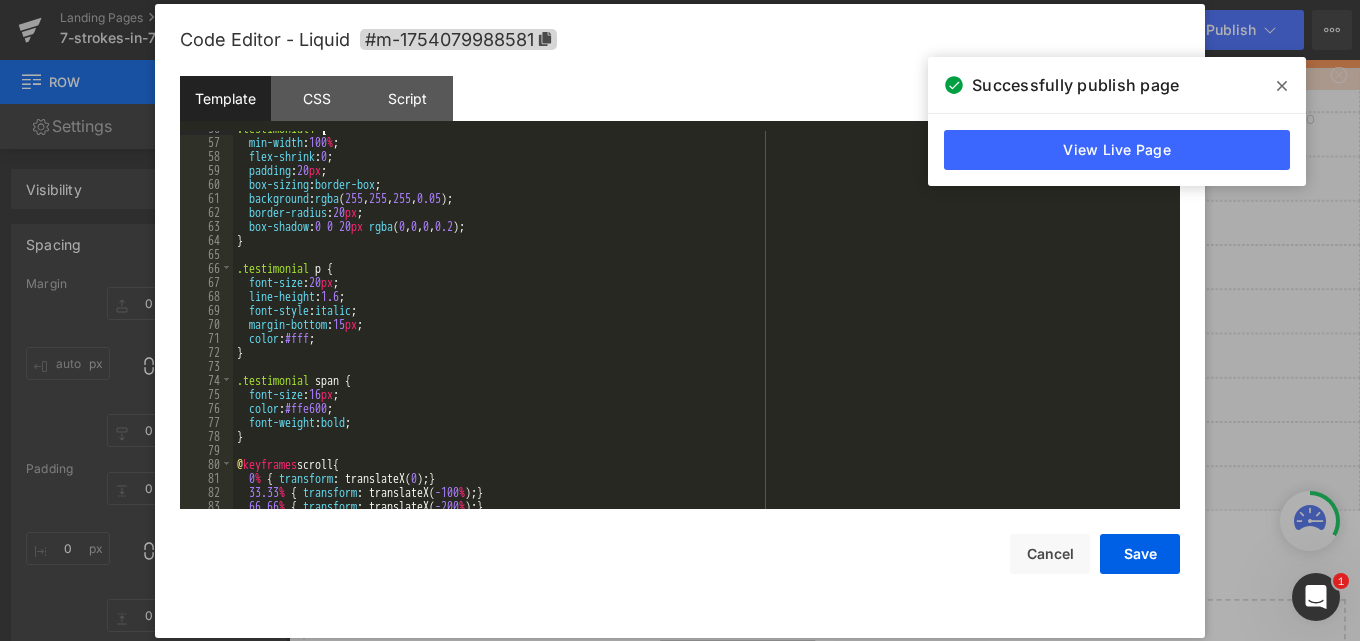 click on ".testimonial1   {    min-width :  100 % ;    flex-shrink :  0 ;    padding :  20 px ;    box-sizing :  border-box ;    background :  rgba ( 255 ,  255 ,  255 ,  0.05 );    border-radius :  20 px ;    box-shadow :  0   0   20 px   rgba ( 0 , 0 , 0 , 0.2 ); } .testimonial   p   {    font-size :  20 px ;    line-height :  1.6 ;    font-style :  italic ;    margin-bottom :  15 px ;    color : #fff ; } .testimonial   span   {    font-size :  16 px ;    color :  #ffe600 ;    font-weight :  bold ; } @ keyframes  scroll  {    0 %   {   transform : translateX( 0 );  }    33.33 %   {   transform : translateX( -100 % );  }    66.66 %   {   transform : translateX( -200 % );  }" at bounding box center (702, 324) 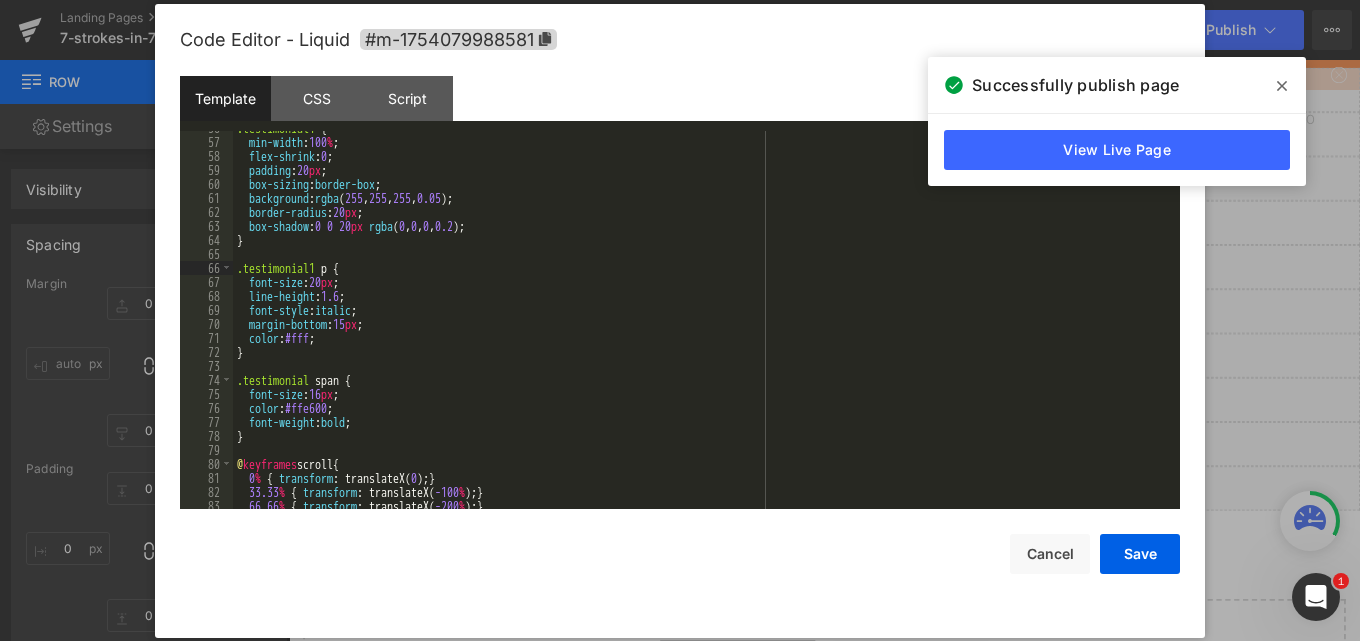 click on ".testimonial1   {    min-width :  100 % ;    flex-shrink :  0 ;    padding :  20 px ;    box-sizing :  border-box ;    background :  rgba ( 255 ,  255 ,  255 ,  0.05 );    border-radius :  20 px ;    box-shadow :  0   0   20 px   rgba ( 0 , 0 , 0 , 0.2 ); } .testimonial1   p   {    font-size :  20 px ;    line-height :  1.6 ;    font-style :  italic ;    margin-bottom :  15 px ;    color : #fff ; } .testimonial   span   {    font-size :  16 px ;    color :  #ffe600 ;    font-weight :  bold ; } @ keyframes  scroll  {    0 %   {   transform : translateX( 0 );  }    33.33 %   {   transform : translateX( -100 % );  }    66.66 %   {   transform : translateX( -200 % );  }" at bounding box center (702, 324) 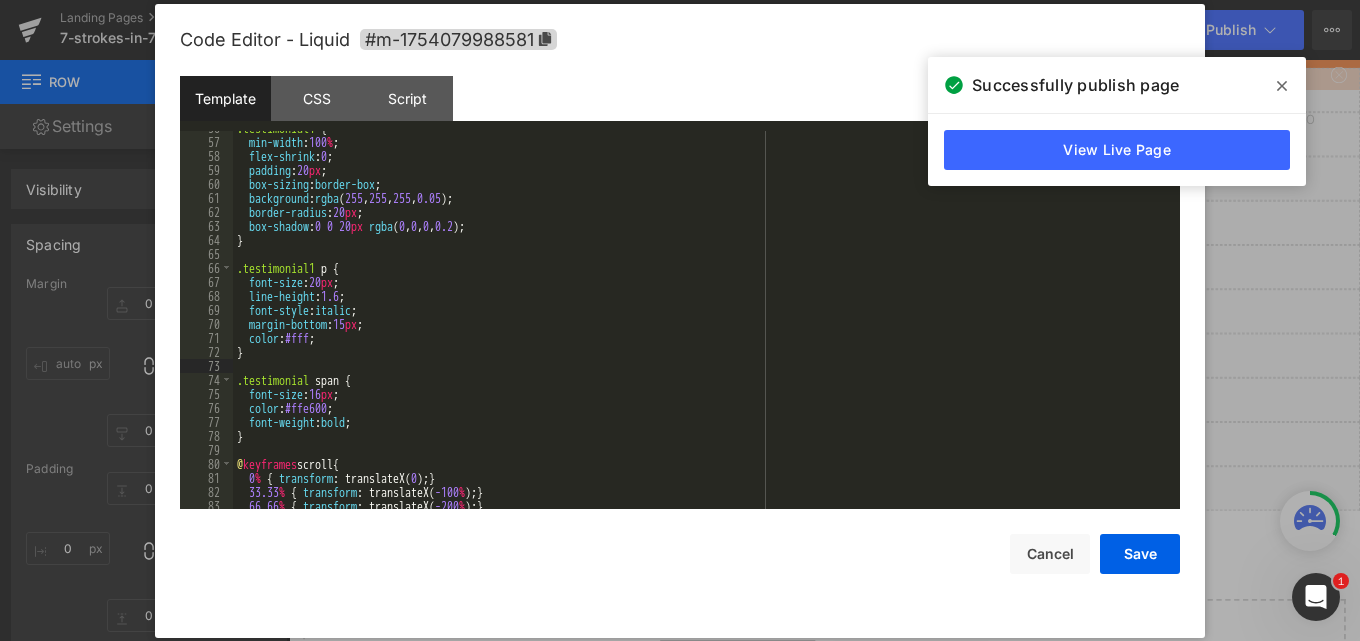 click on ".testimonial1   {    min-width :  100 % ;    flex-shrink :  0 ;    padding :  20 px ;    box-sizing :  border-box ;    background :  rgba ( 255 ,  255 ,  255 ,  0.05 );    border-radius :  20 px ;    box-shadow :  0   0   20 px   rgba ( 0 , 0 , 0 , 0.2 ); } .testimonial1   p   {    font-size :  20 px ;    line-height :  1.6 ;    font-style :  italic ;    margin-bottom :  15 px ;    color : #fff ; } .testimonial   span   {    font-size :  16 px ;    color :  #ffe600 ;    font-weight :  bold ; } @ keyframes  scroll  {    0 %   {   transform : translateX( 0 );  }    33.33 %   {   transform : translateX( -100 % );  }    66.66 %   {   transform : translateX( -200 % );  }" at bounding box center (702, 324) 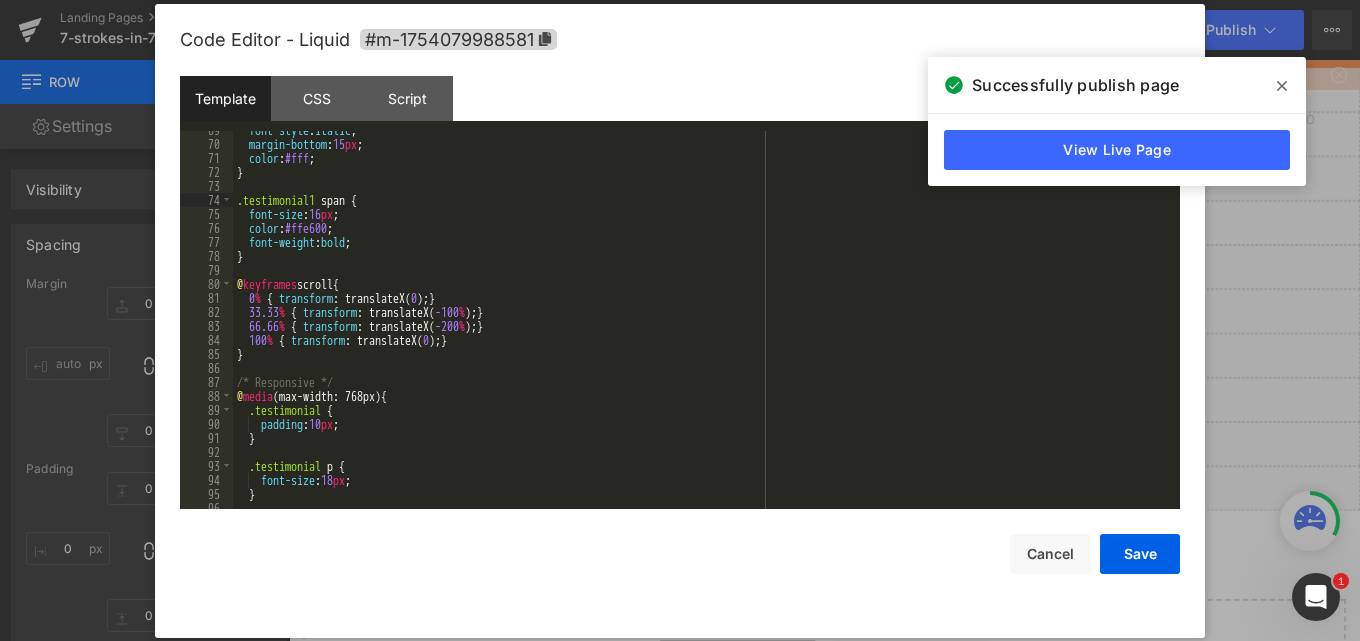 scroll, scrollTop: 1020, scrollLeft: 0, axis: vertical 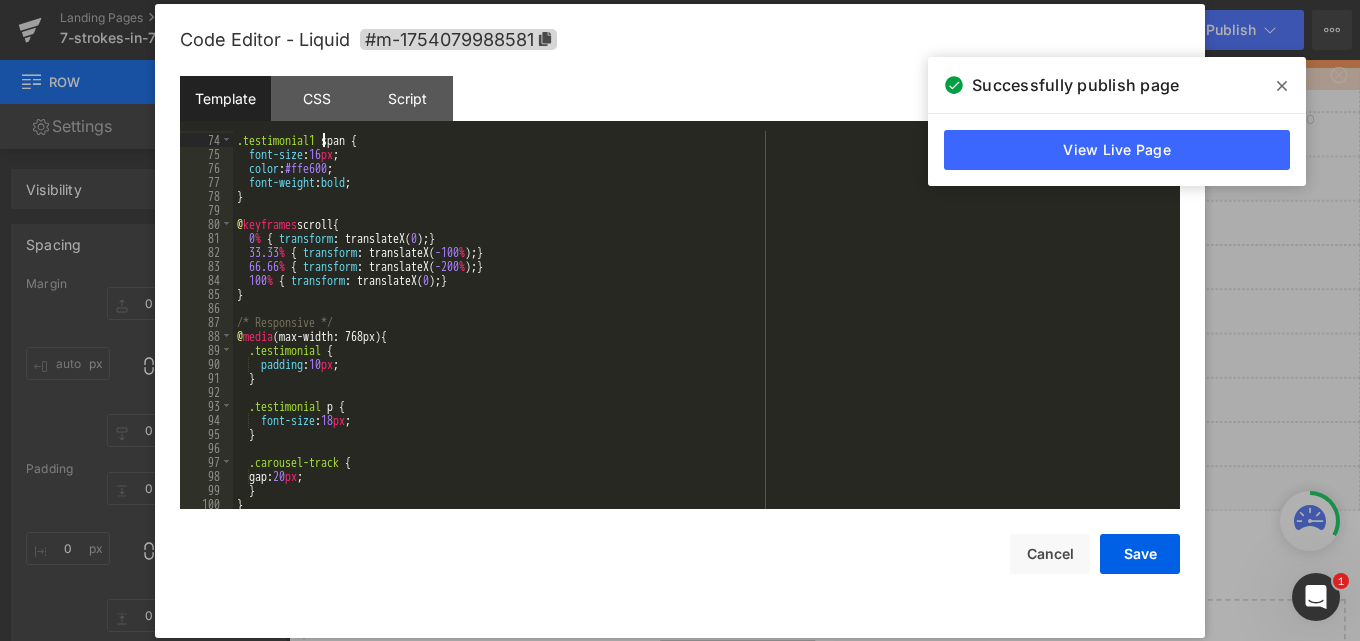 click on ".testimonial1   span   {    font-size :  16 px ;    color :  #ffe600 ;    font-weight :  bold ; } @ keyframes  scroll  {    0 %   {   transform : translateX( 0 );  }    33.33 %   {   transform : translateX( -100 % );  }    66.66 %   {   transform : translateX( -200 % );  }    100 %   {   transform : translateX( 0 );  } } /* Responsive */ @ media  (max-width: 768px)  {    .testimonial   {       padding :  10 px ;    }    .testimonial   p   {       font-size :  18 px ;    }    .carousel-track   {      gap:  20 px ;    } }" at bounding box center [702, 322] 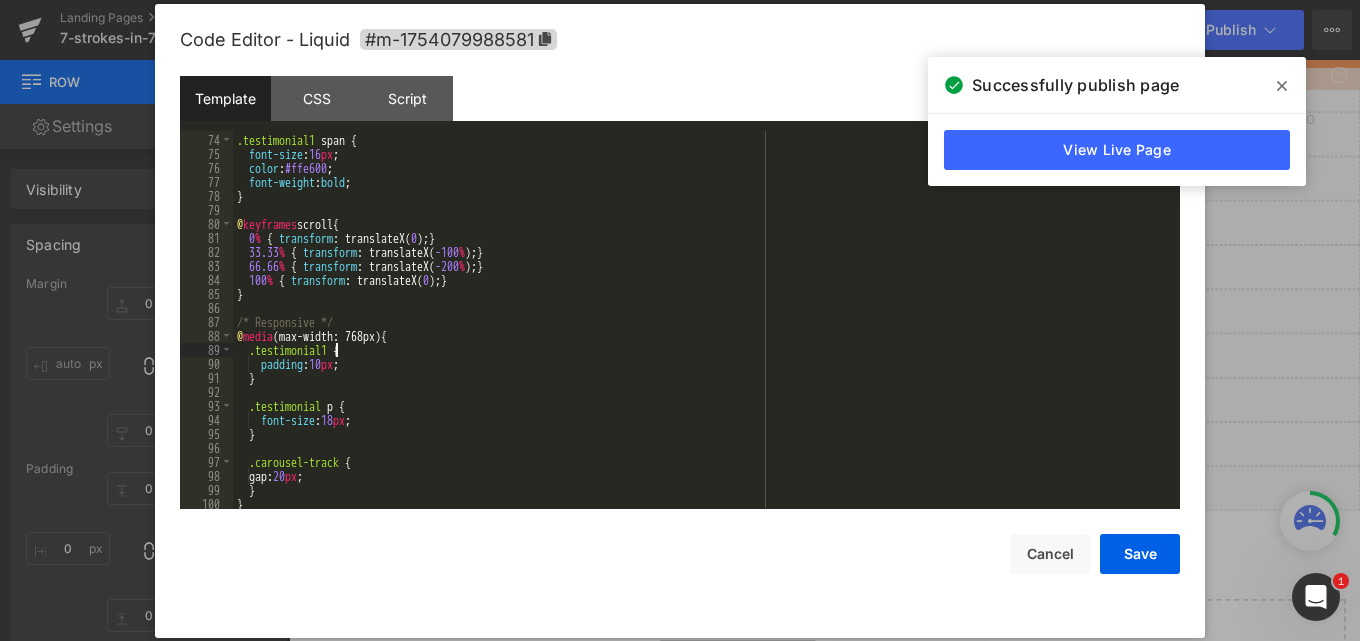 click on ".testimonial1   span   {    font-size :  16 px ;    color :  #ffe600 ;    font-weight :  bold ; } @ keyframes  scroll  {    0 %   {   transform : translateX( 0 );  }    33.33 %   {   transform : translateX( -100 % );  }    66.66 %   {   transform : translateX( -200 % );  }    100 %   {   transform : translateX( 0 );  } } /* Responsive */ @ media  (max-width: 768px)  {    .testimonial1   {       padding :  10 px ;    }    .testimonial   p   {       font-size :  18 px ;    }    .carousel-track   {      gap:  20 px ;    } }" at bounding box center [702, 322] 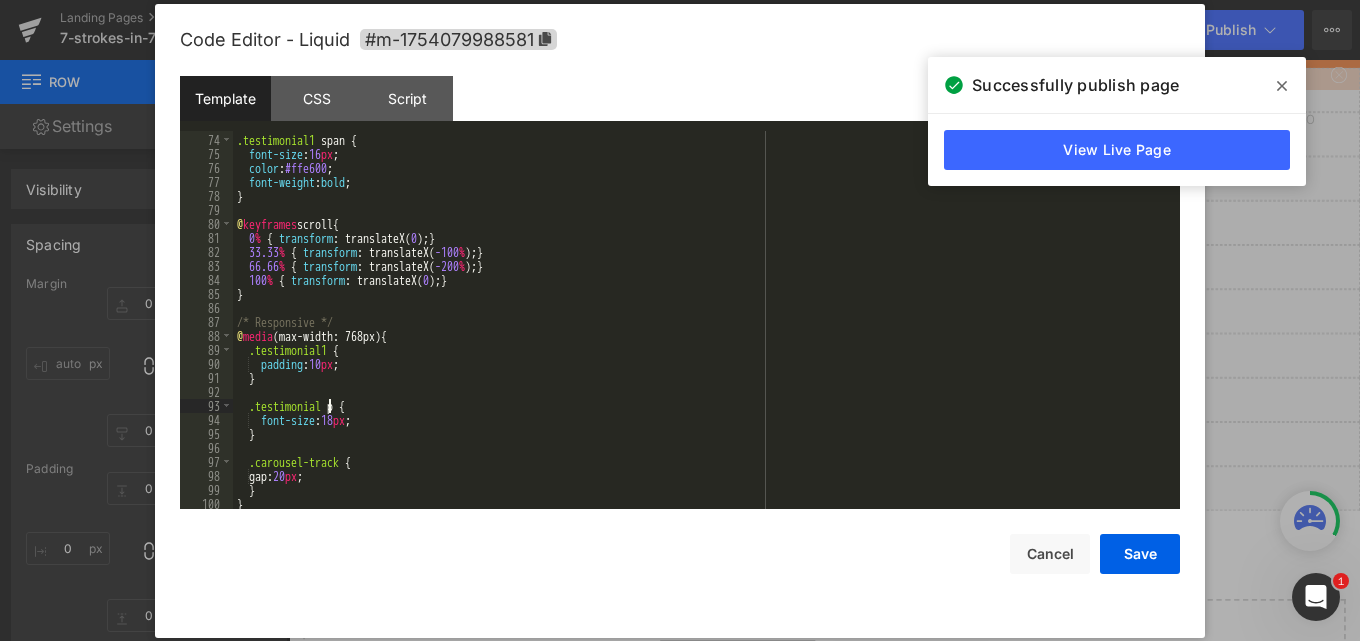 type 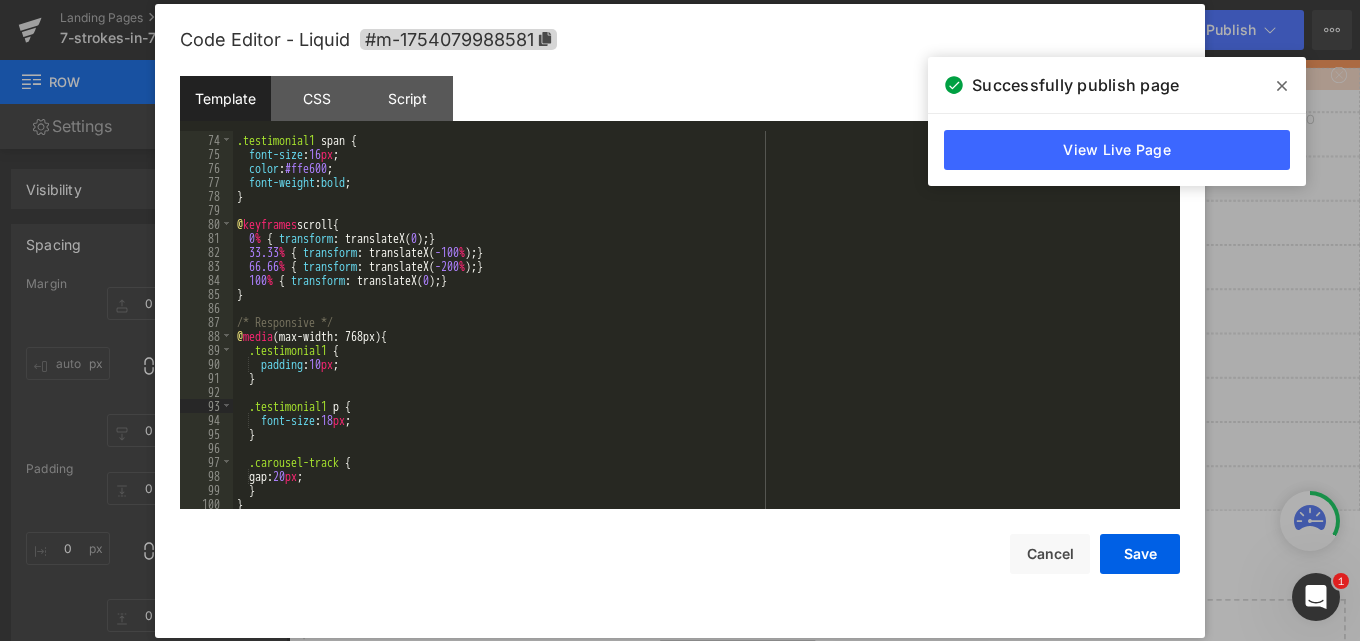 scroll, scrollTop: 1050, scrollLeft: 0, axis: vertical 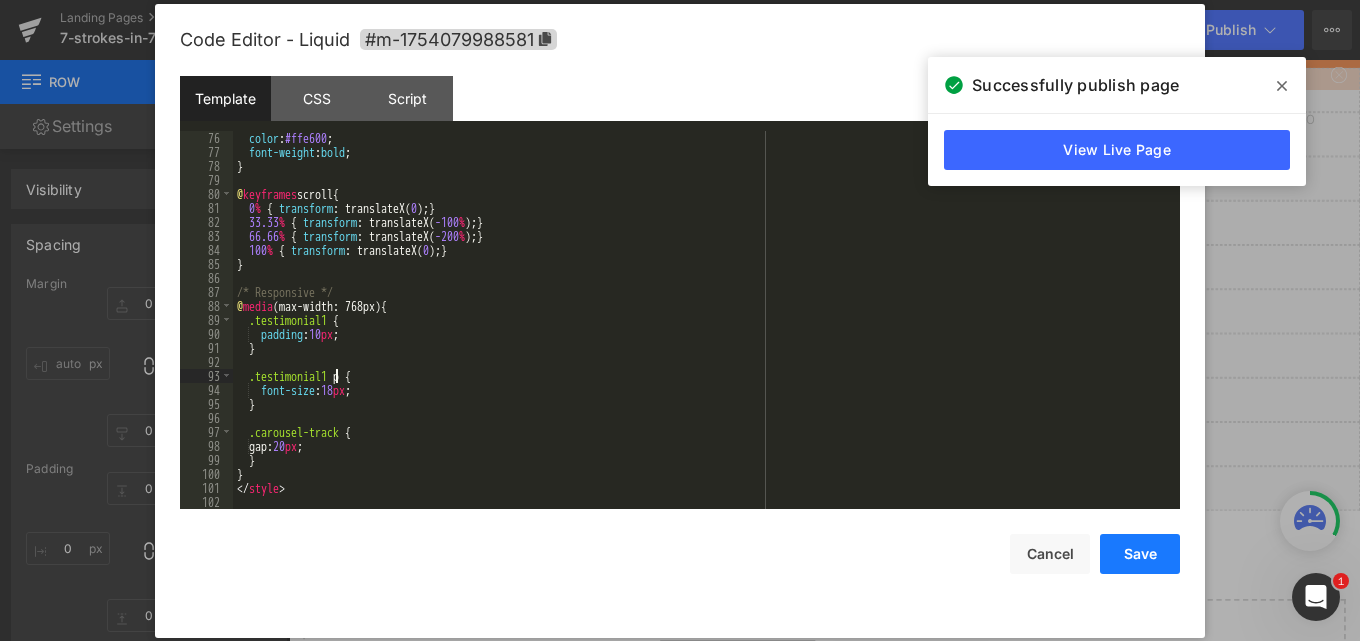 click on "Save" at bounding box center [1140, 554] 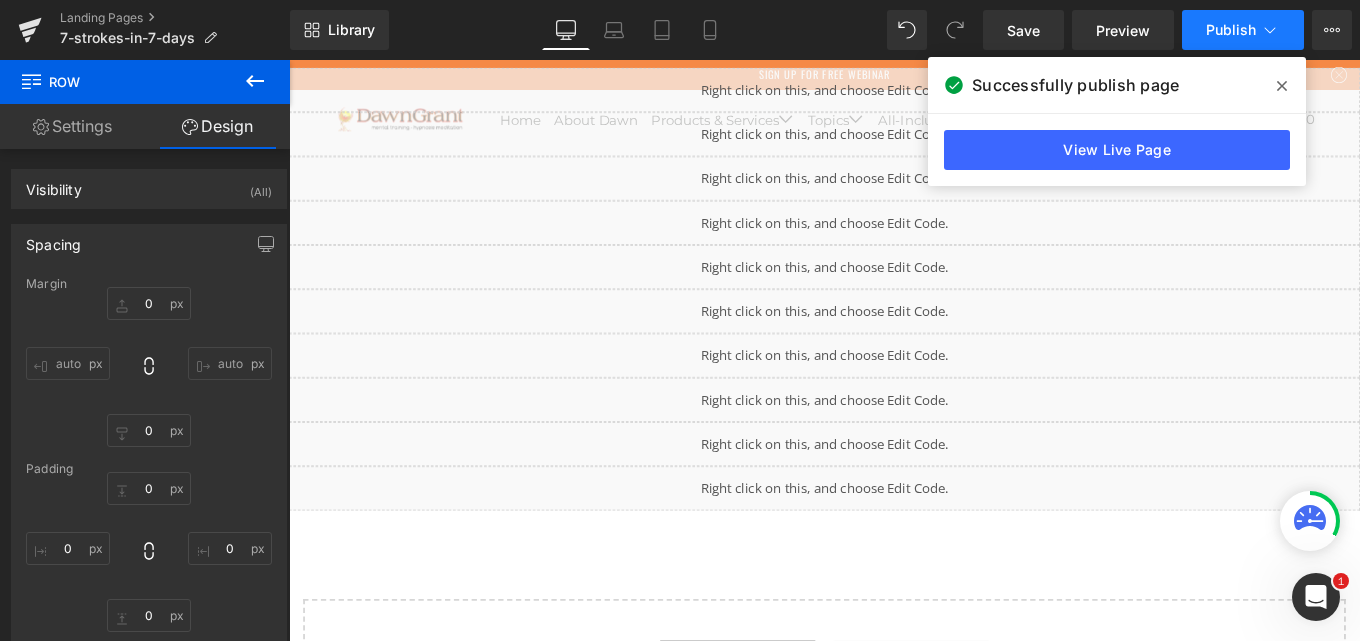 click on "Publish" at bounding box center [1231, 30] 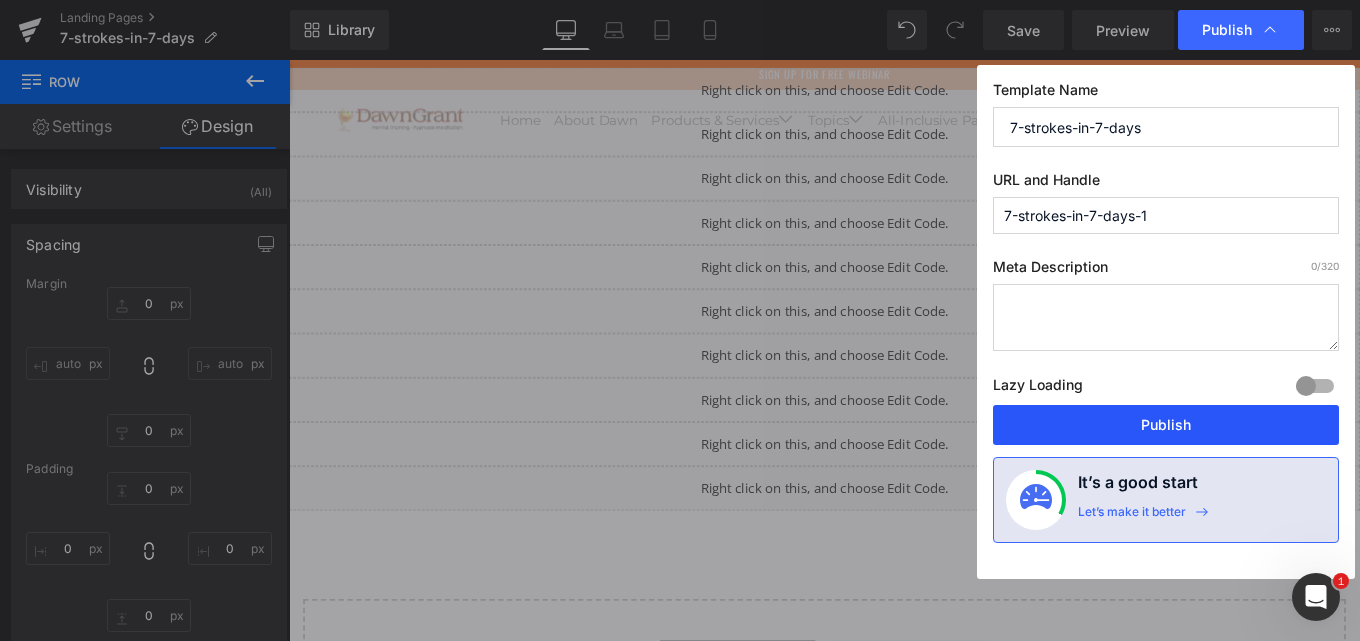 click on "Publish" at bounding box center [1166, 425] 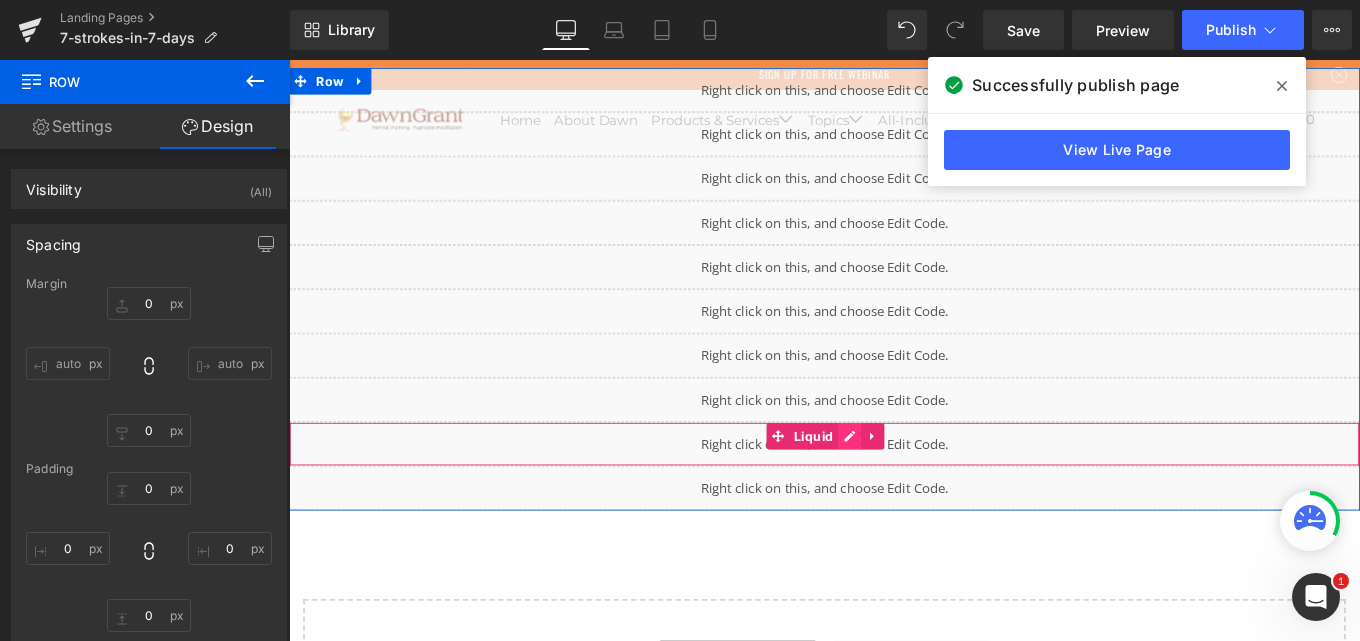 click on "Liquid" at bounding box center (894, 494) 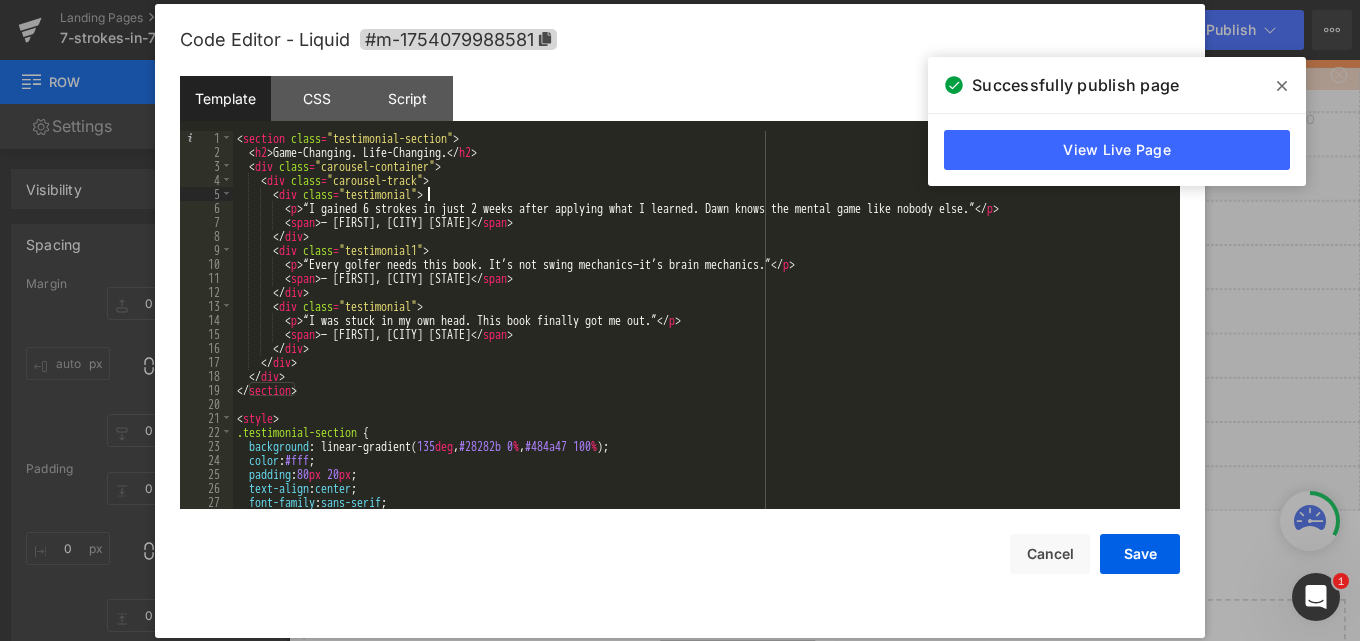 click on "< section   class = "testimonial-section" >    < h2 > Game-Changing. Life-Changing. </ h2 >    < div   class = "carousel-container" >       < div   class = "carousel-track" >          < div   class = "testimonial" >             < p > “I gained 6 strokes in just 2 weeks after applying what I learned. Dawn knows the mental game like nobody else.” </ p >             < span > — Alex, Austin TX </ span >          </ div >          < div   class = "testimonial1" >             < p > “Every golfer needs this book. It’s not swing mechanics—it’s brain mechanics.” </ p >             < span > — Jamie, Naples FL </ span >          </ div >          < div   class = "testimonial" >             < p > “I was stuck in my own head. This book finally got me out.” </ p >             < span > — Chris, Scottsdale AZ </ span >          </ div >       </ div >    </ div > </ section > < style > .testimonial-section   {    background : linear-gradient( 135 deg ,  #28282b   0 % ,  #484a47   100 % );    color :" at bounding box center (702, 334) 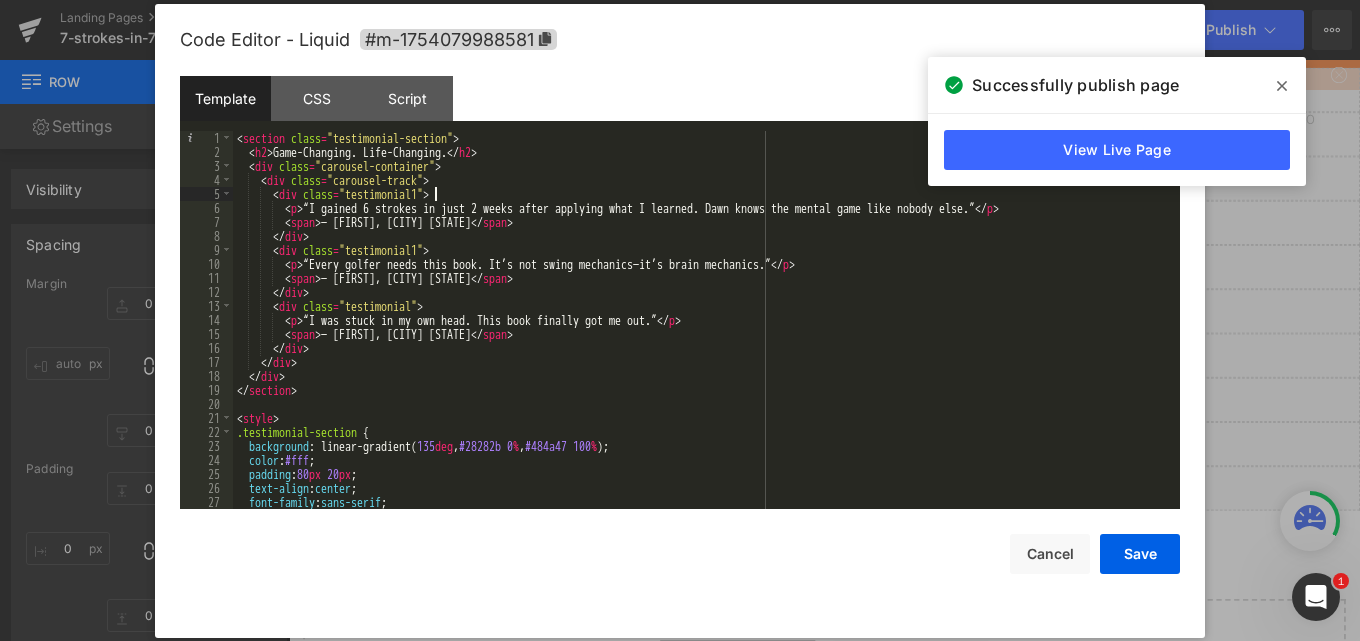 click on "< section   class = "testimonial-section" >    < h2 > Game-Changing. Life-Changing. </ h2 >    < div   class = "carousel-container" >       < div   class = "carousel-track" >          < div   class = "testimonial1" >             < p > “I gained 6 strokes in just 2 weeks after applying what I learned. Dawn knows the mental game like nobody else.” </ p >             < span > — Alex, Austin TX </ span >          </ div >          < div   class = "testimonial1" >             < p > “Every golfer needs this book. It’s not swing mechanics—it’s brain mechanics.” </ p >             < span > — Jamie, Naples FL </ span >          </ div >          < div   class = "testimonial" >             < p > “I was stuck in my own head. This book finally got me out.” </ p >             < span > — Chris, Scottsdale AZ </ span >          </ div >       </ div >    </ div > </ section > < style > .testimonial-section   {    background : linear-gradient( 135 deg ,  #28282b   0 % ,  #484a47   100 % );    color :" at bounding box center [702, 334] 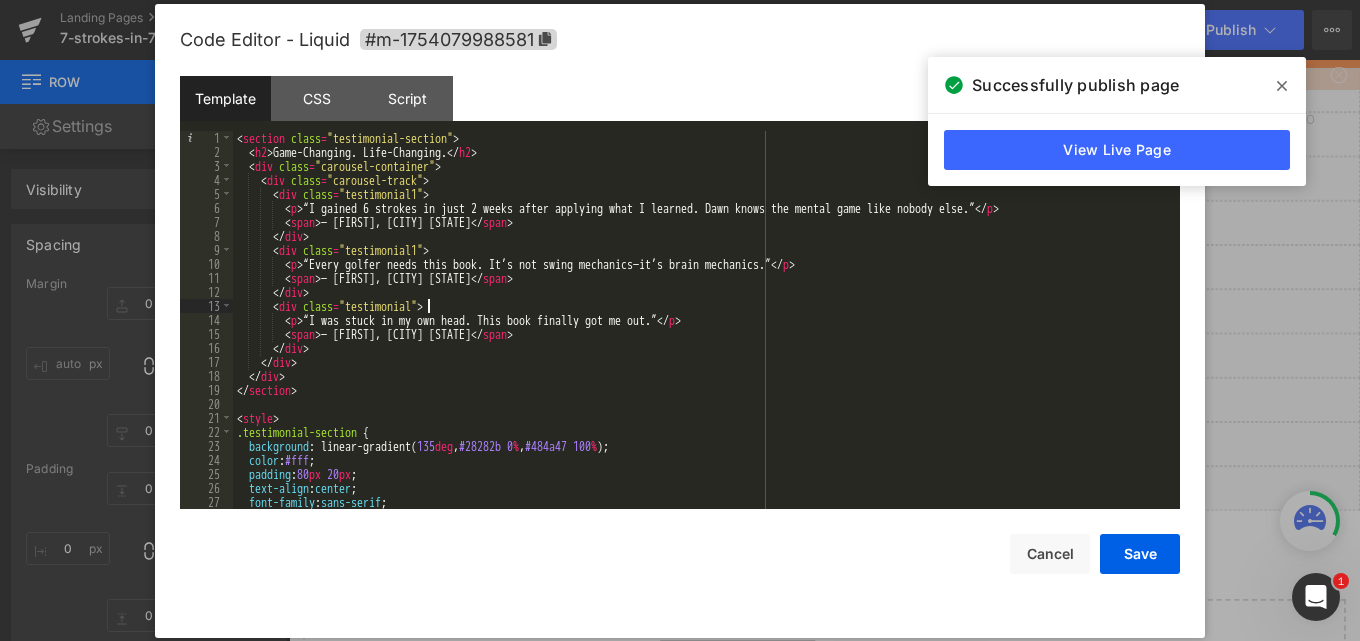 type 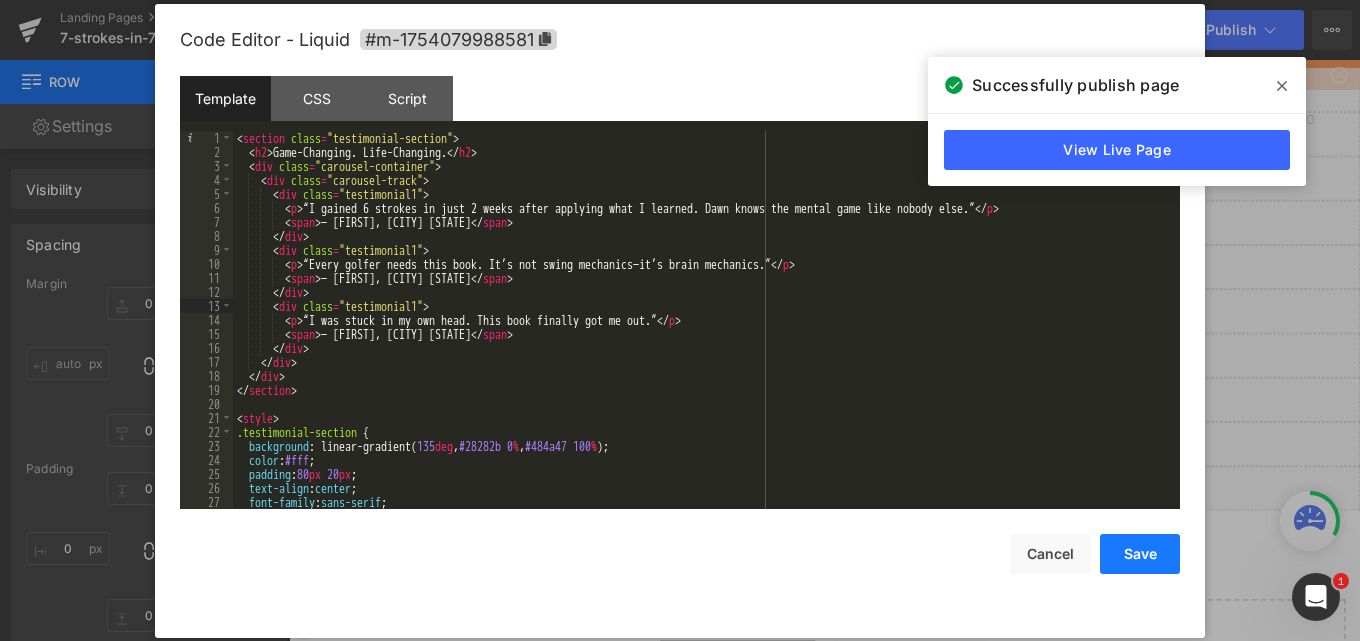 click on "Save" at bounding box center (1140, 554) 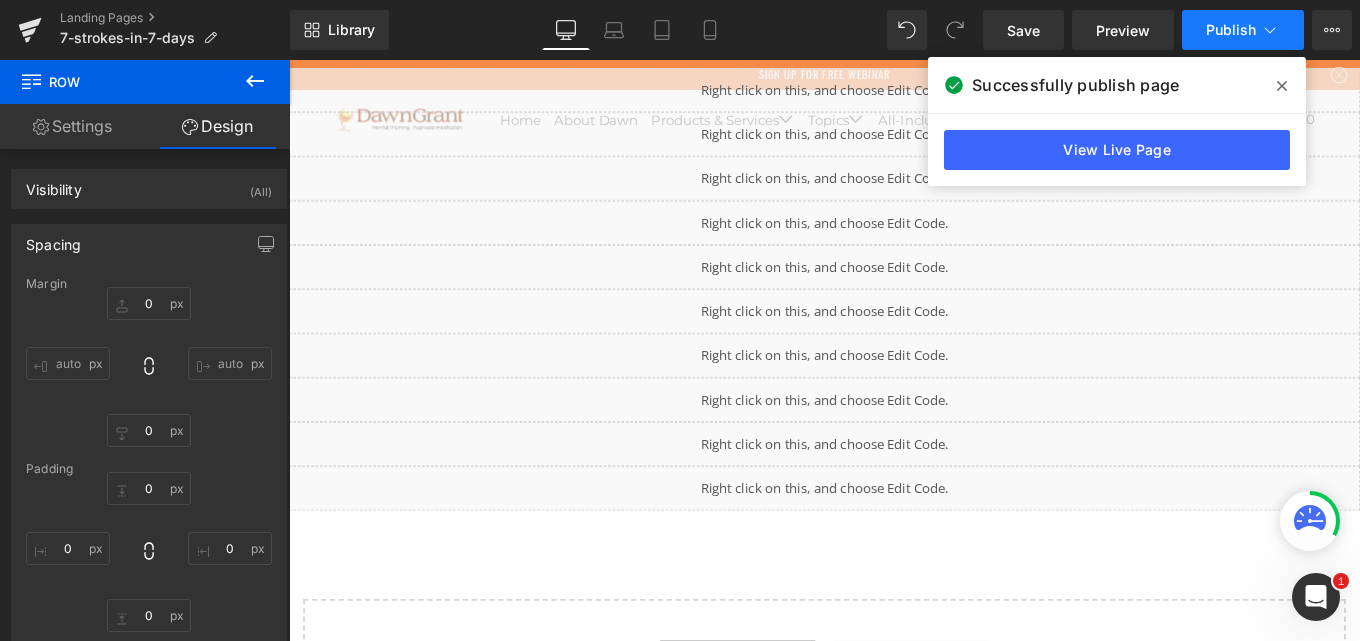 click on "Publish" at bounding box center (1243, 30) 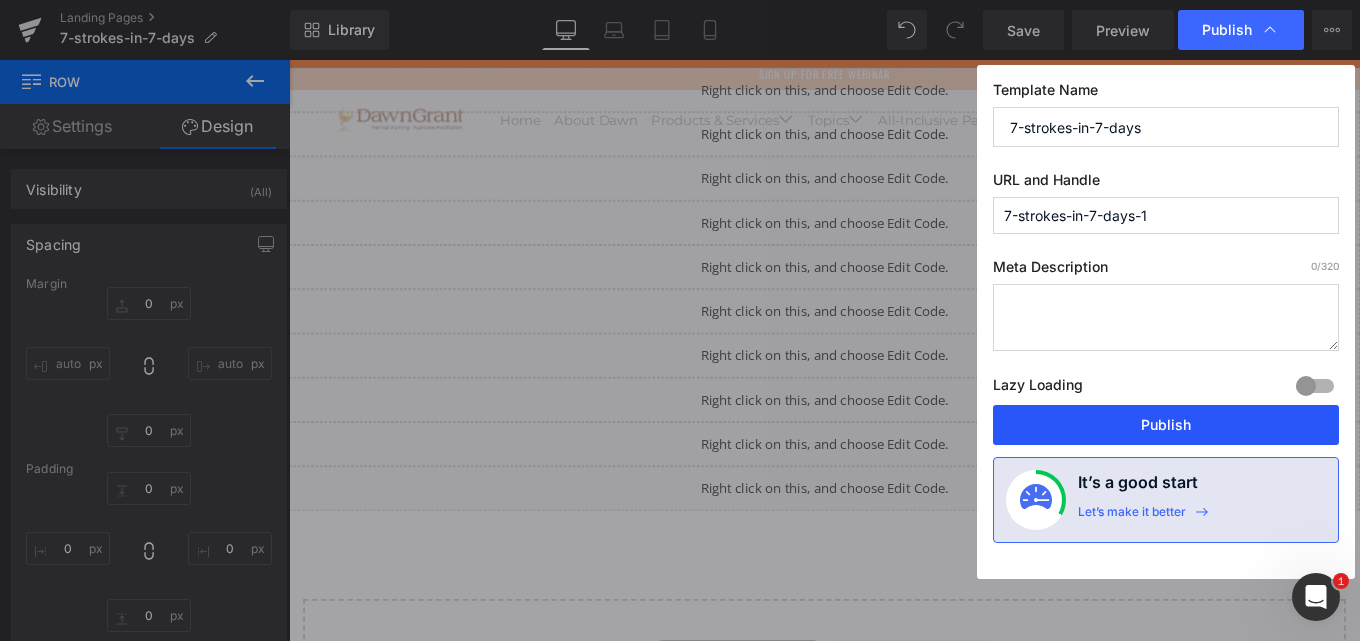 click on "Publish" at bounding box center (1166, 425) 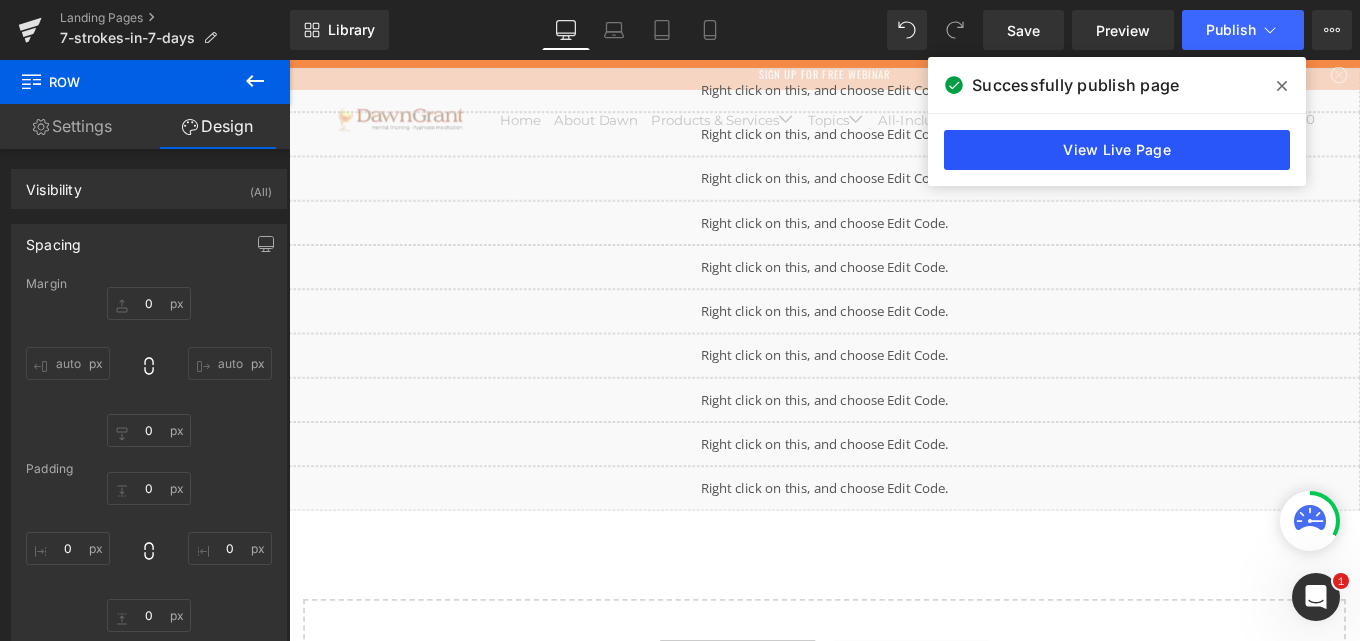 click on "View Live Page" at bounding box center [1117, 150] 